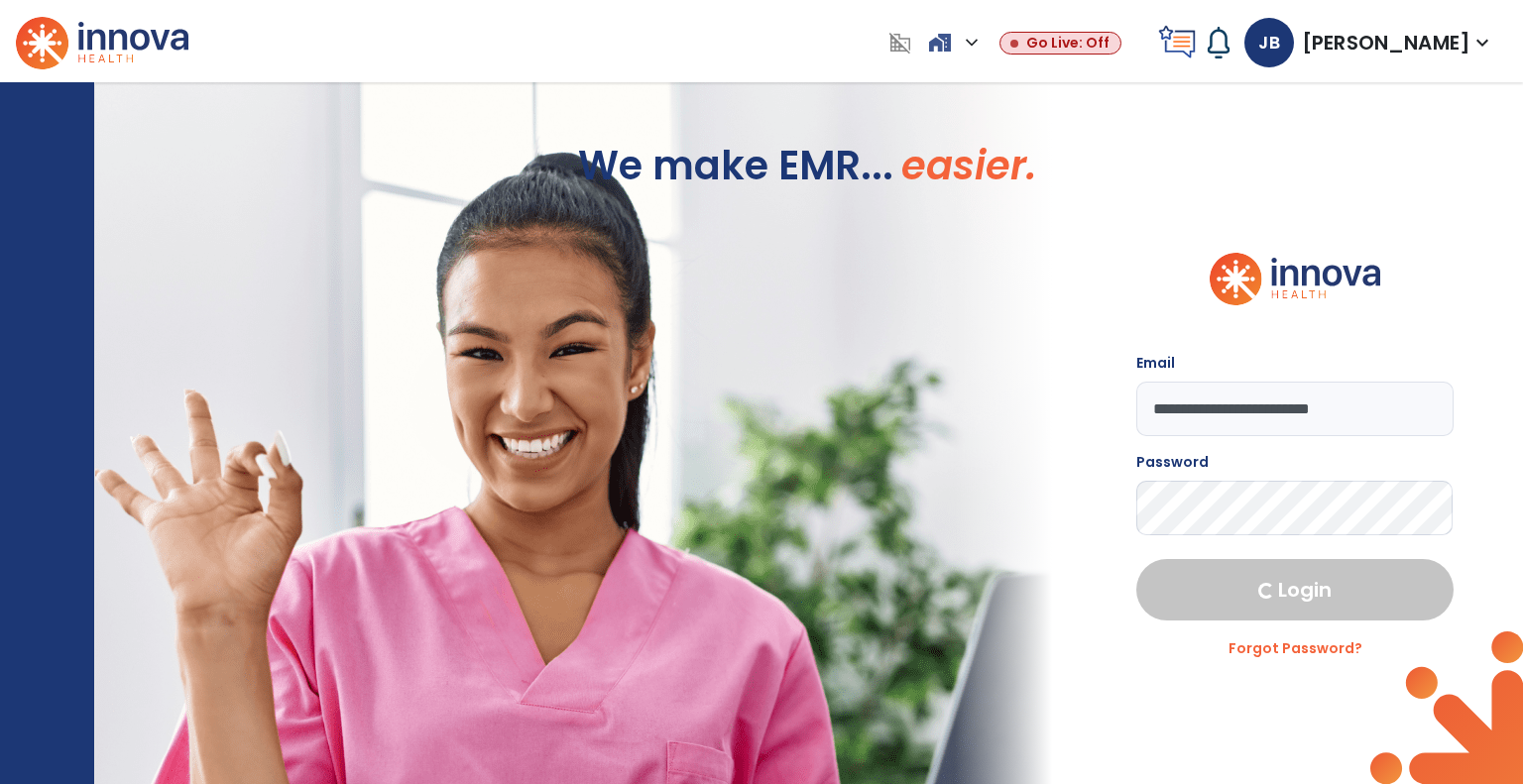 scroll, scrollTop: 0, scrollLeft: 0, axis: both 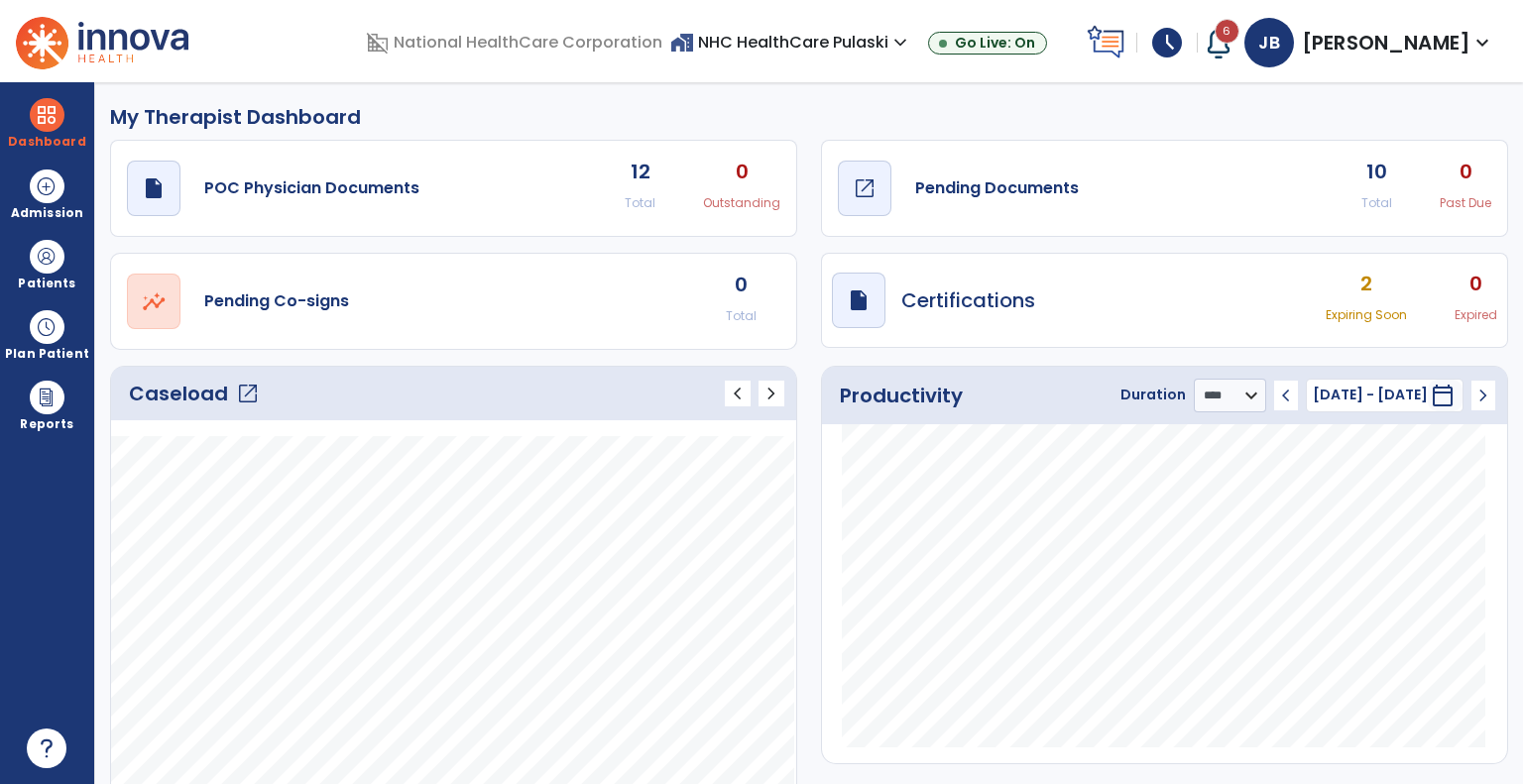 click on "draft   open_in_new" 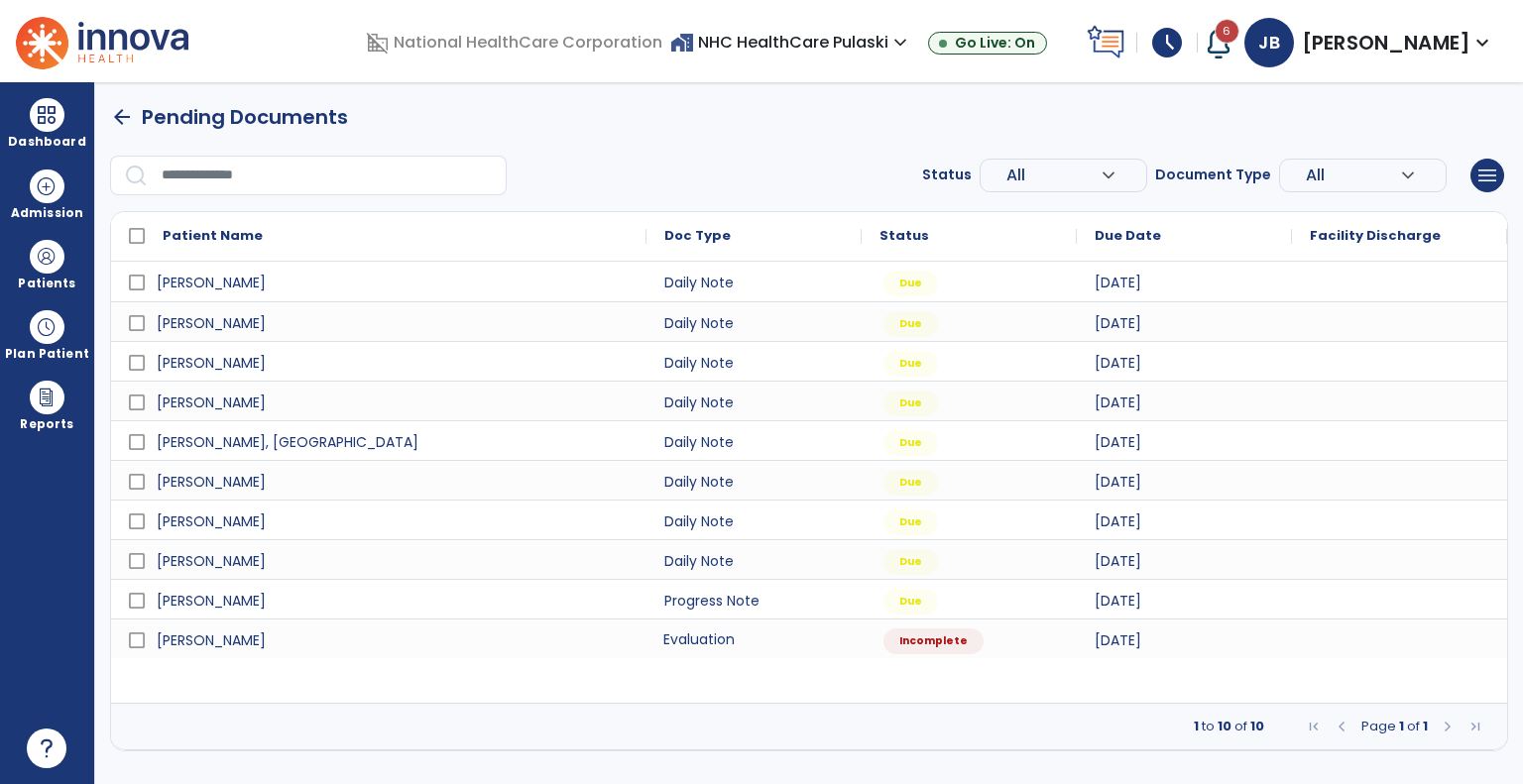 click on "Evaluation" at bounding box center [754, 638] 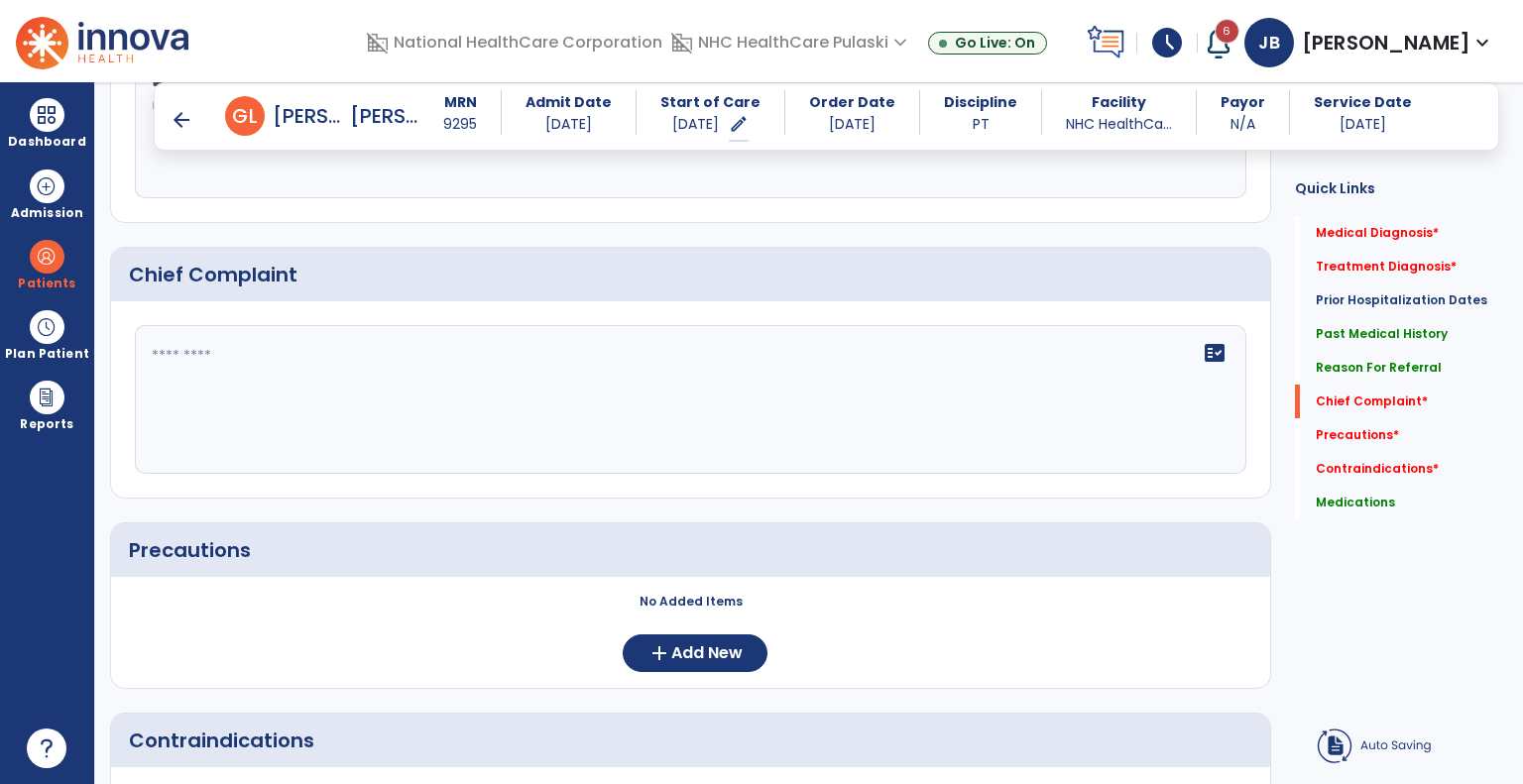 scroll, scrollTop: 1285, scrollLeft: 0, axis: vertical 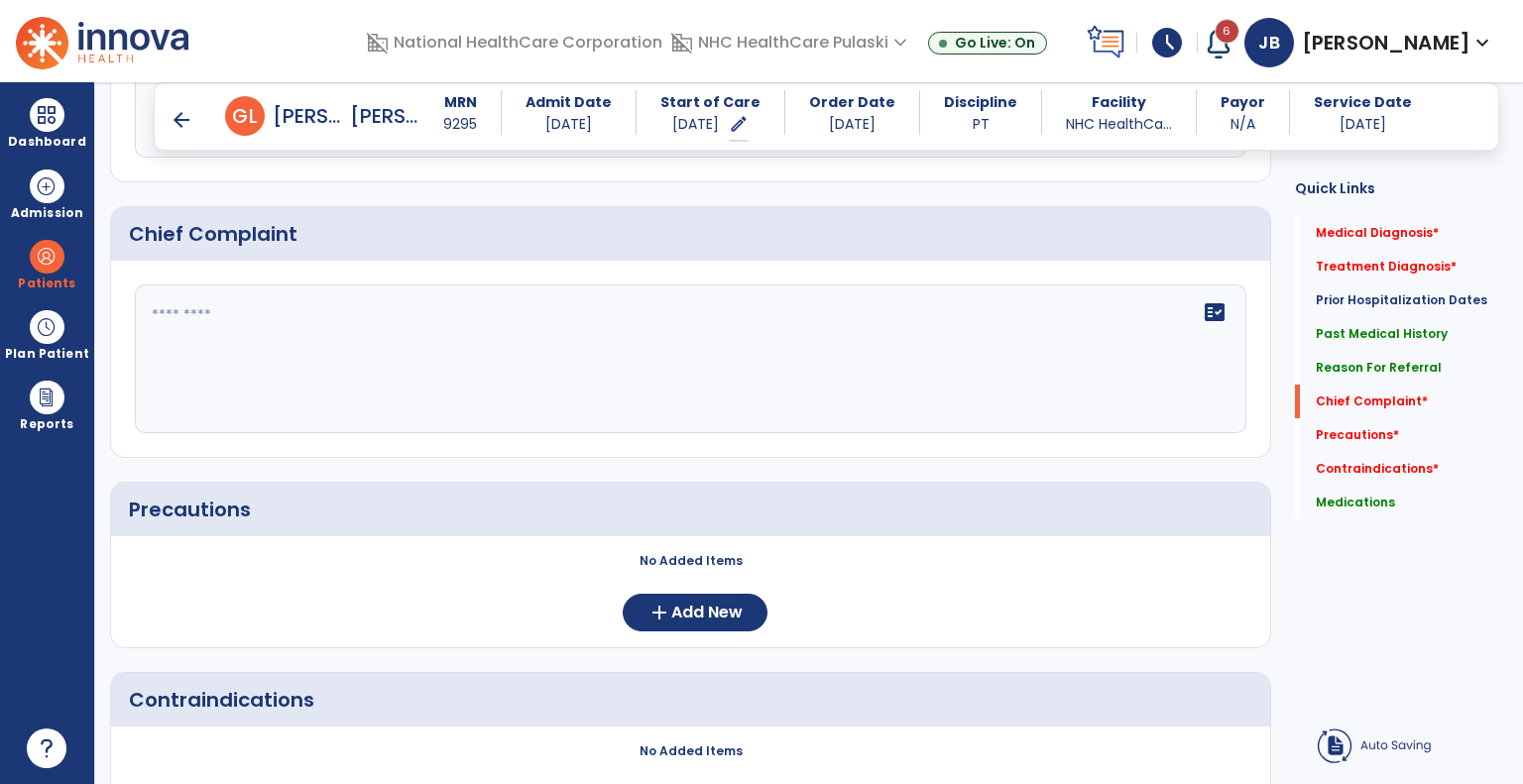 click on "fact_check" 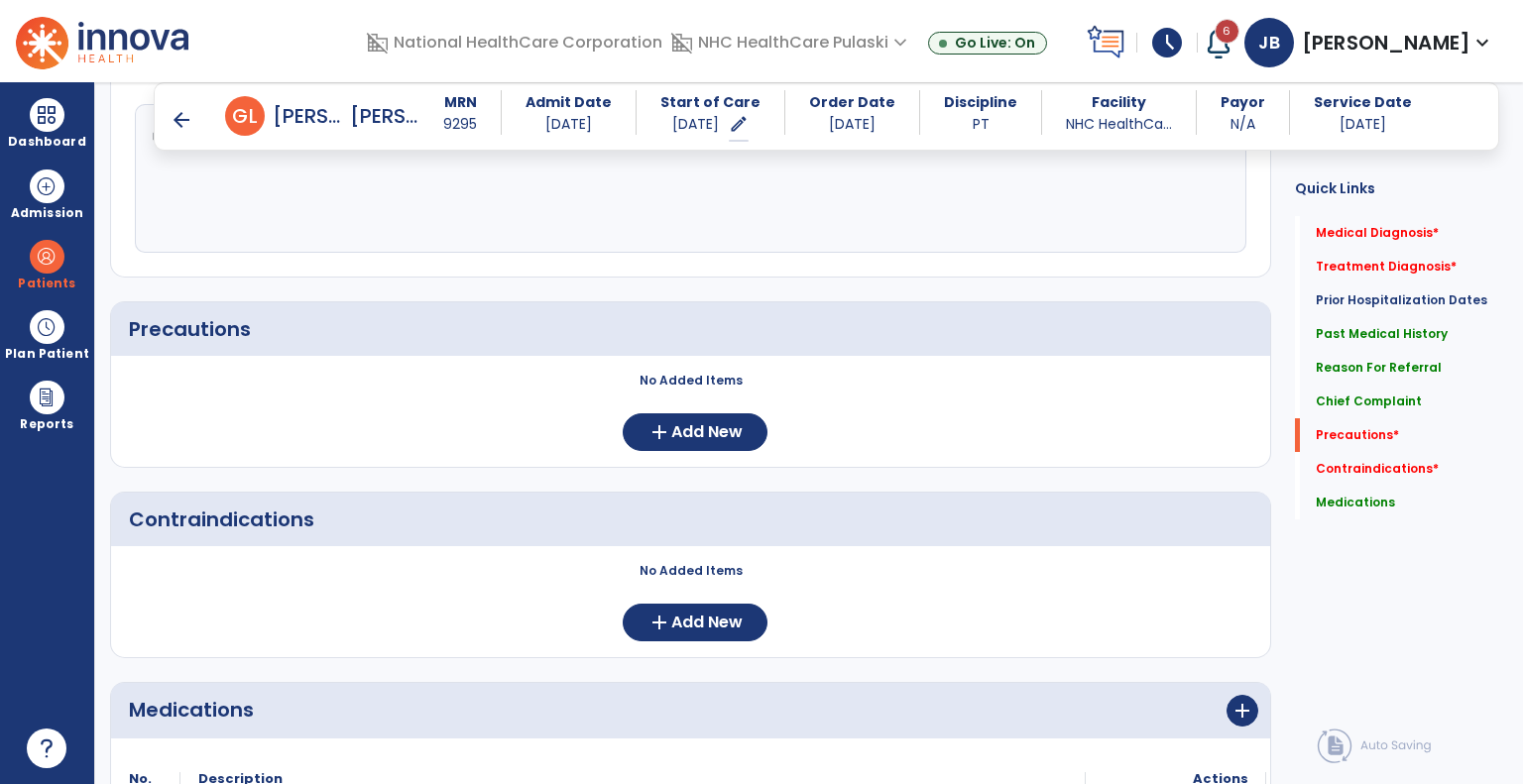 scroll, scrollTop: 1466, scrollLeft: 0, axis: vertical 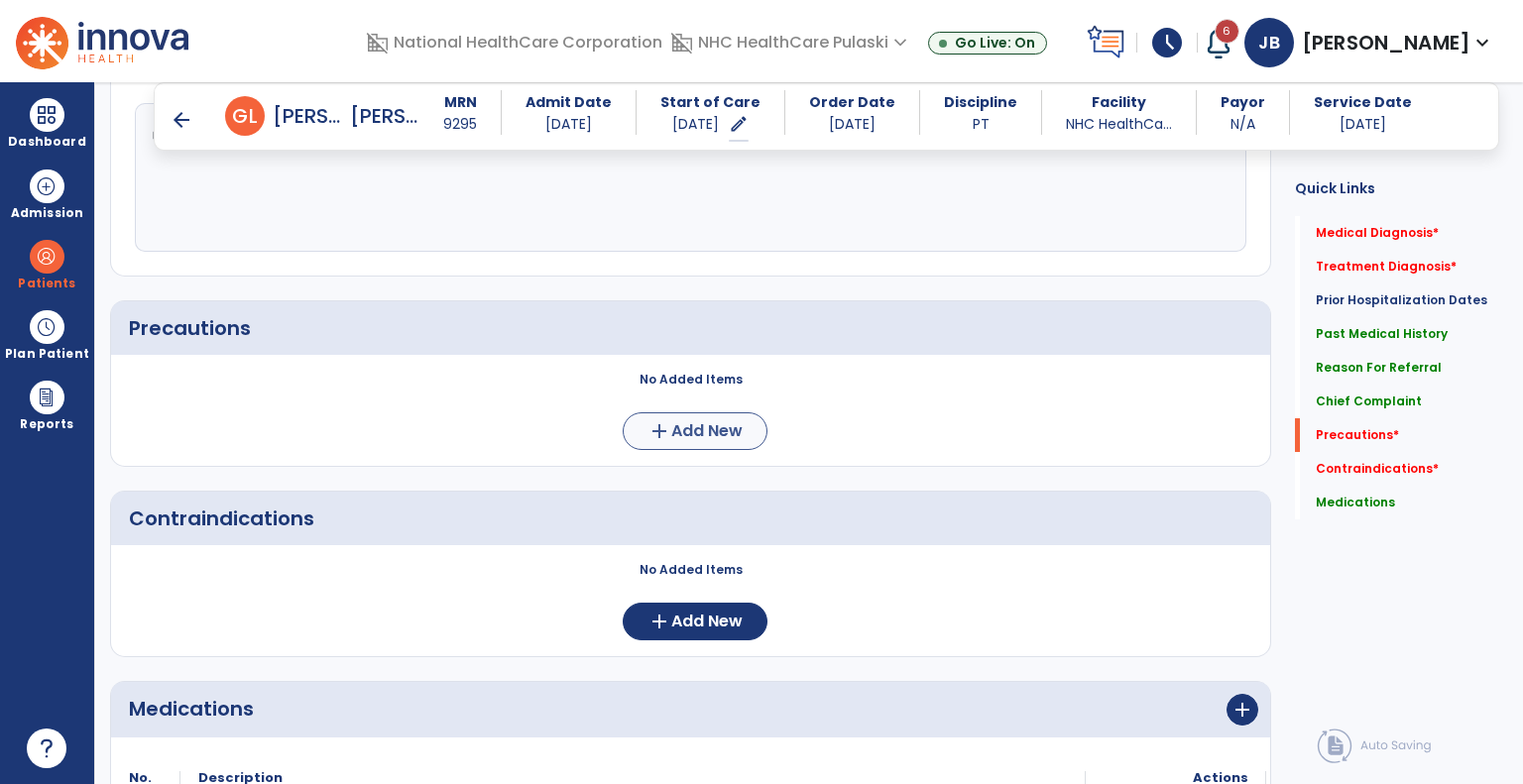 type on "**********" 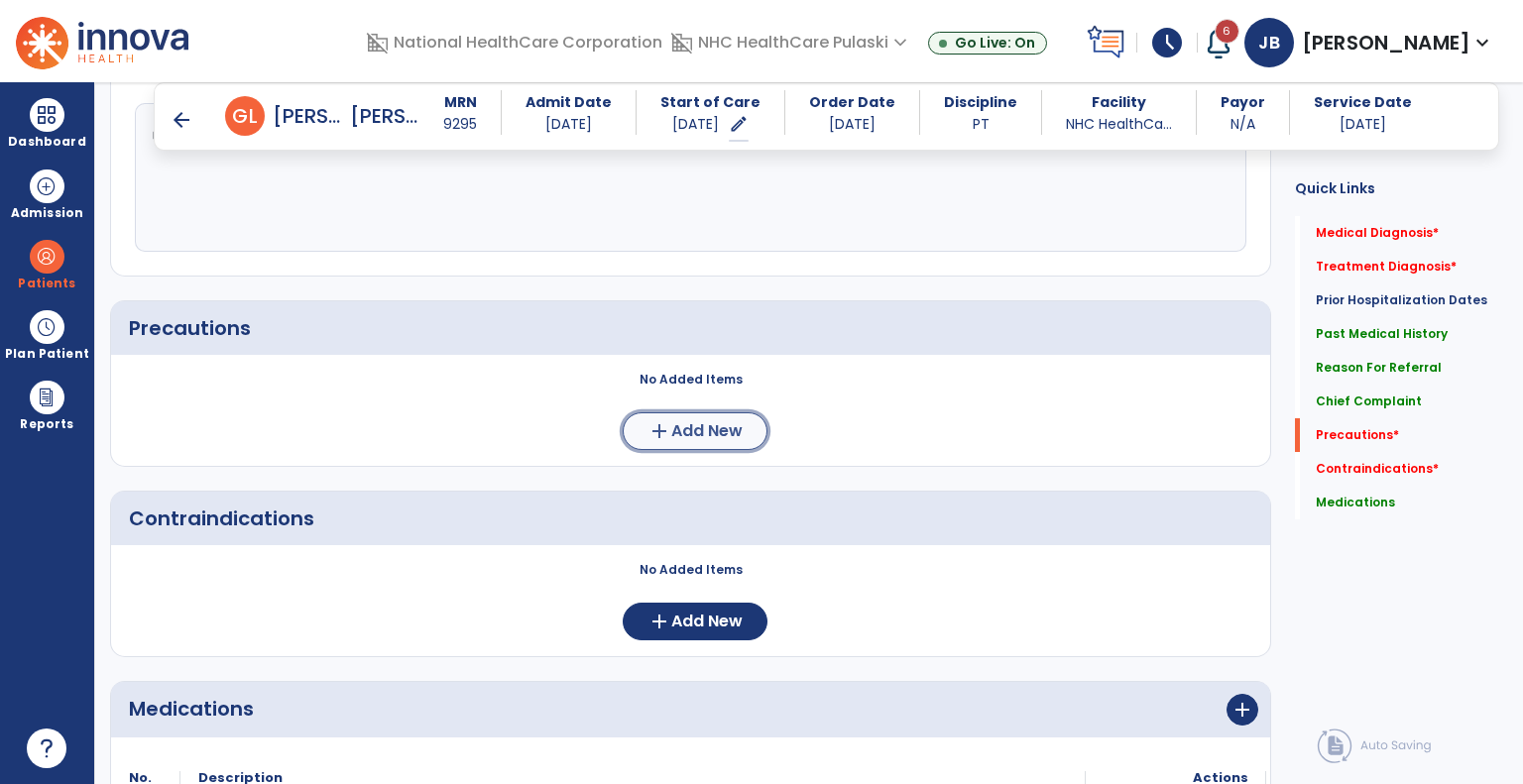 click on "Add New" 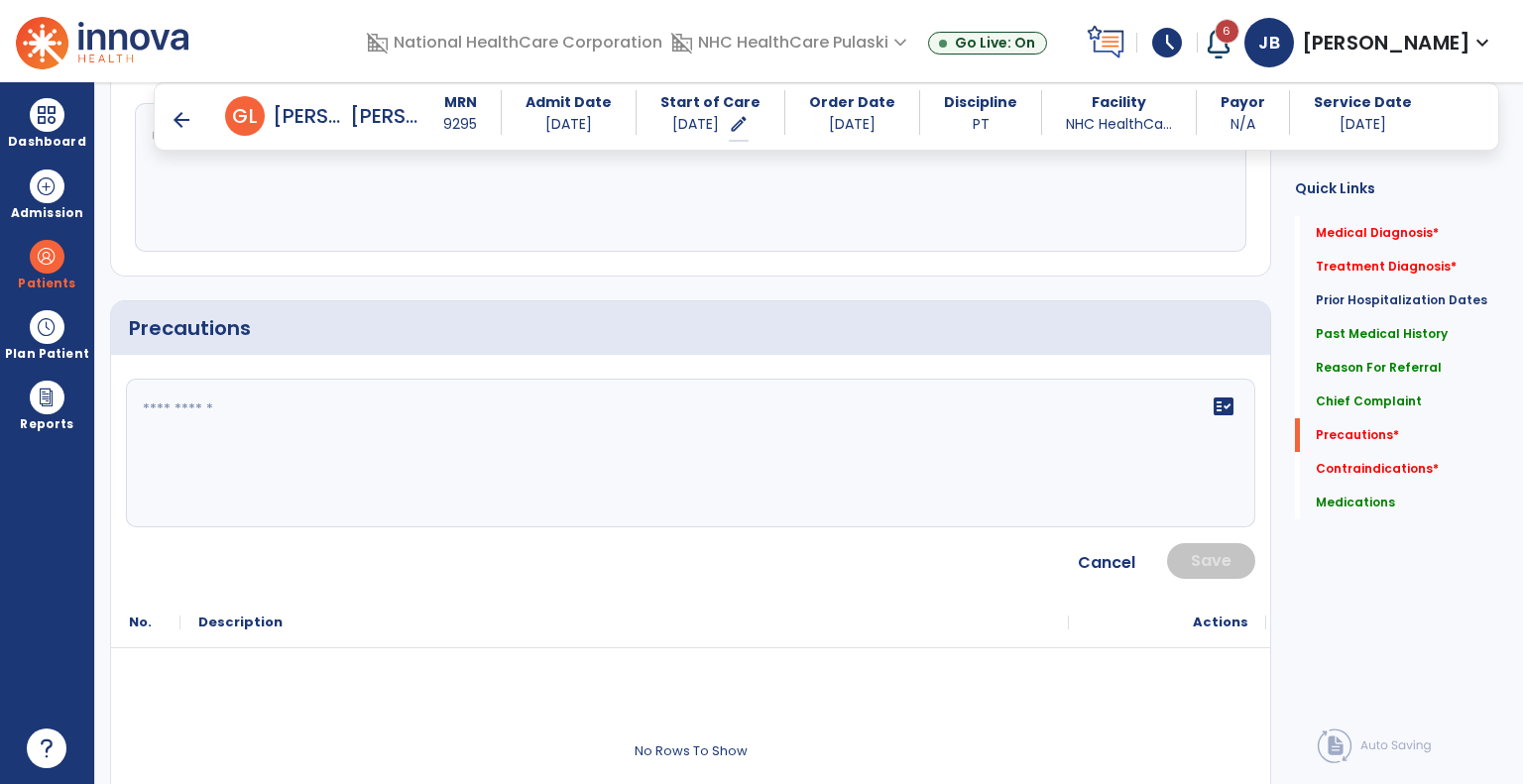 click on "fact_check" 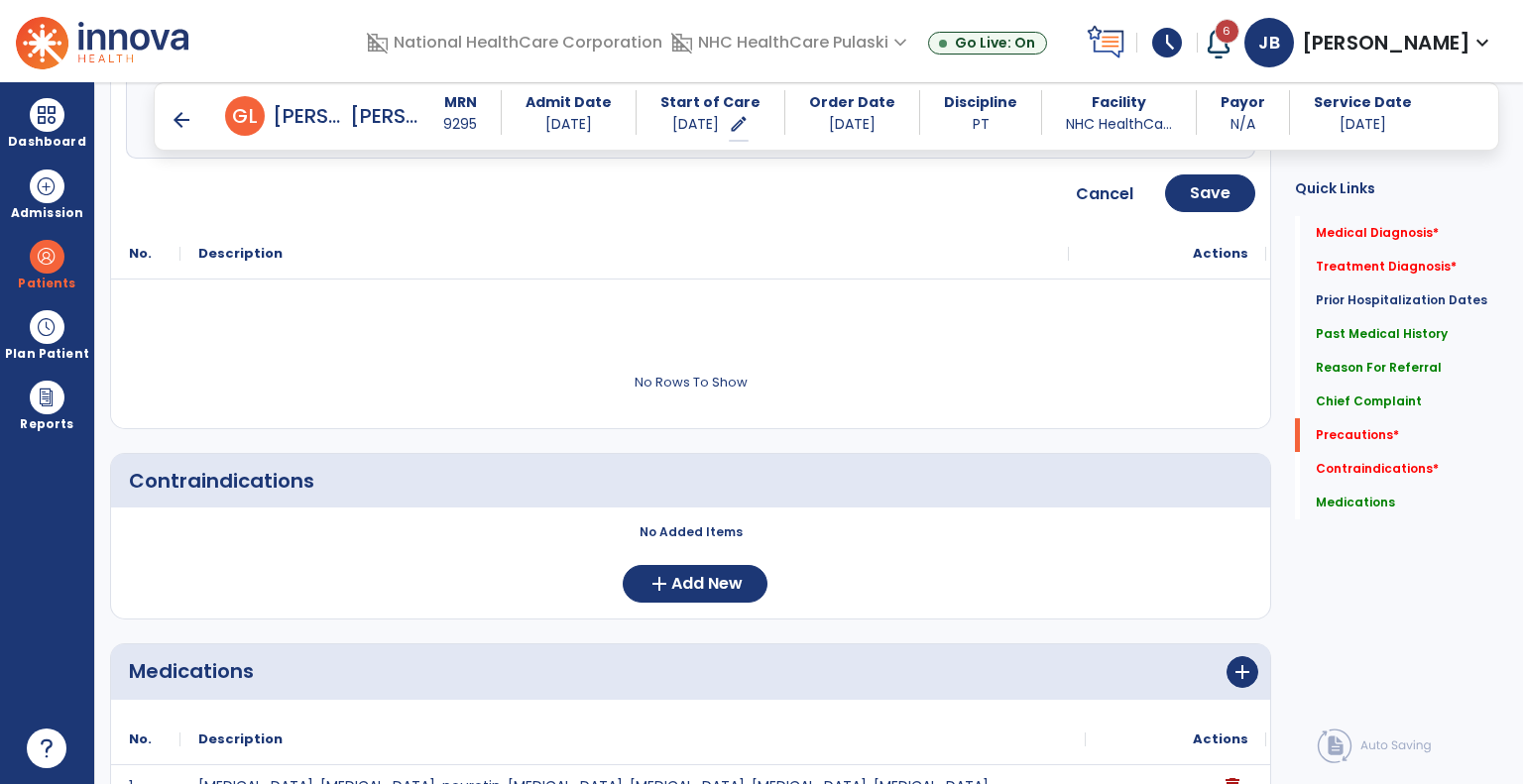 scroll, scrollTop: 1836, scrollLeft: 0, axis: vertical 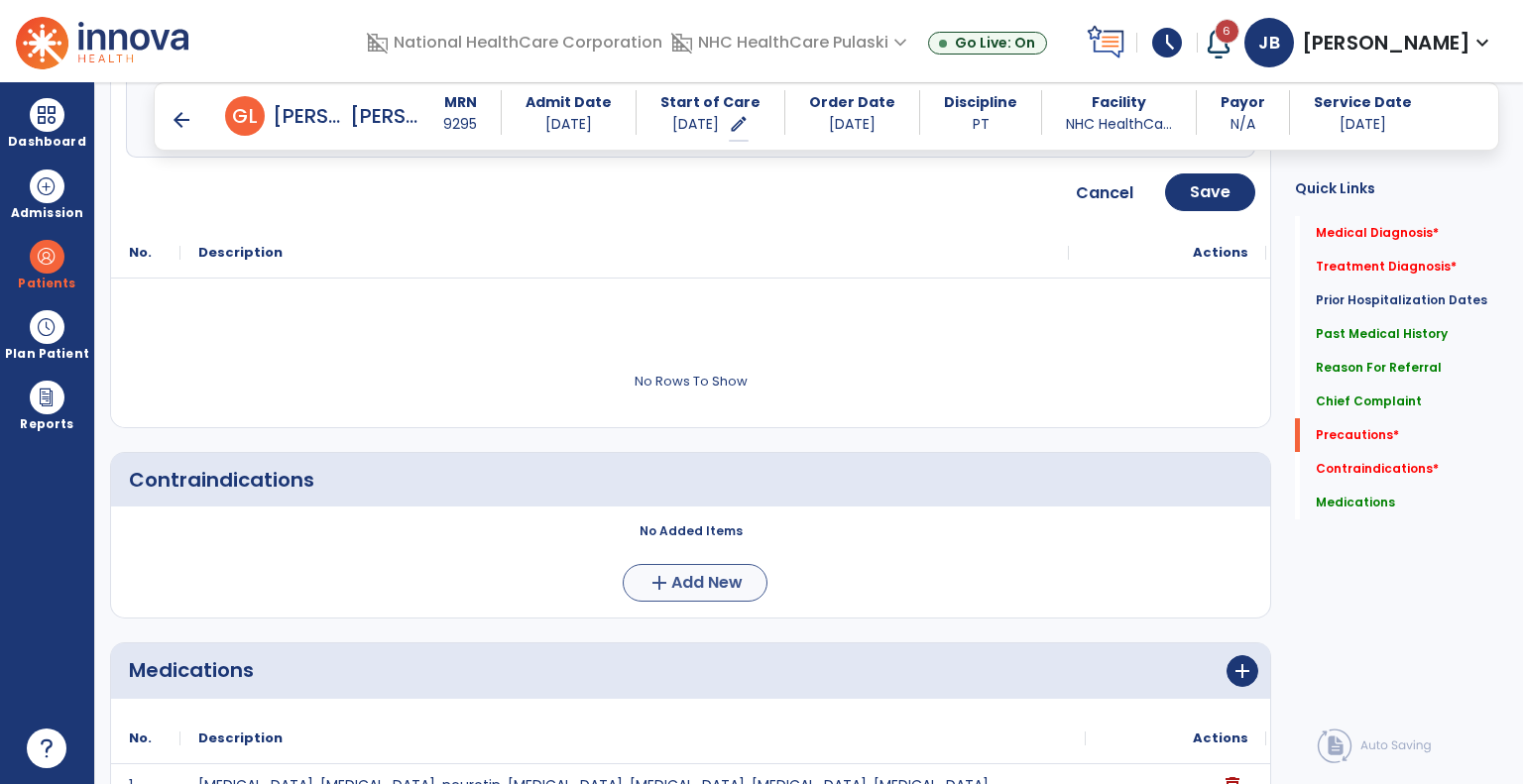 type on "**********" 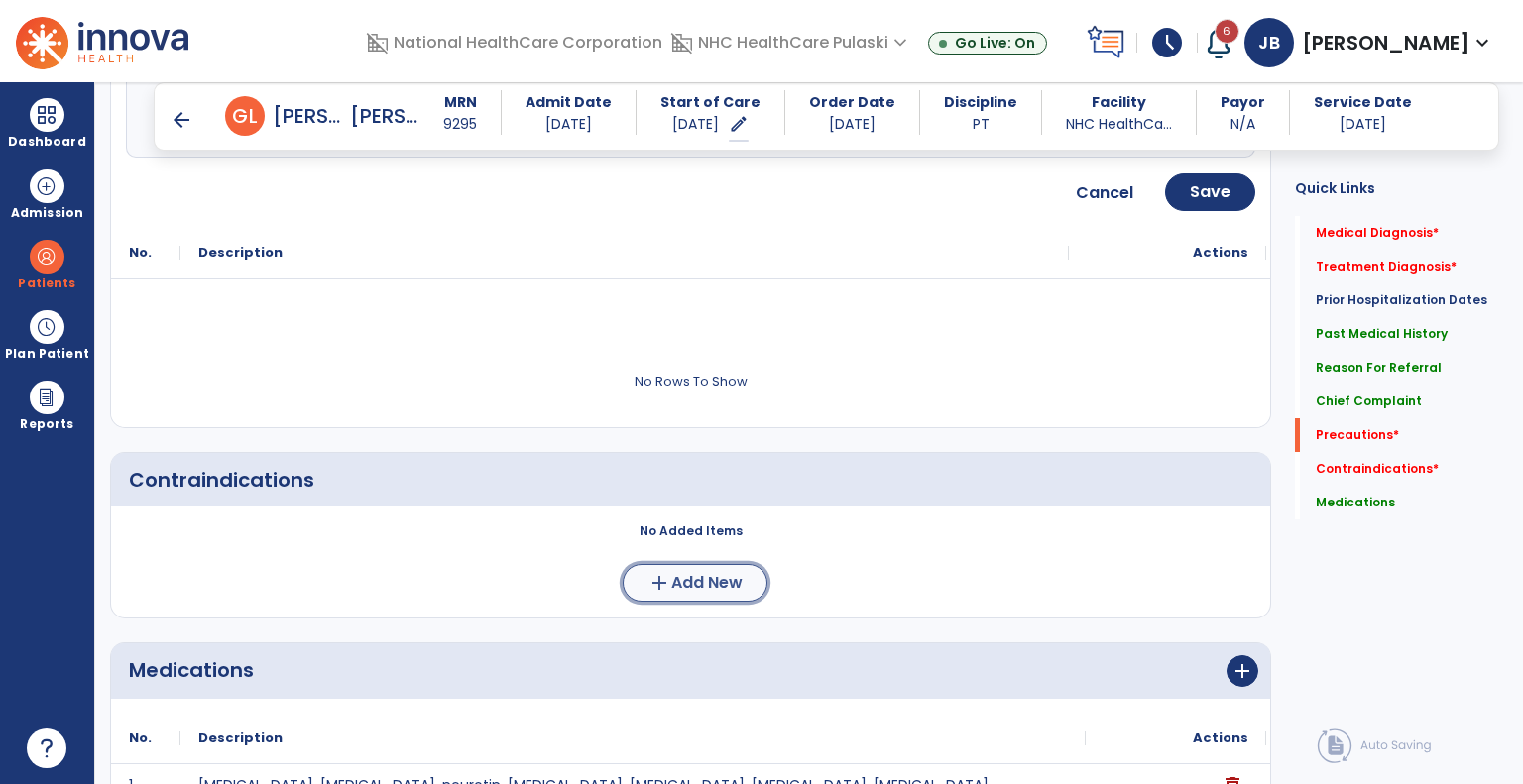 click on "Add New" 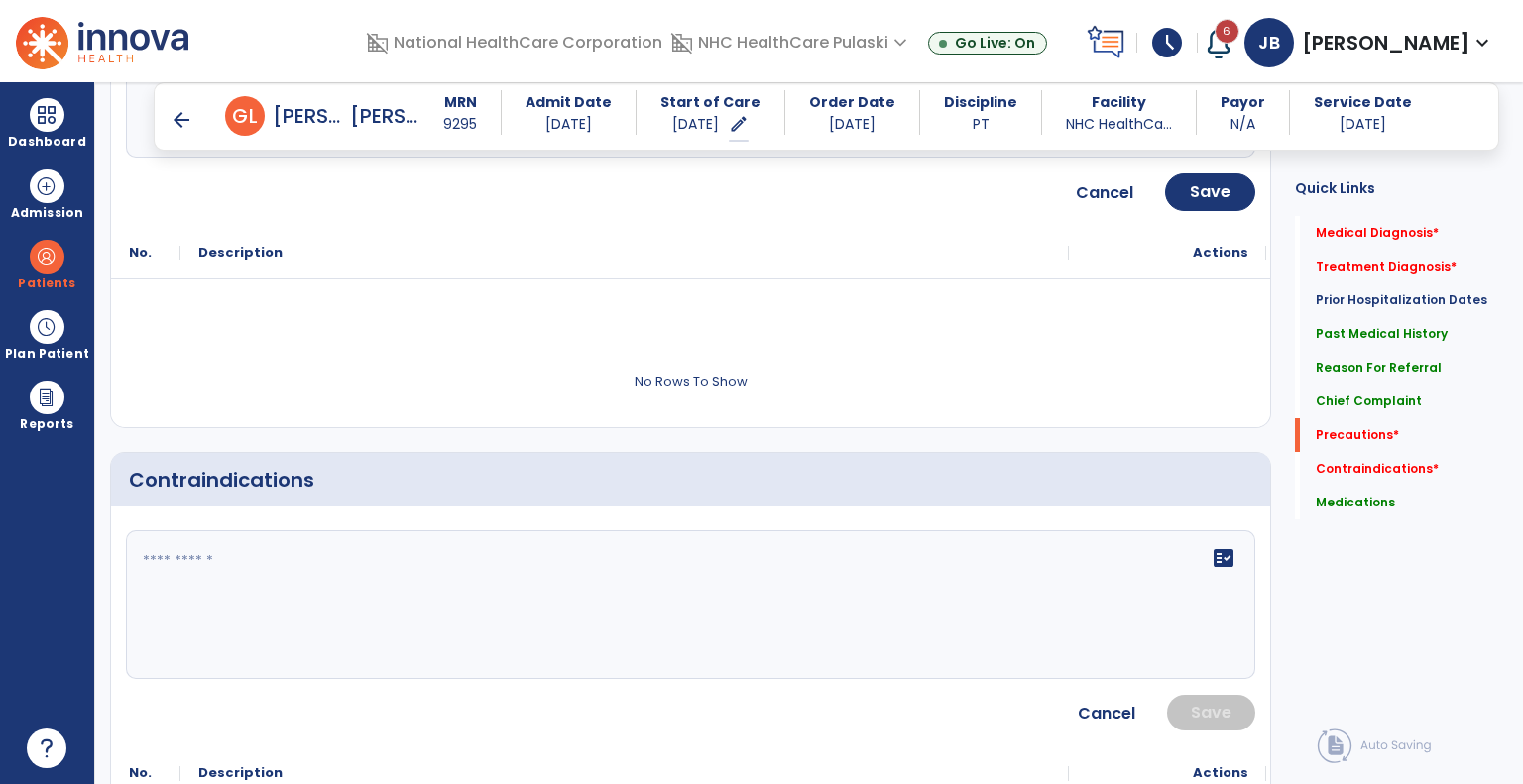 click 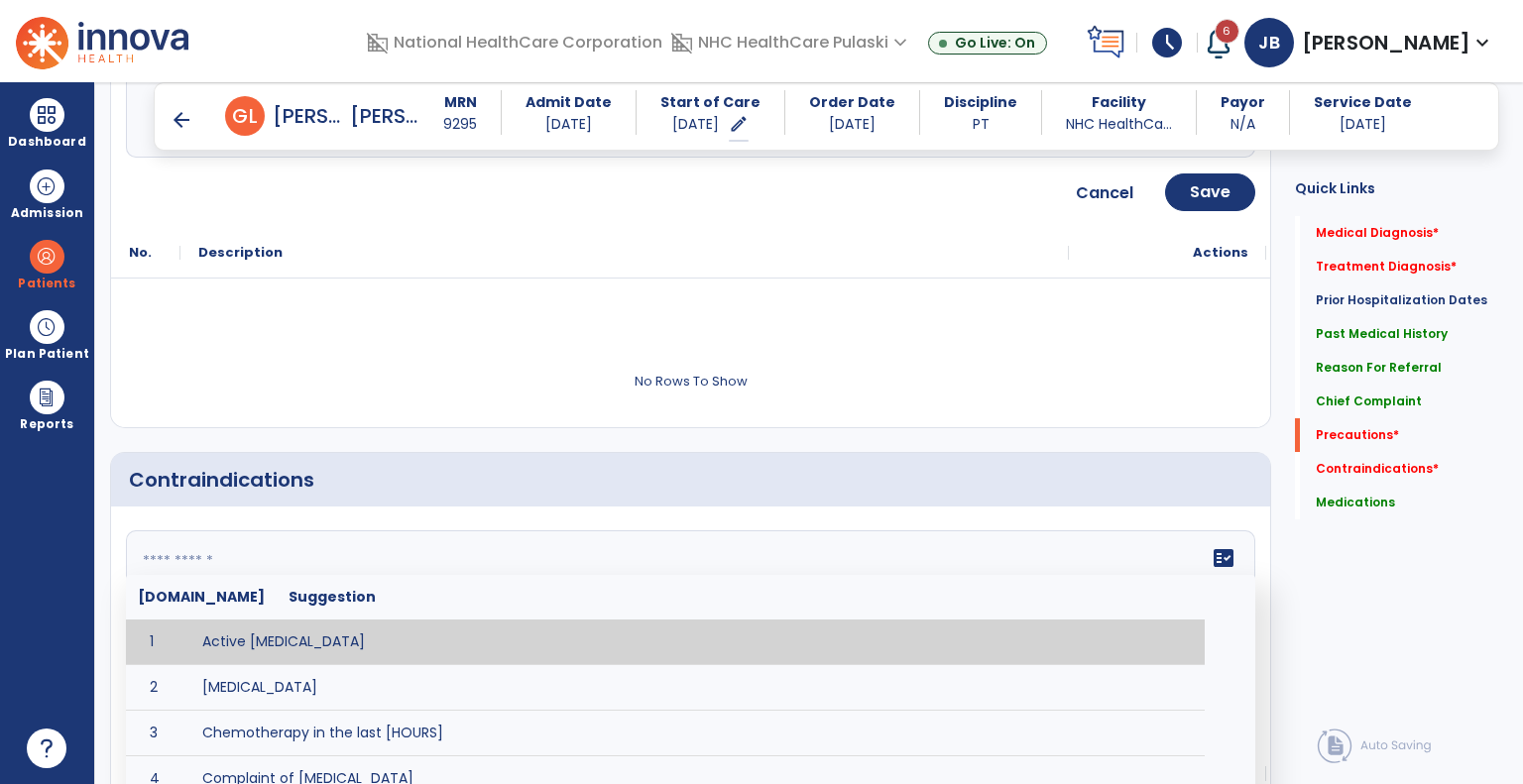 click 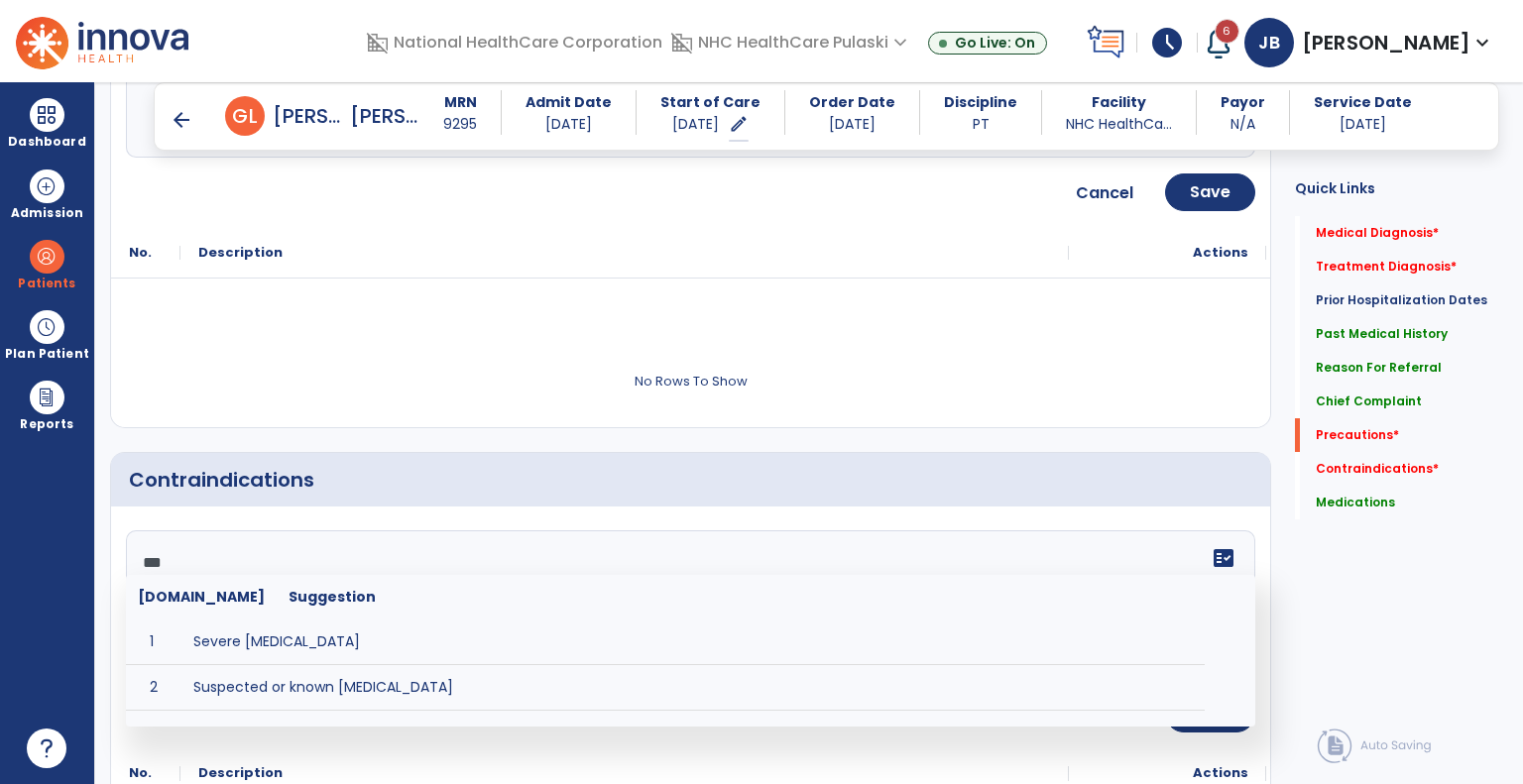 type on "****" 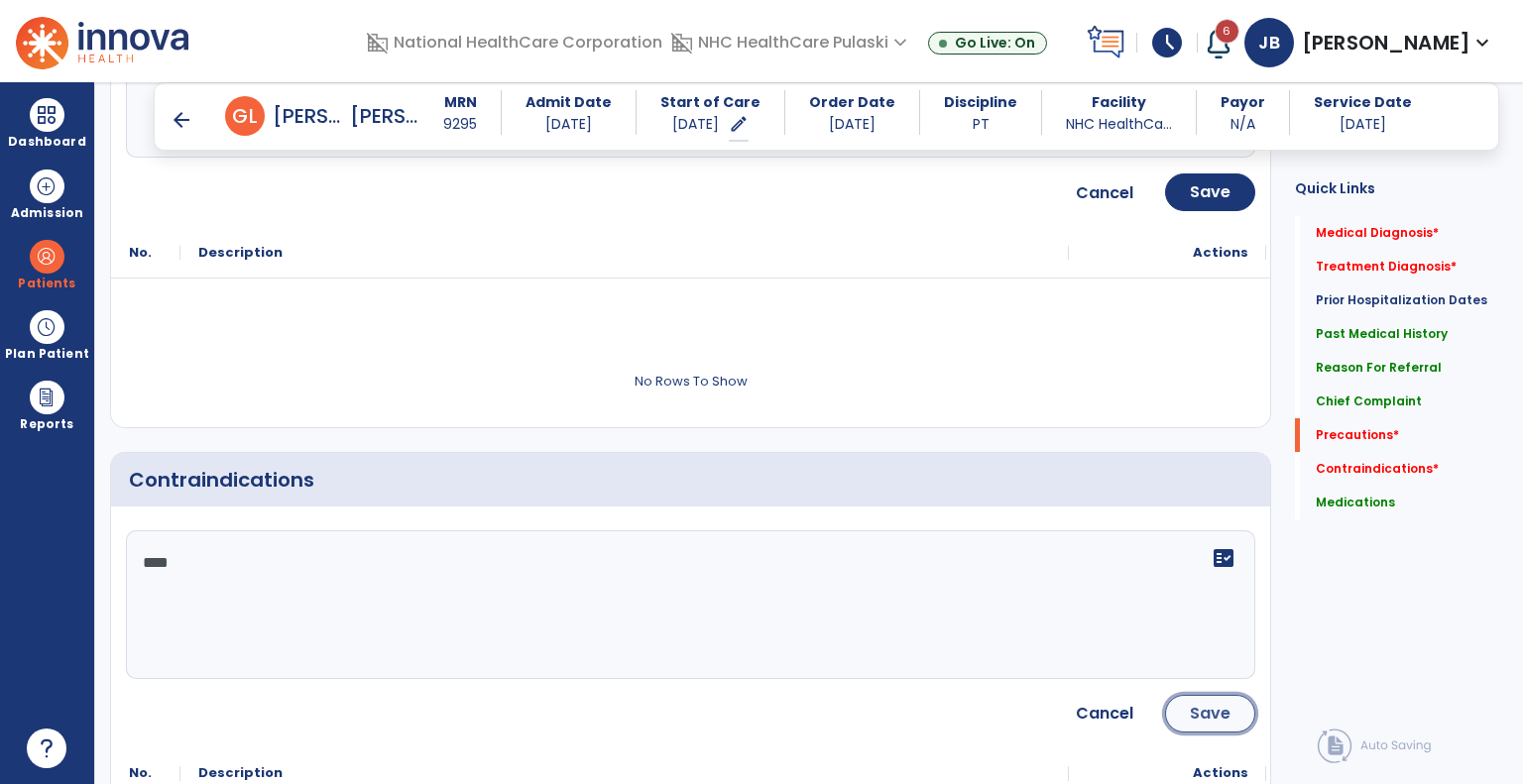 click on "Save" 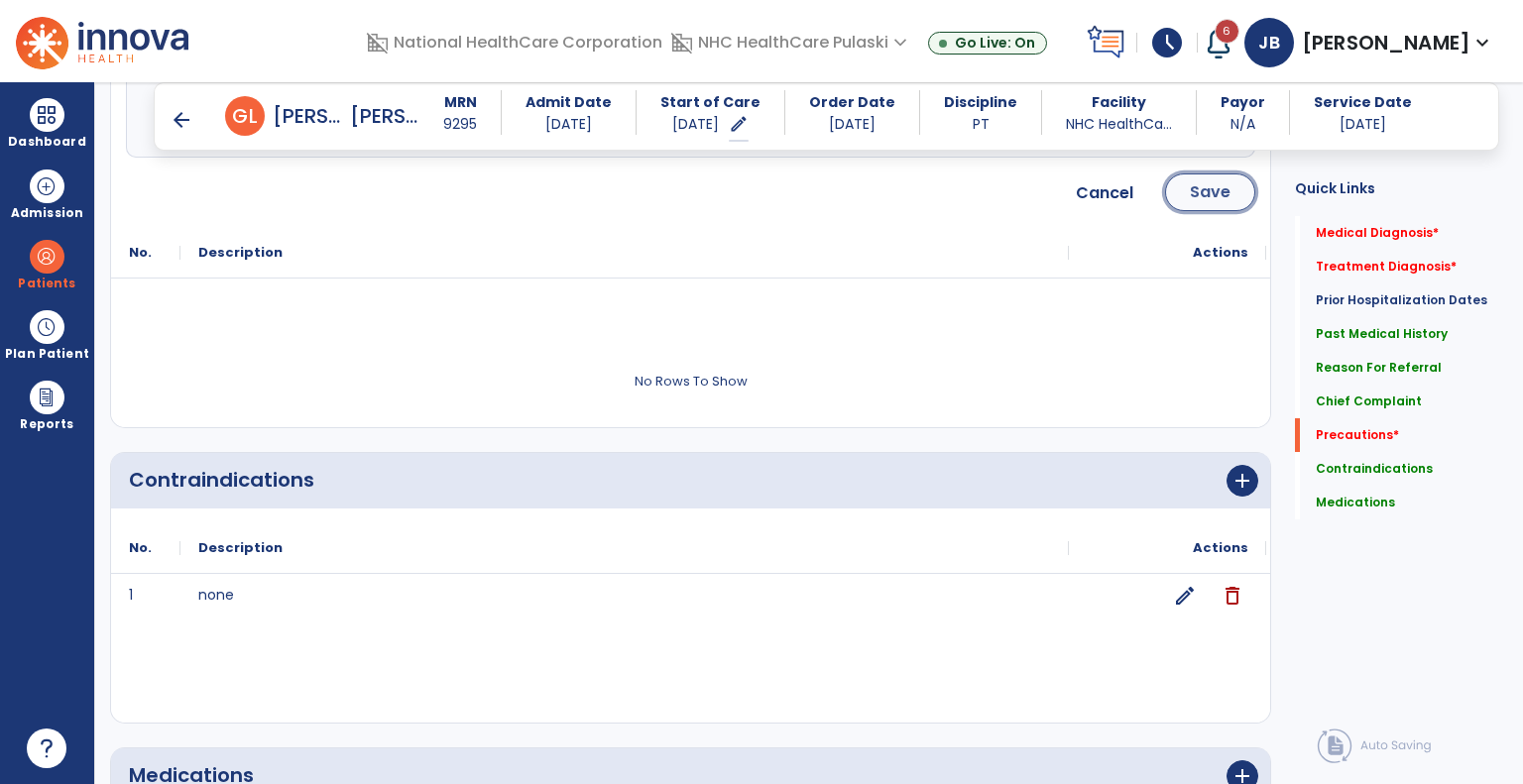 click on "Save" 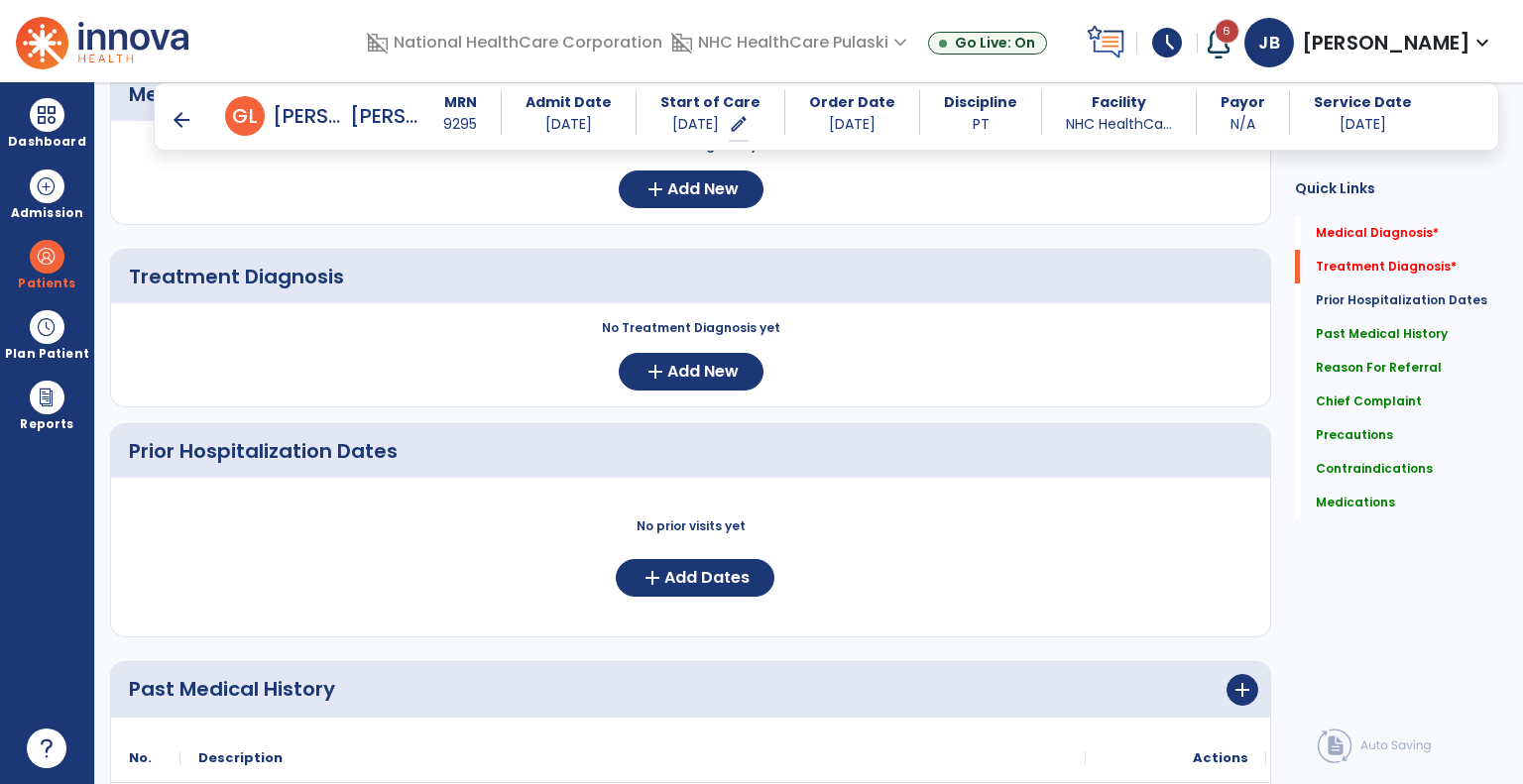 scroll, scrollTop: 0, scrollLeft: 0, axis: both 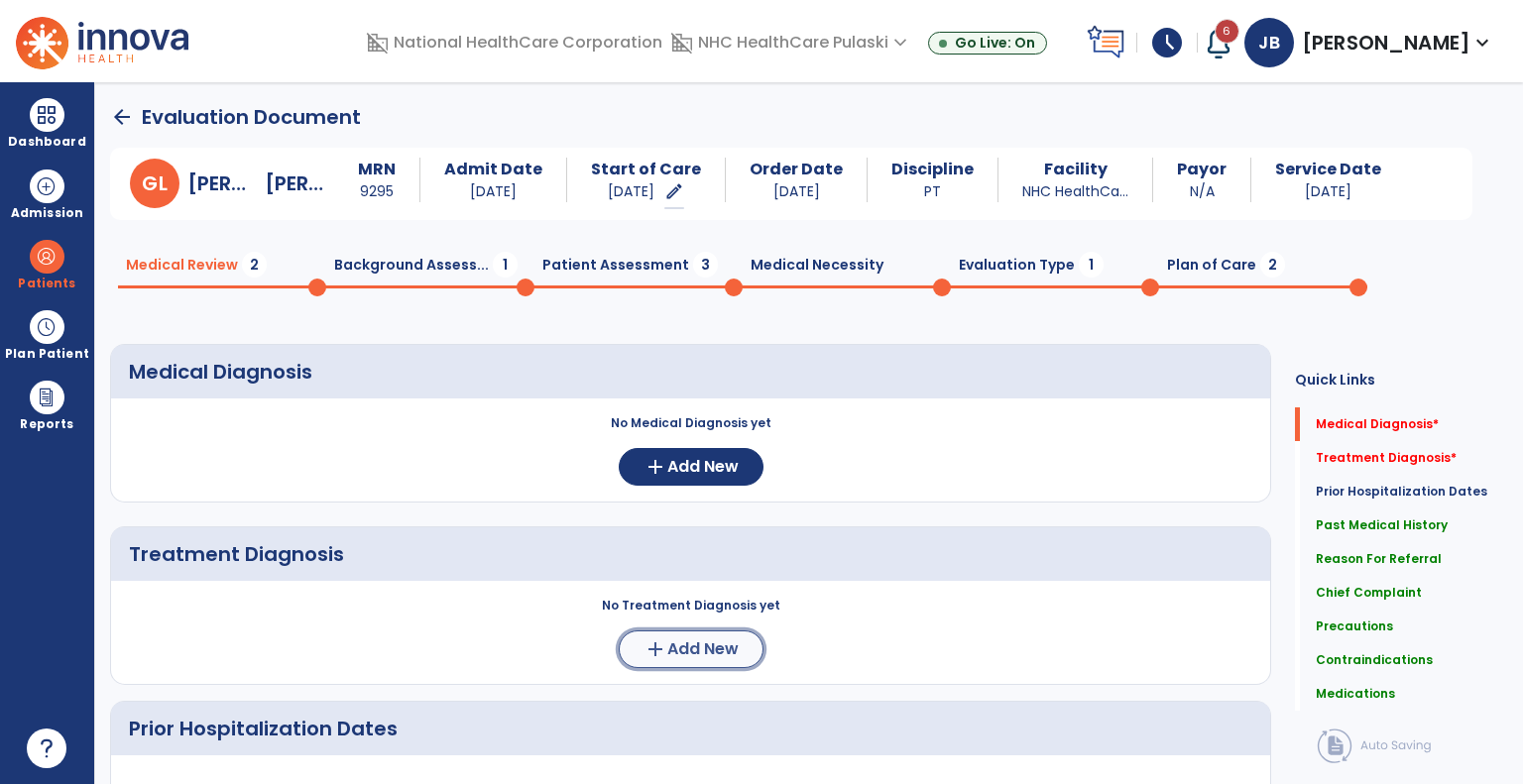 click on "Add New" 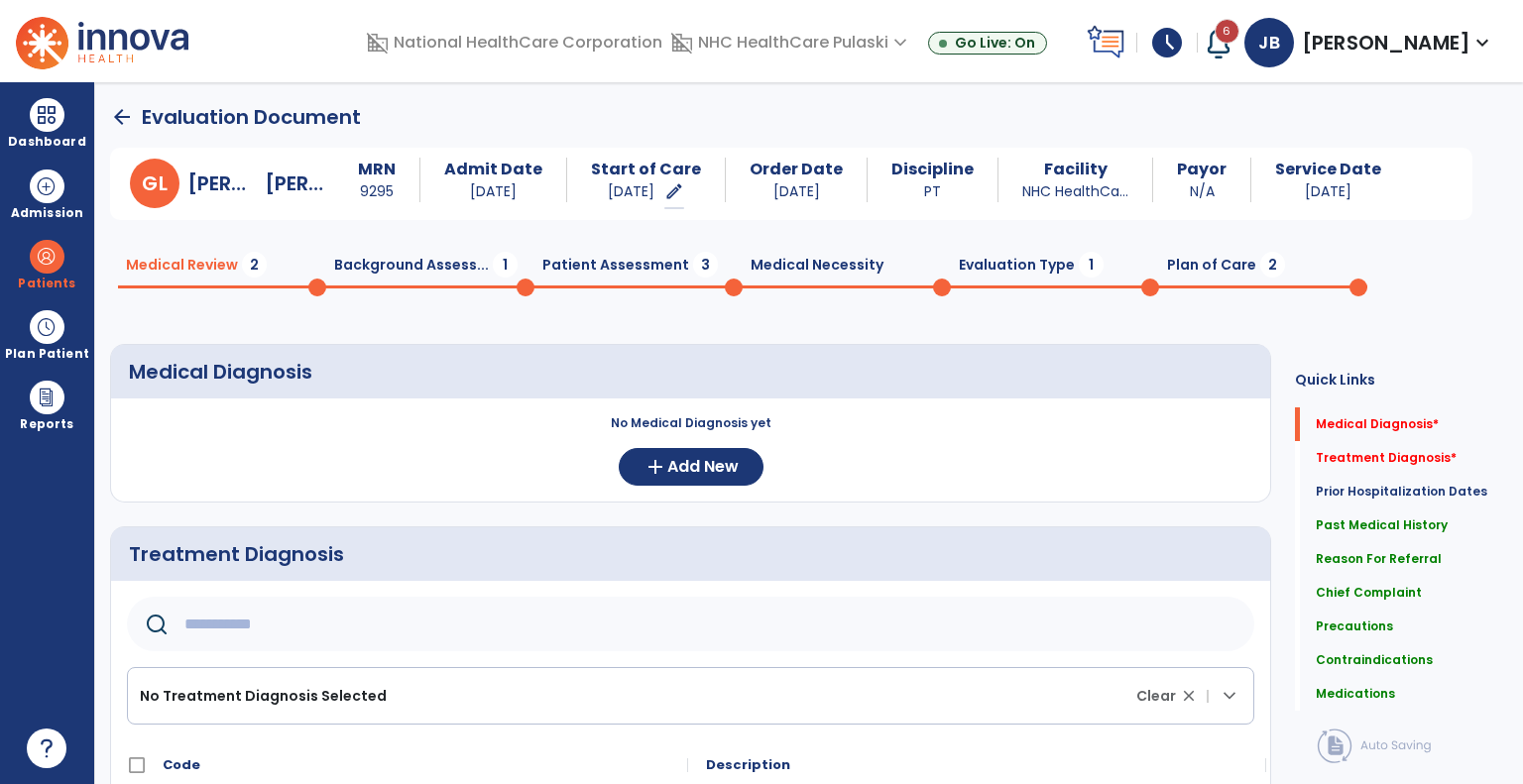 click 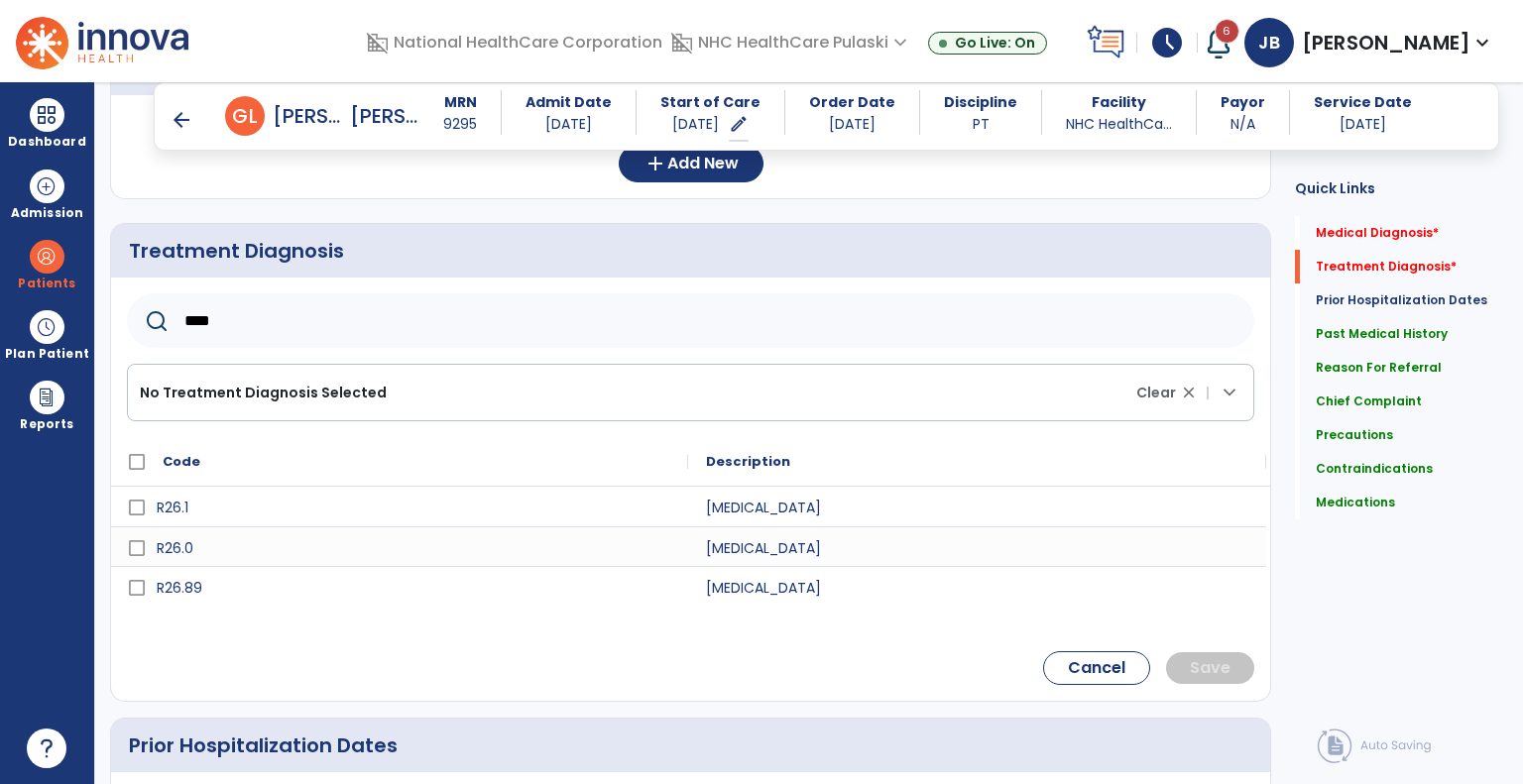 scroll, scrollTop: 278, scrollLeft: 0, axis: vertical 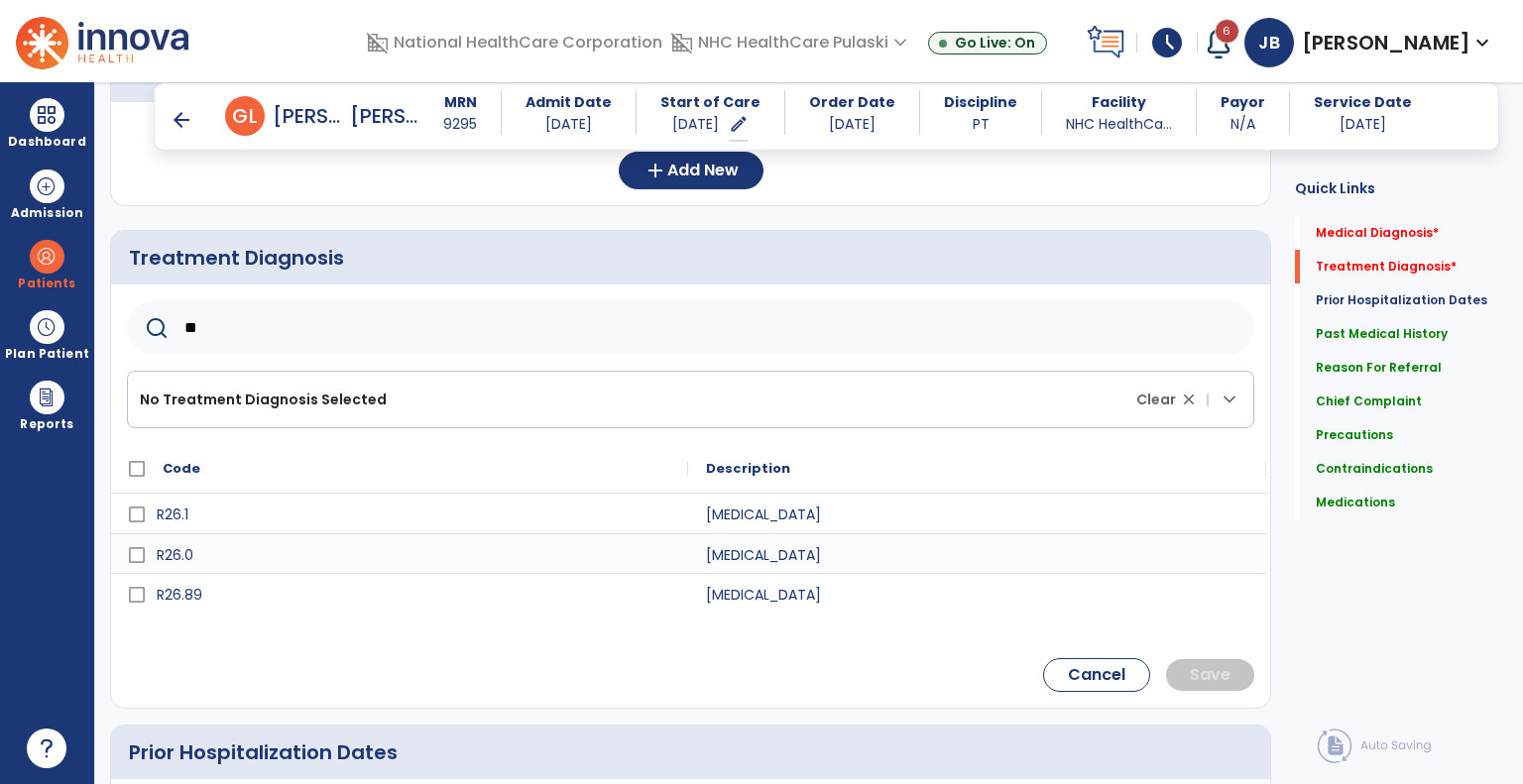 type on "*" 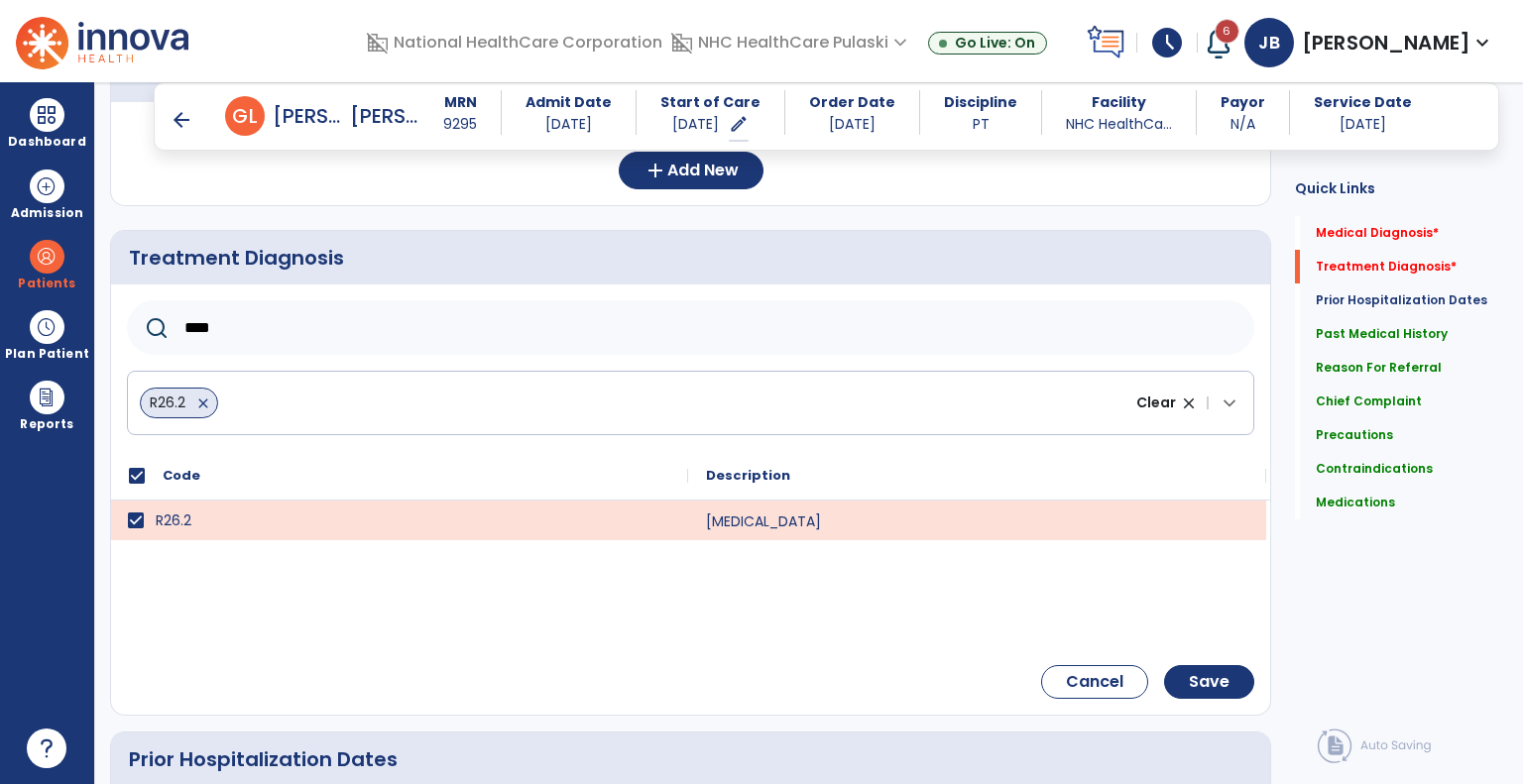 click on "****" 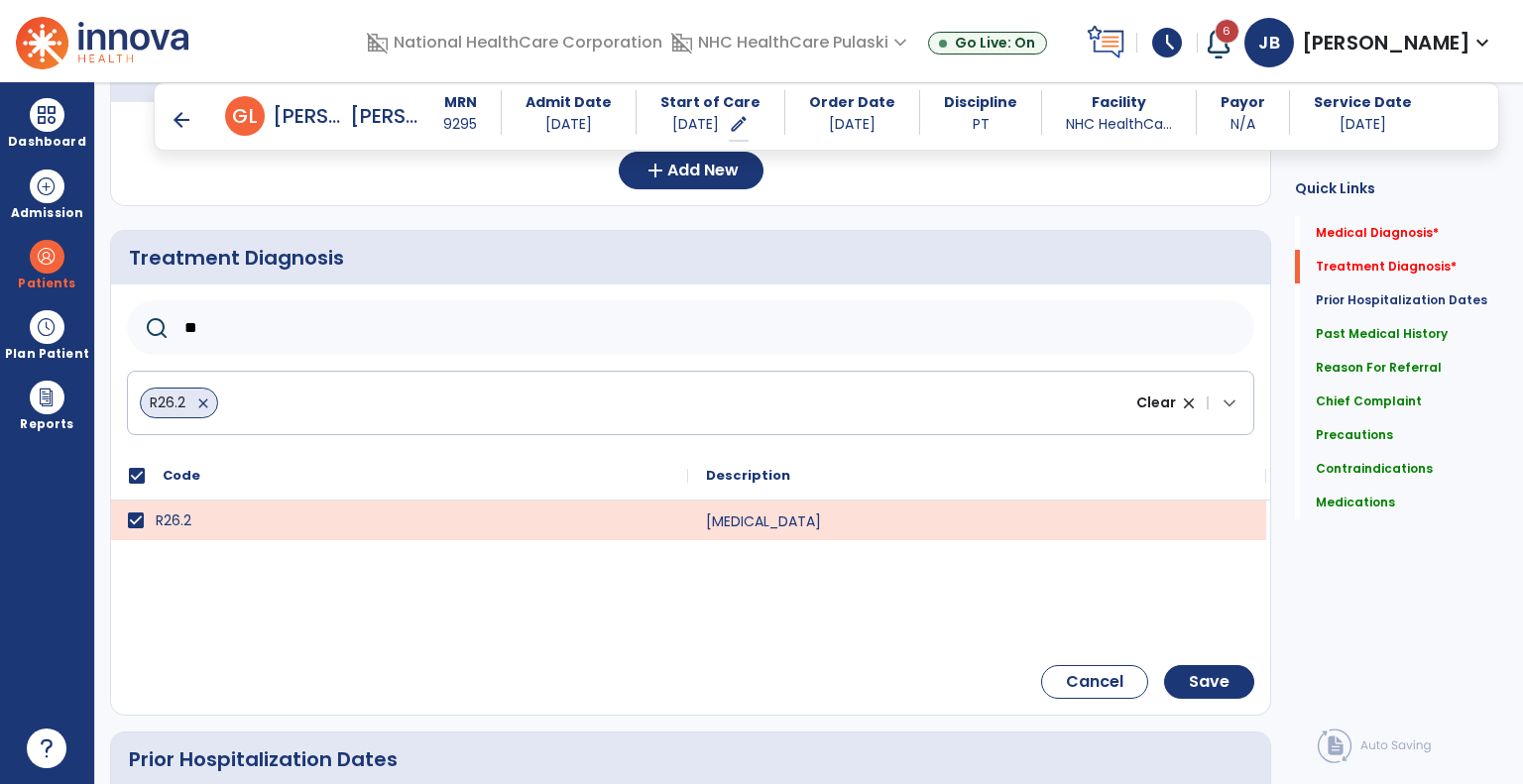 type on "*" 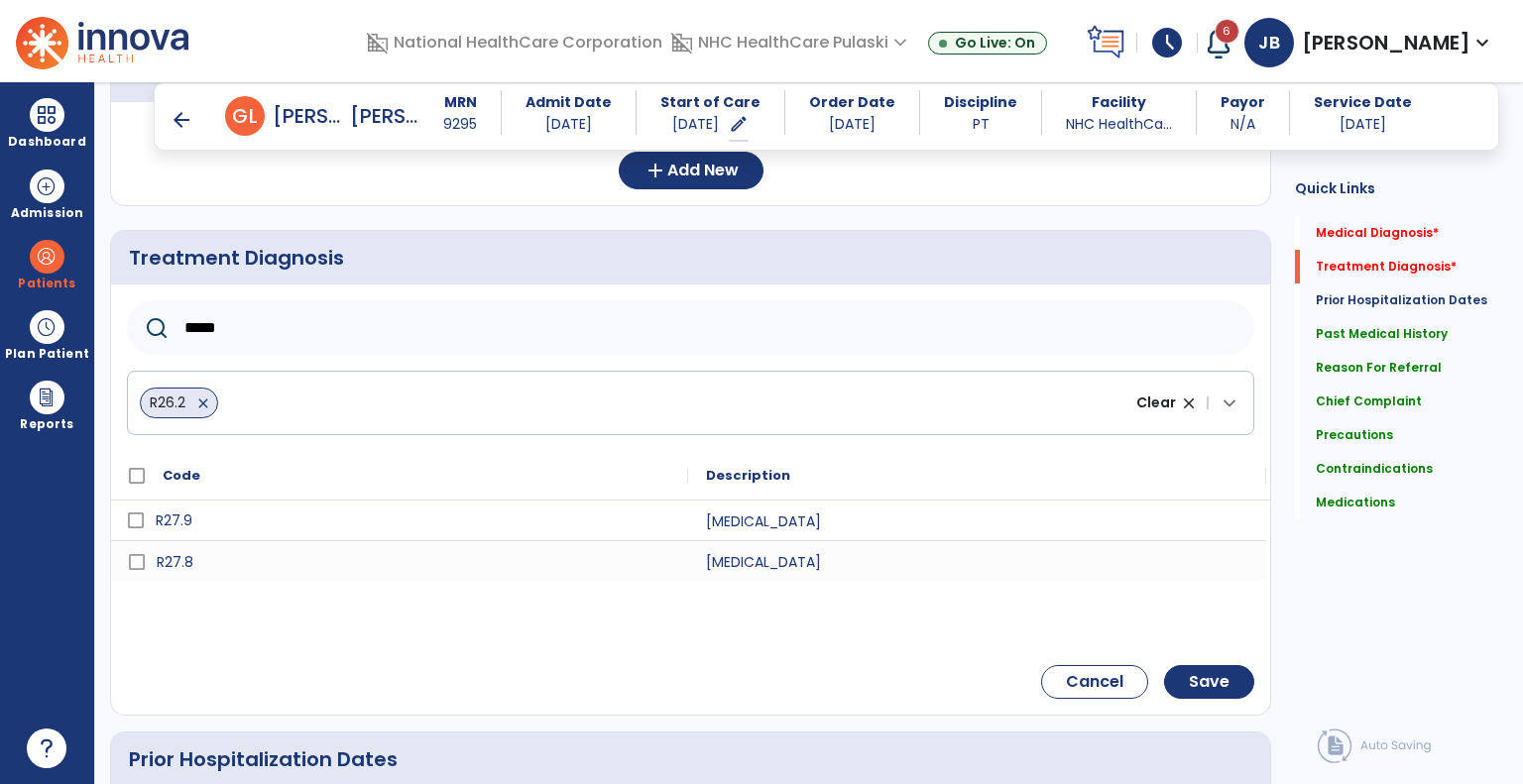 type on "*****" 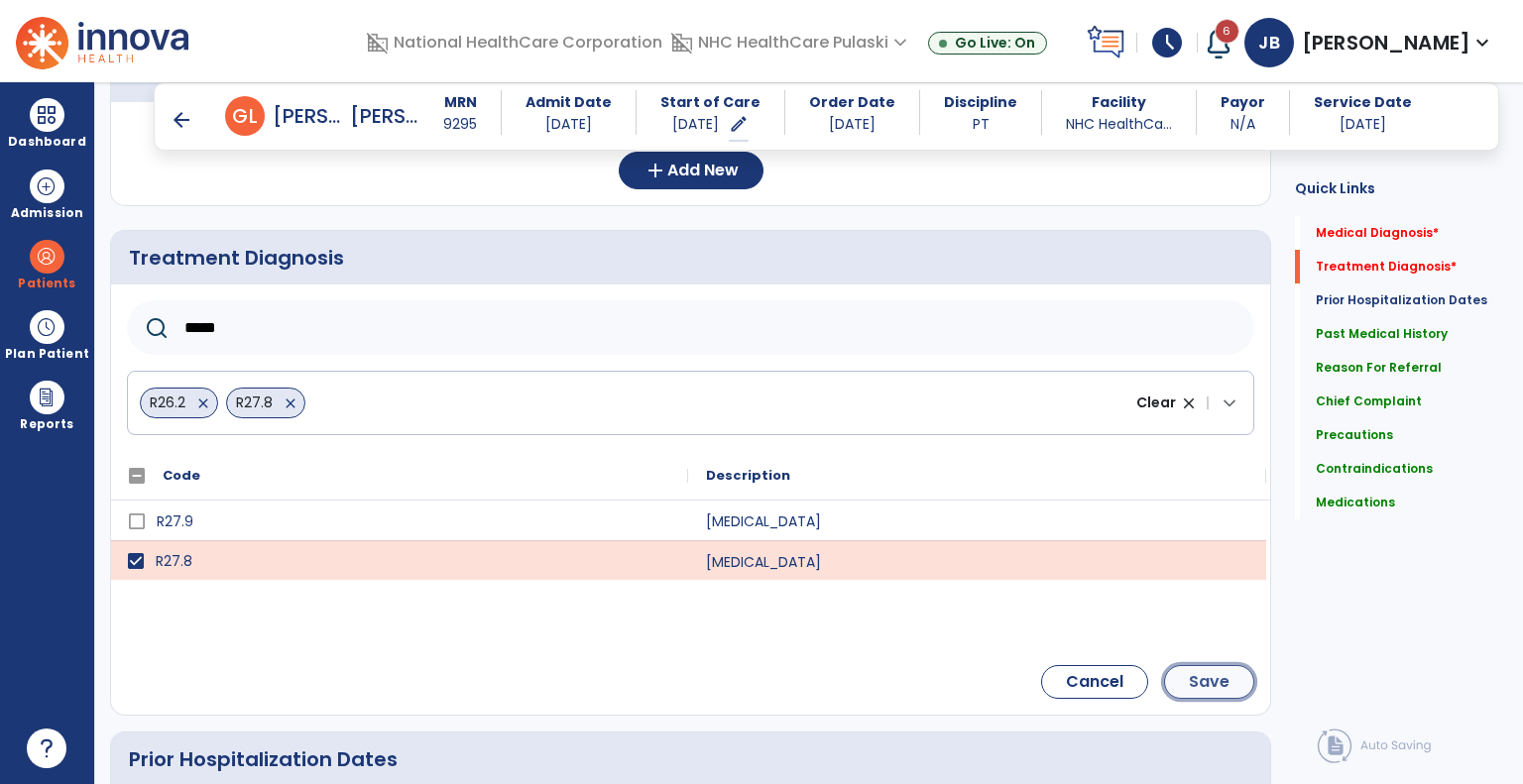 click on "Save" 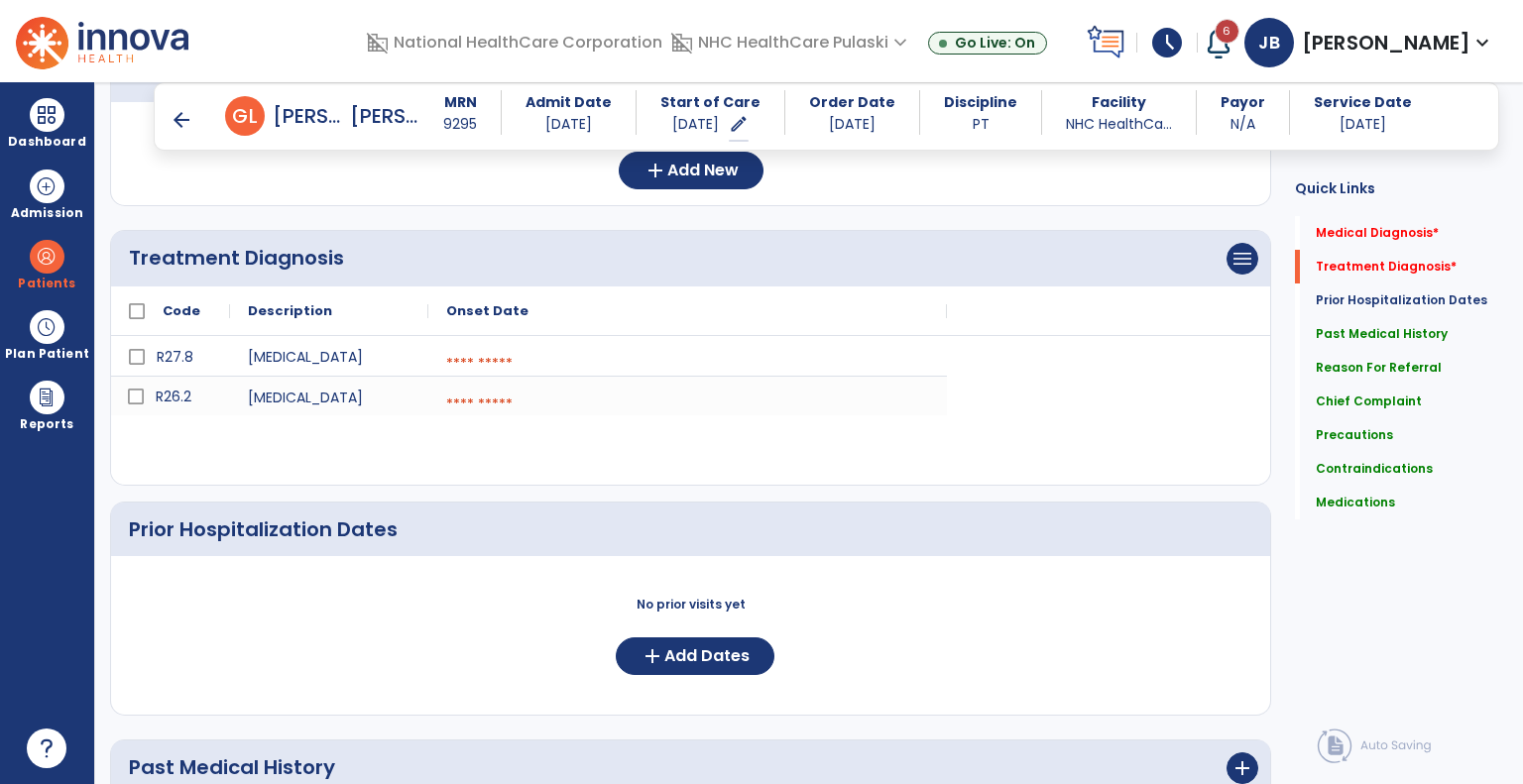click at bounding box center (687, 364) 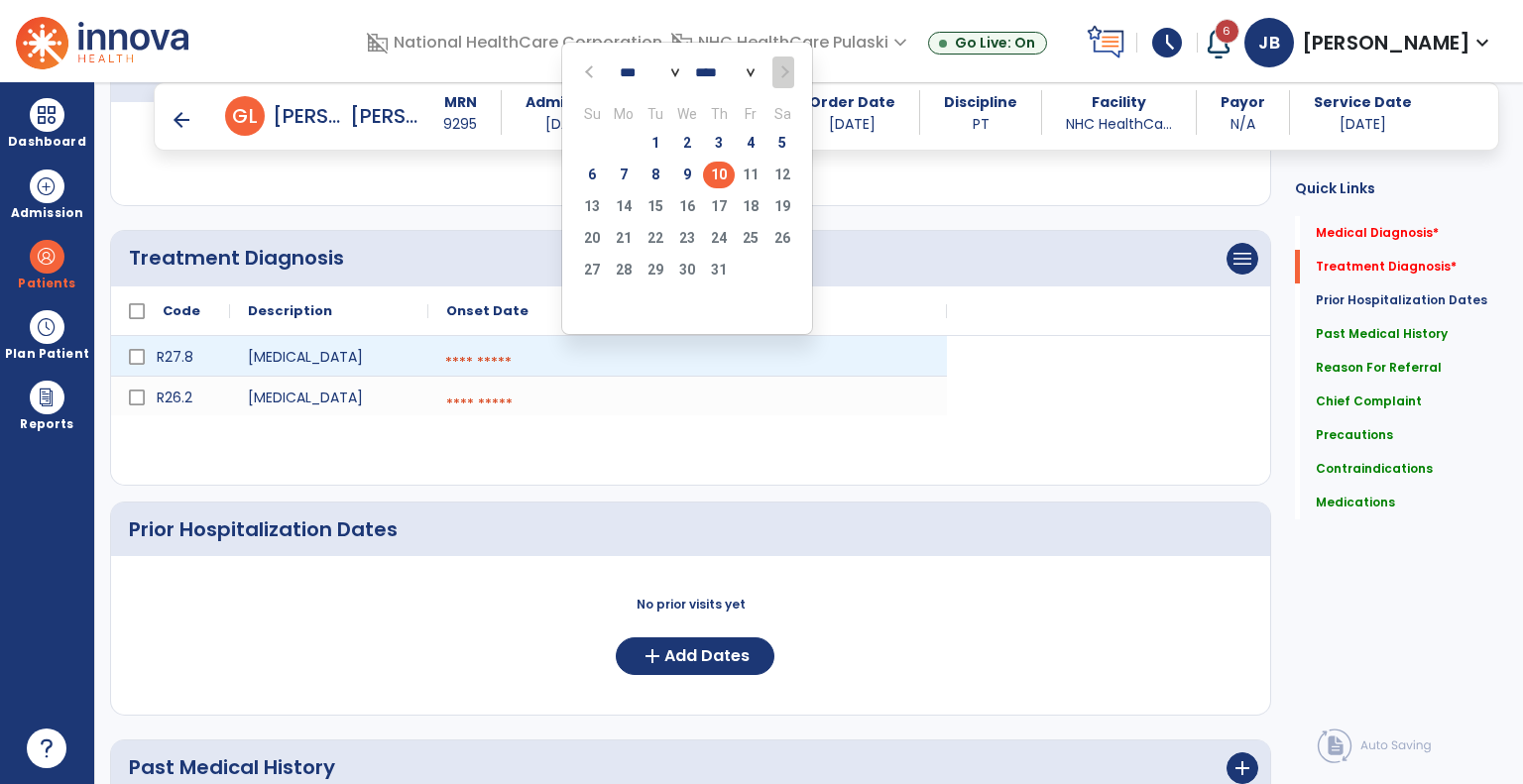 click on "10" 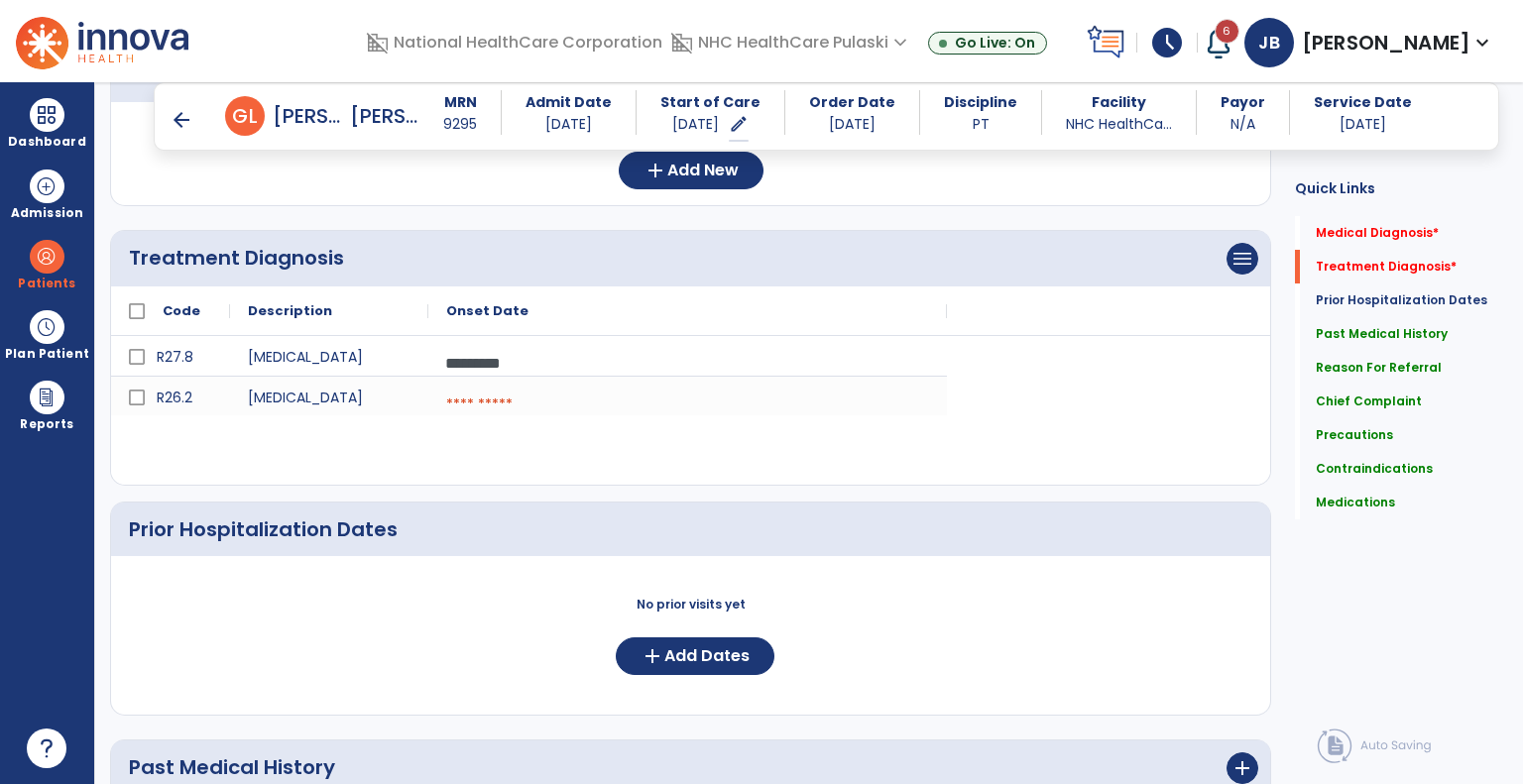 click at bounding box center [687, 404] 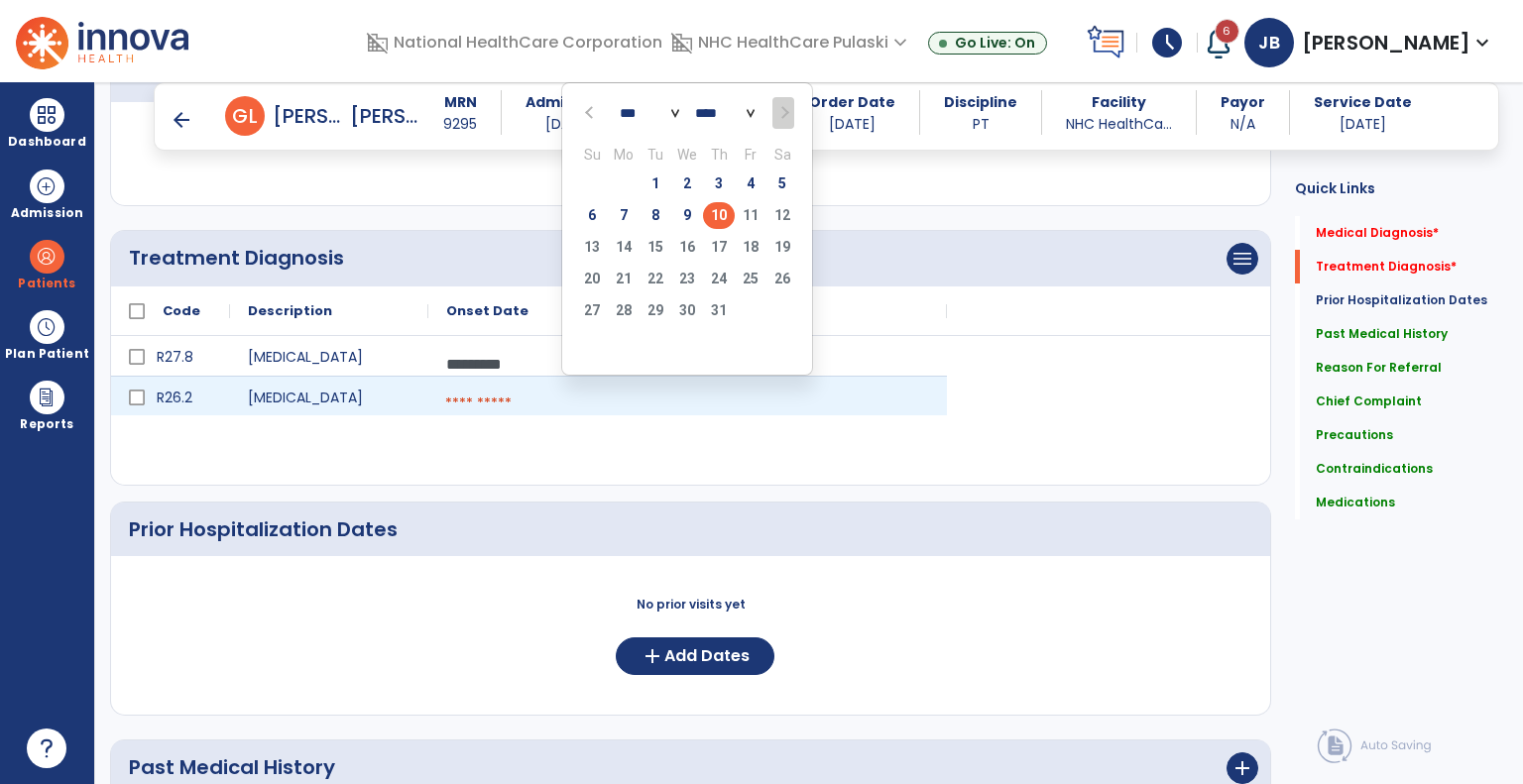 click on "10" 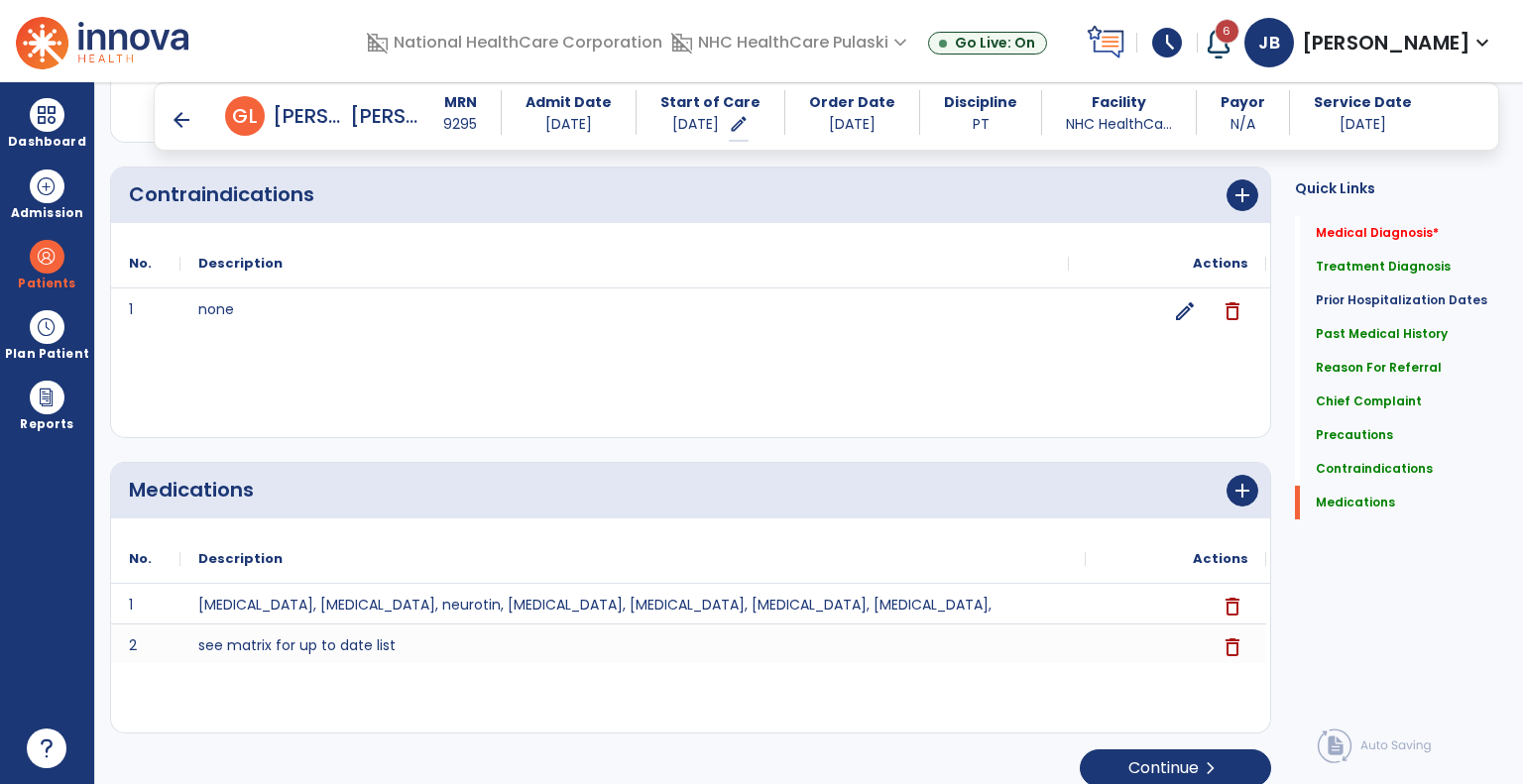 scroll, scrollTop: 2005, scrollLeft: 0, axis: vertical 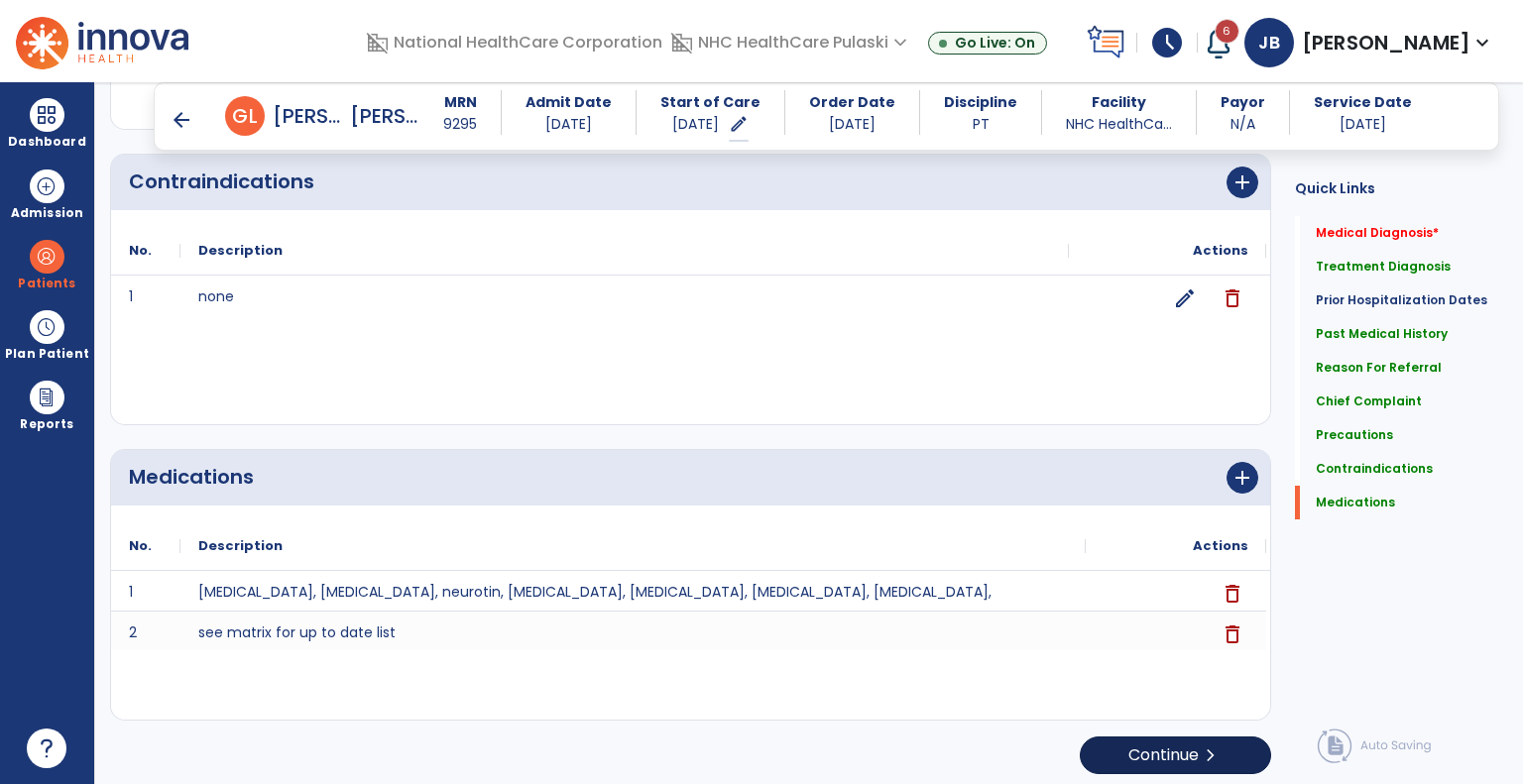 click on "Continue  chevron_right" 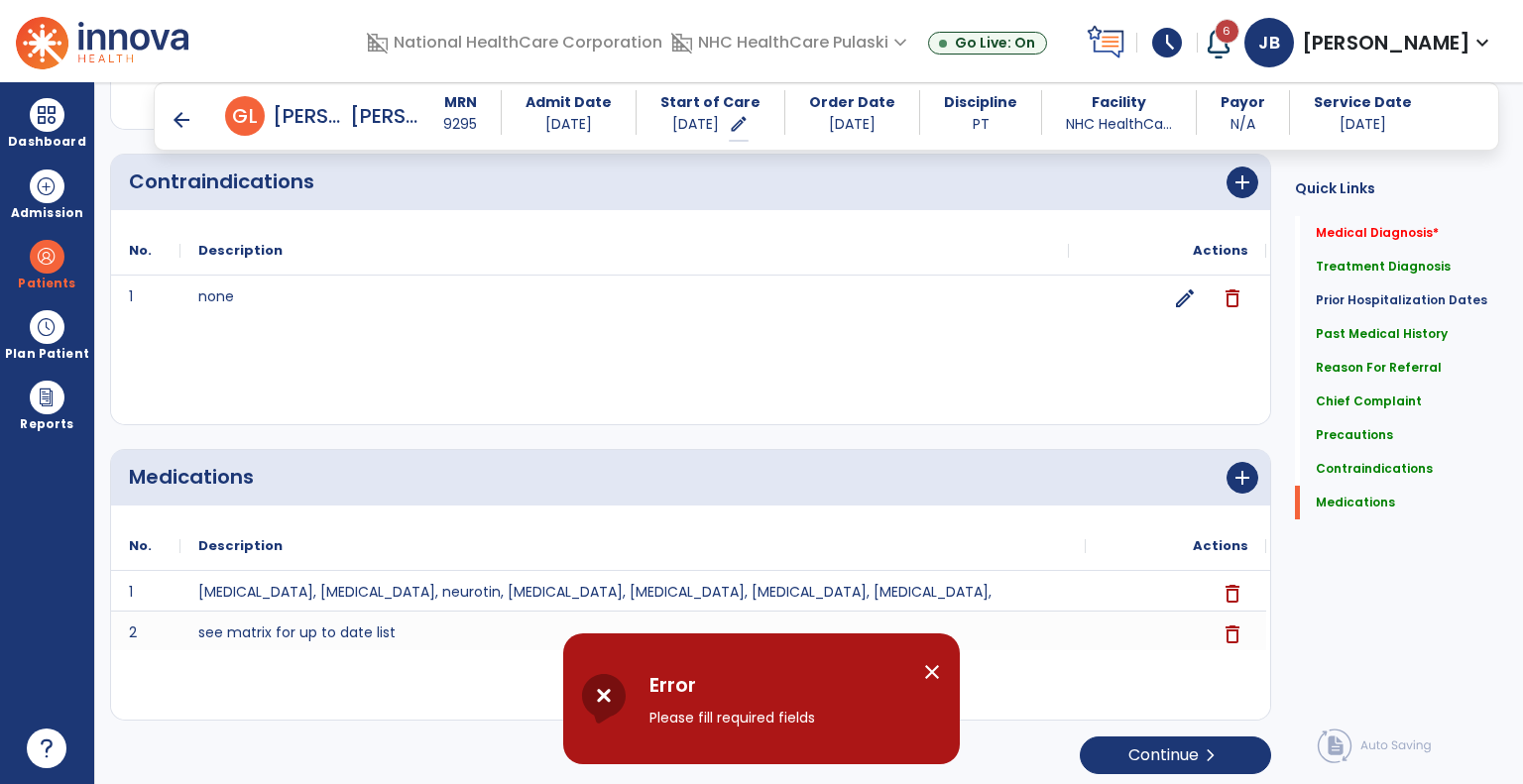 click on "close" at bounding box center (932, 672) 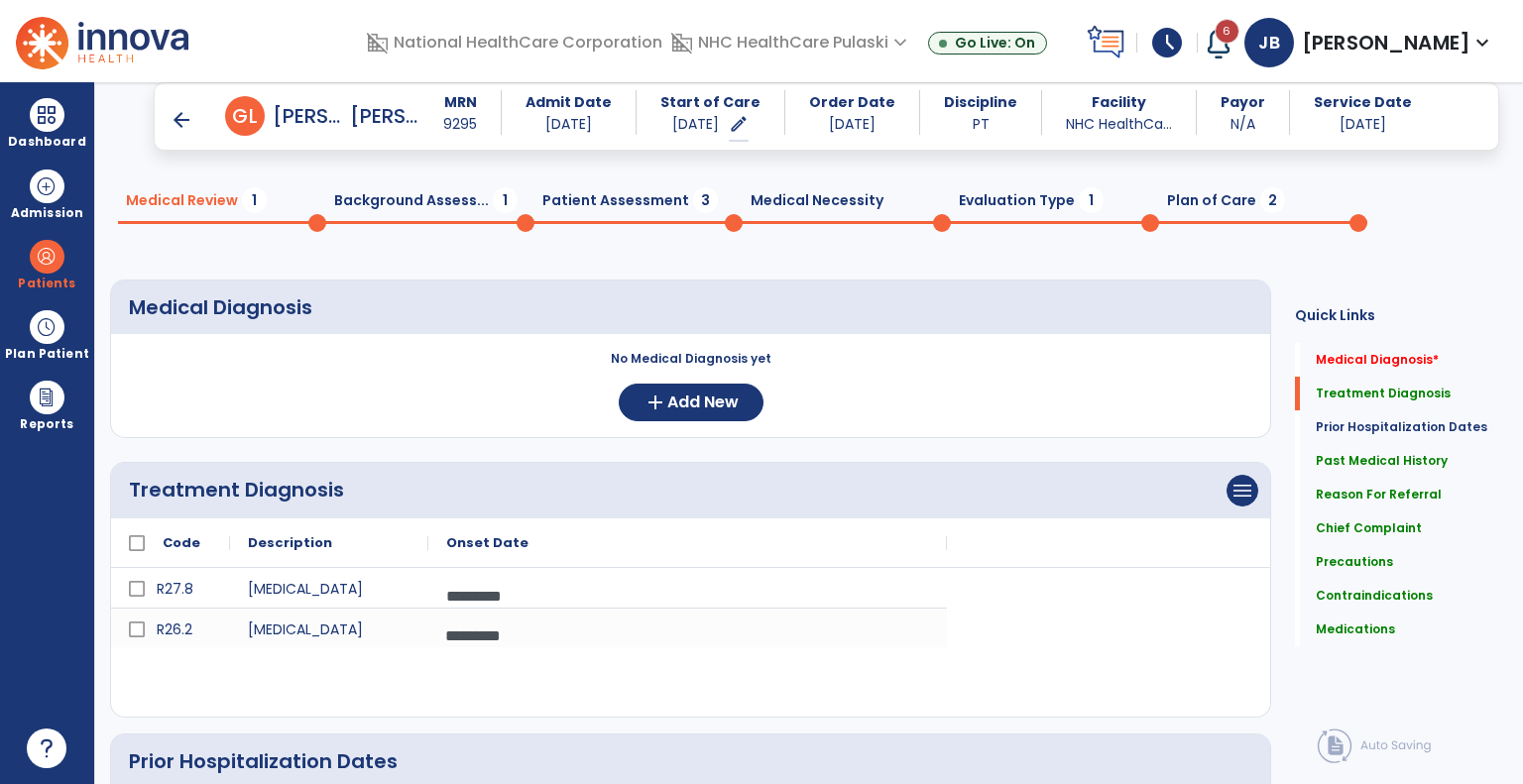 scroll, scrollTop: 0, scrollLeft: 0, axis: both 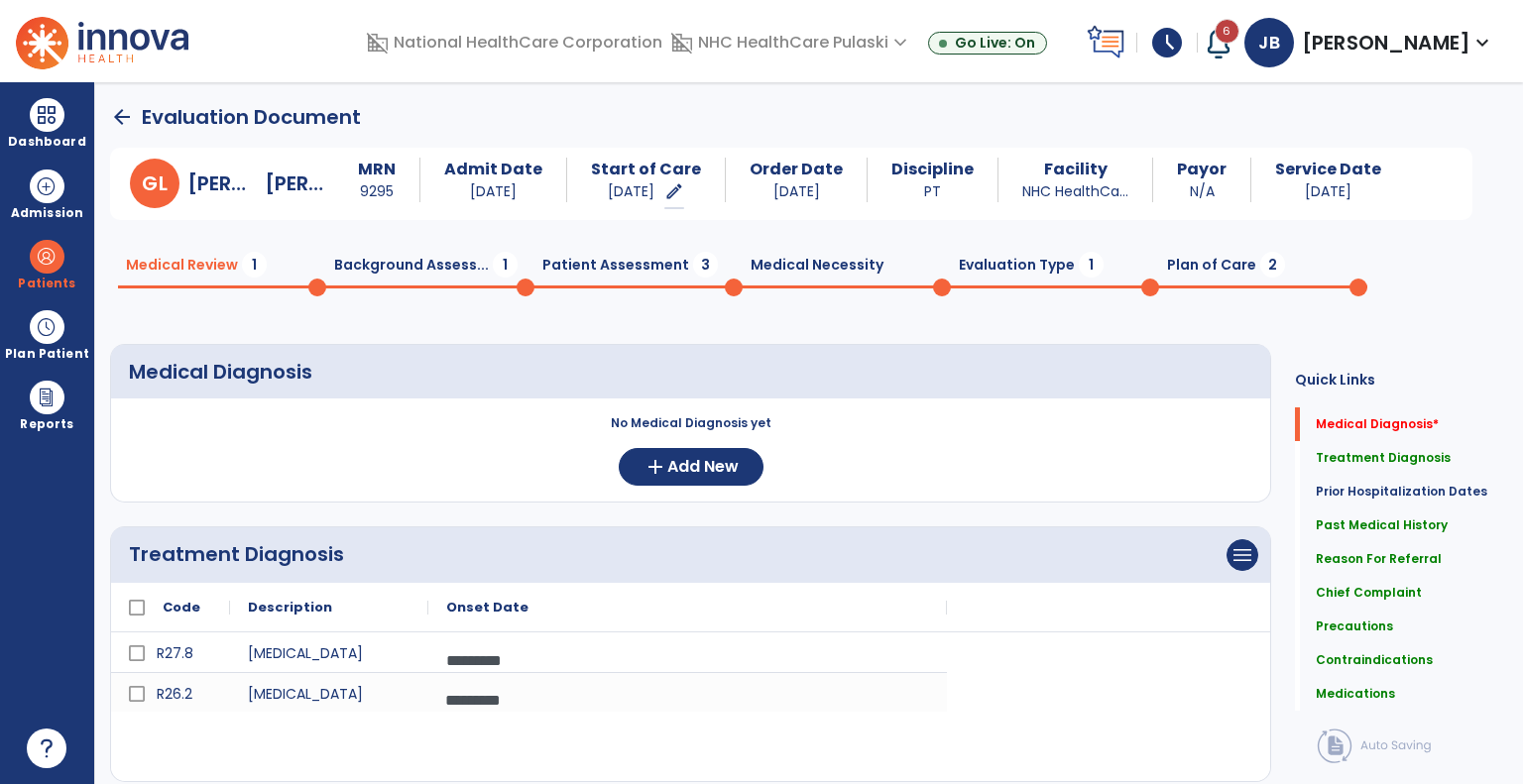 click on "Background Assess...  1" 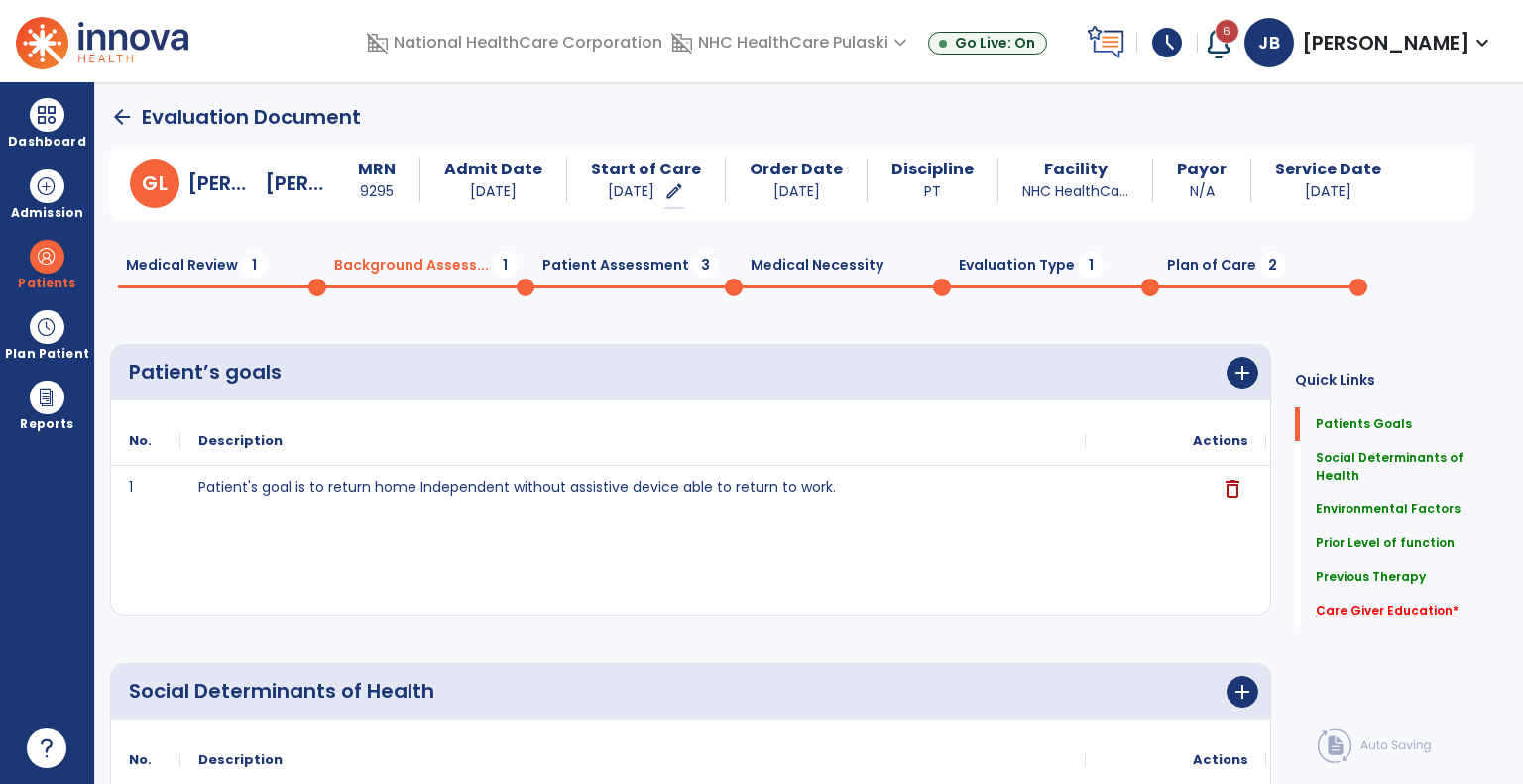 click on "Care Giver Education   *" 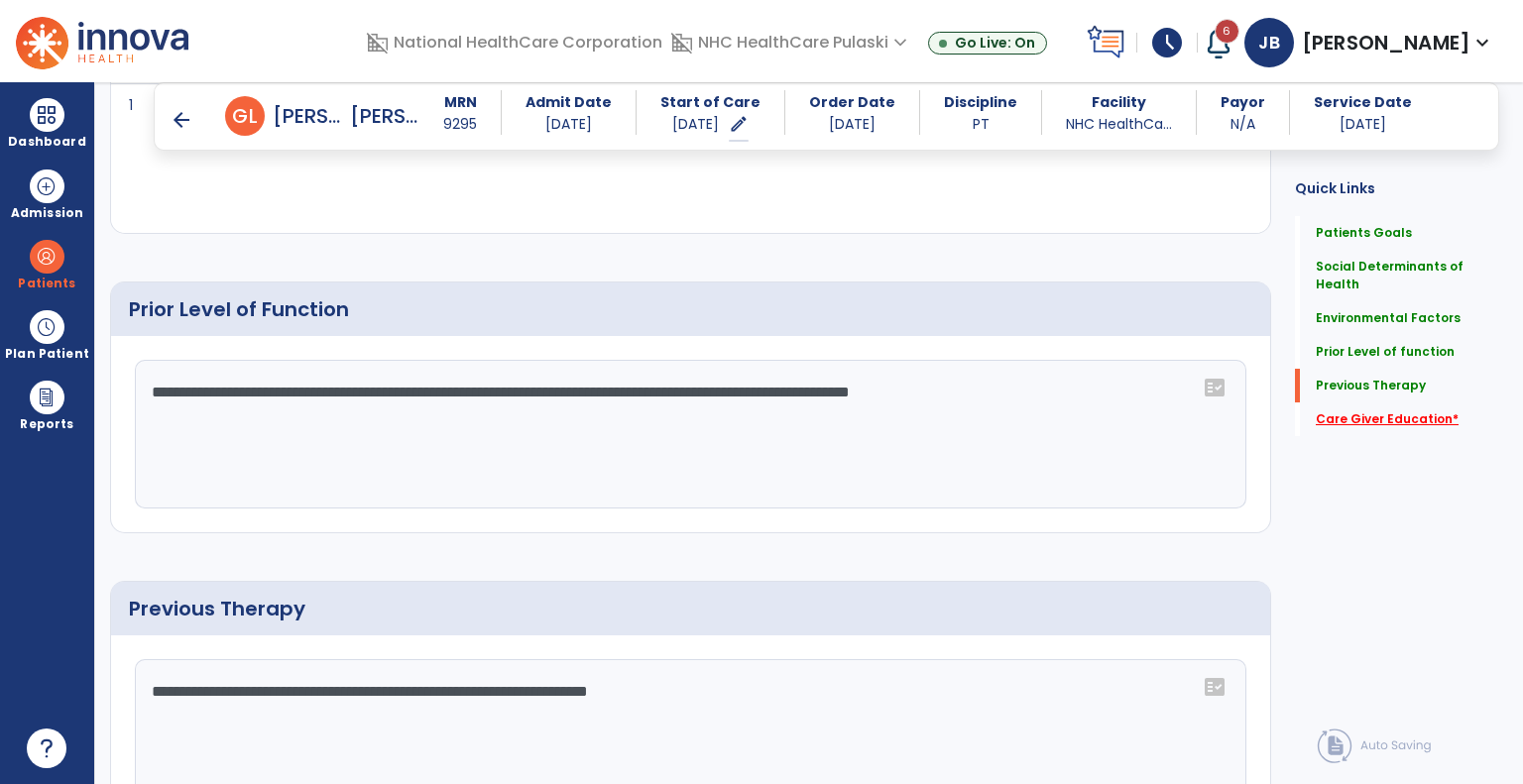 scroll, scrollTop: 1414, scrollLeft: 0, axis: vertical 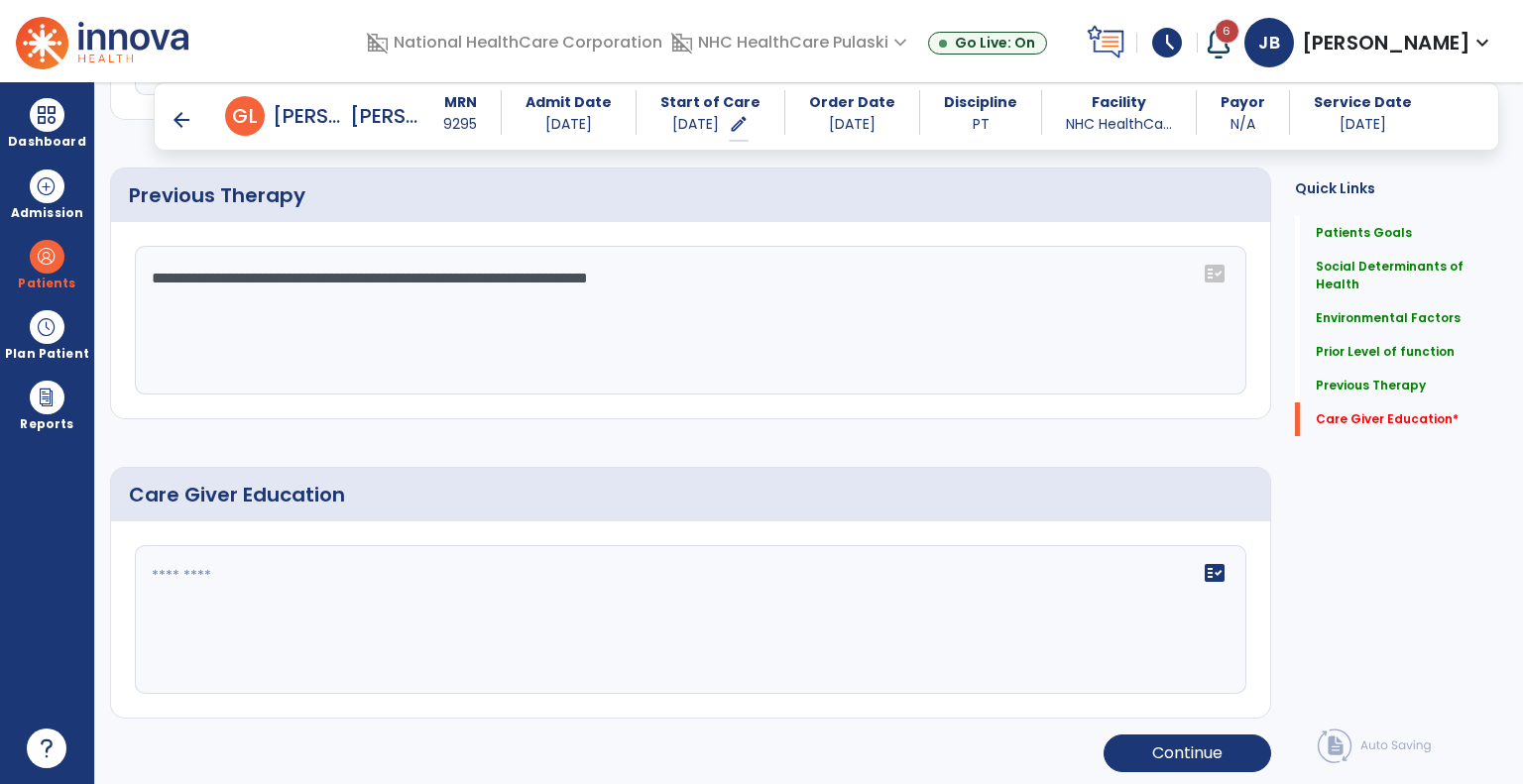 click on "fact_check" 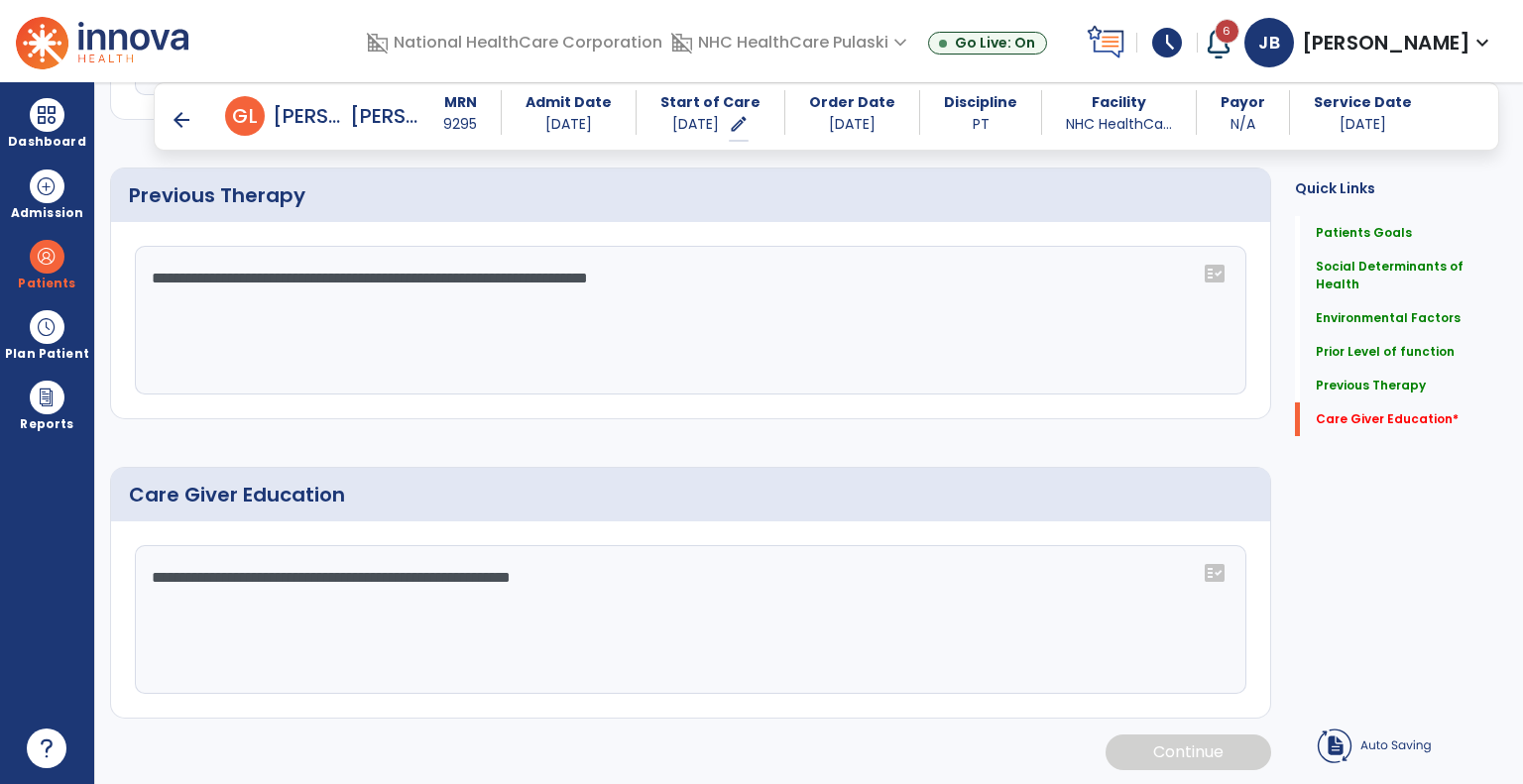 scroll, scrollTop: 1414, scrollLeft: 0, axis: vertical 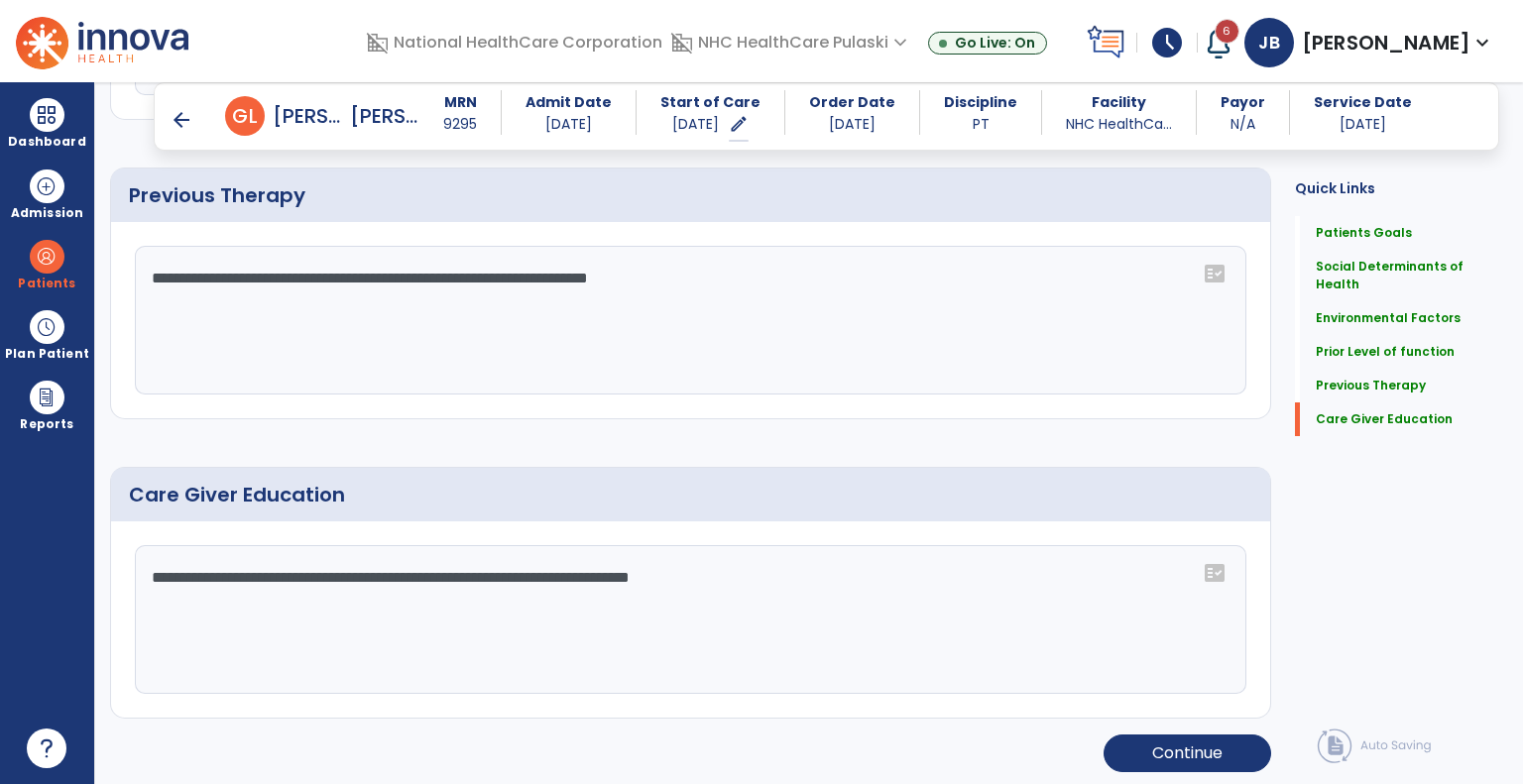 type on "**********" 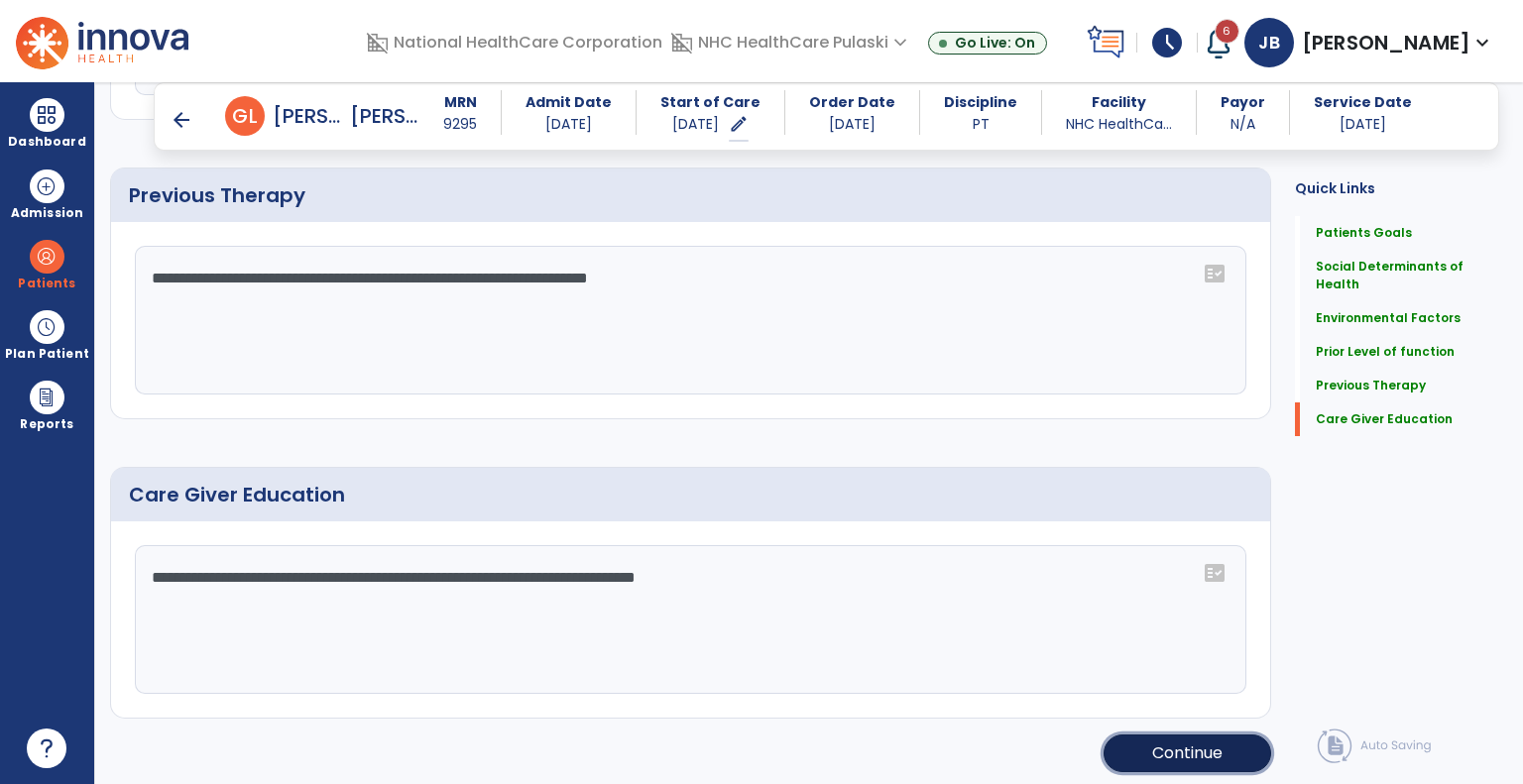 click on "Continue" 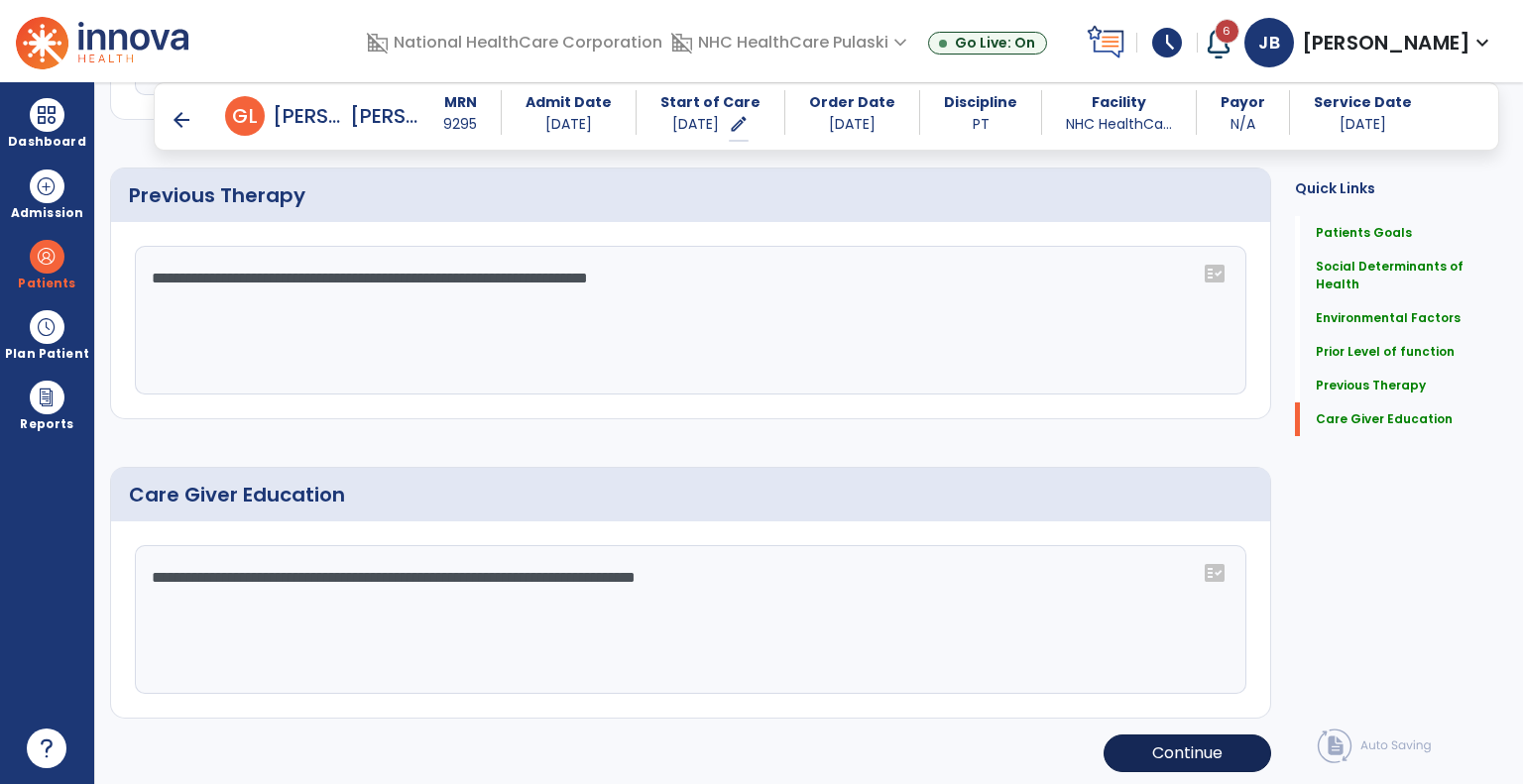 scroll, scrollTop: 155, scrollLeft: 0, axis: vertical 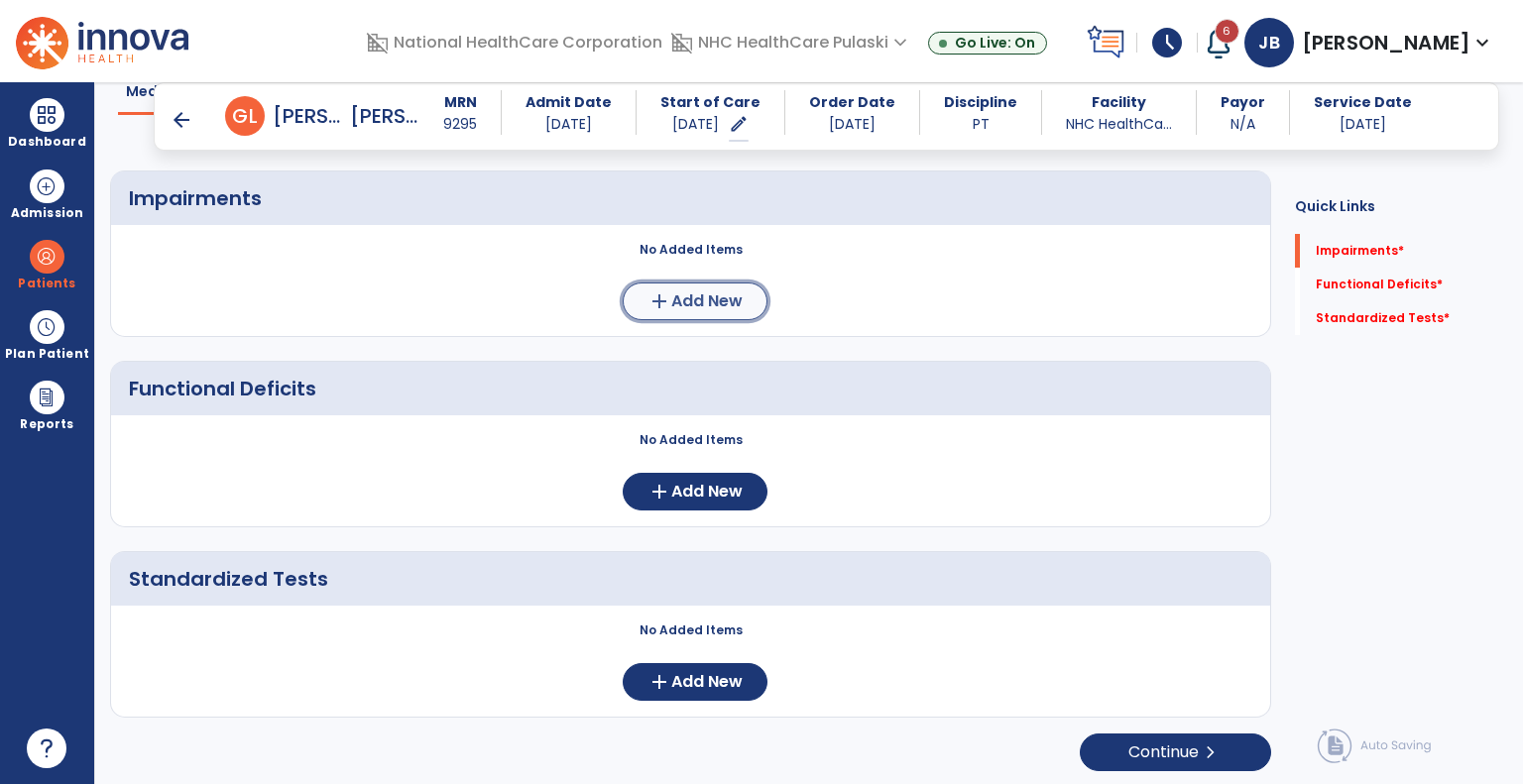 click on "Add New" 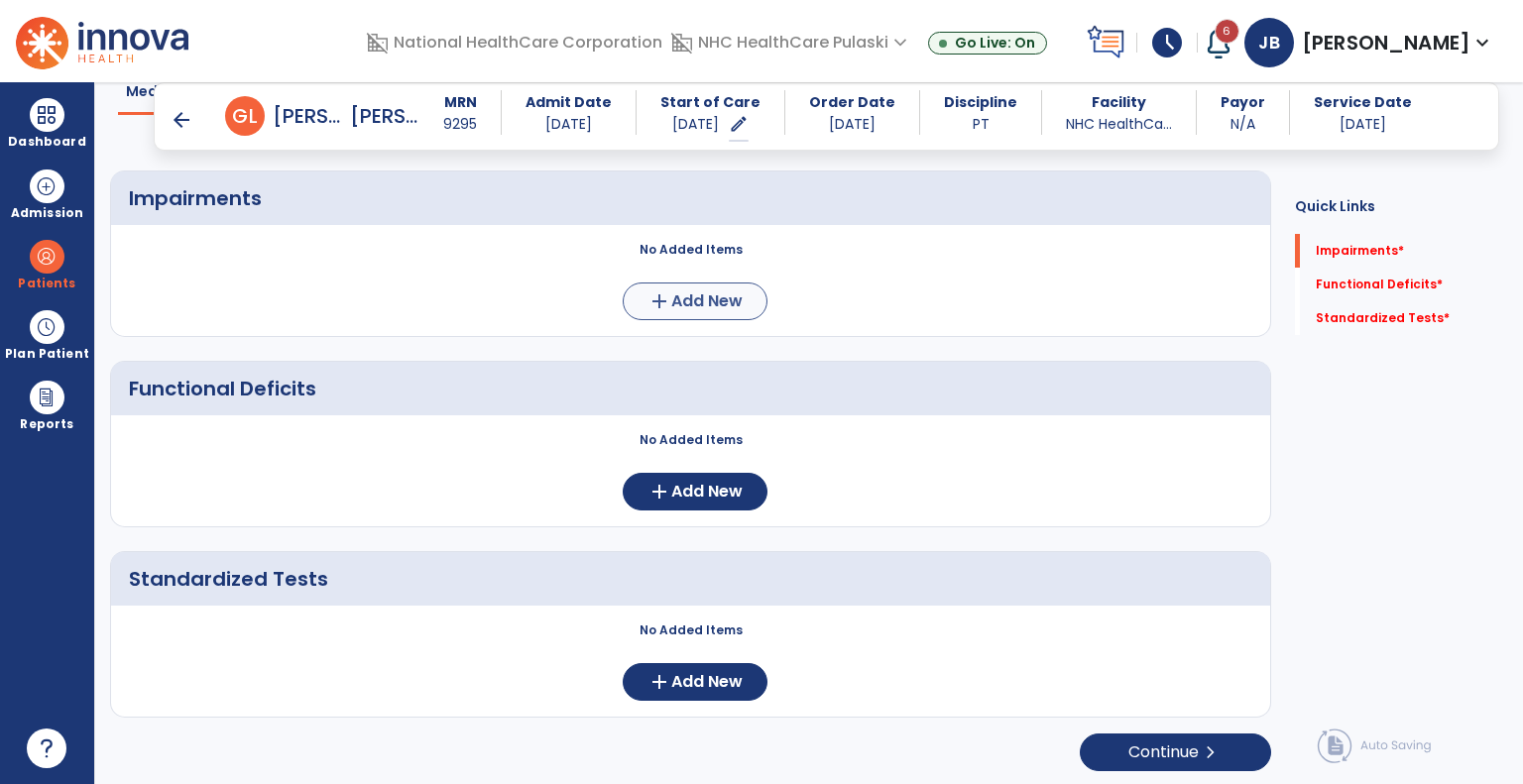 scroll, scrollTop: 0, scrollLeft: 0, axis: both 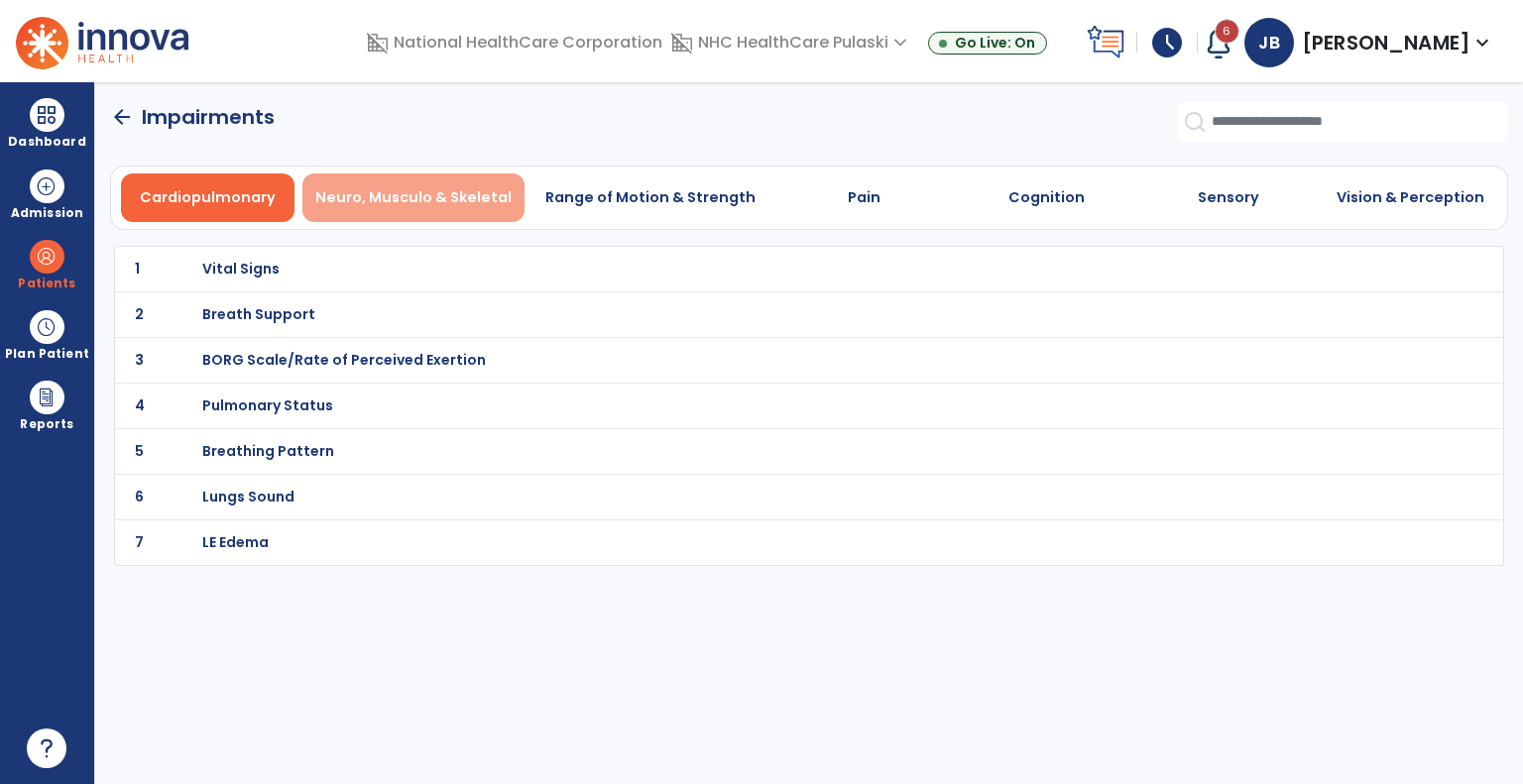 click on "Neuro, Musculo & Skeletal" at bounding box center [413, 197] 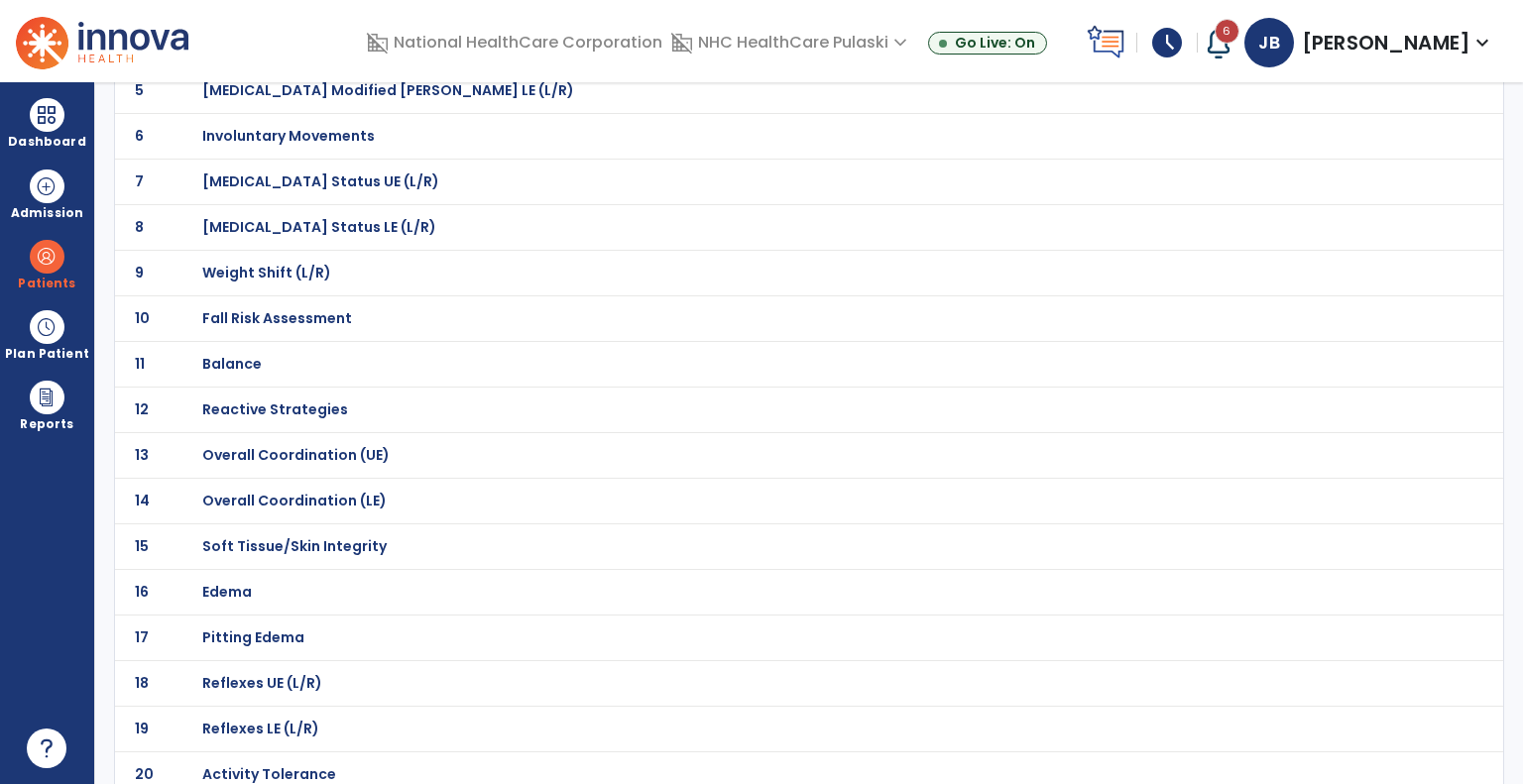 scroll, scrollTop: 412, scrollLeft: 0, axis: vertical 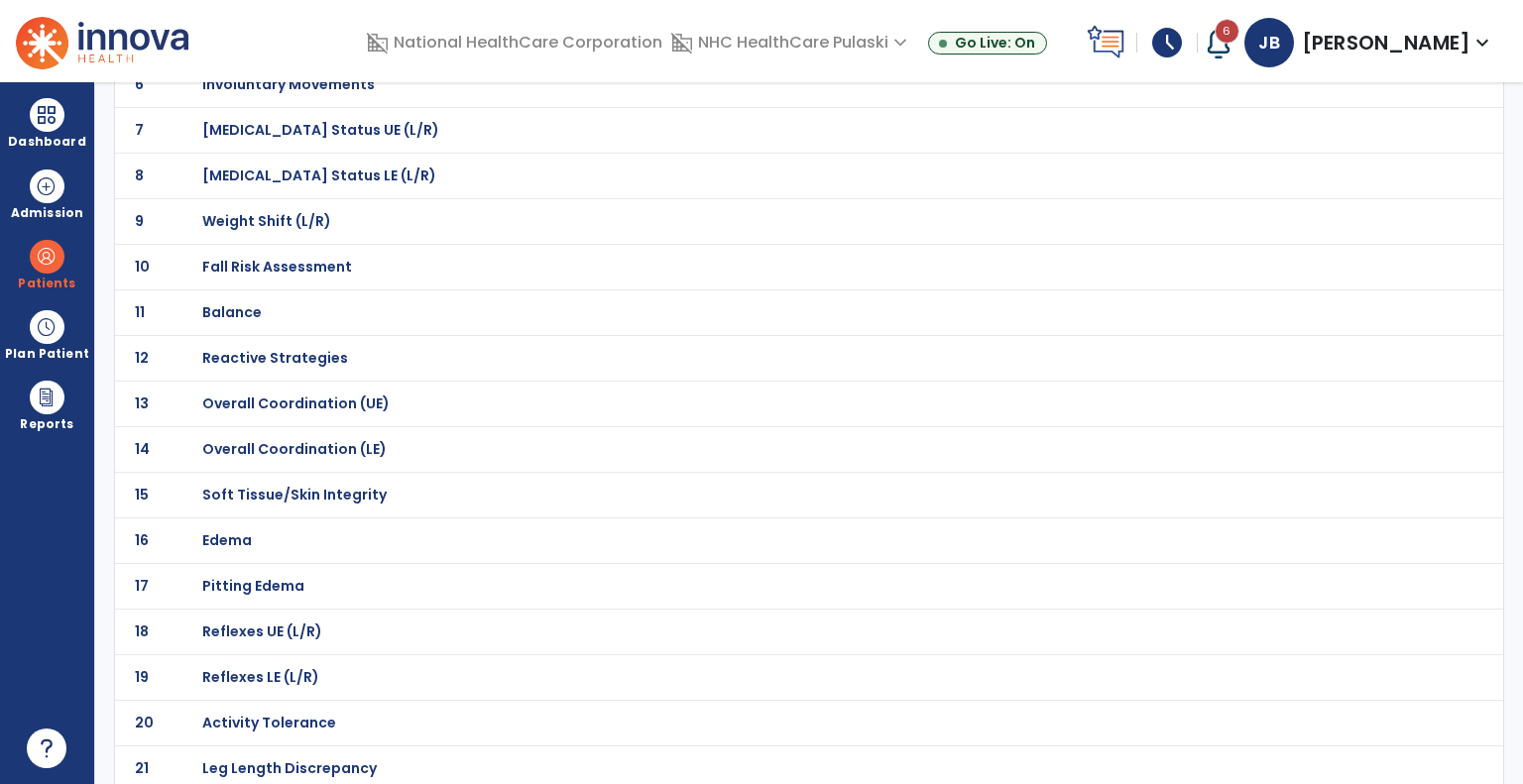 click on "Balance" at bounding box center [765, -144] 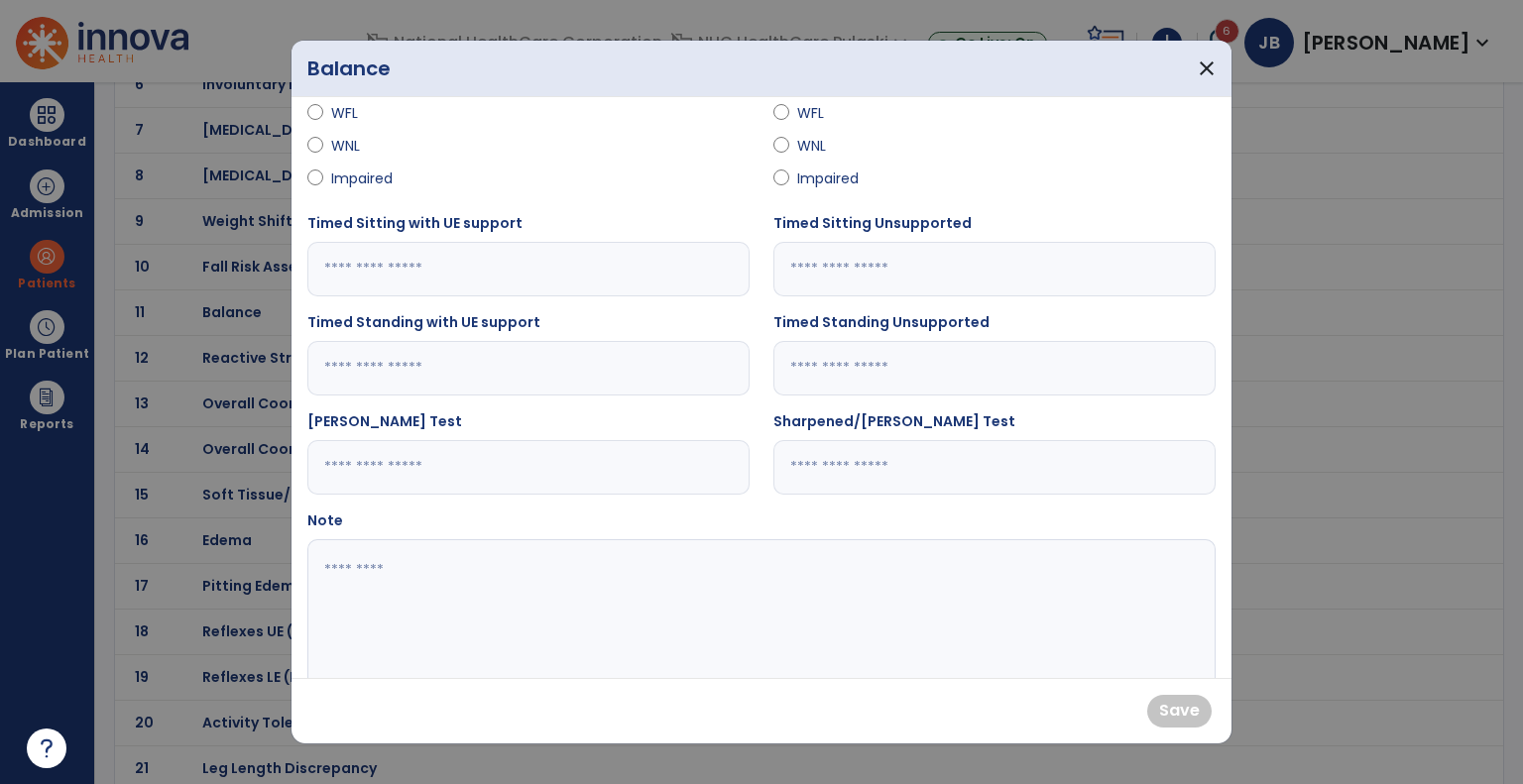 scroll, scrollTop: 222, scrollLeft: 0, axis: vertical 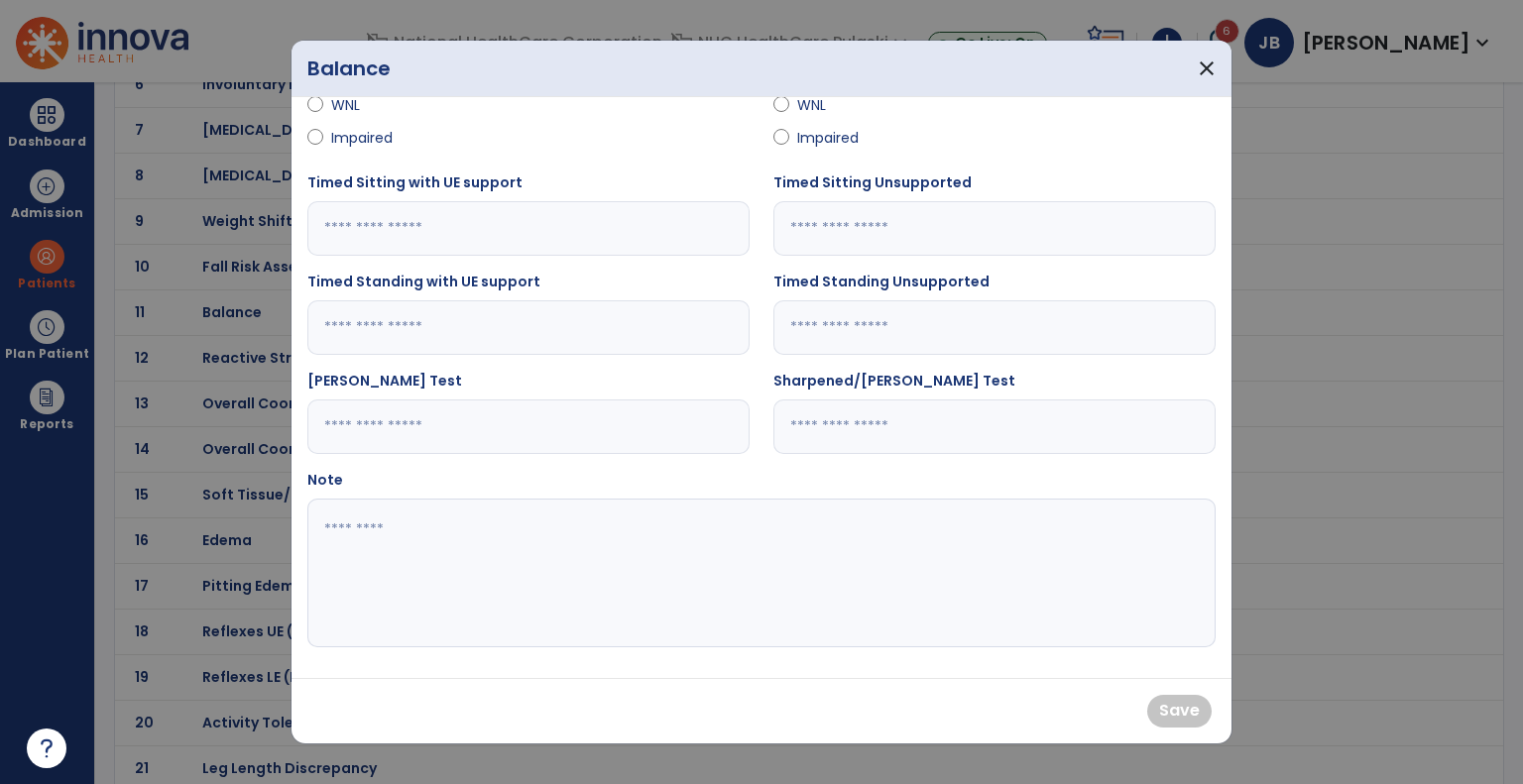 click at bounding box center [995, 426] 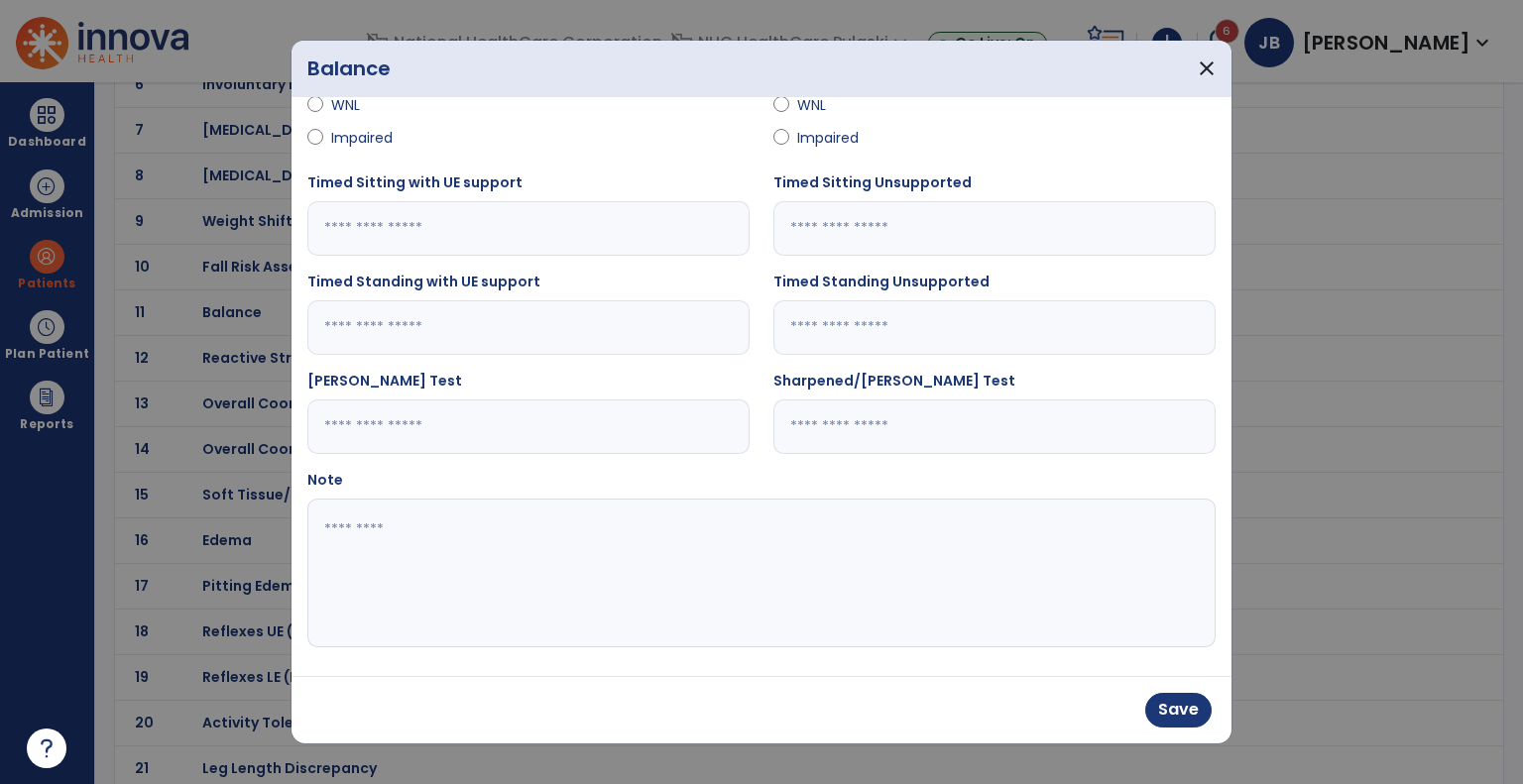 type on "*" 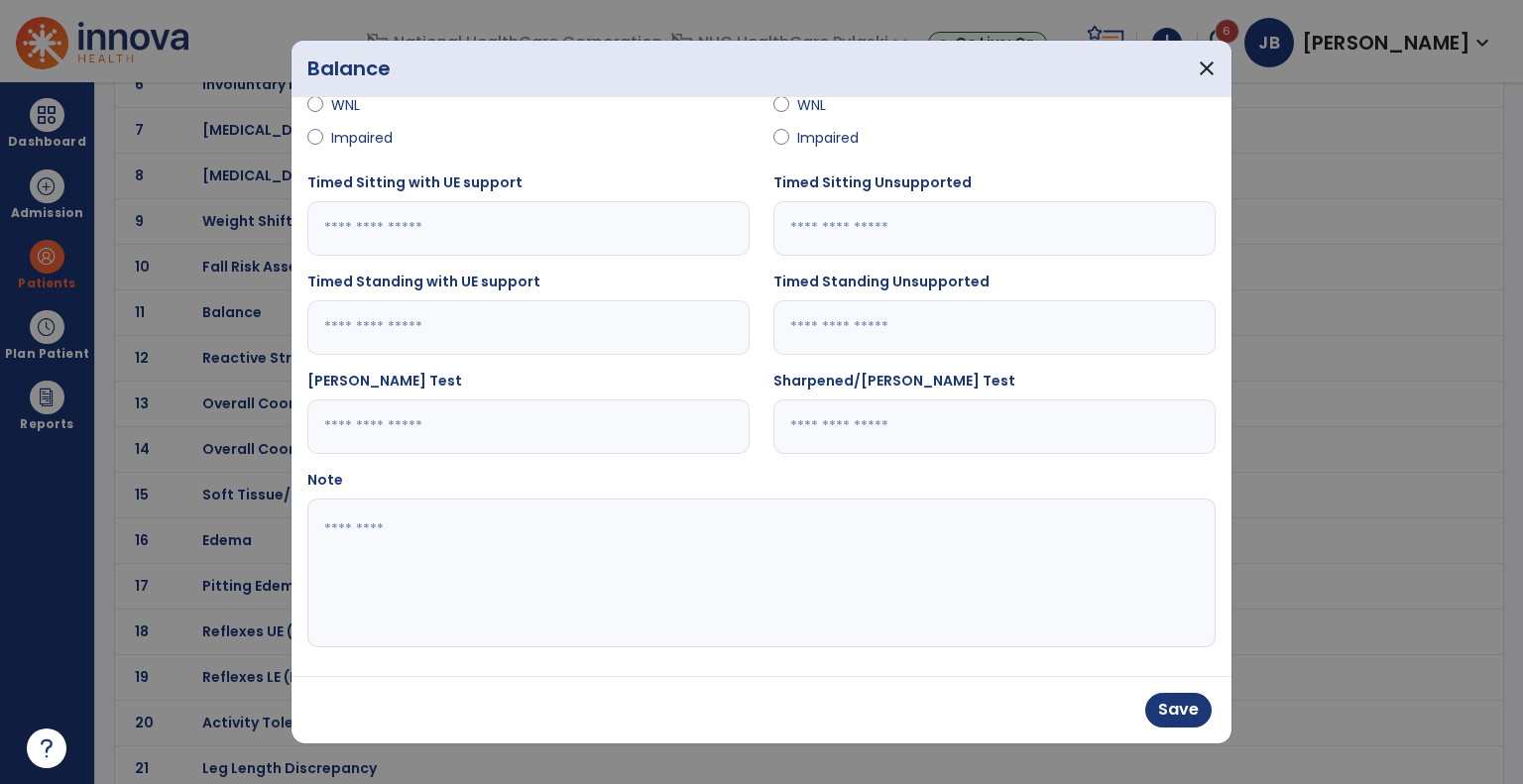 type on "*" 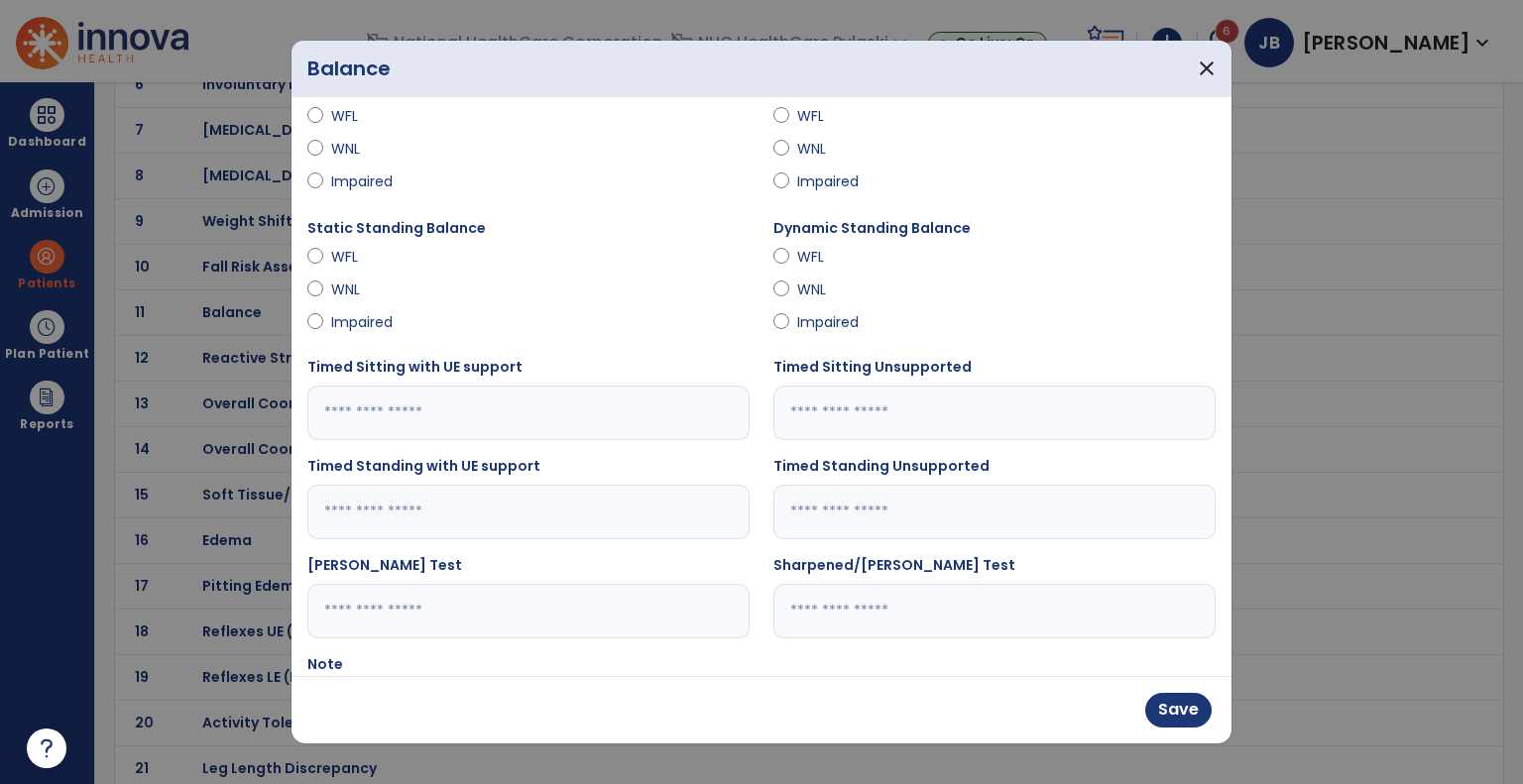 scroll, scrollTop: 0, scrollLeft: 0, axis: both 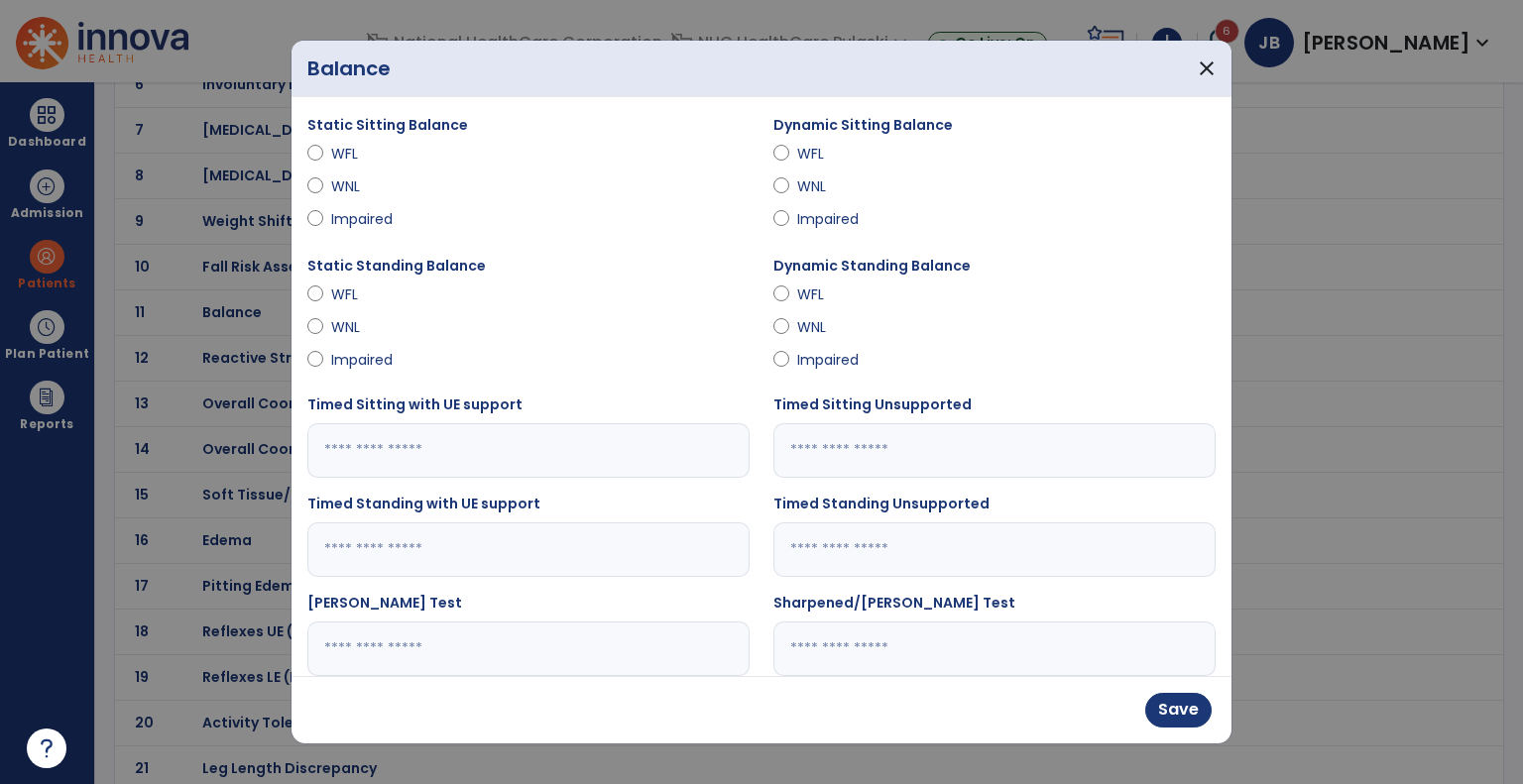 type on "***" 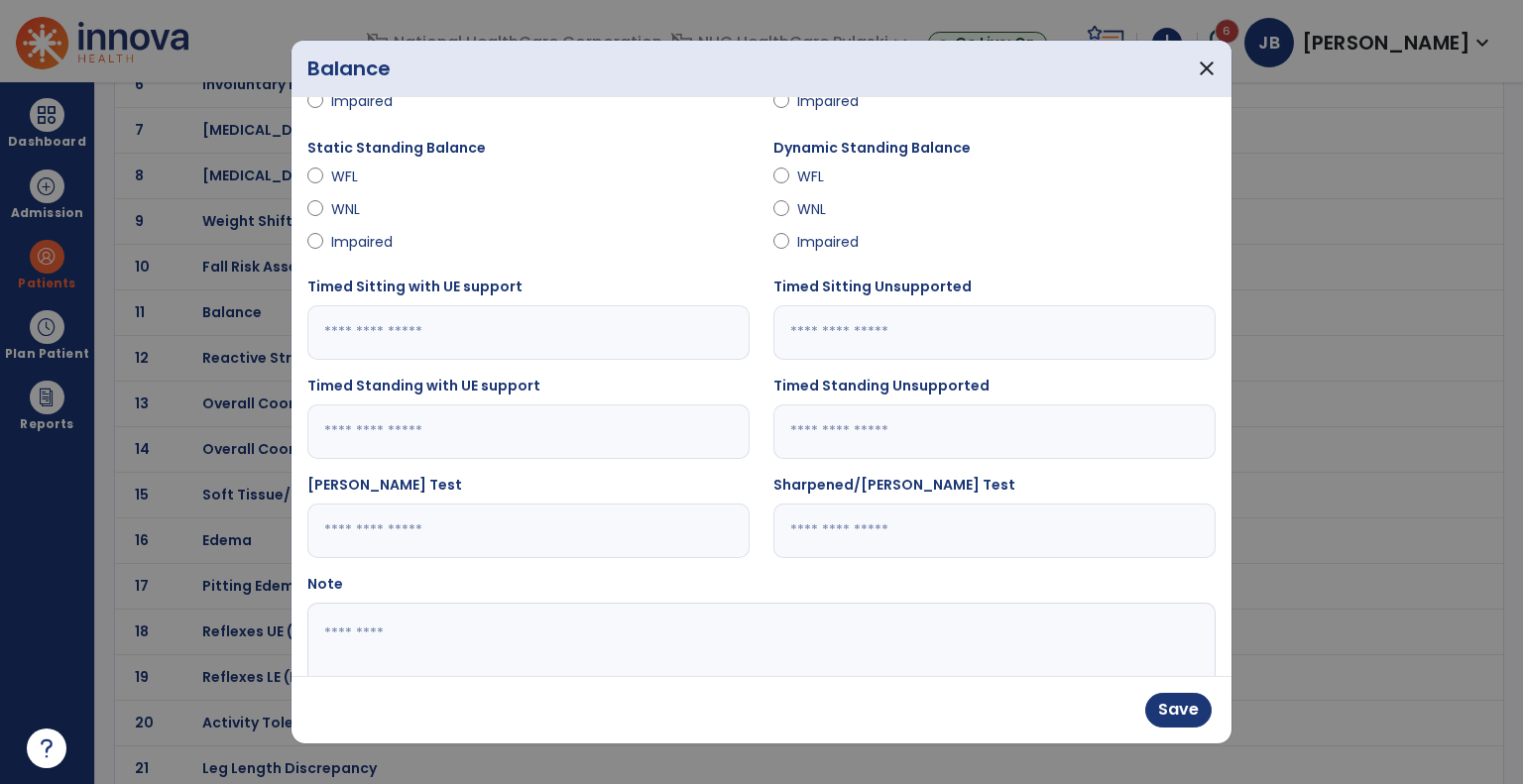 scroll, scrollTop: 224, scrollLeft: 0, axis: vertical 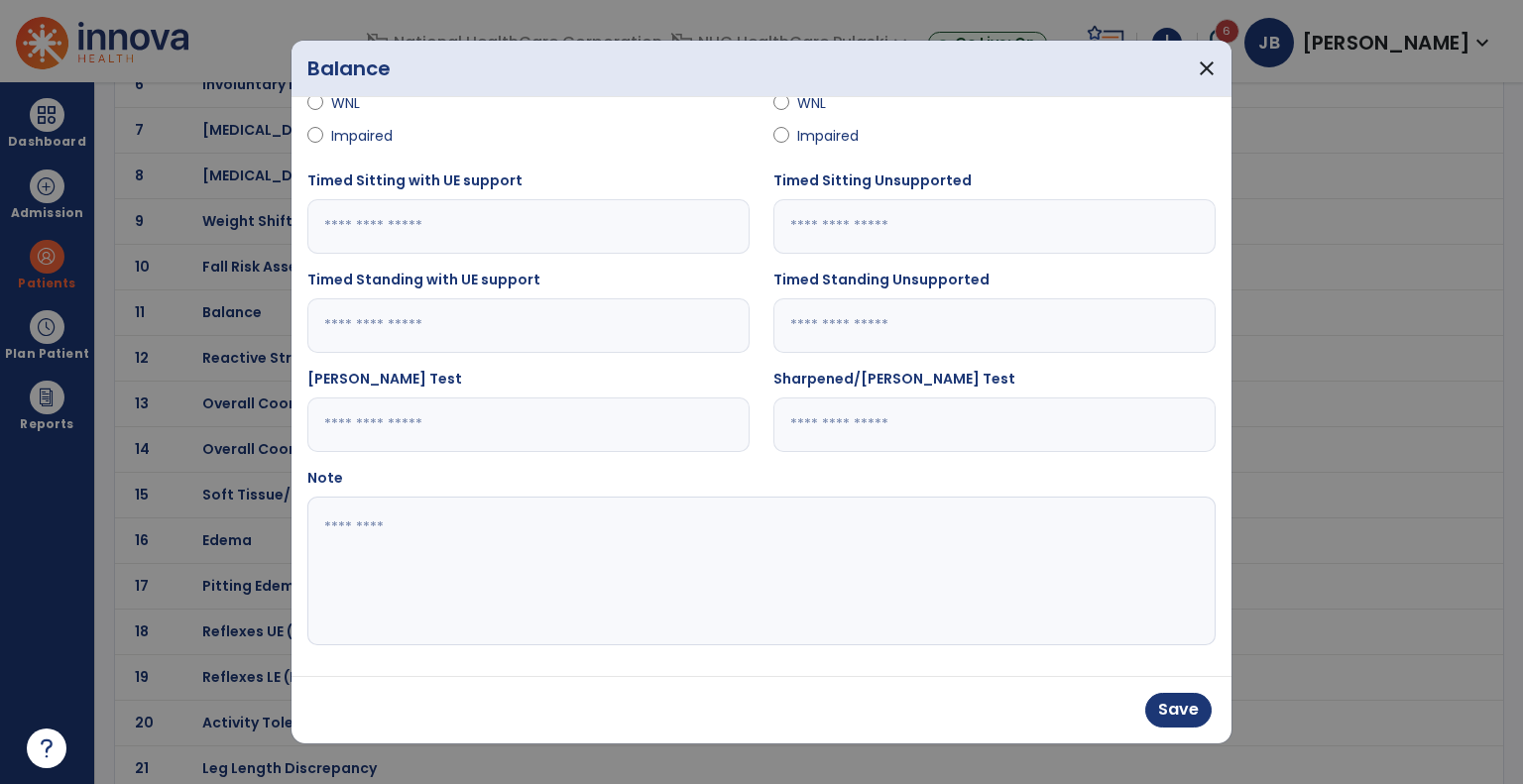 click at bounding box center (760, 571) 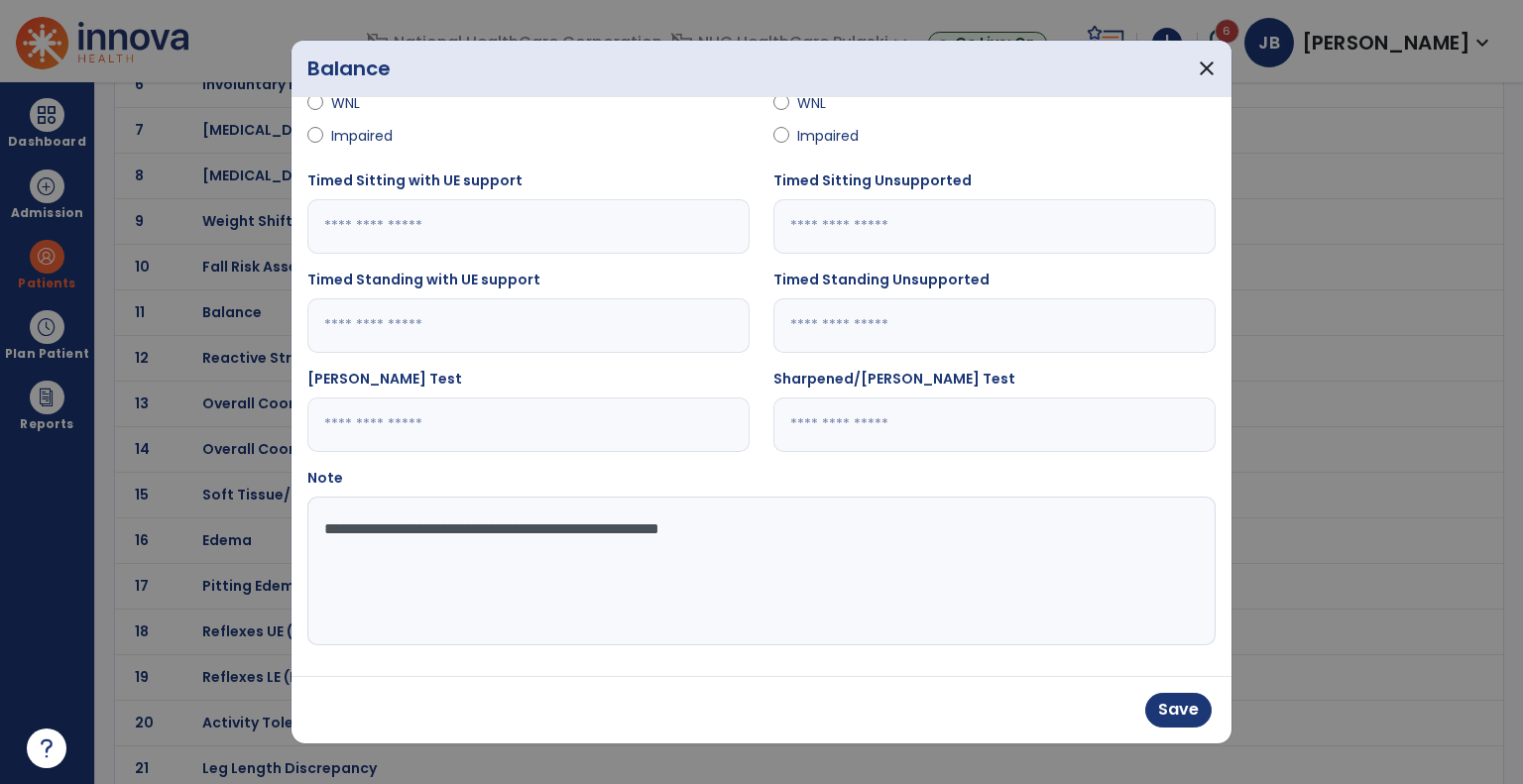 type on "**********" 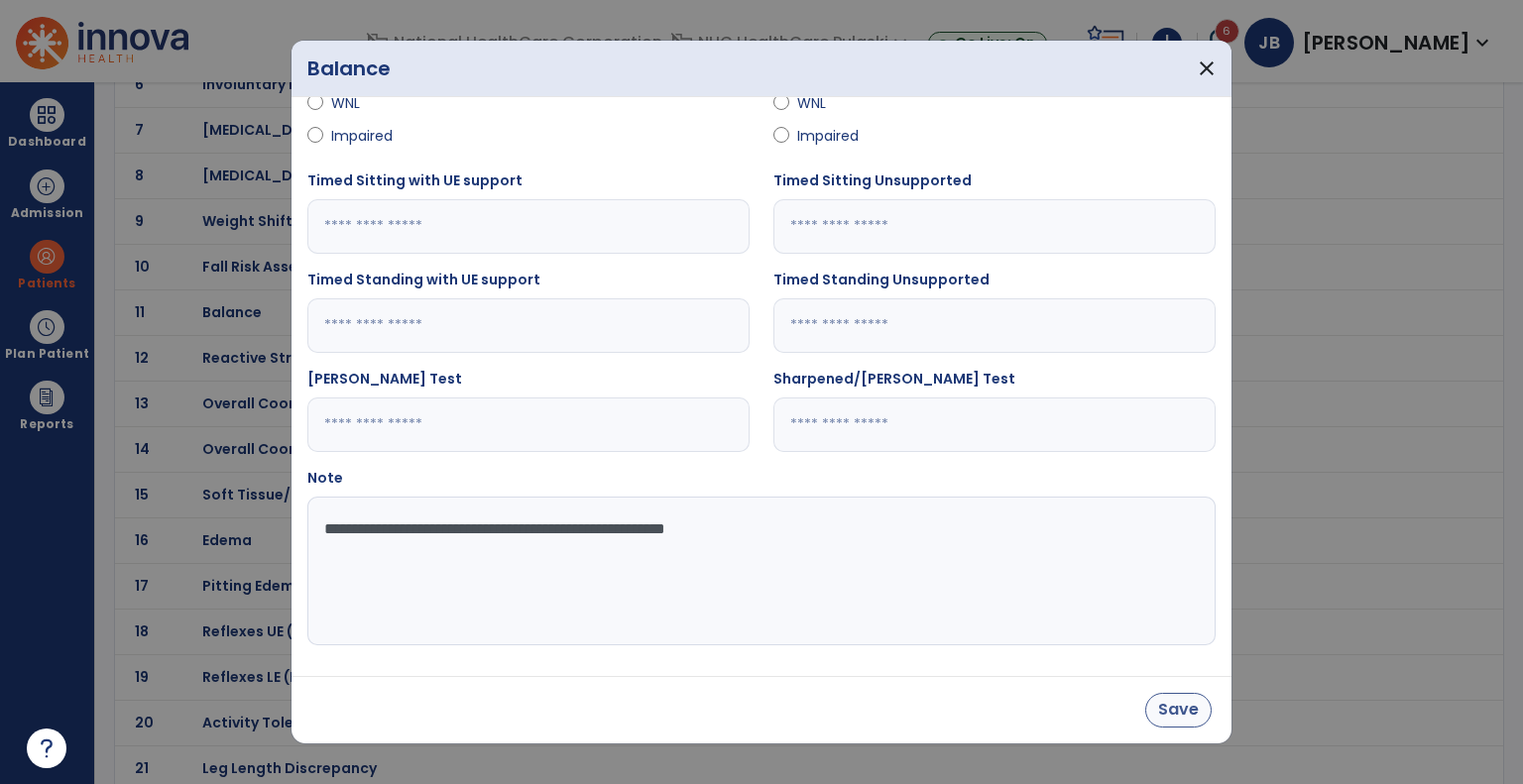 click on "Save" at bounding box center (1178, 710) 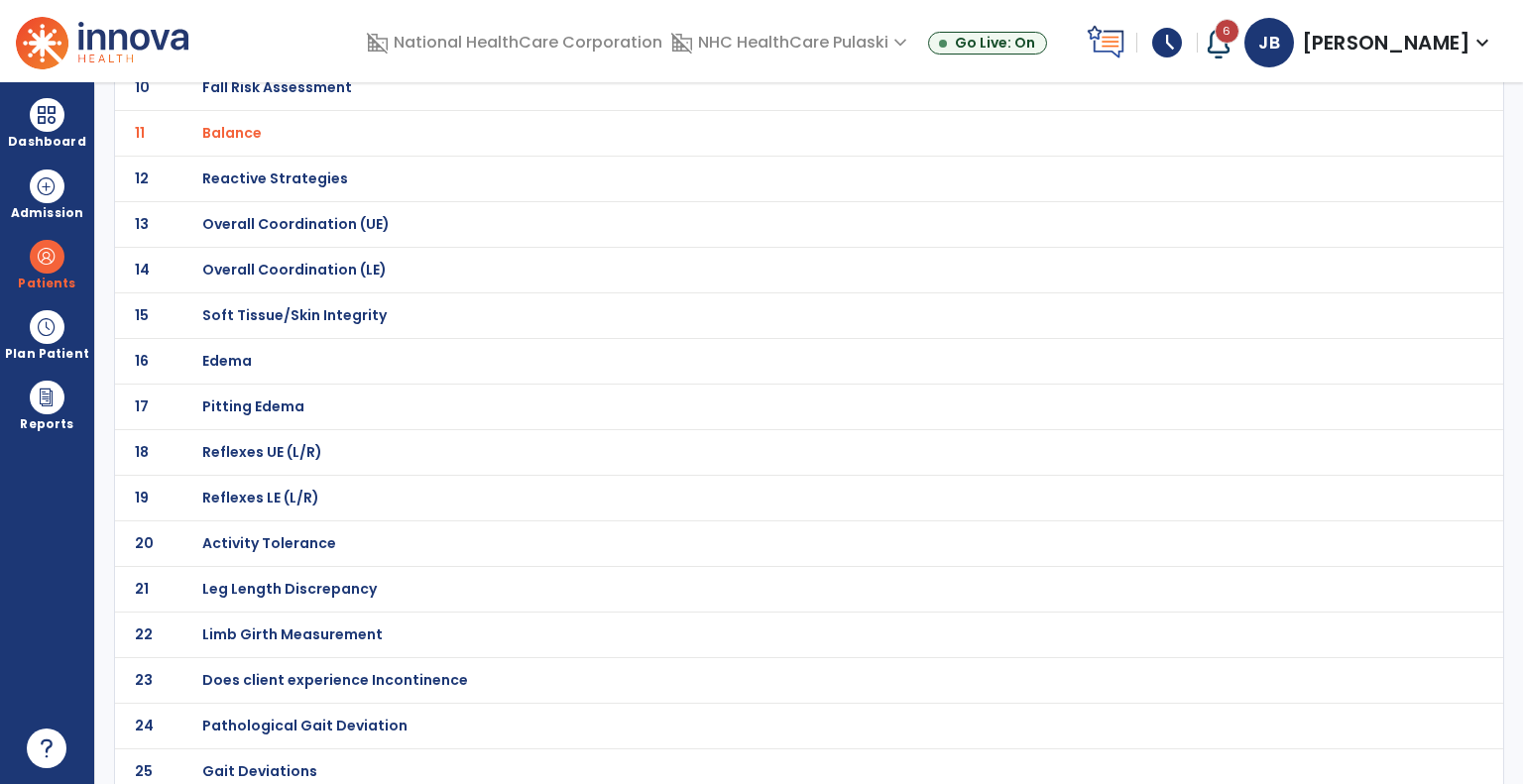 scroll, scrollTop: 597, scrollLeft: 0, axis: vertical 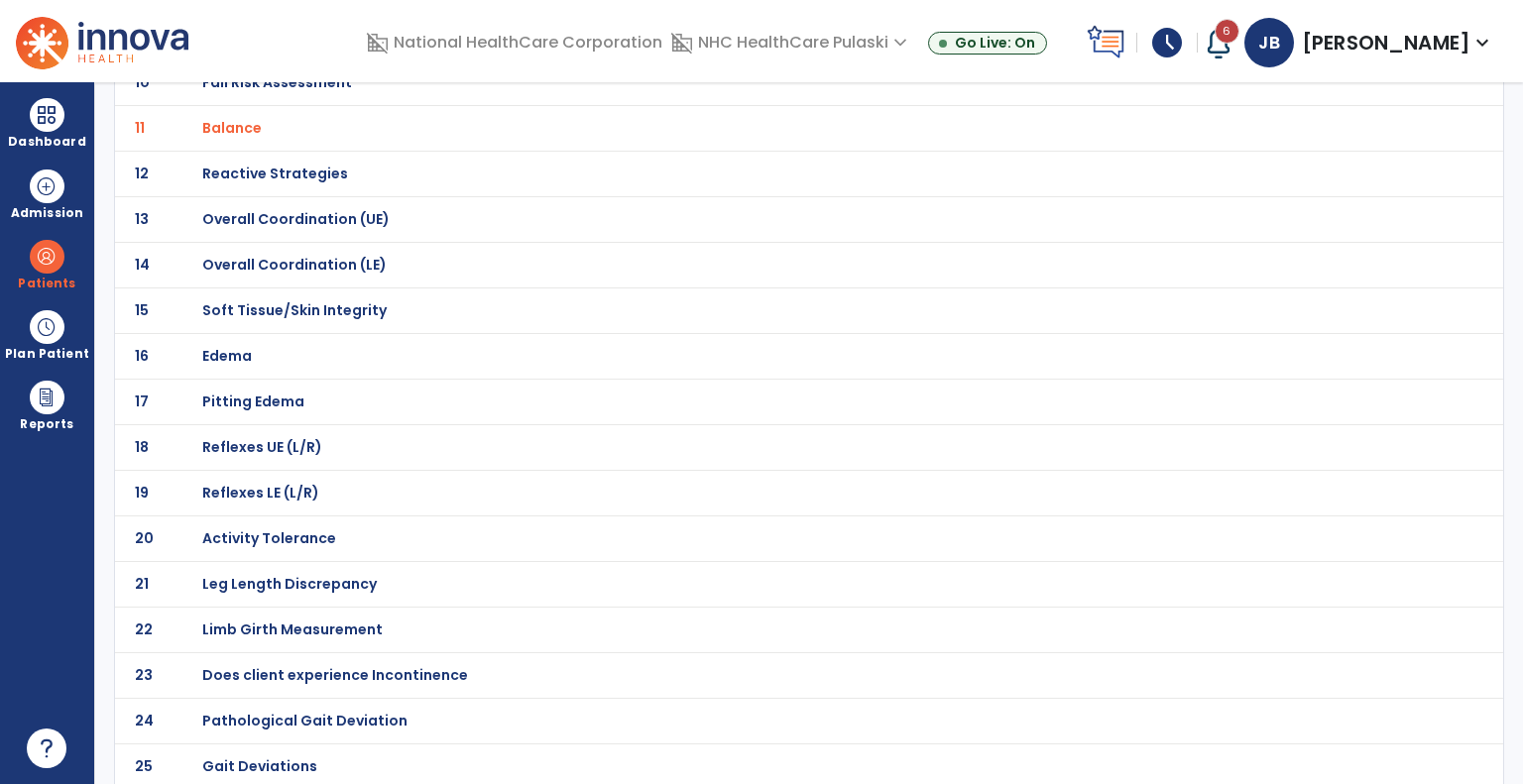 click on "Gait Deviations" at bounding box center [273, -328] 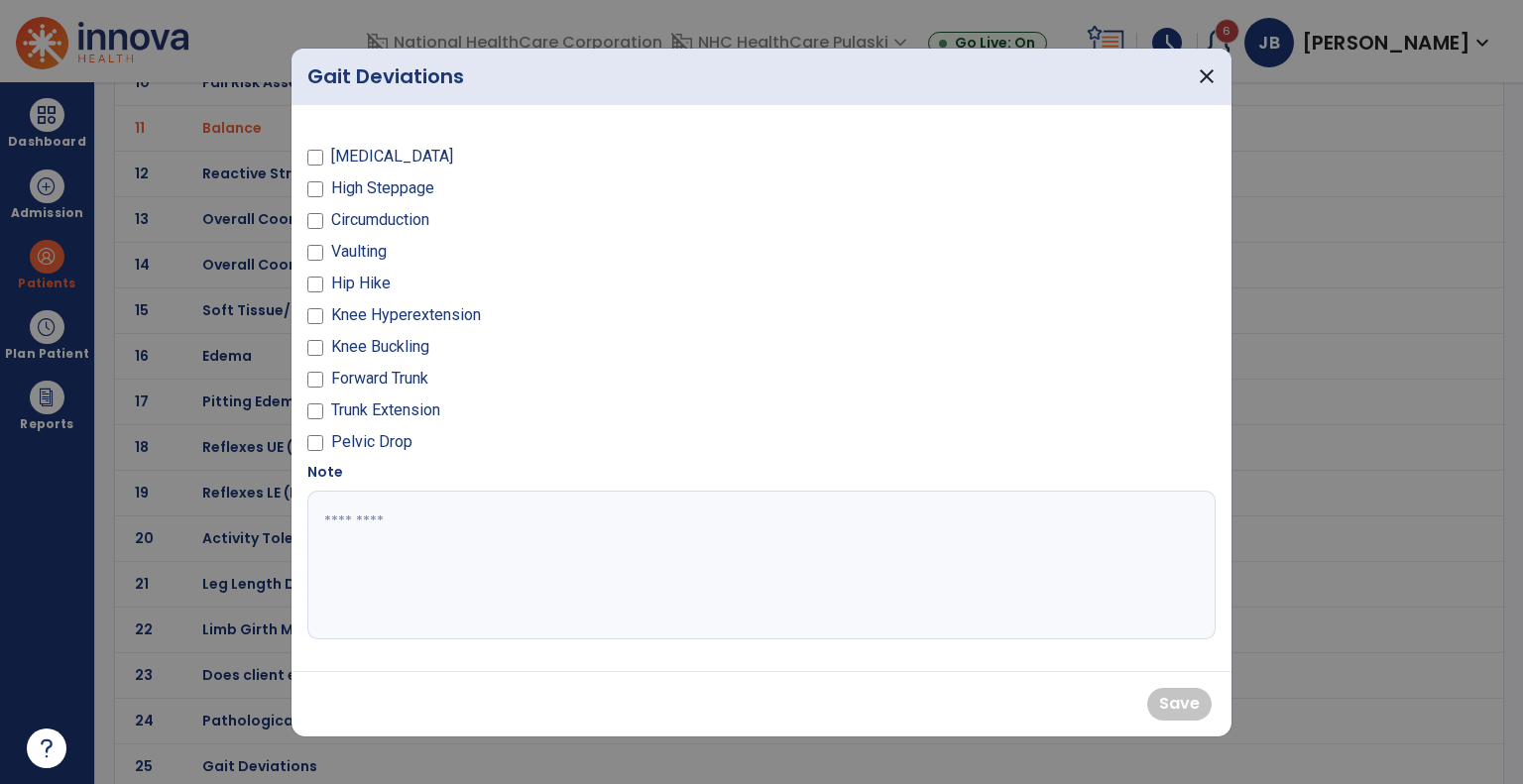 click on "Forward Trunk" at bounding box center (380, 379) 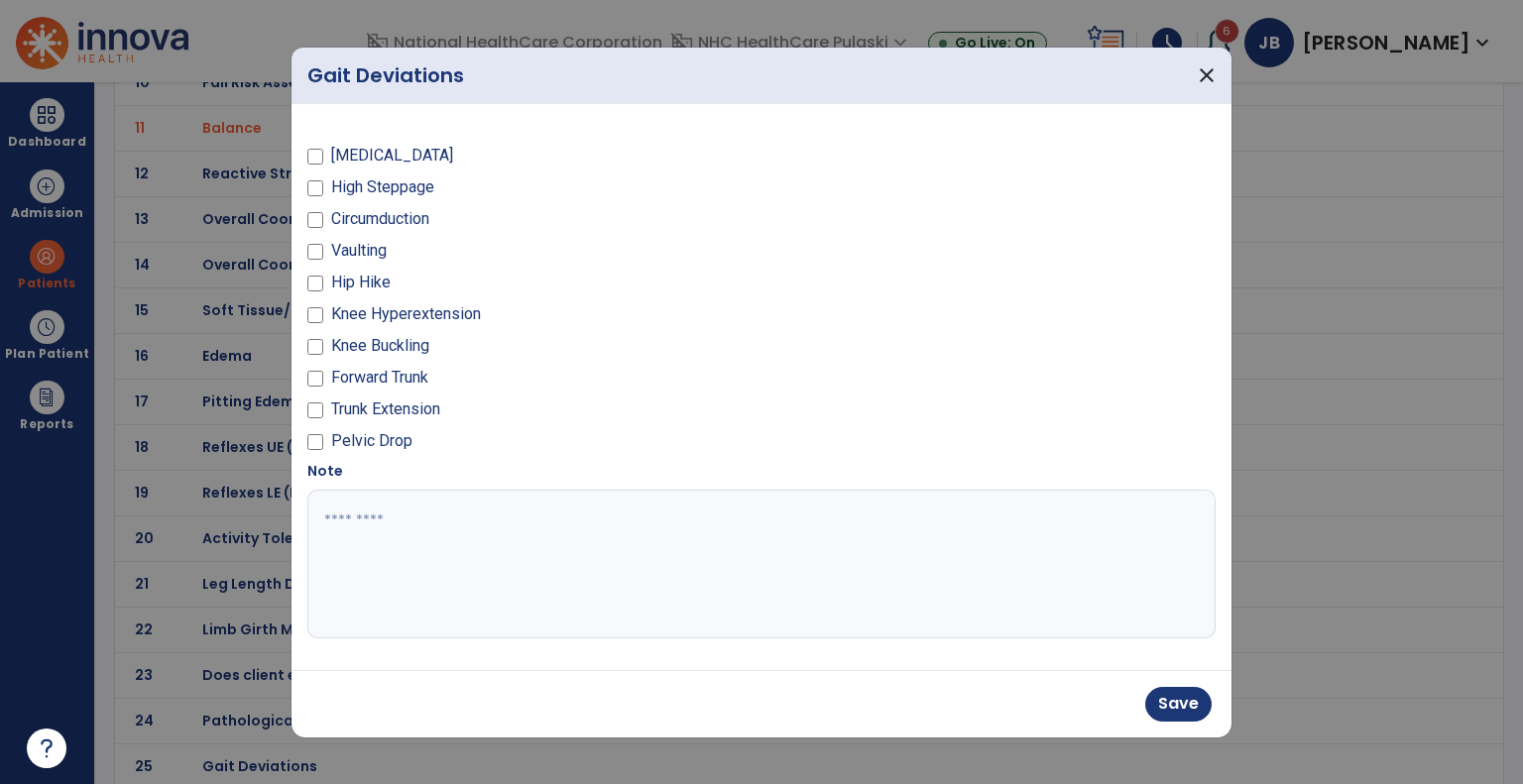 click at bounding box center [762, 564] 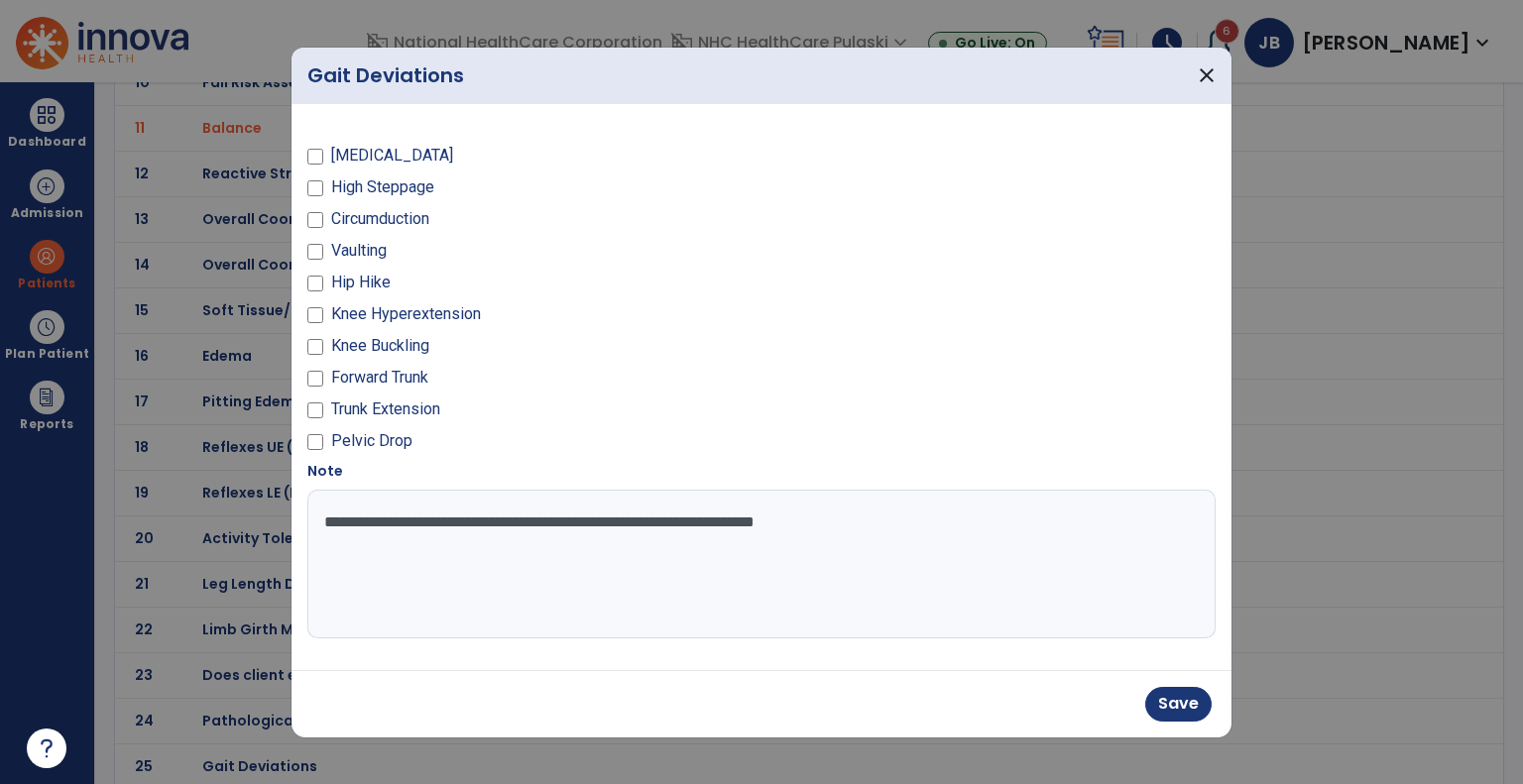 click on "**********" at bounding box center (762, 564) 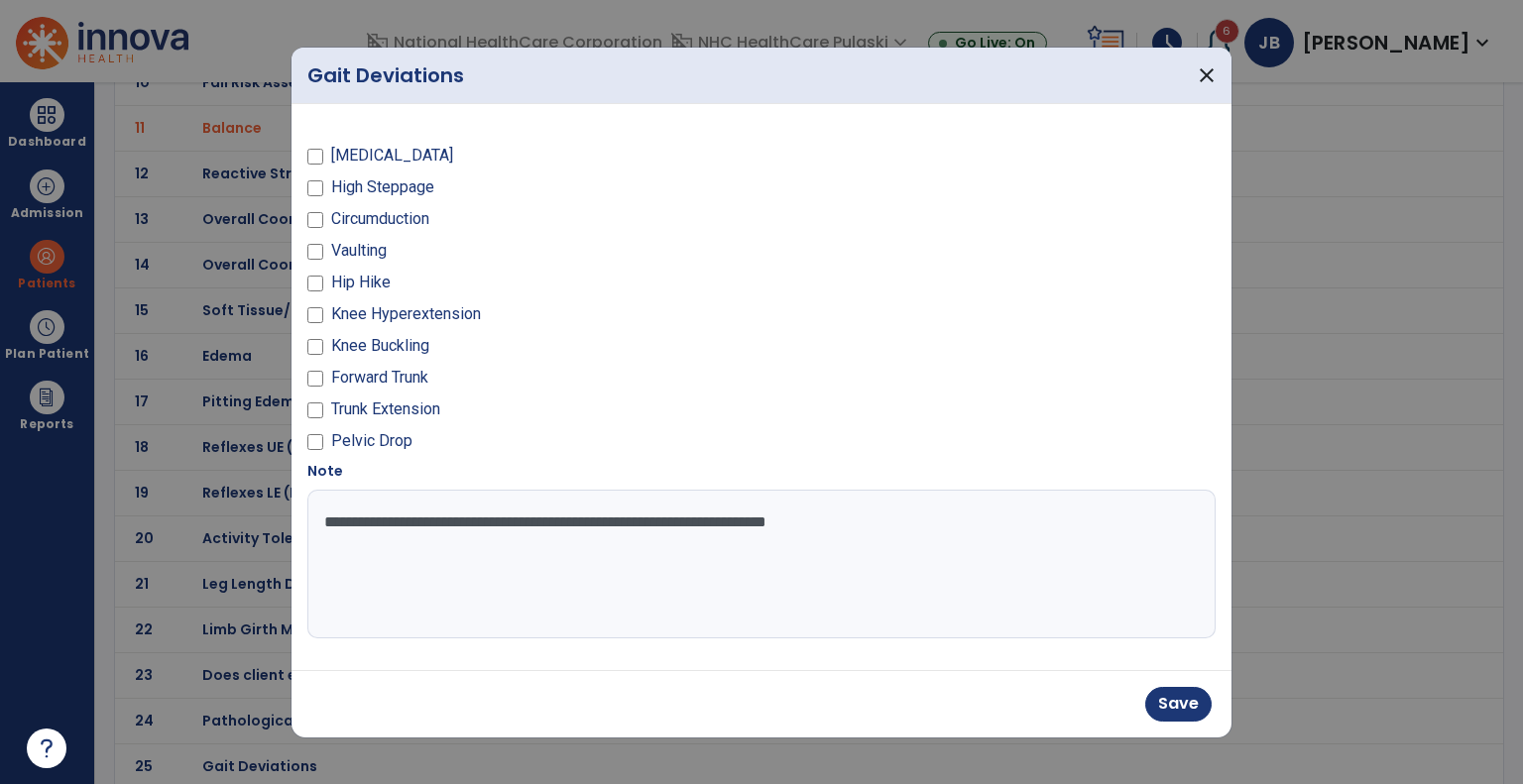 type on "**********" 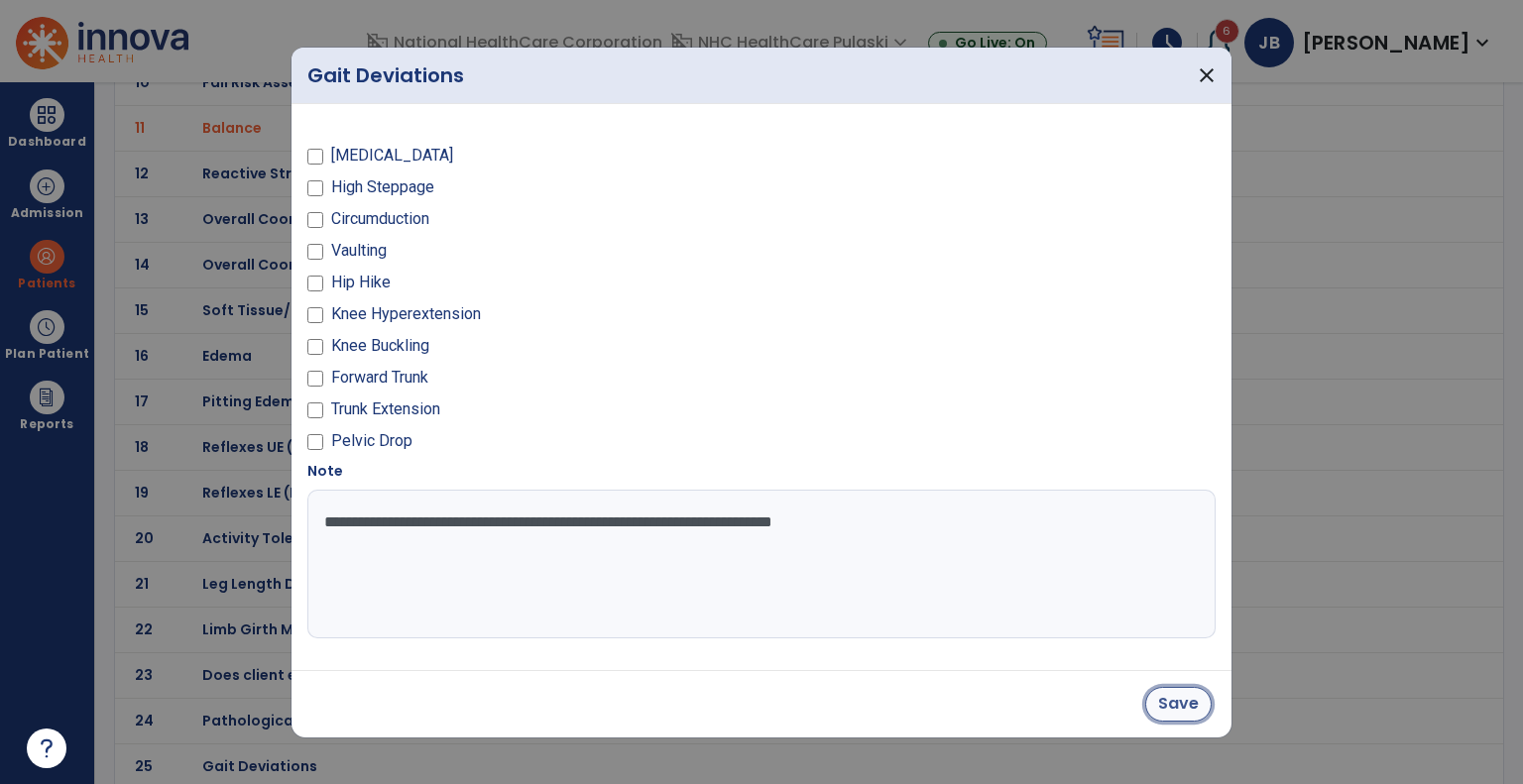 click on "Save" at bounding box center [1178, 704] 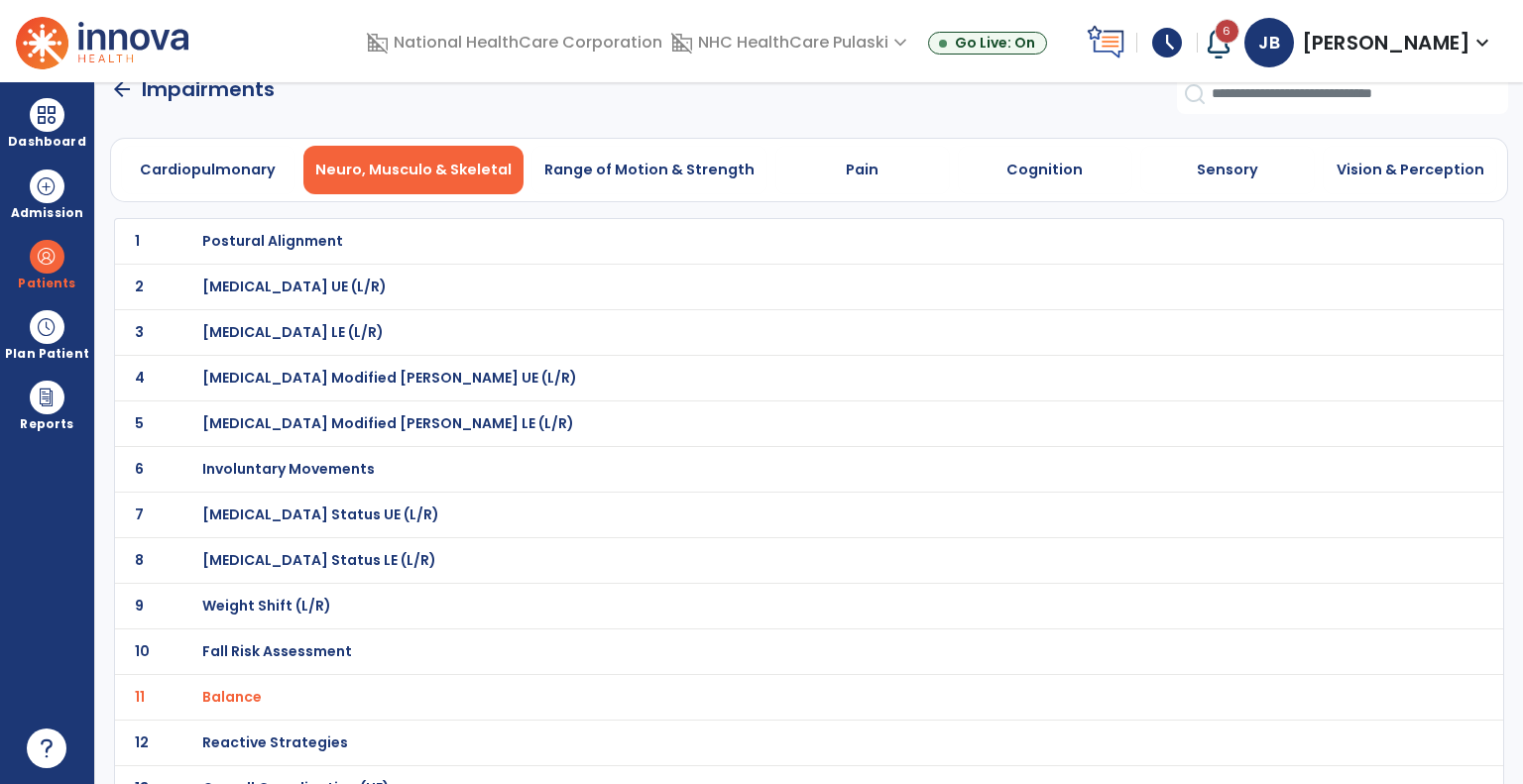 scroll, scrollTop: 0, scrollLeft: 0, axis: both 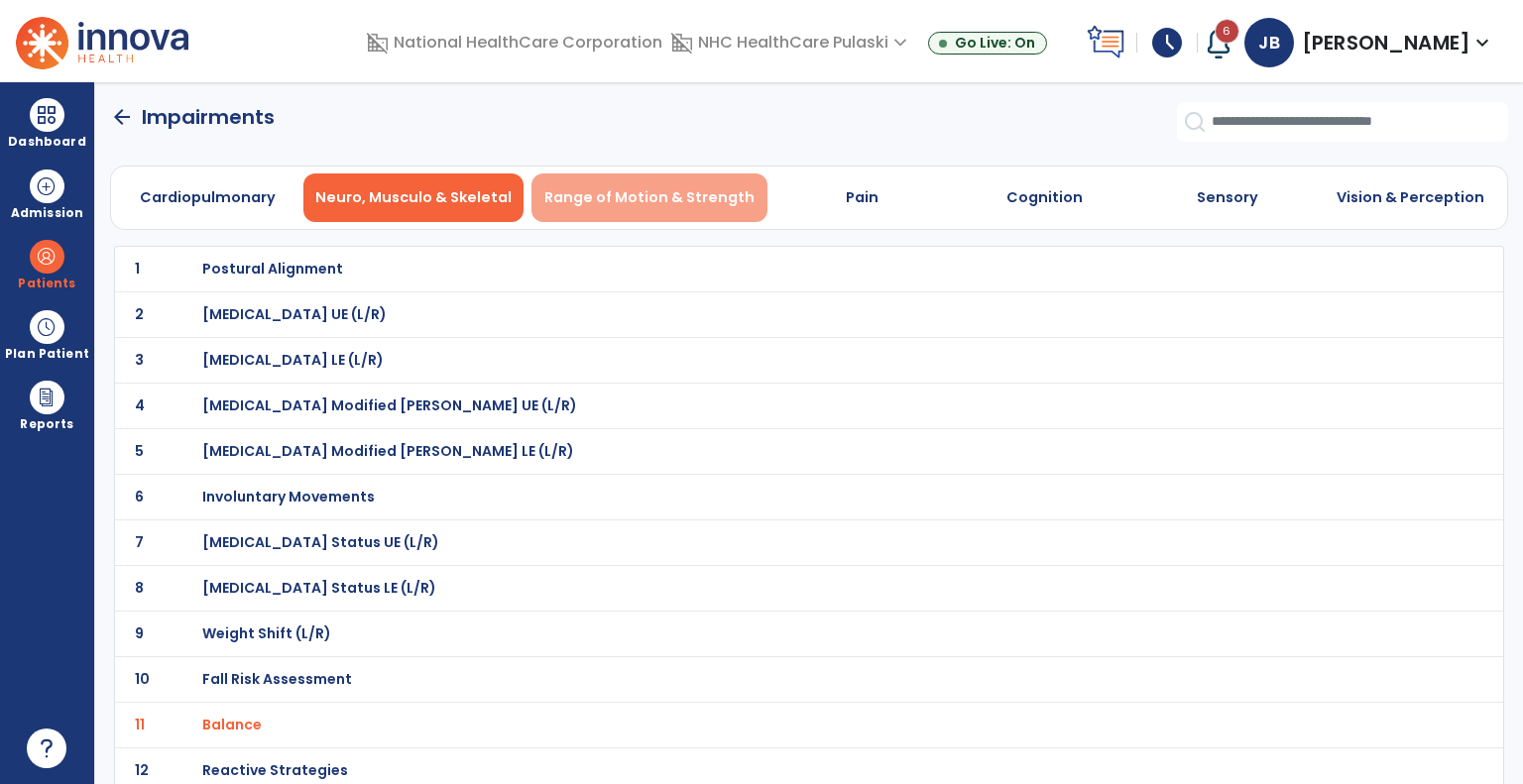 click on "Range of Motion & Strength" at bounding box center (649, 197) 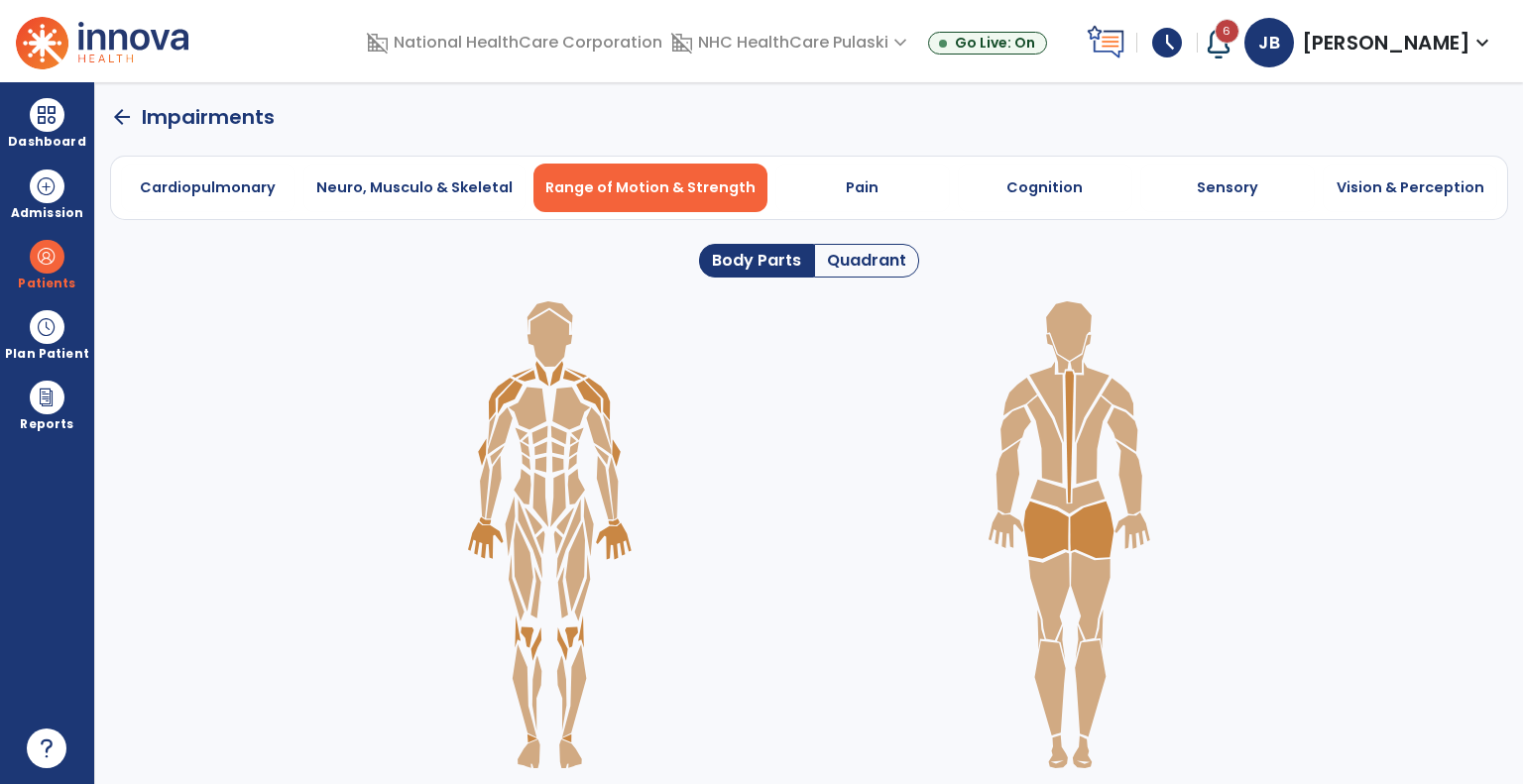 click on "Quadrant" 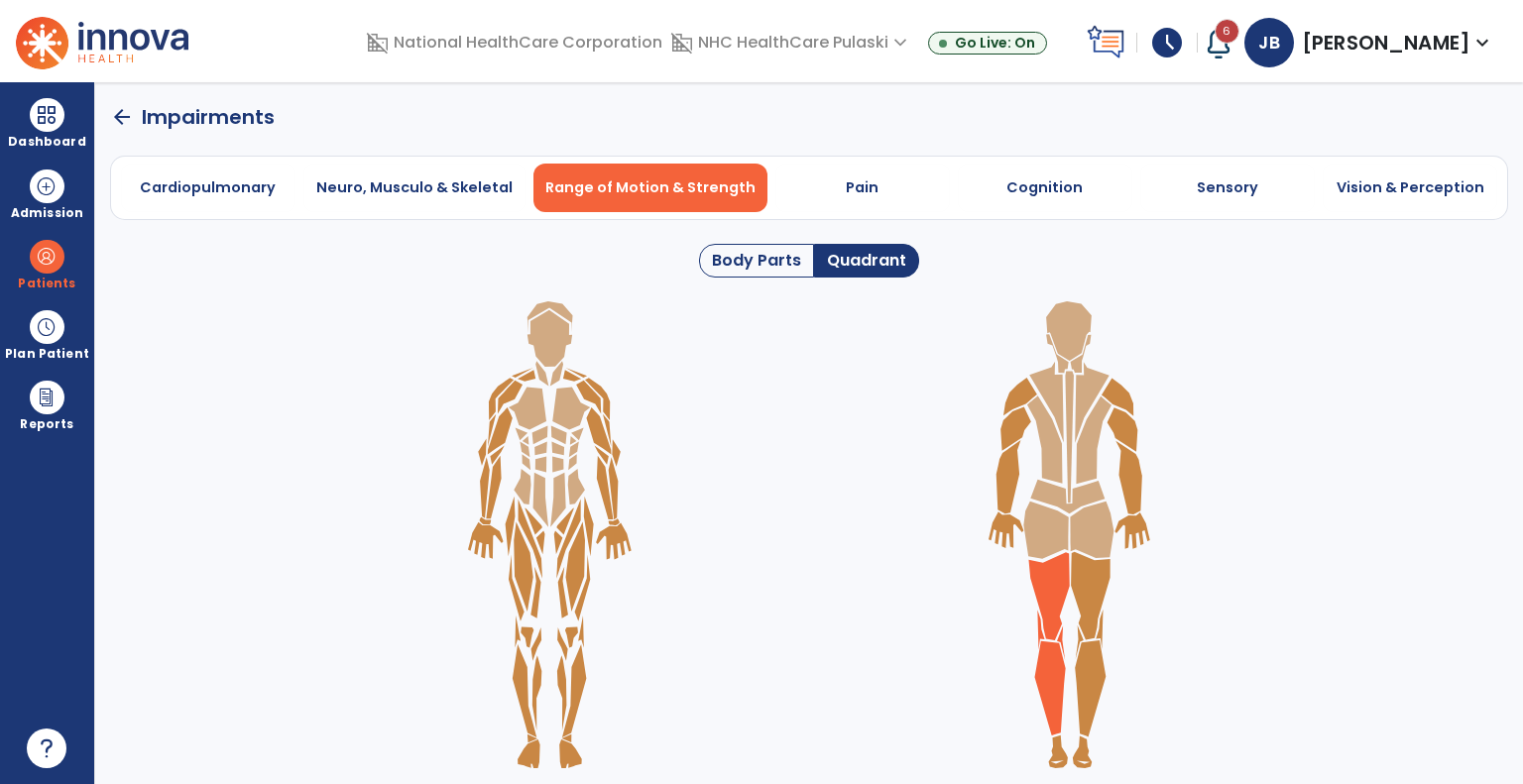 click 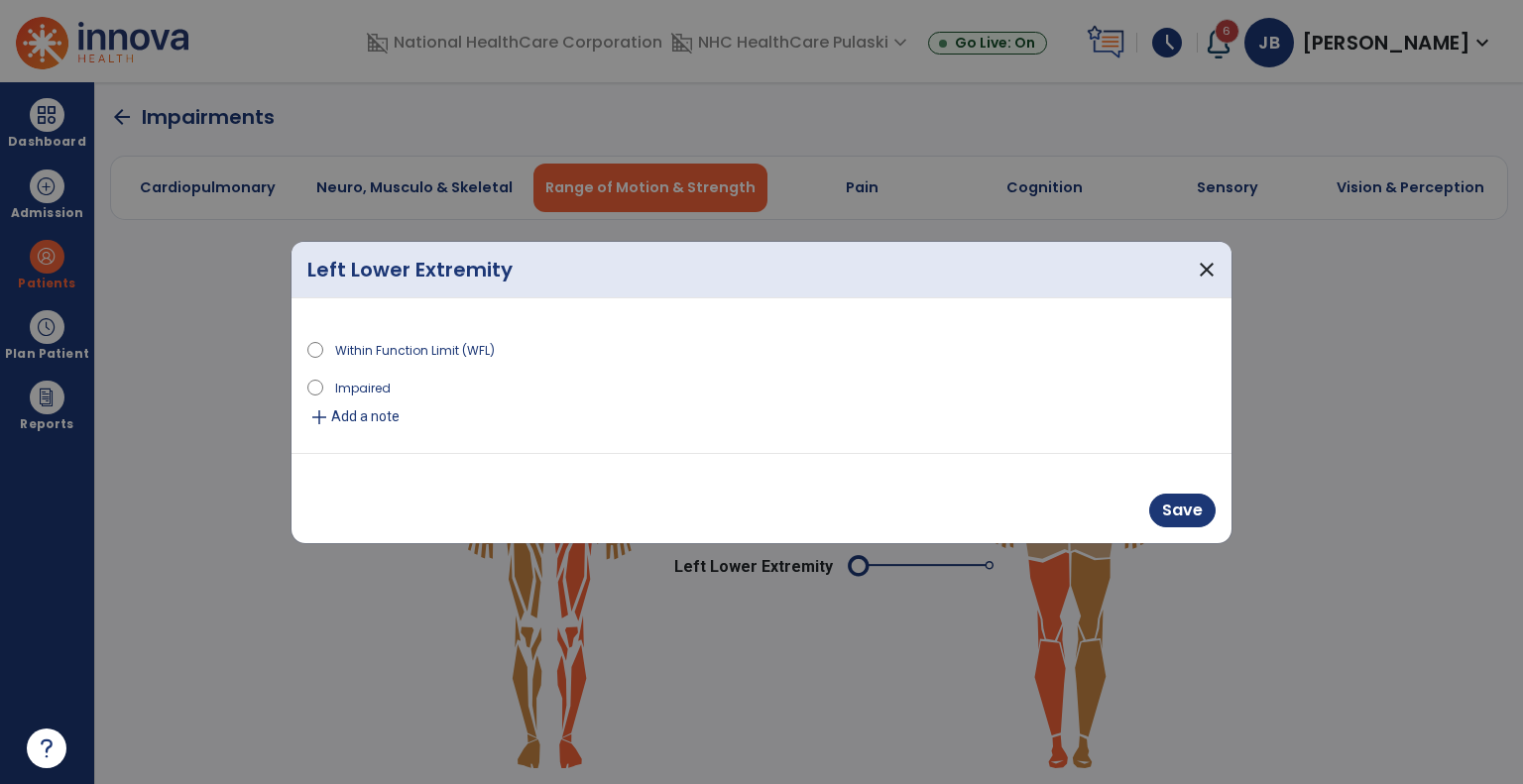 click on "Impaired" at bounding box center (363, 387) 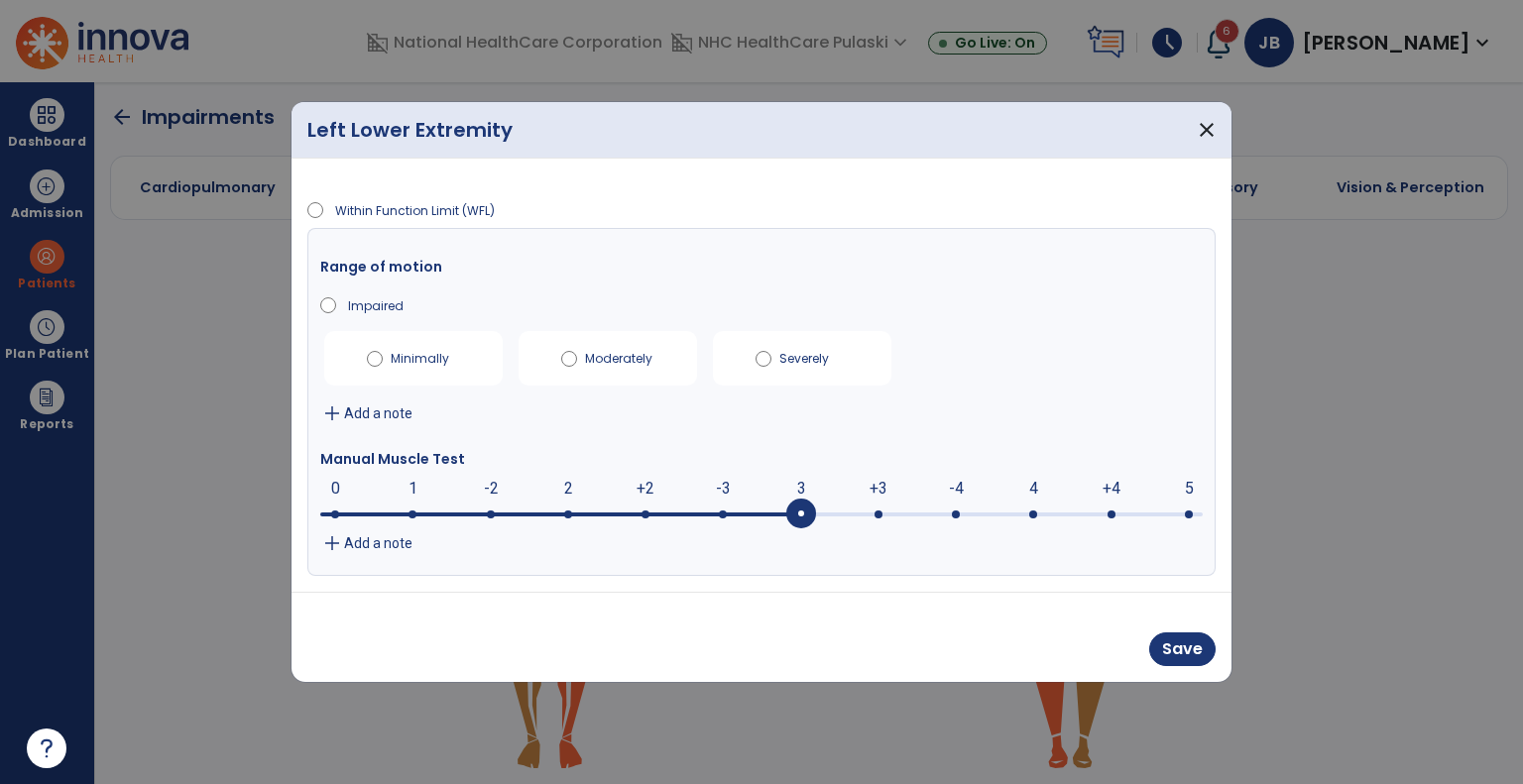 click at bounding box center [801, 514] 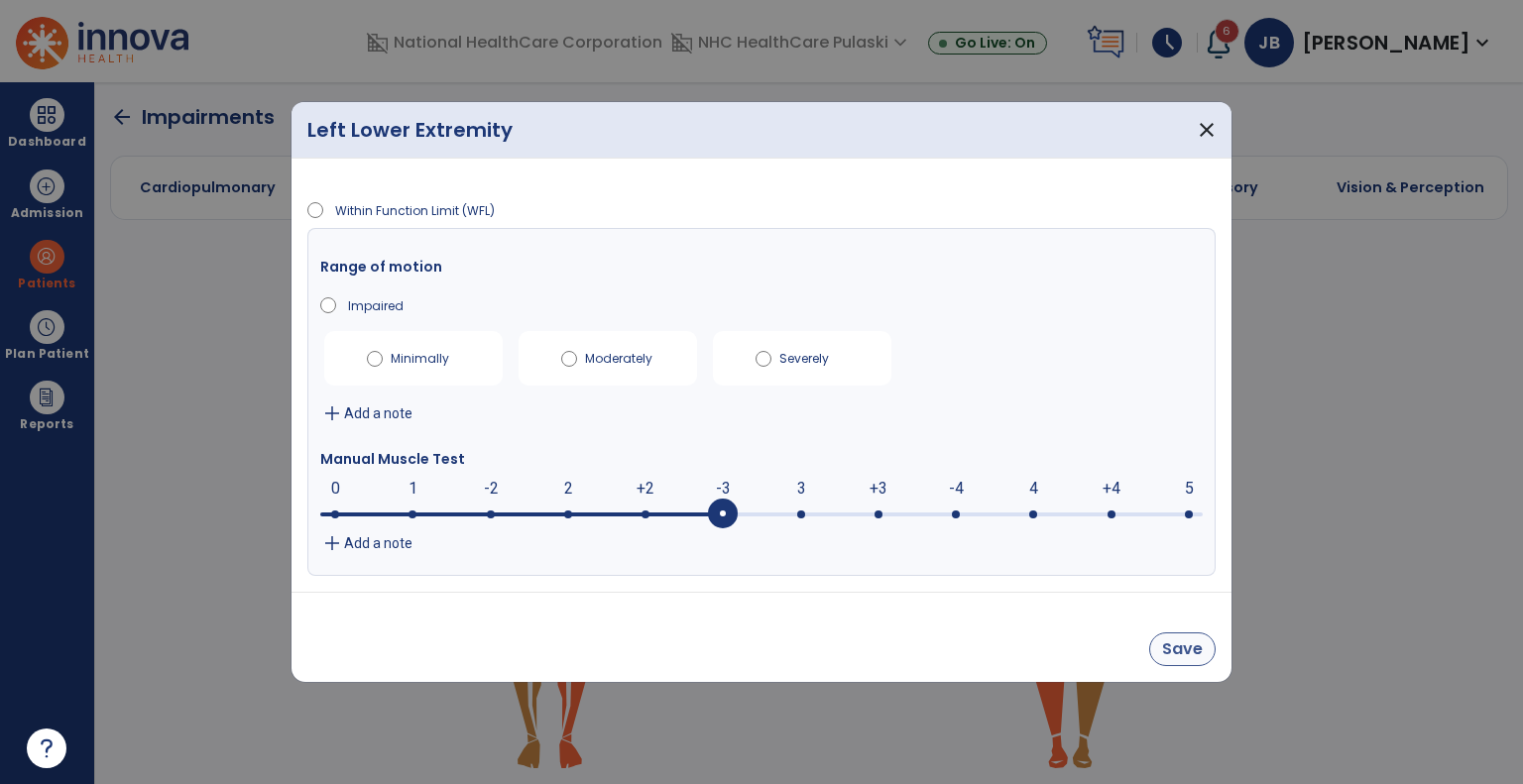 click on "Save" at bounding box center [1182, 649] 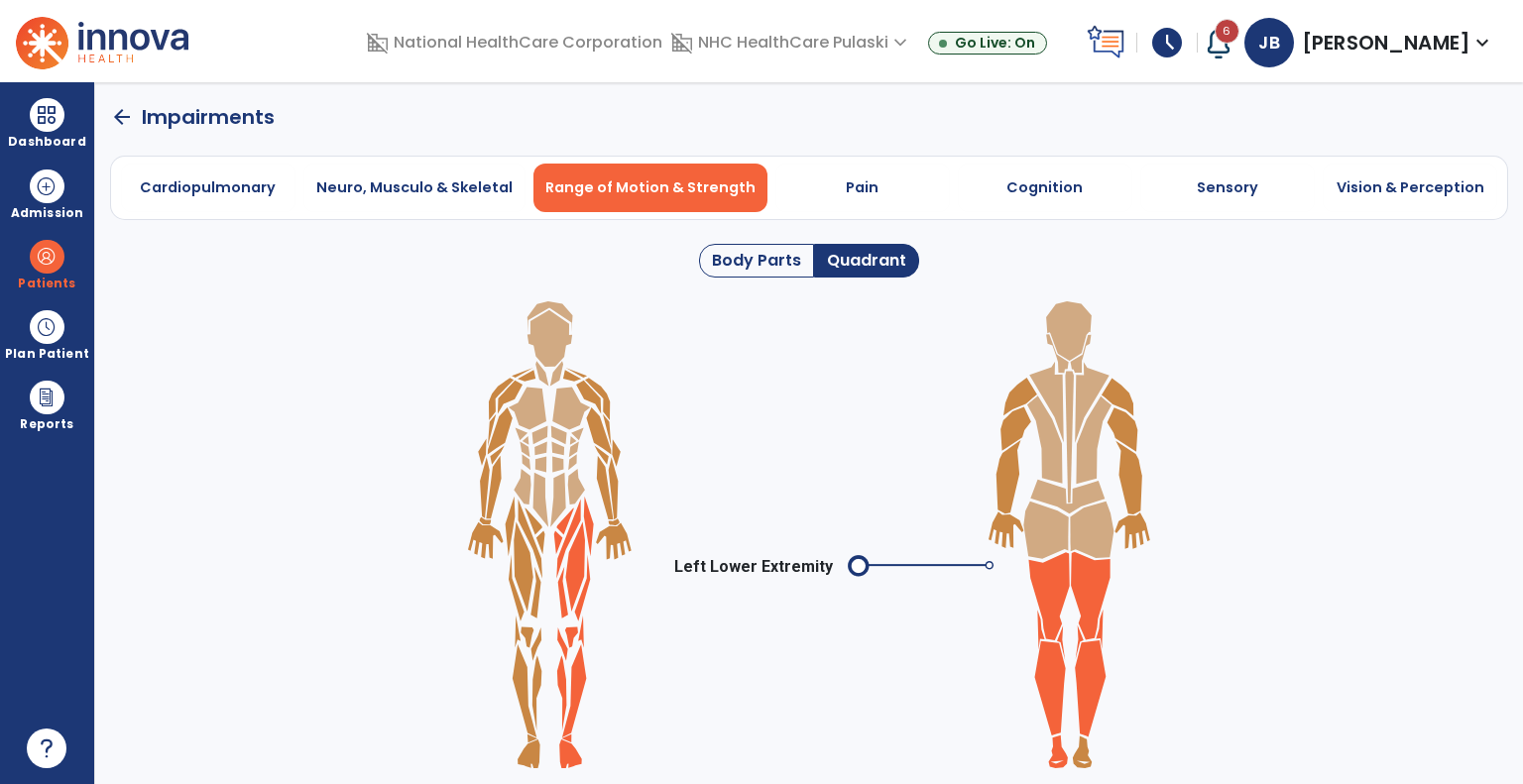 click 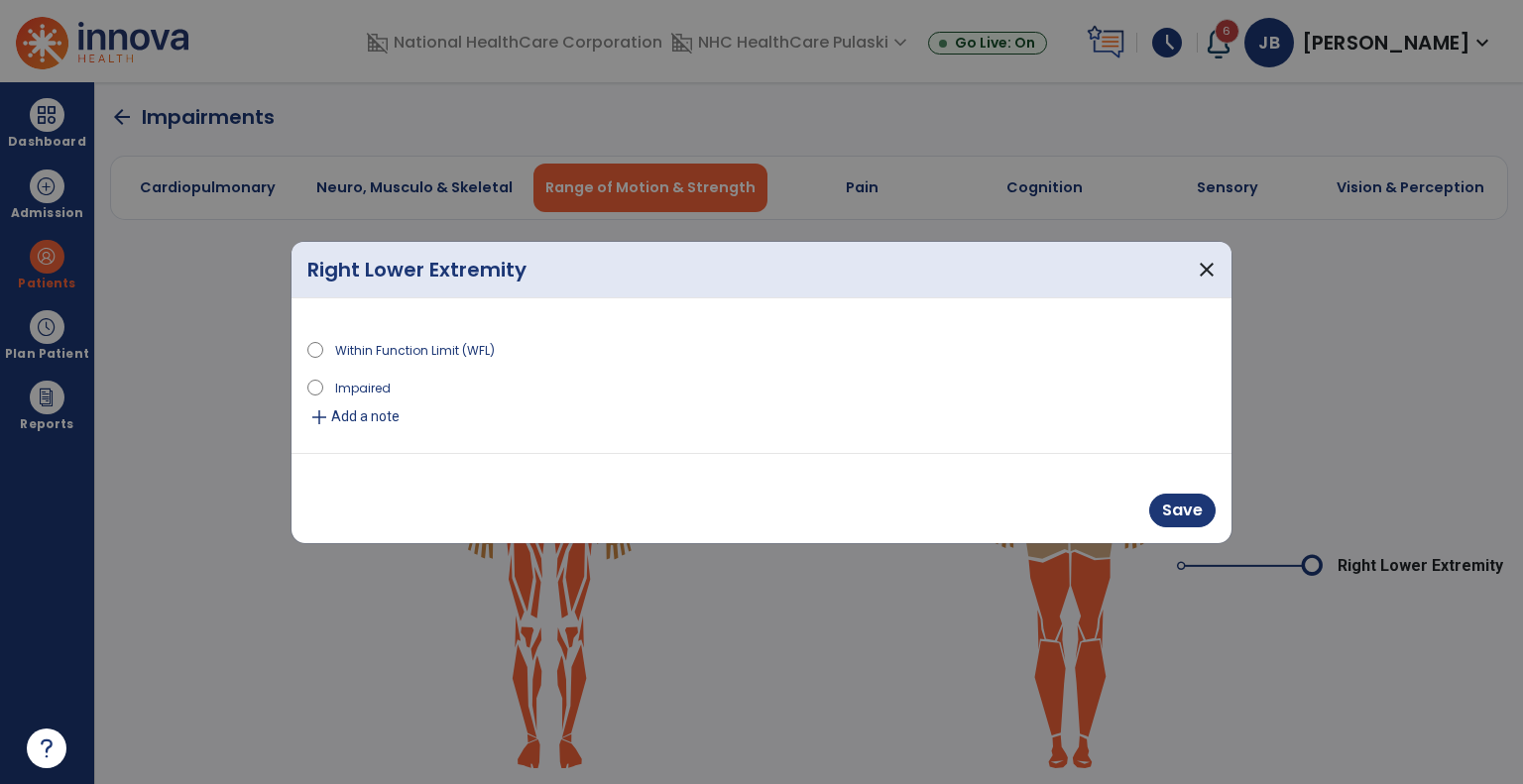 click on "Impaired" at bounding box center (363, 387) 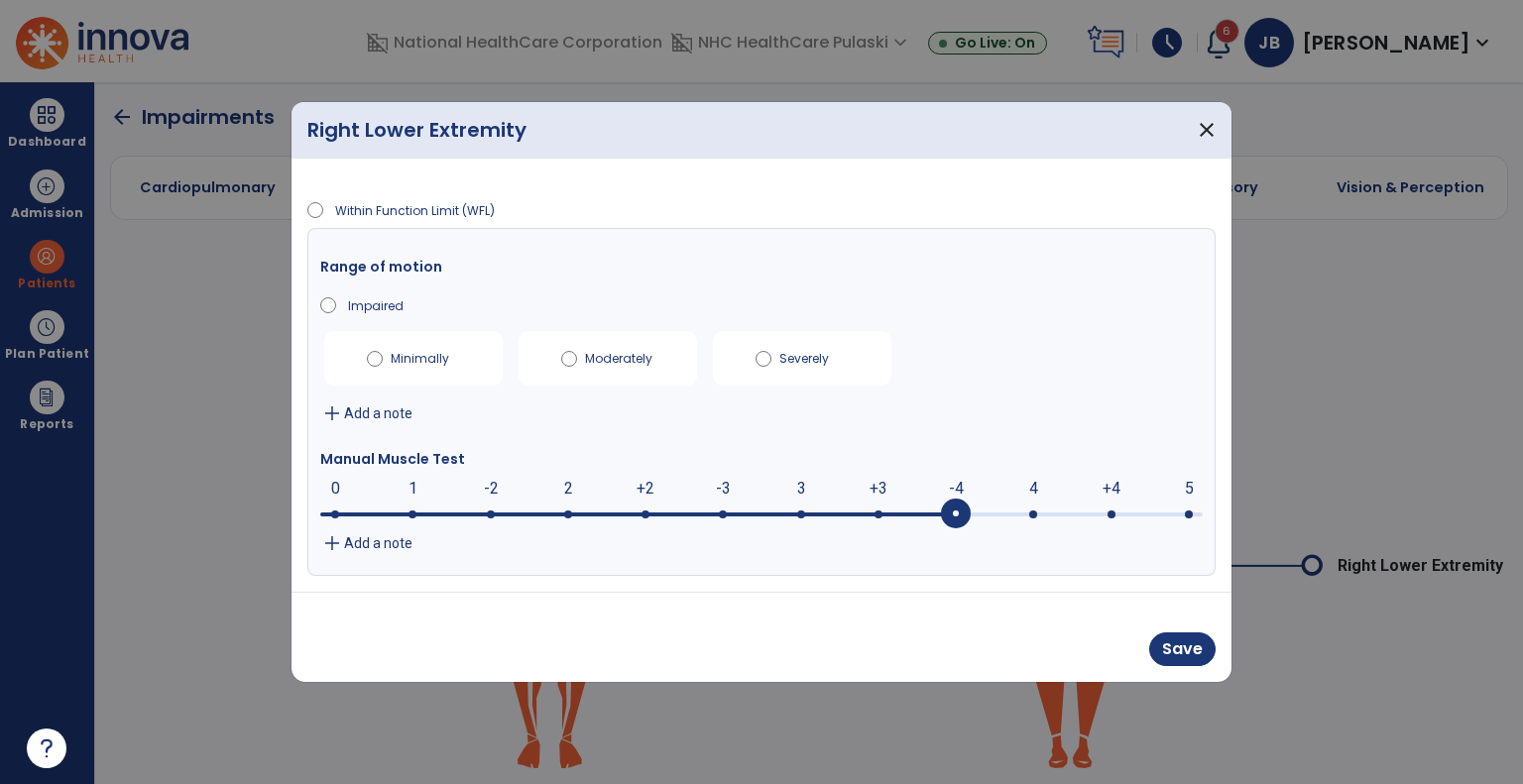 click at bounding box center [956, 514] 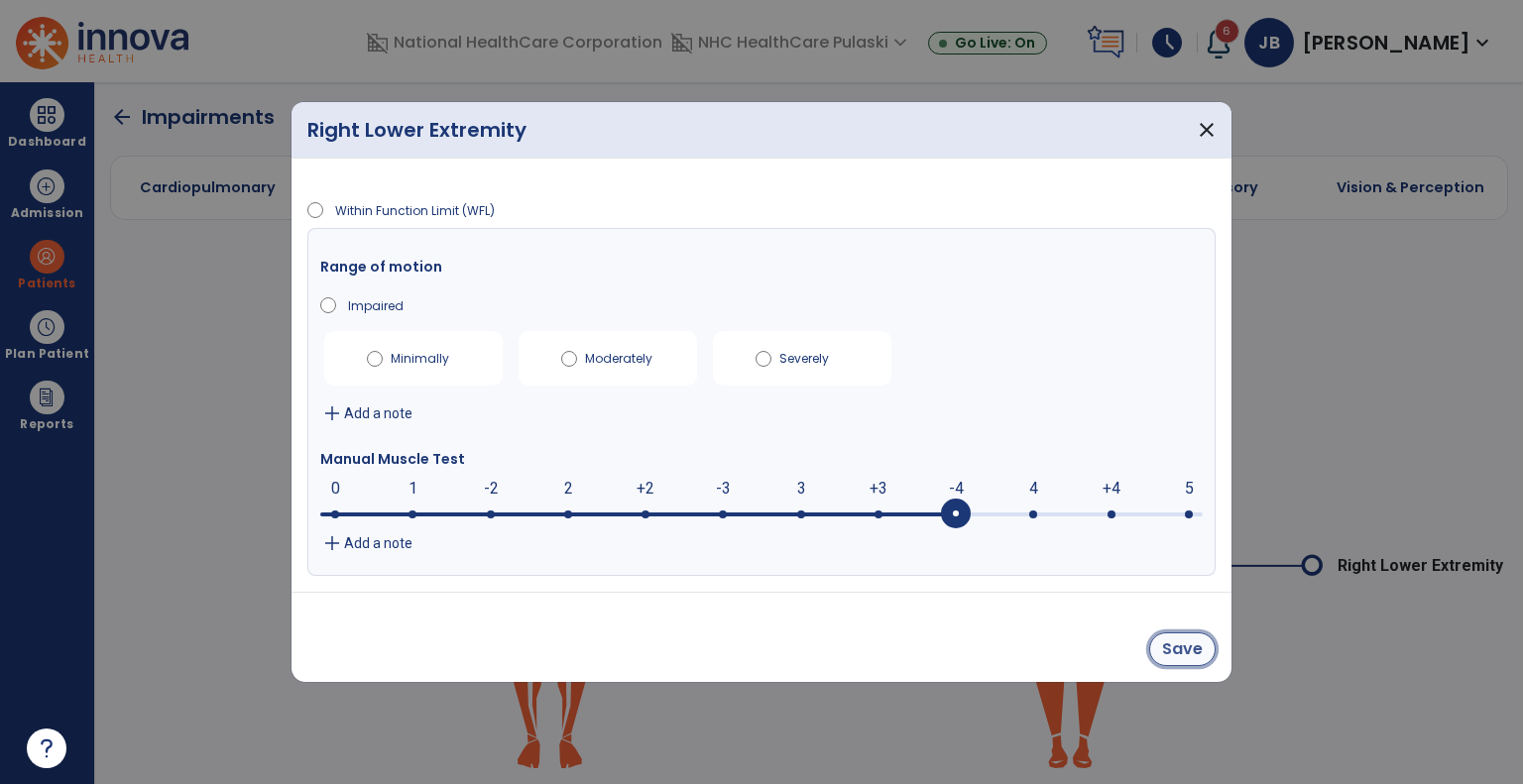 click on "Save" at bounding box center [1182, 649] 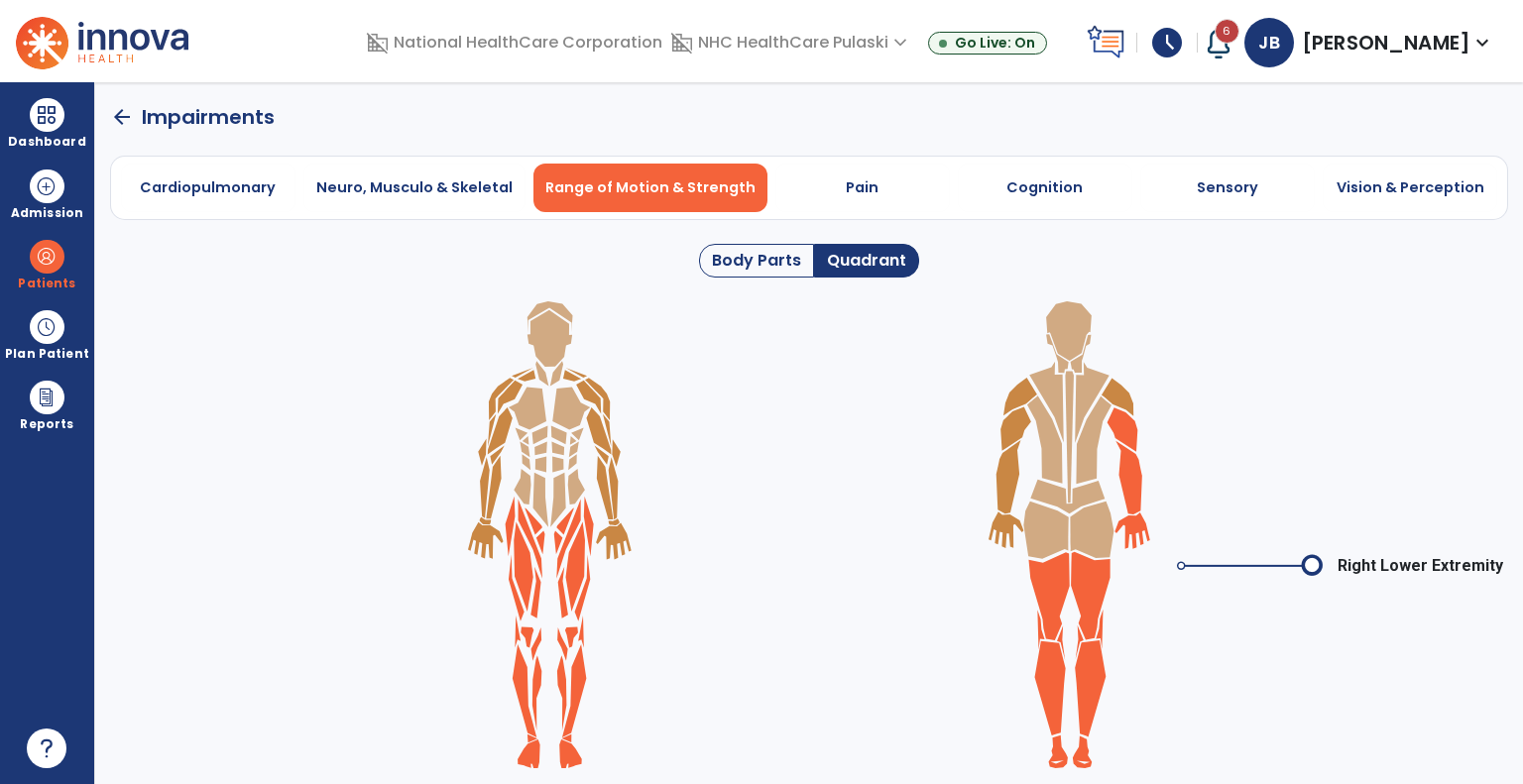 click 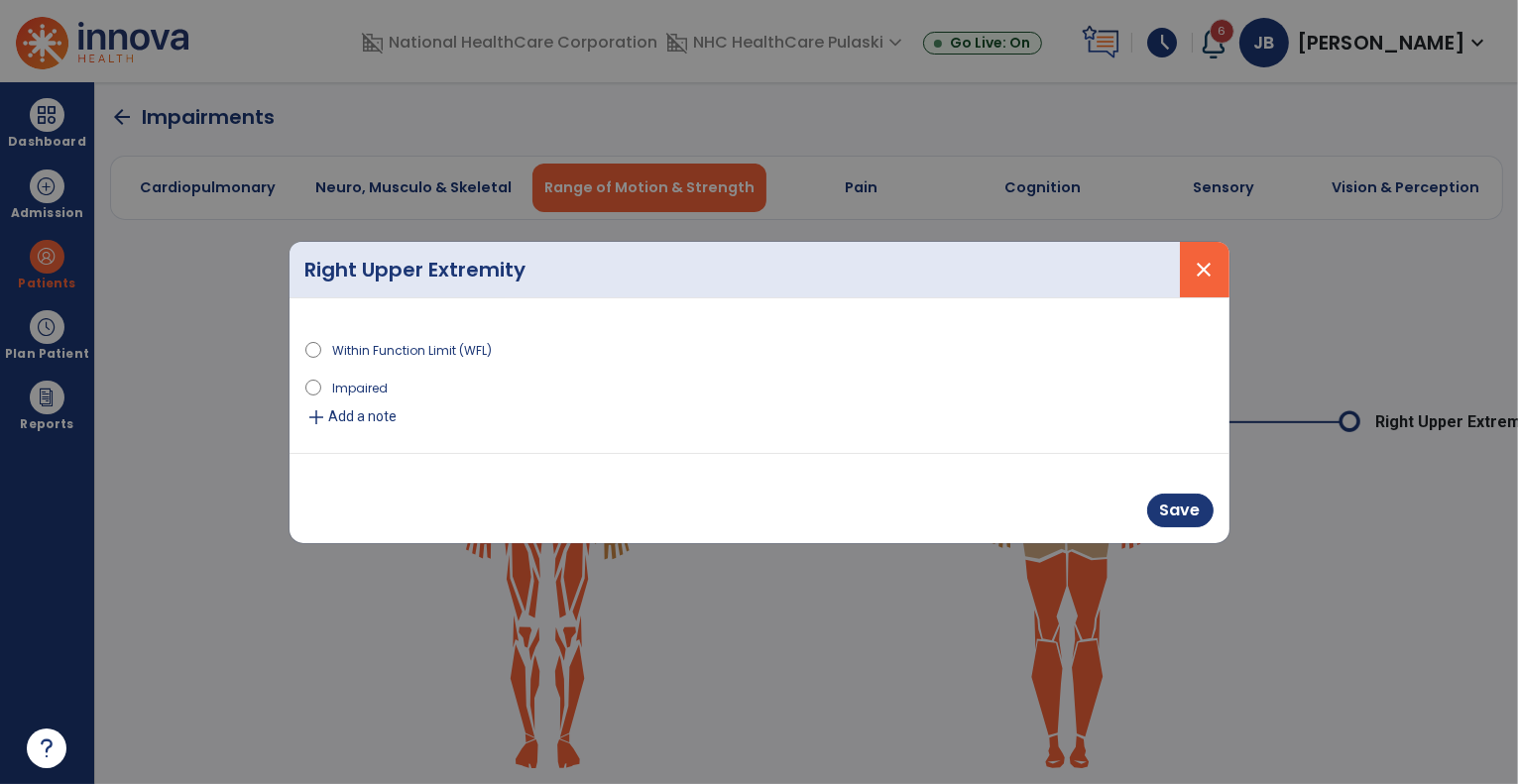 click on "close" at bounding box center (1205, 270) 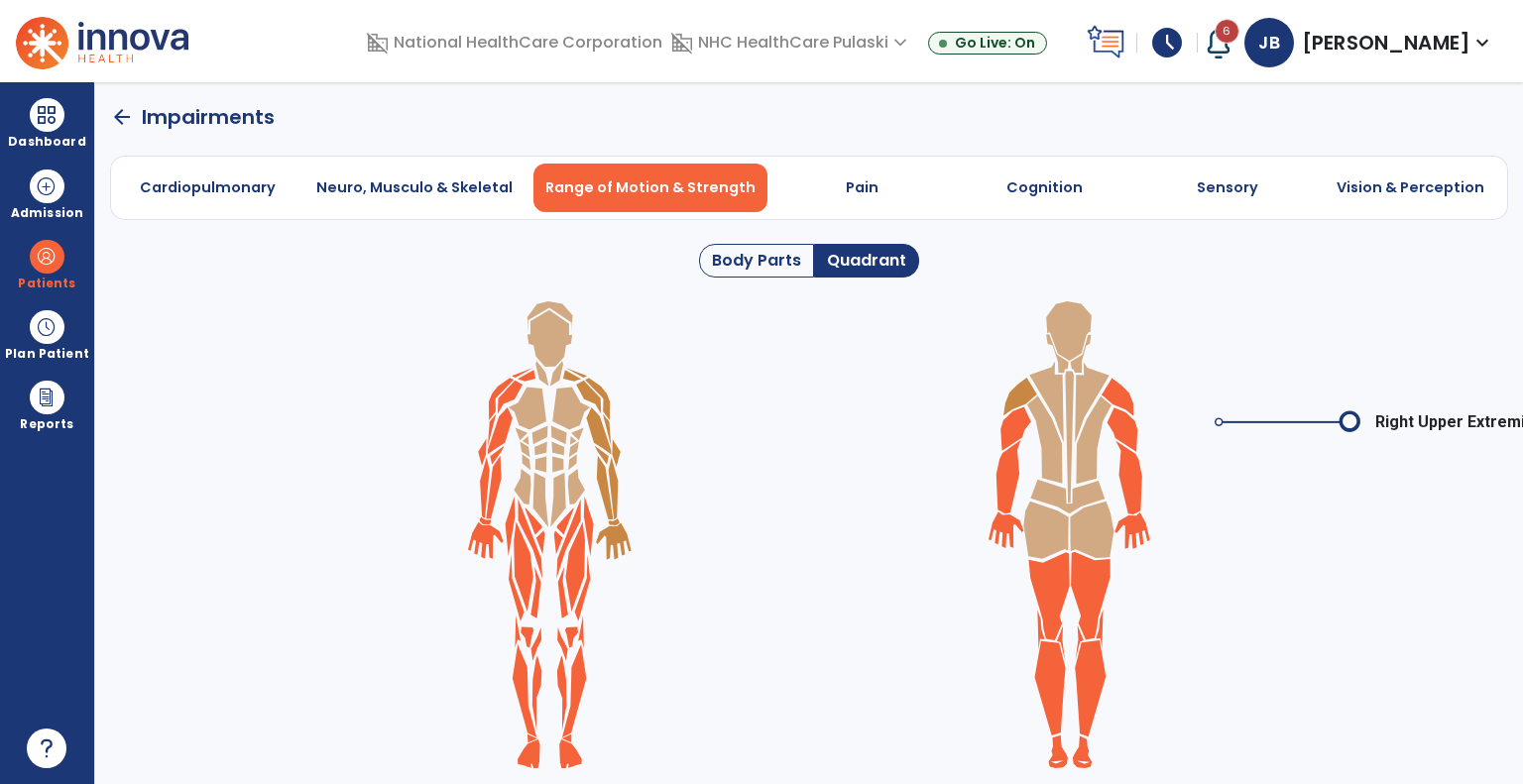 click 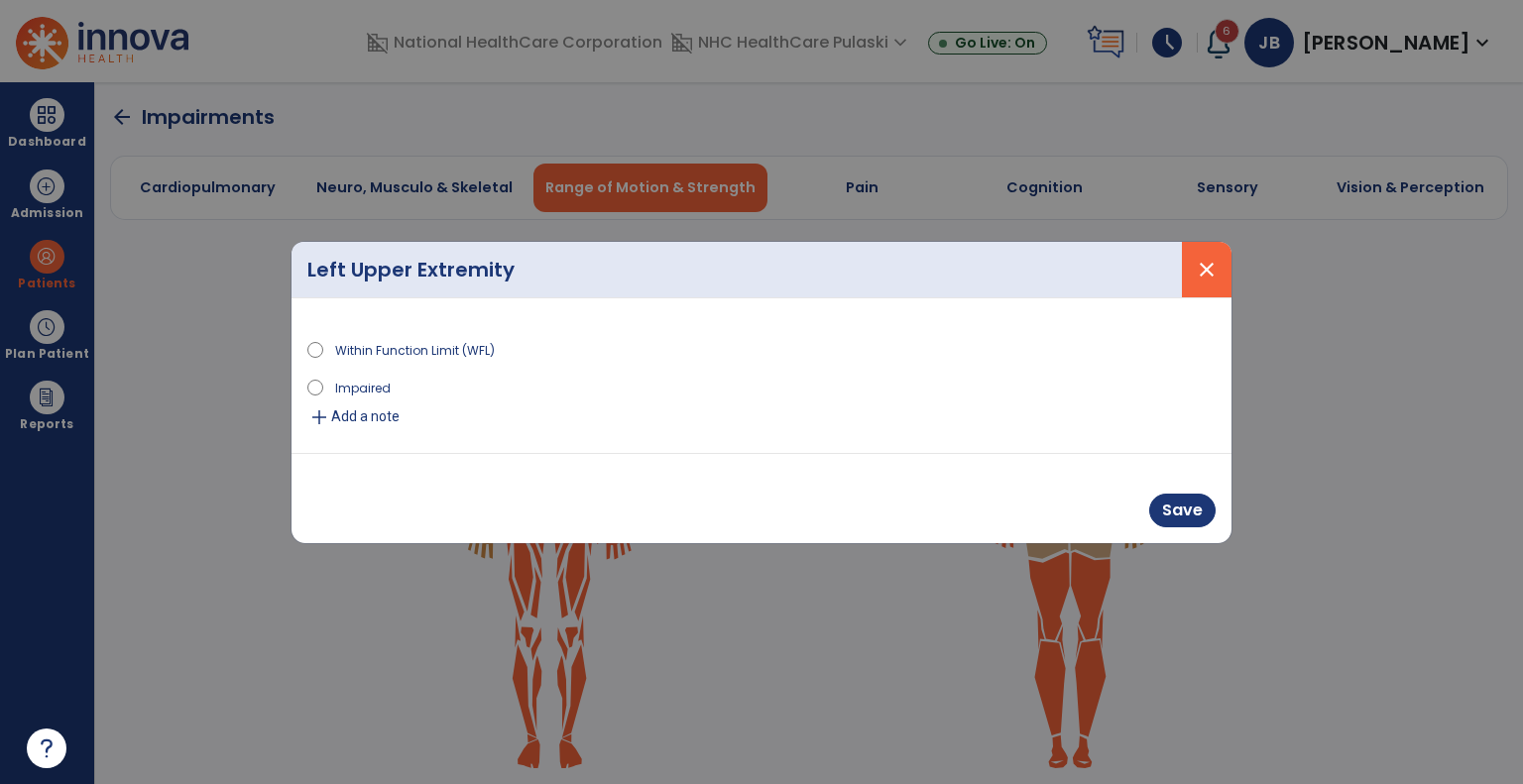 click on "close" at bounding box center [1207, 270] 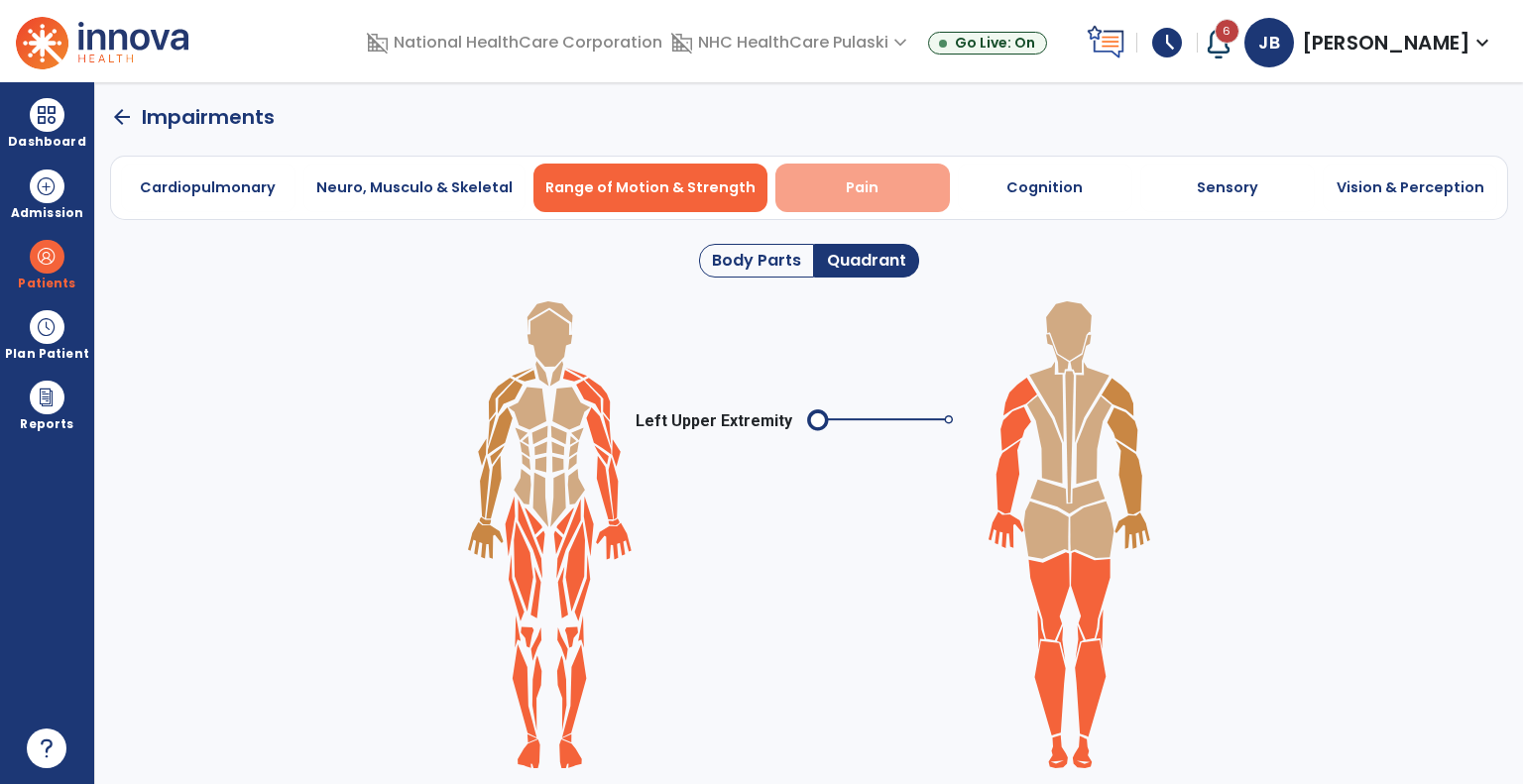 click on "Pain" at bounding box center [862, 187] 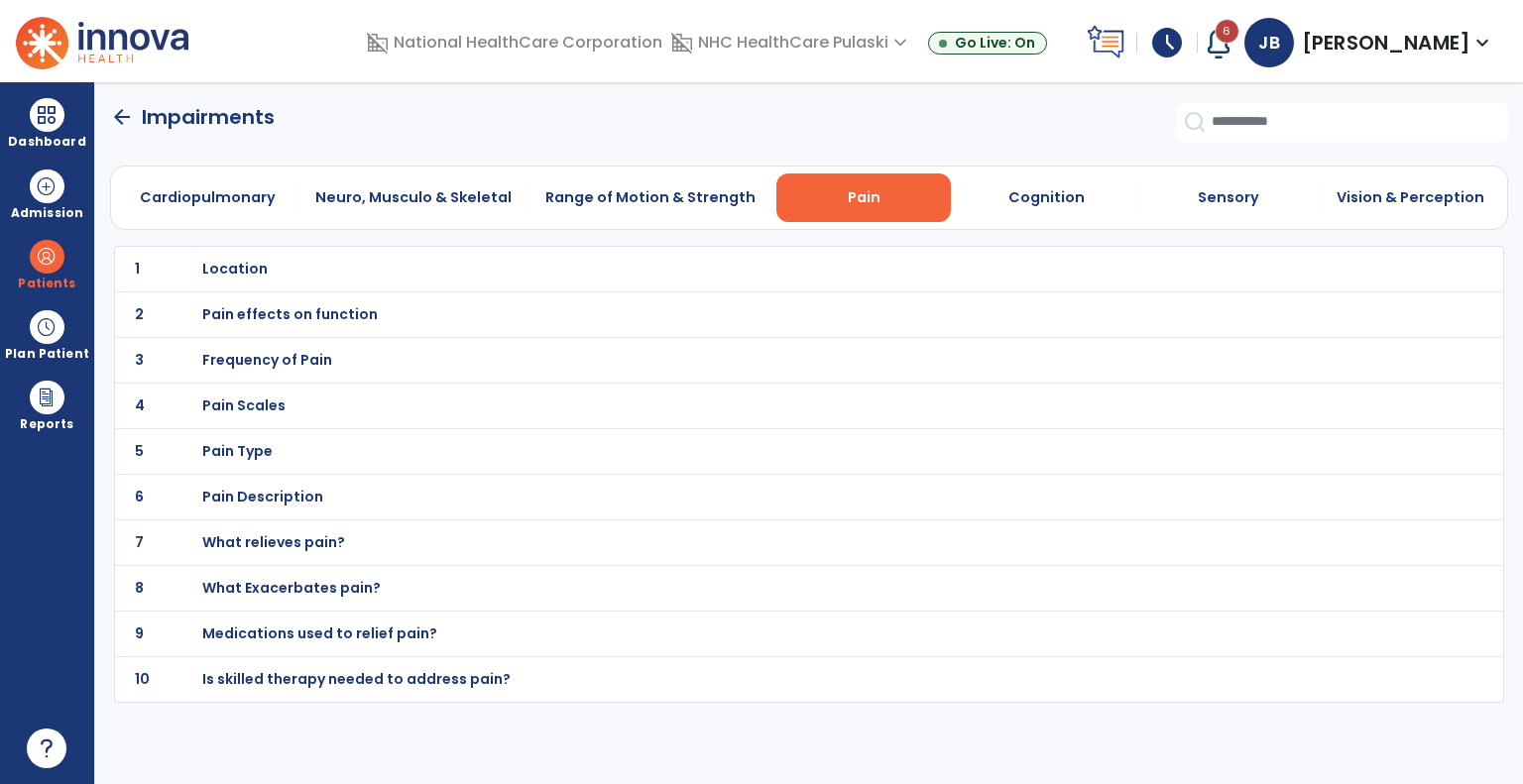click on "Location" at bounding box center [765, 269] 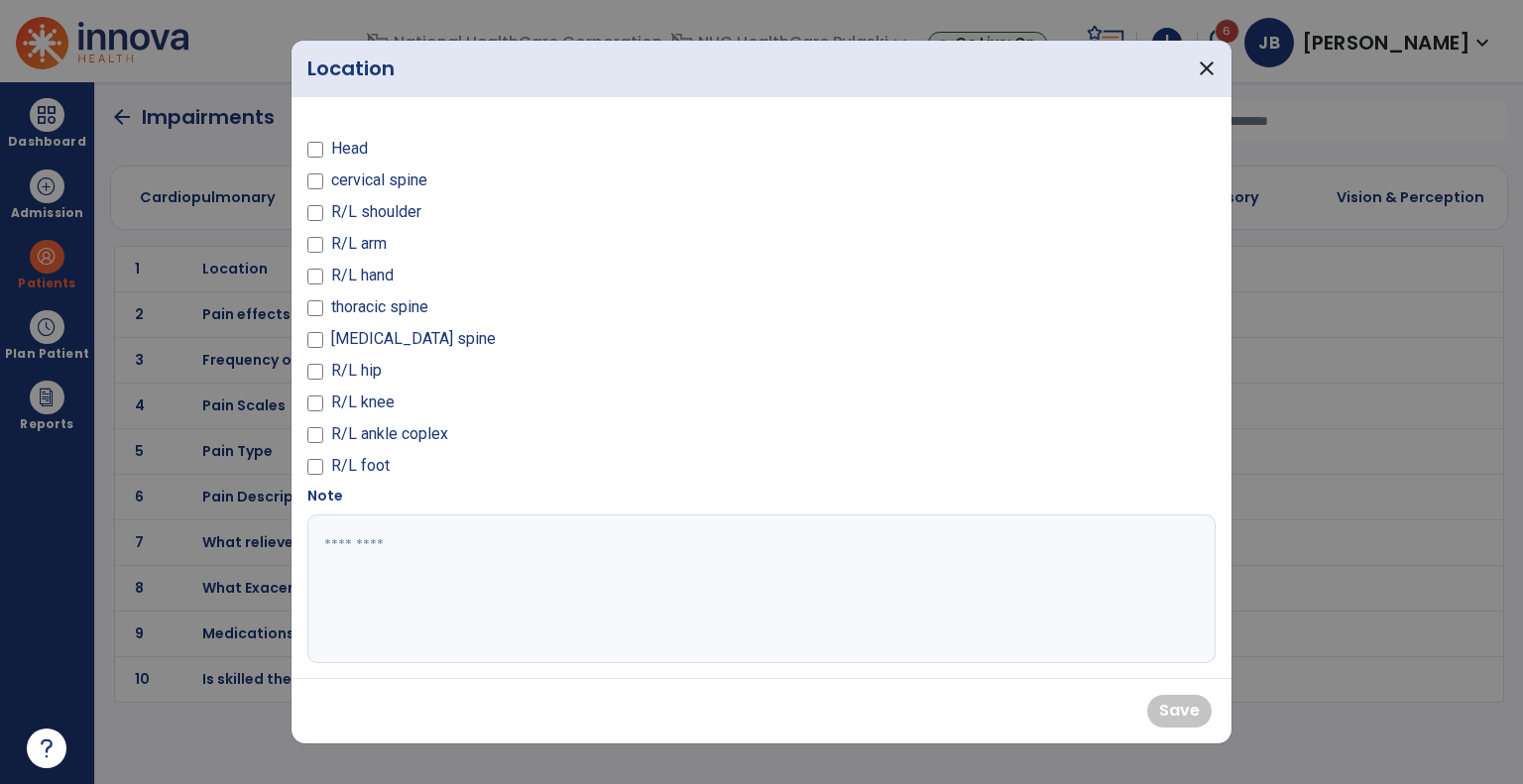 click at bounding box center [760, 589] 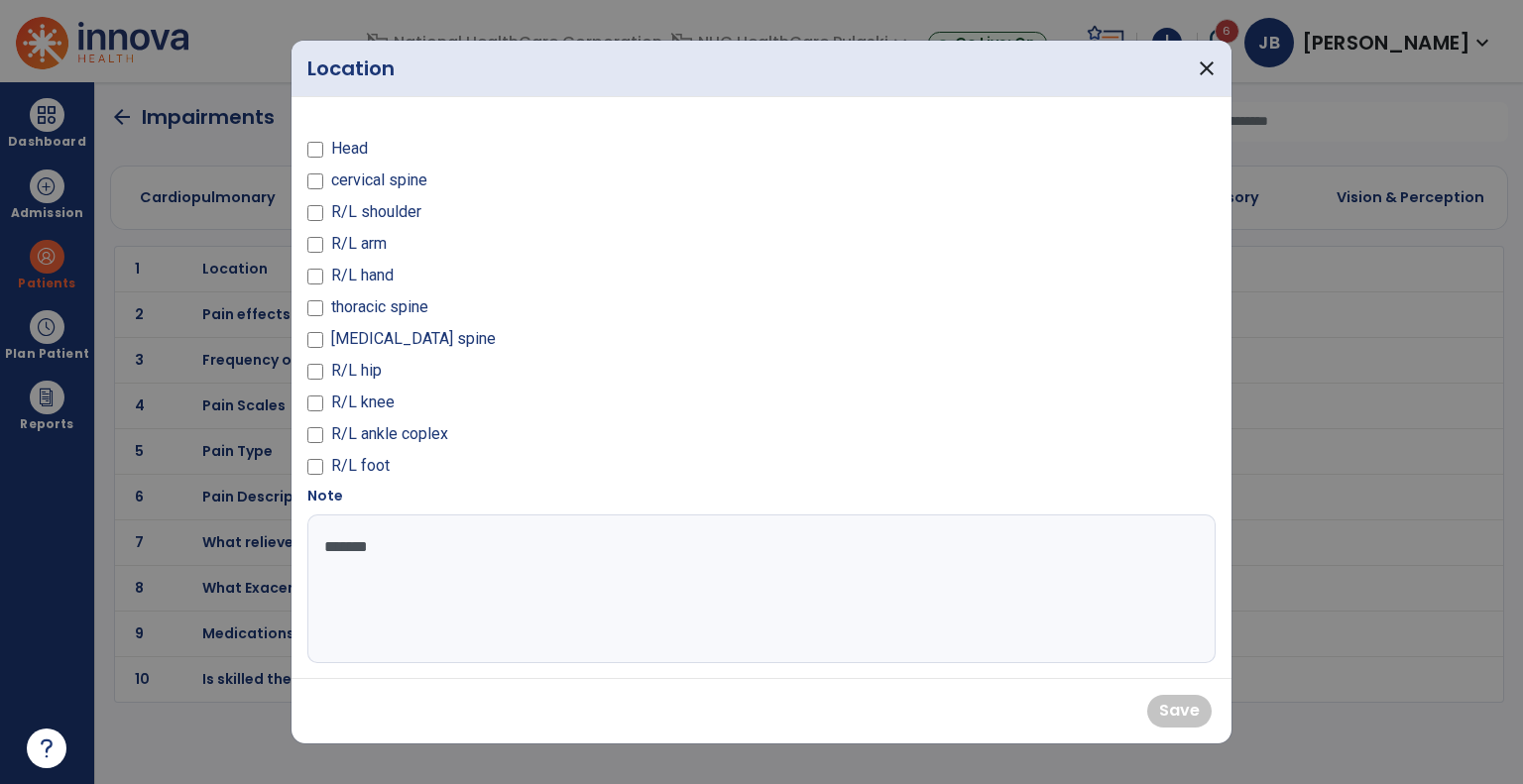 type on "*******" 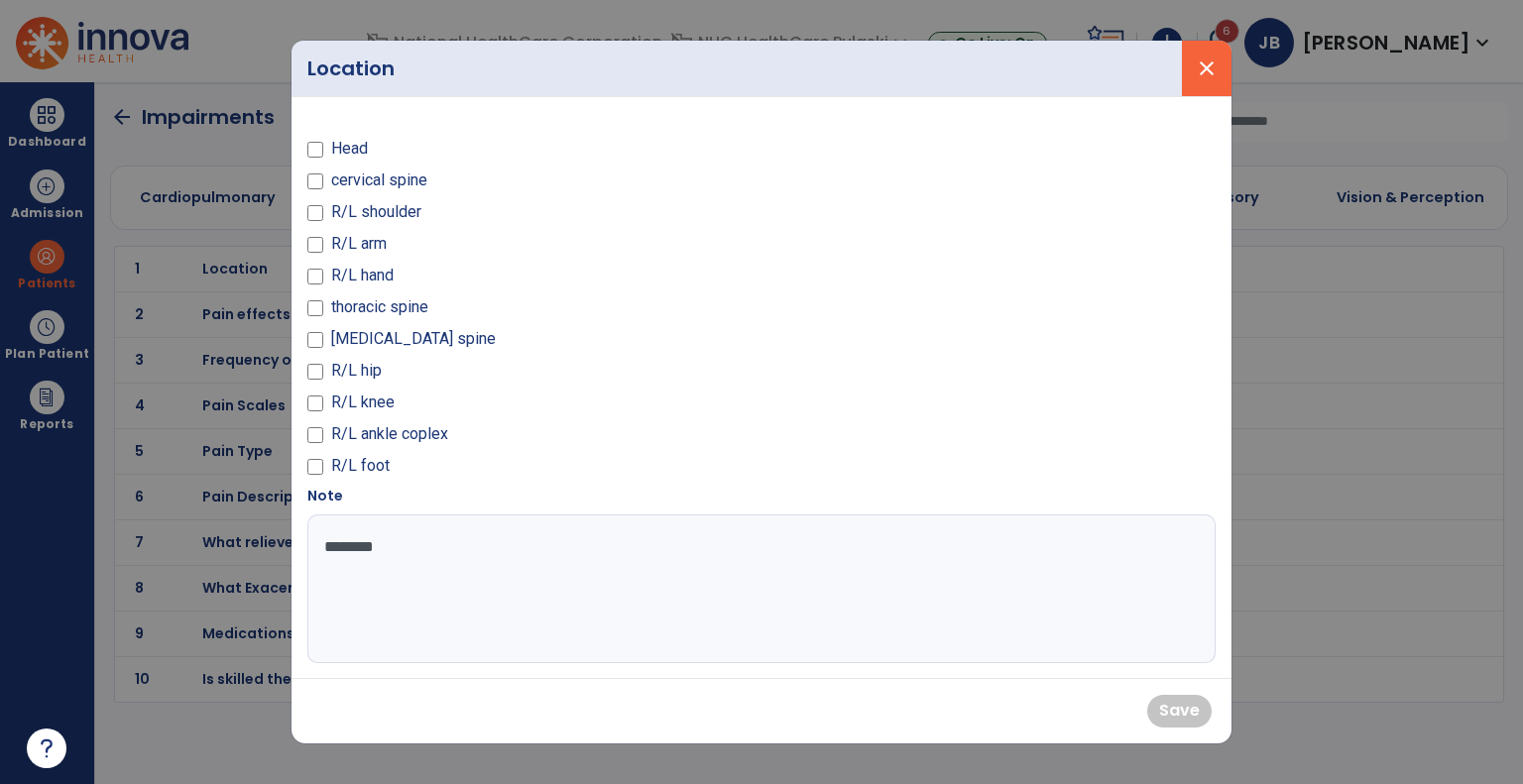 click on "close" at bounding box center (1207, 68) 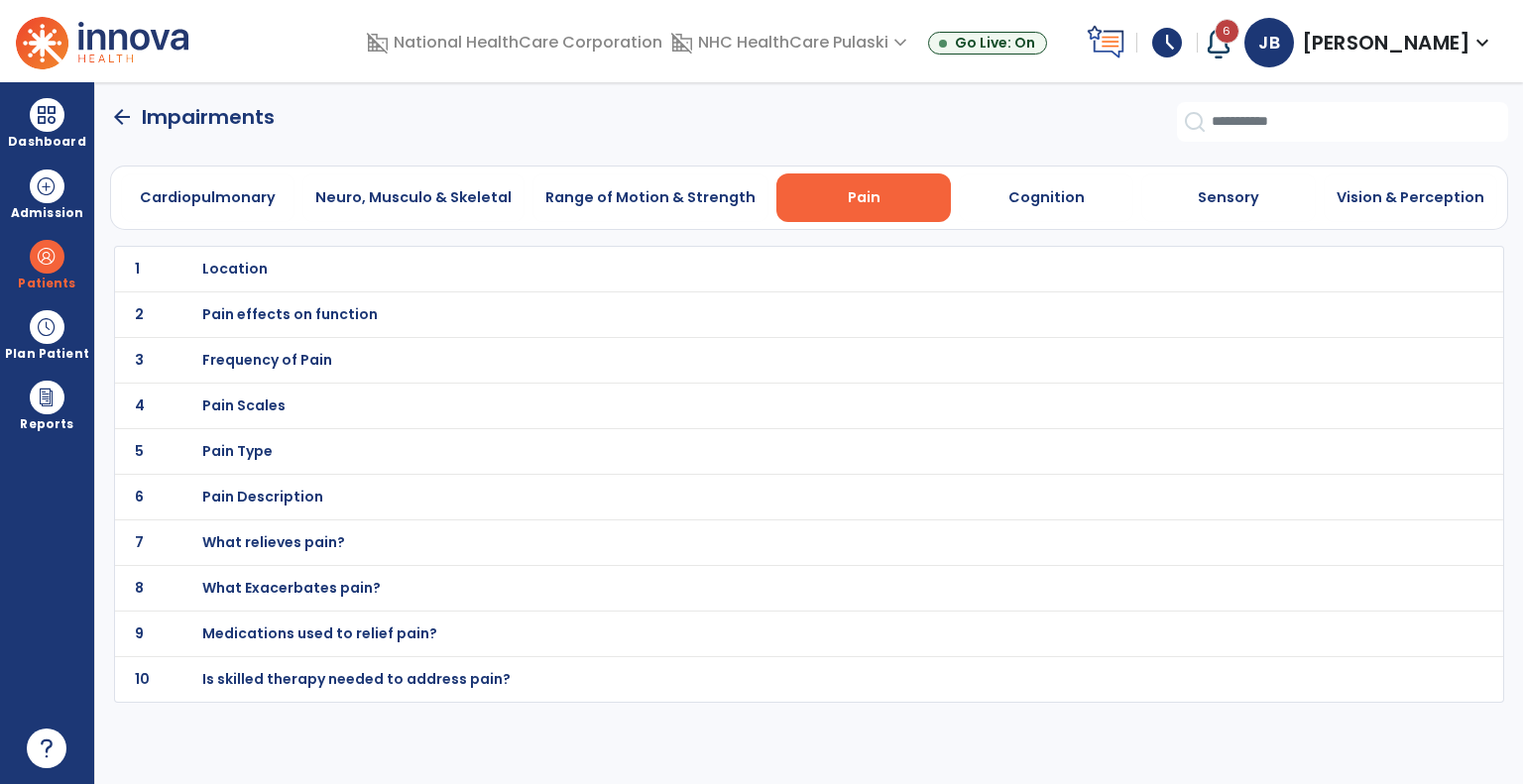 click on "Frequency of Pain" at bounding box center [765, 269] 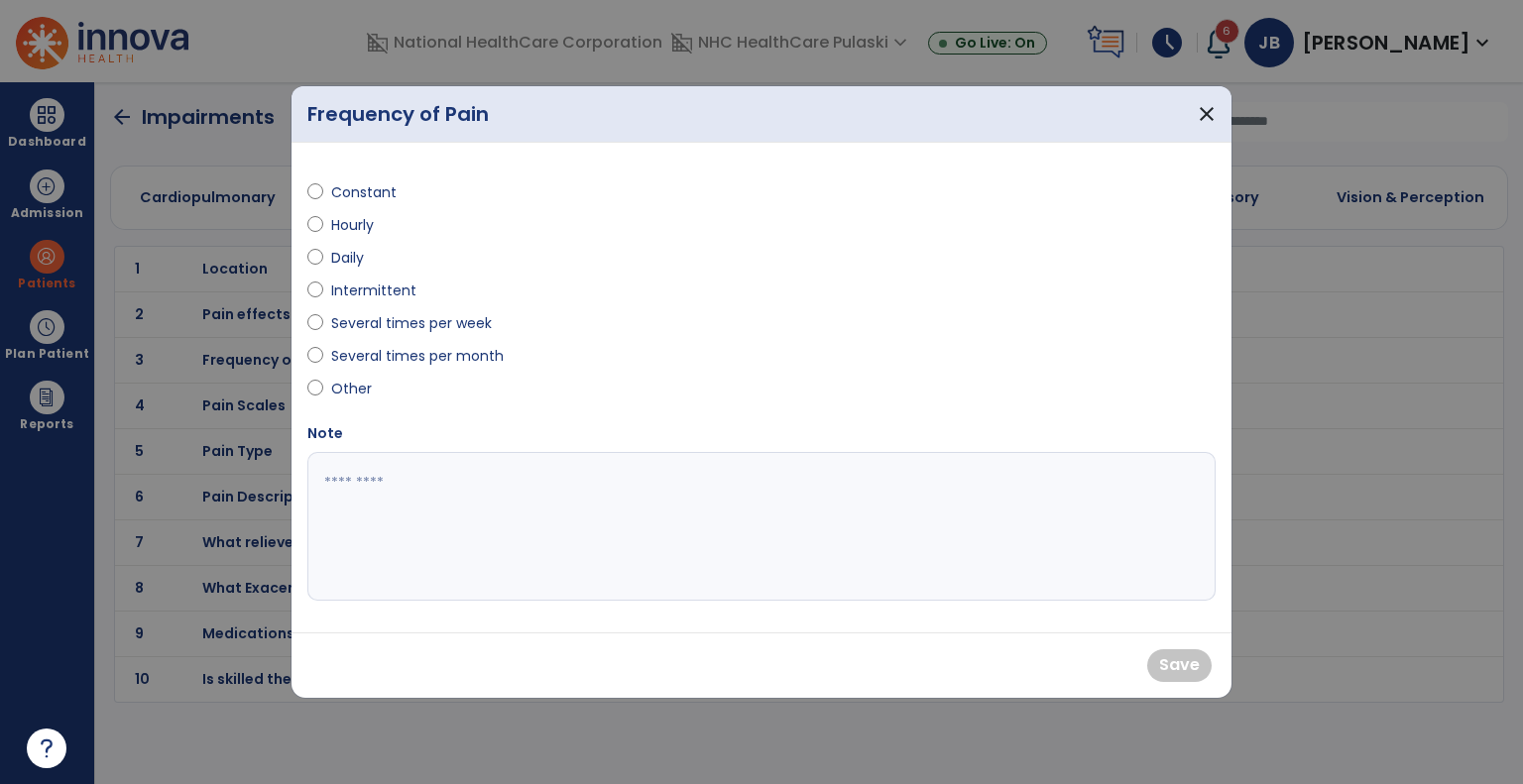 click on "Intermittent" at bounding box center (374, 290) 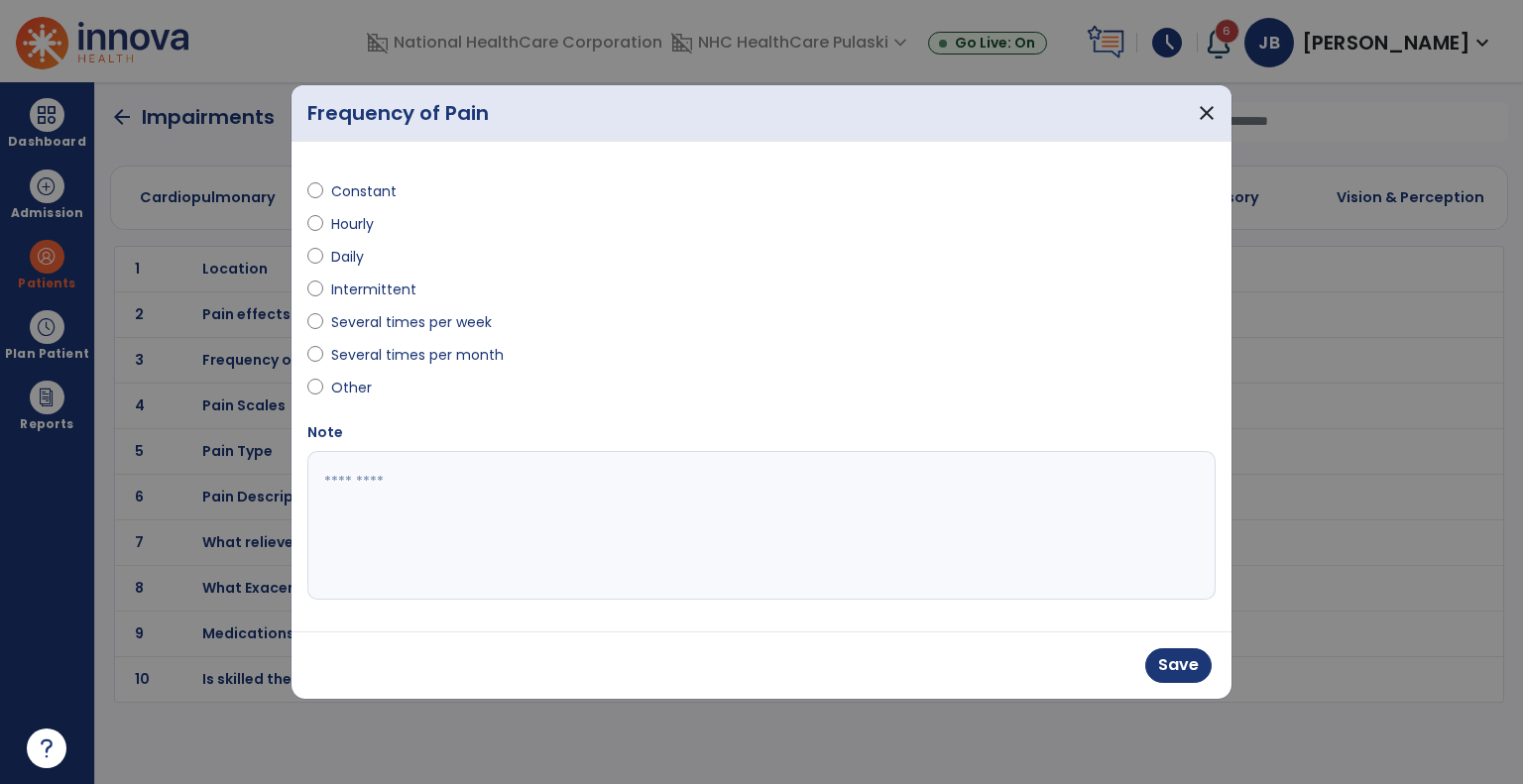 click at bounding box center (762, 525) 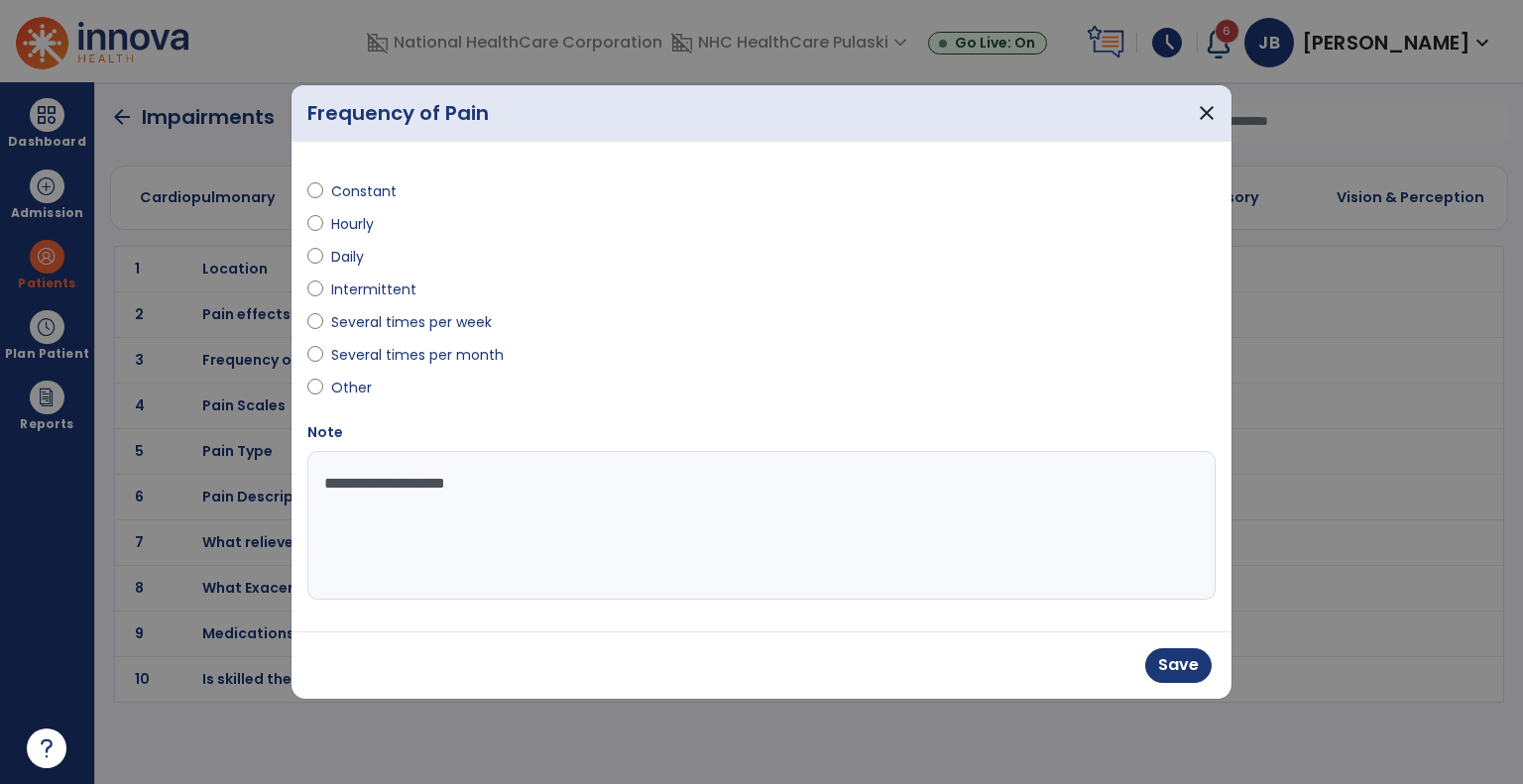 type on "**********" 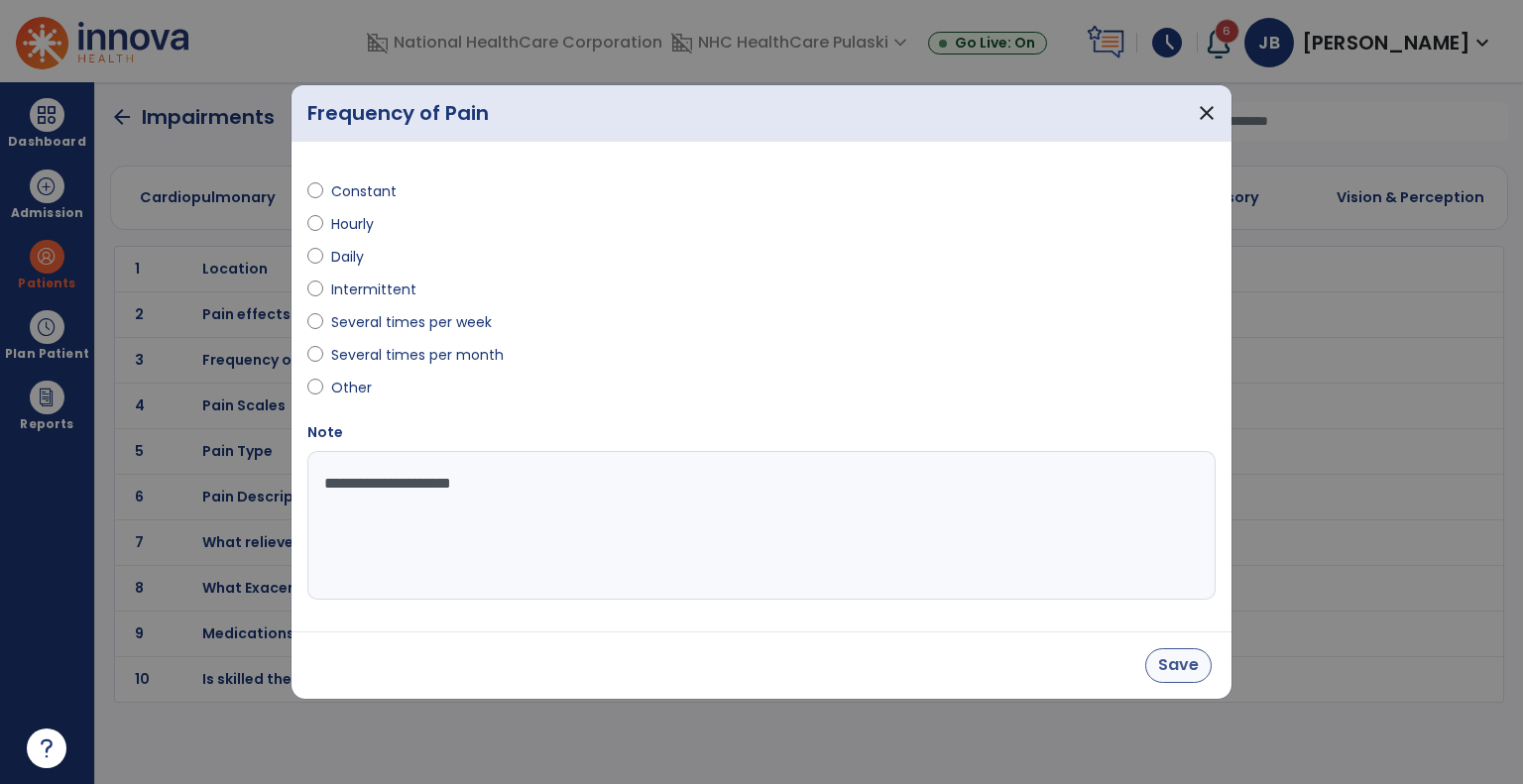 click on "Save" at bounding box center [1178, 665] 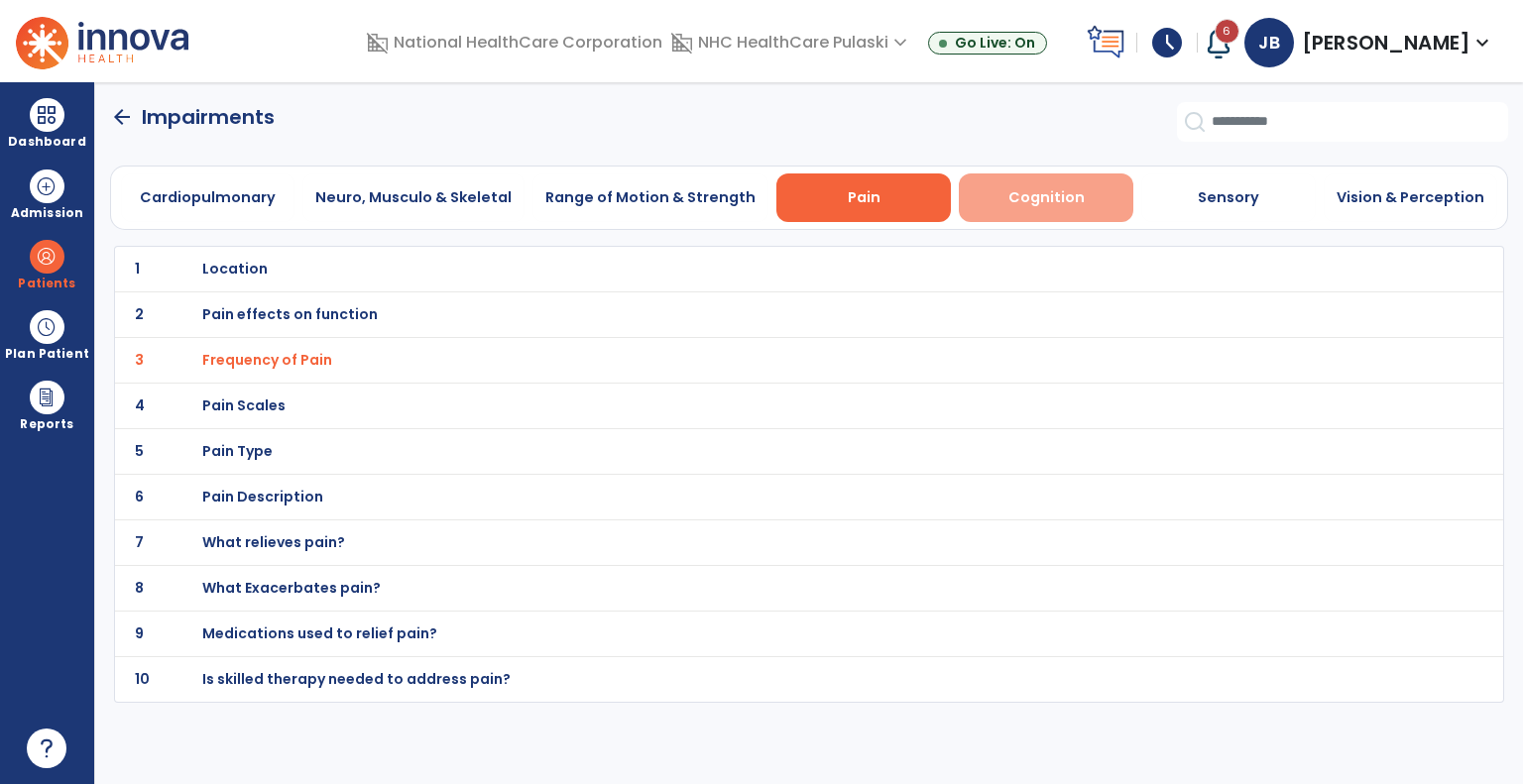 click on "Cognition" at bounding box center [1046, 197] 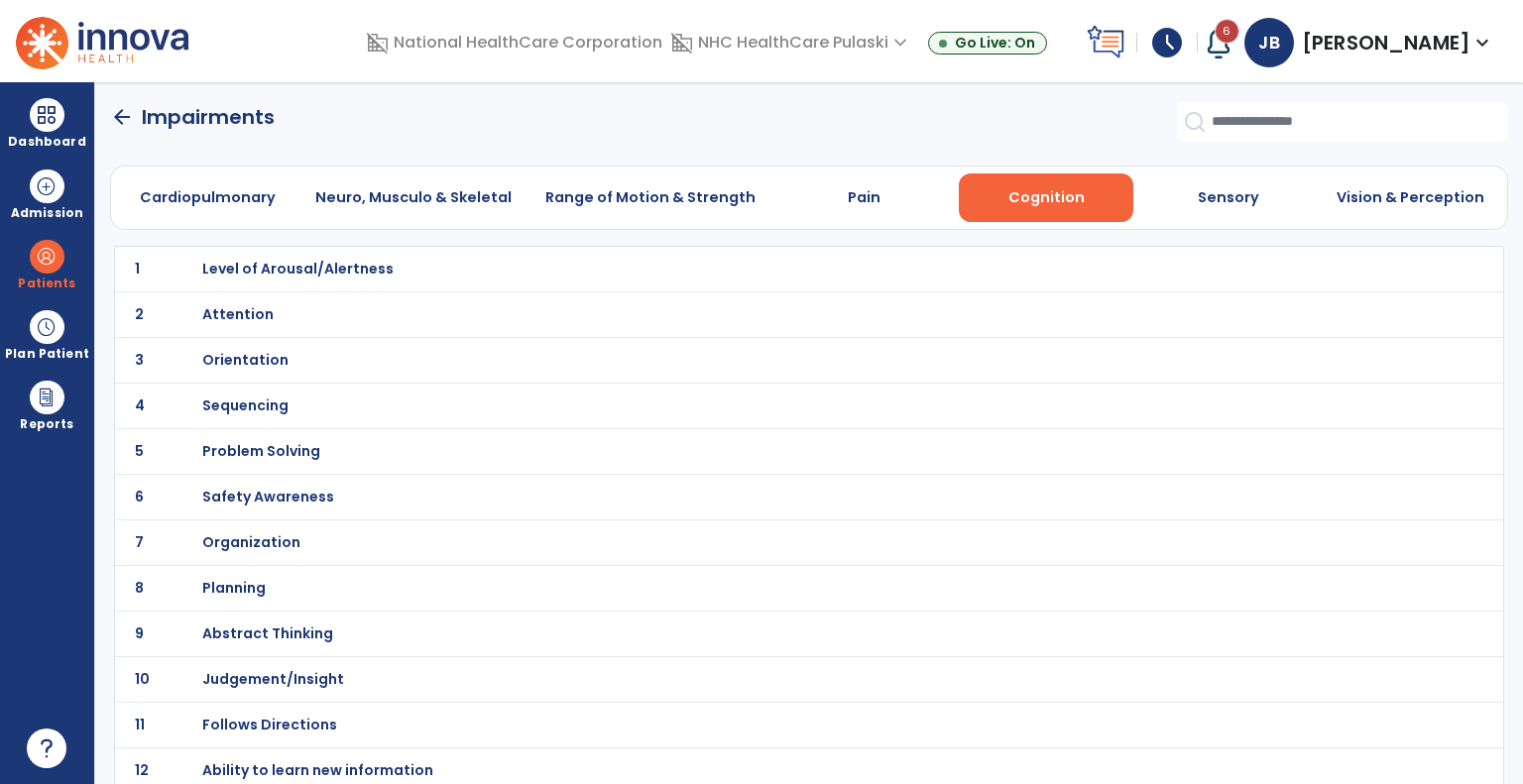 click on "Orientation" at bounding box center [297, 269] 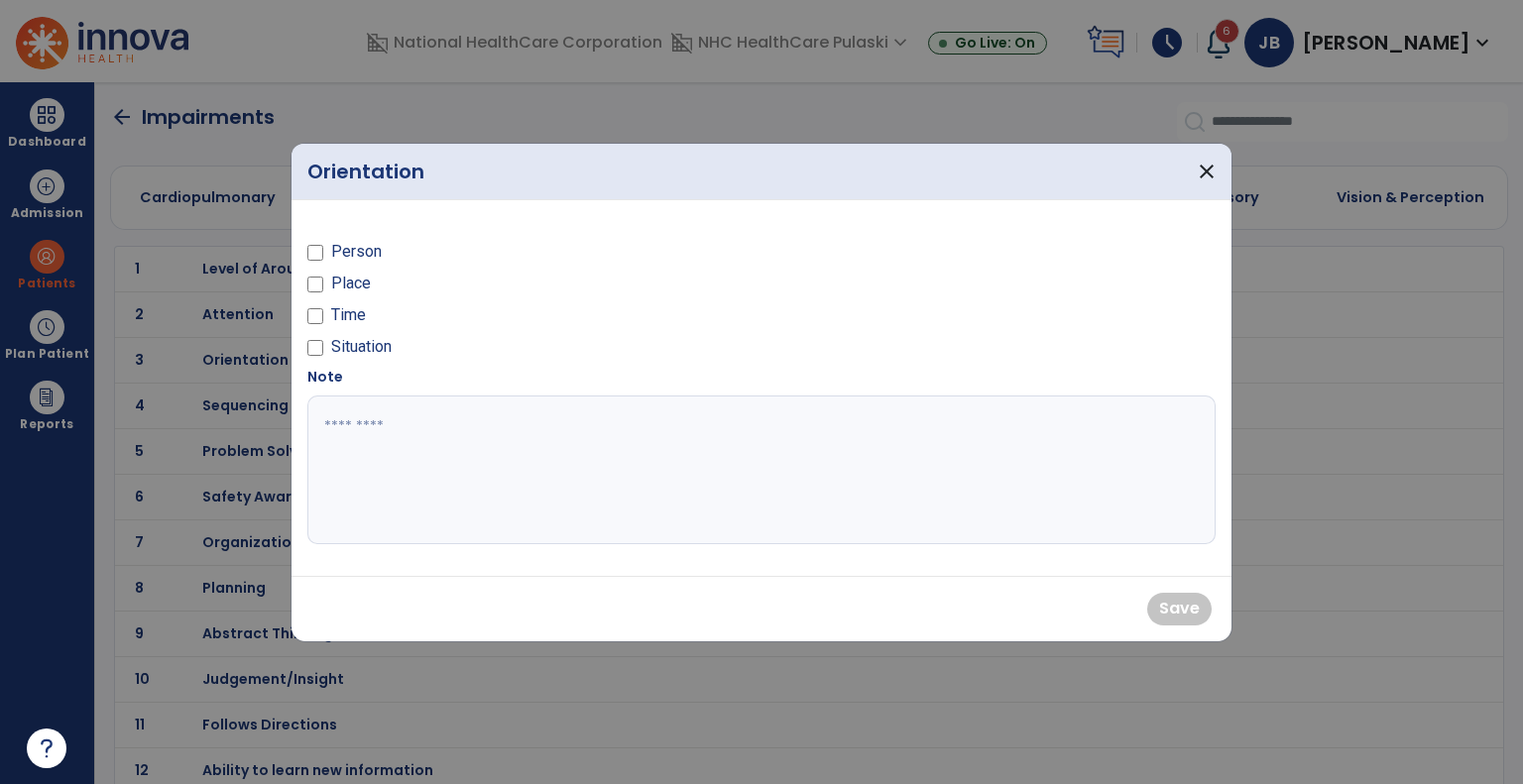 click on "Person" at bounding box center (356, 252) 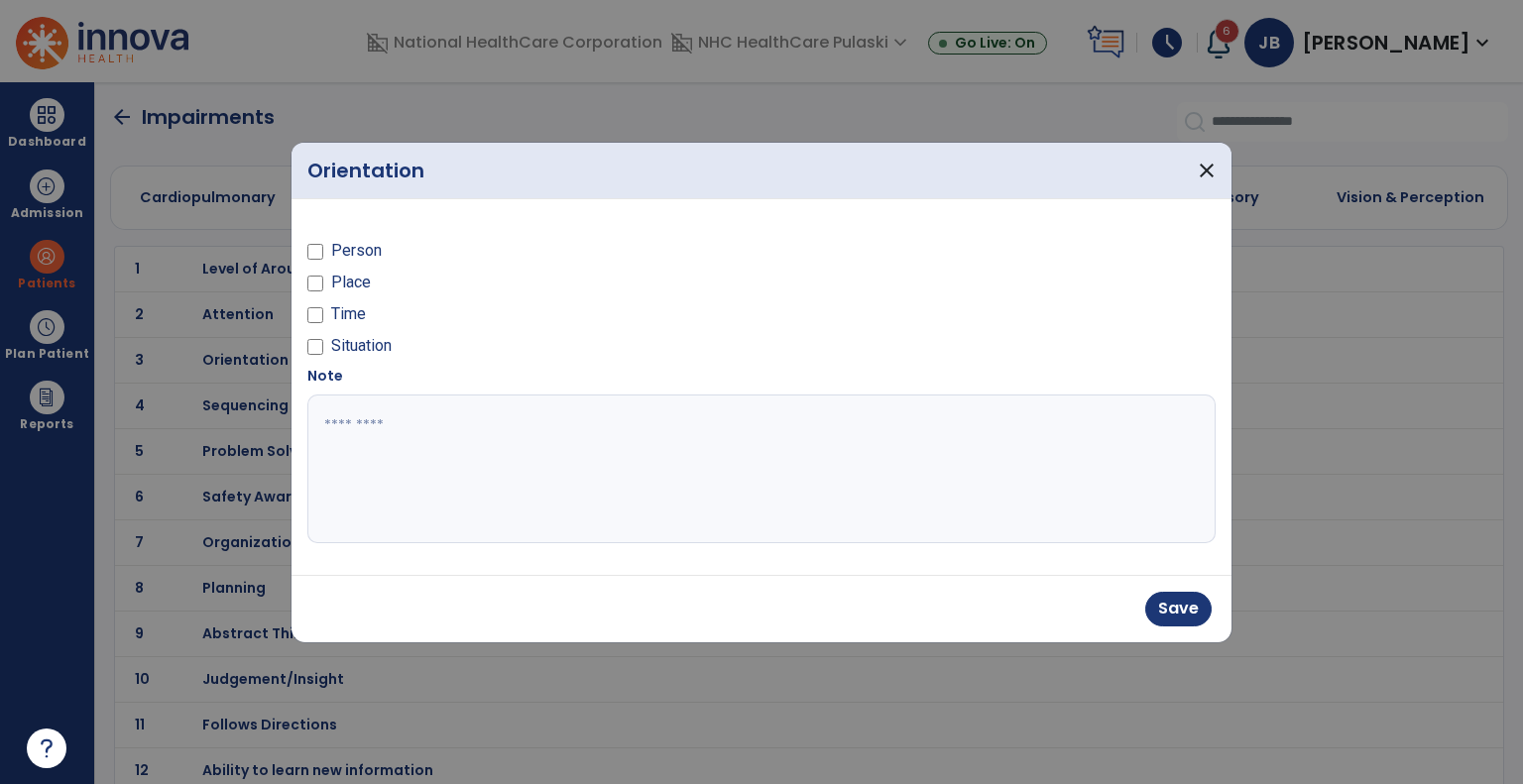 click on "Place" at bounding box center [351, 282] 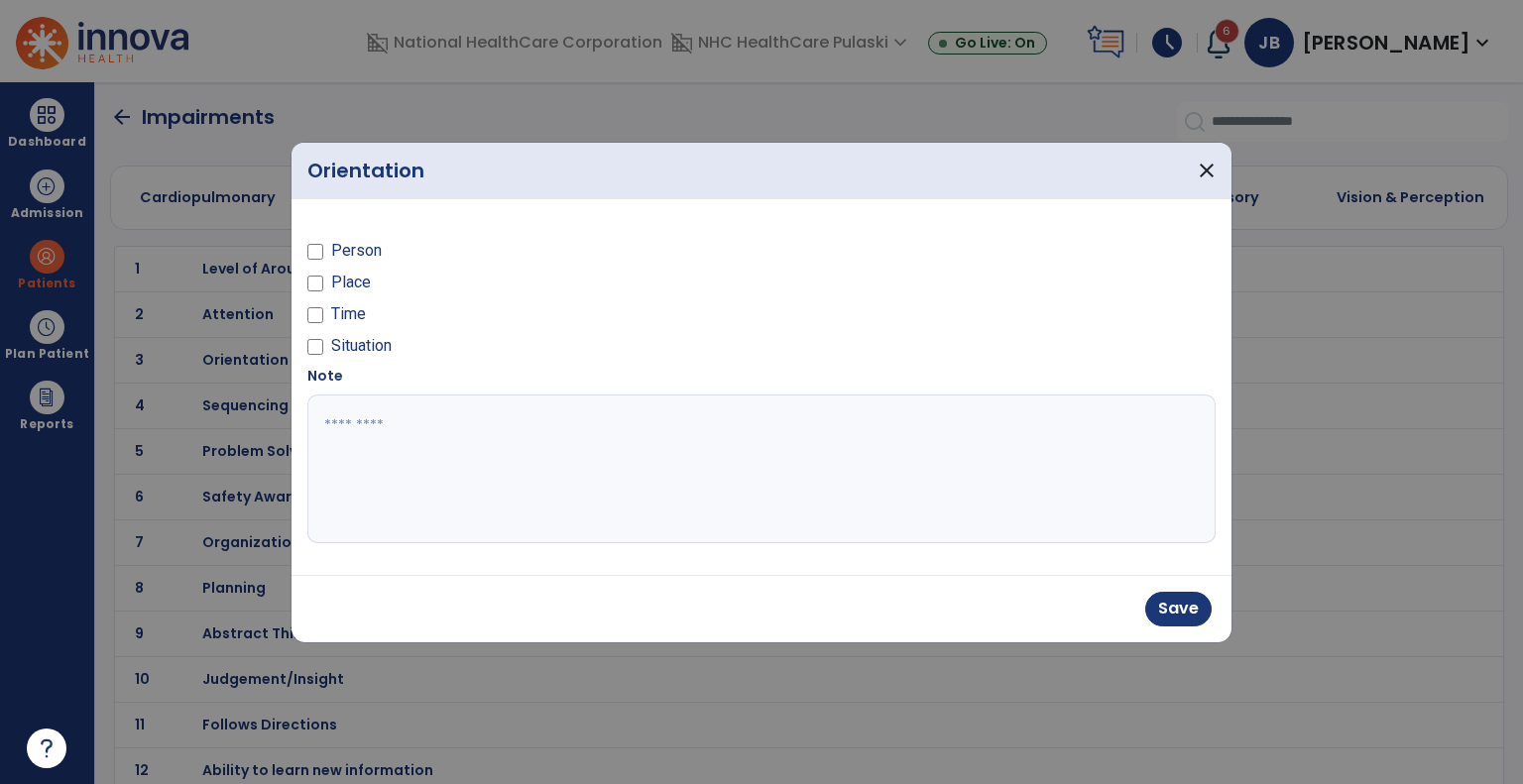 click on "Time" at bounding box center (348, 314) 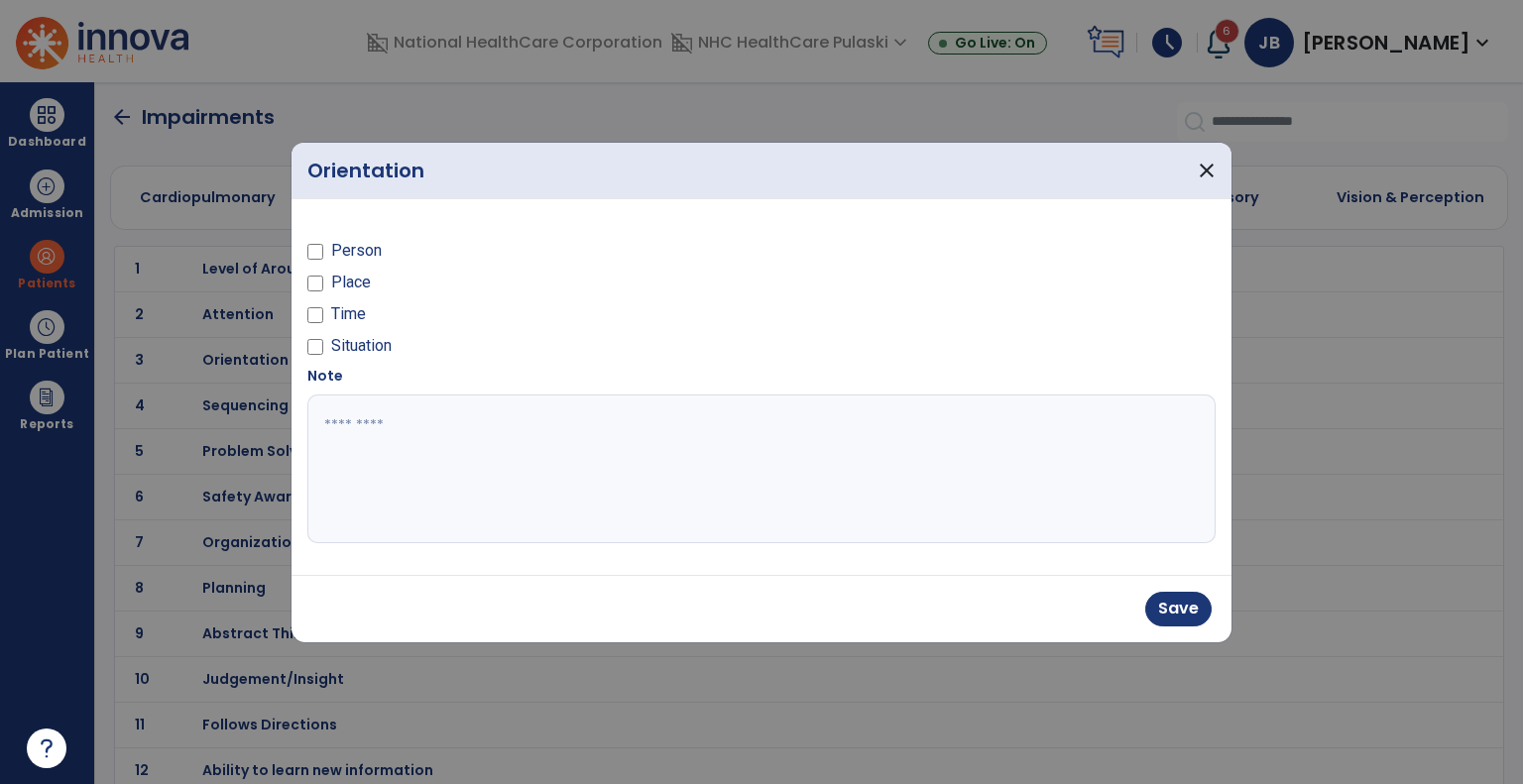 click at bounding box center [762, 469] 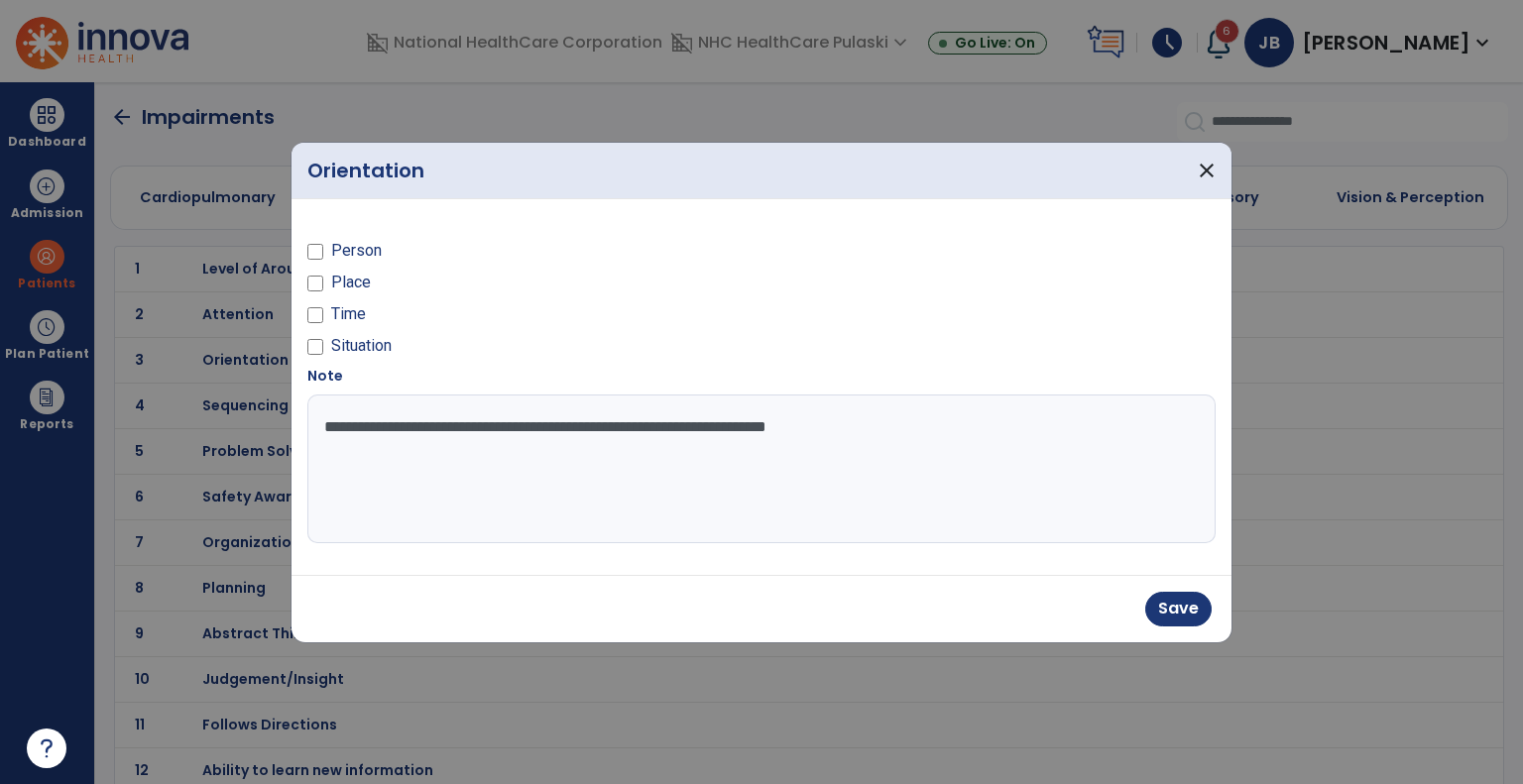 type on "**********" 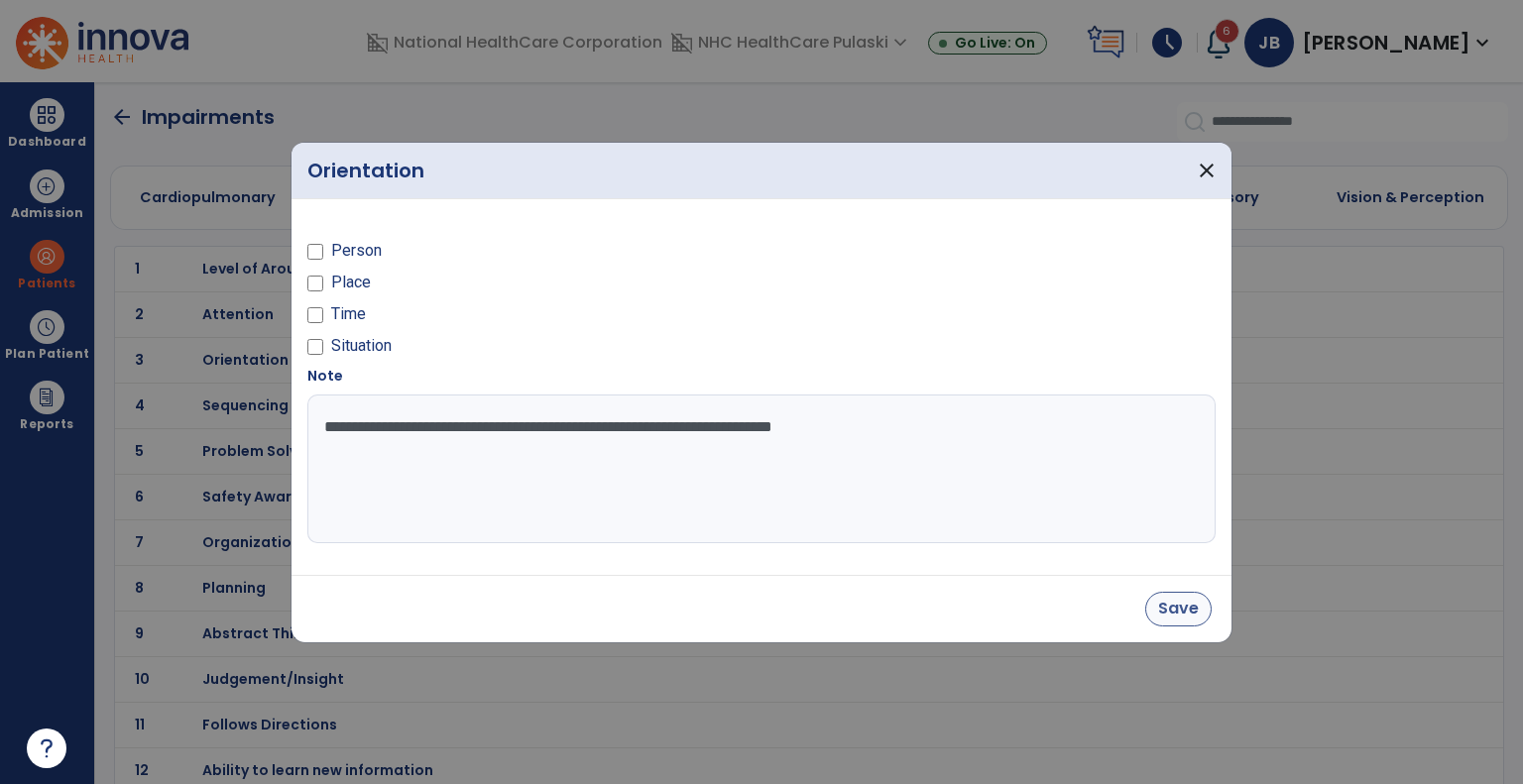 click on "Save" at bounding box center (1178, 609) 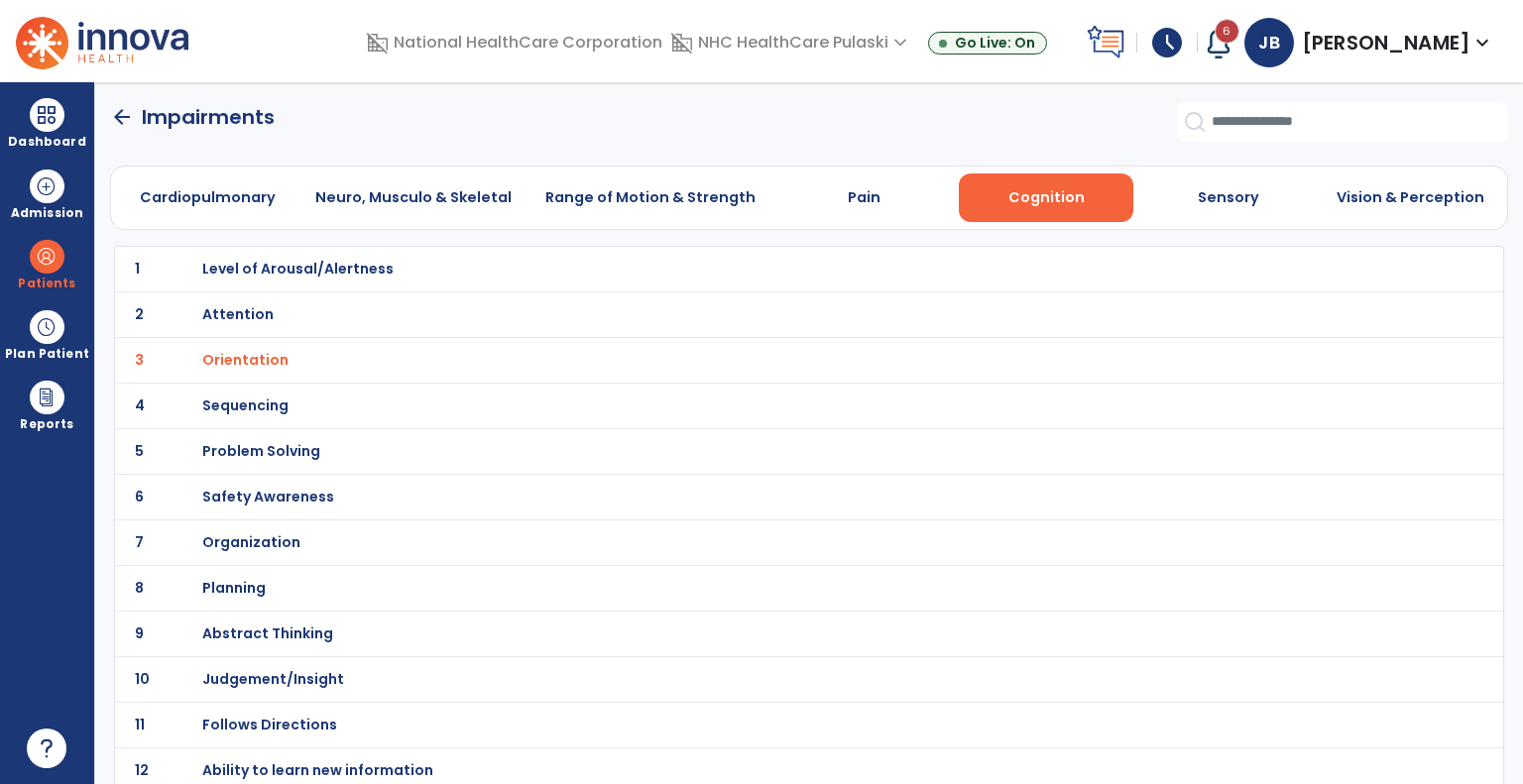 click on "arrow_back" 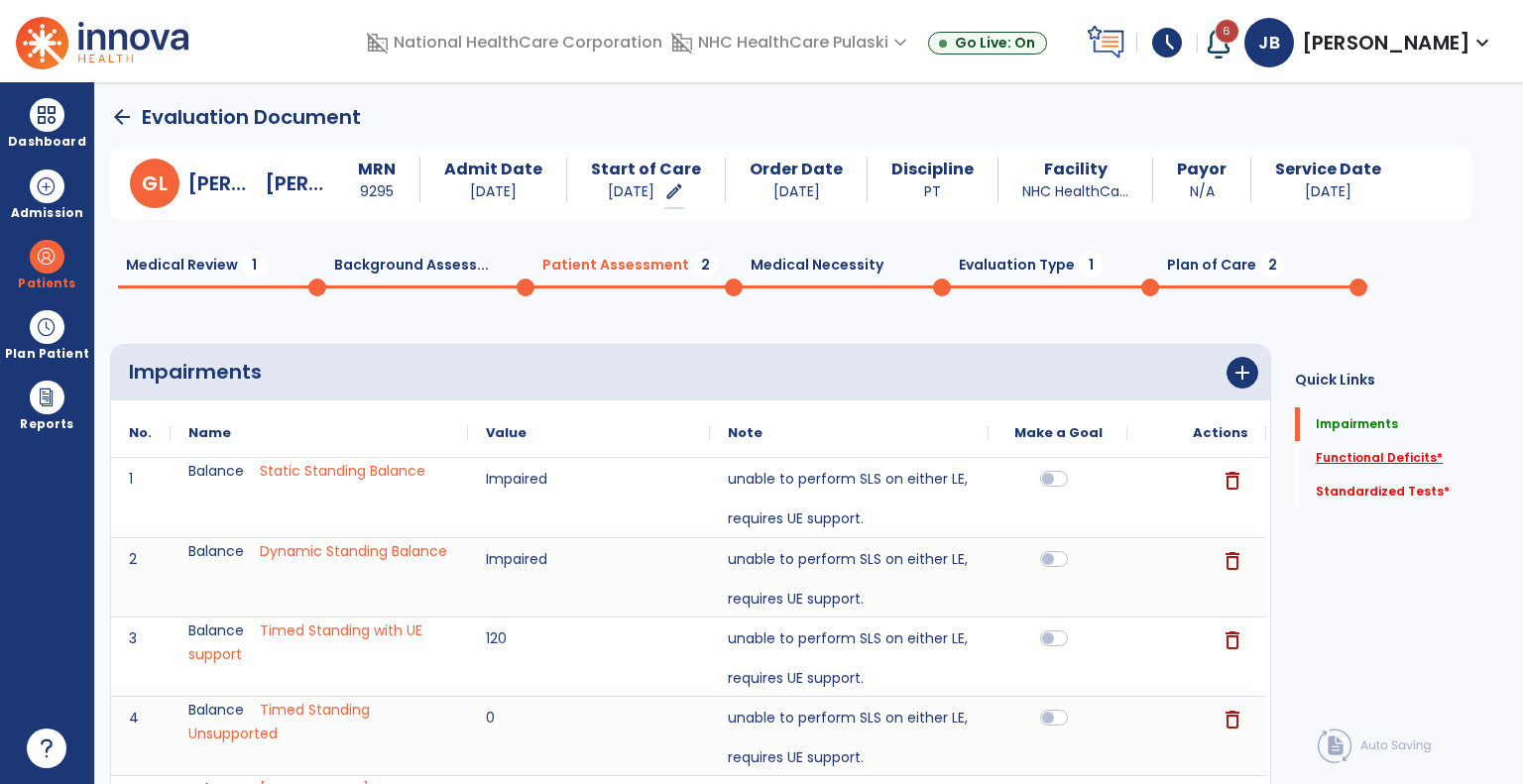 click on "Functional Deficits   *" 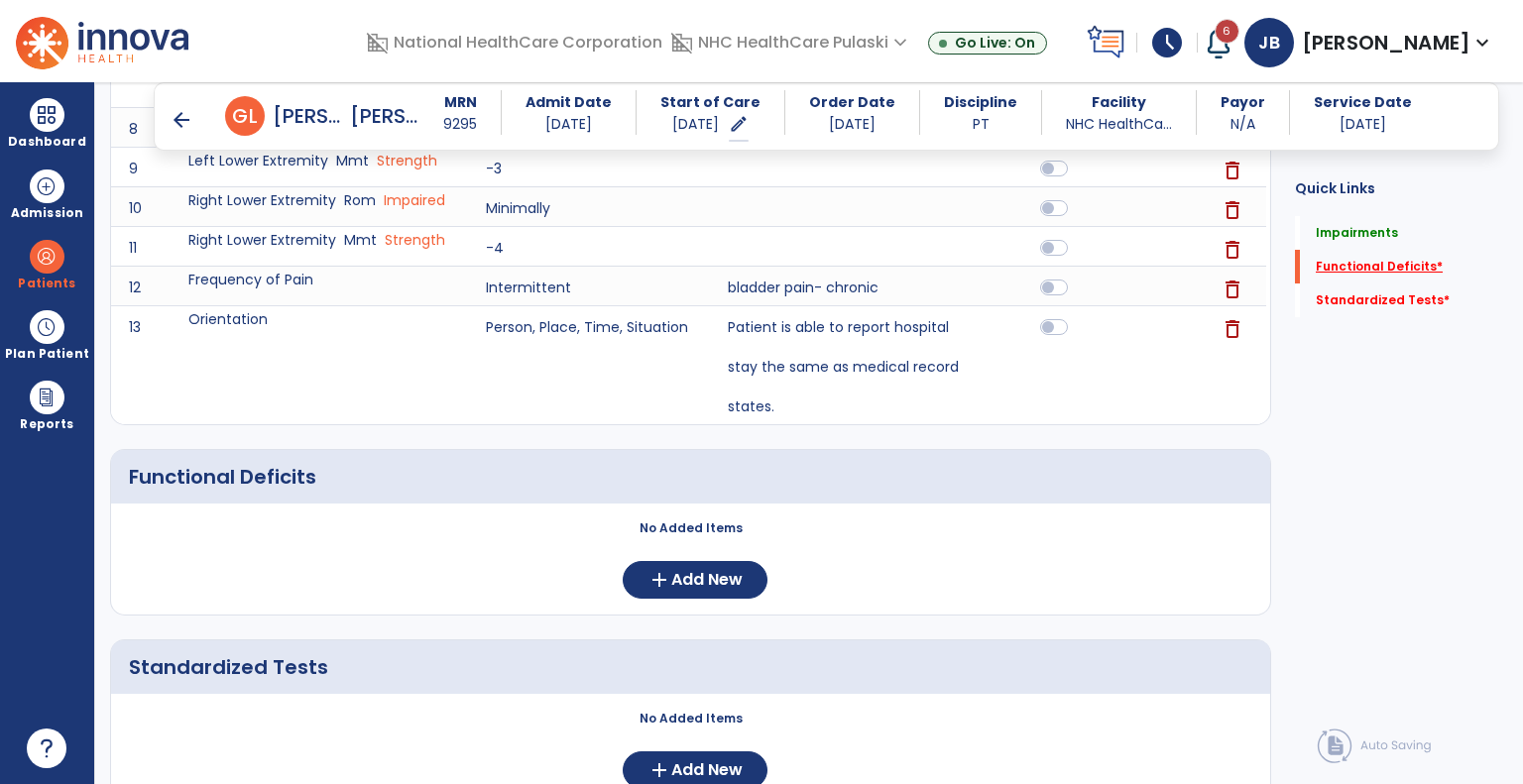 scroll, scrollTop: 1015, scrollLeft: 0, axis: vertical 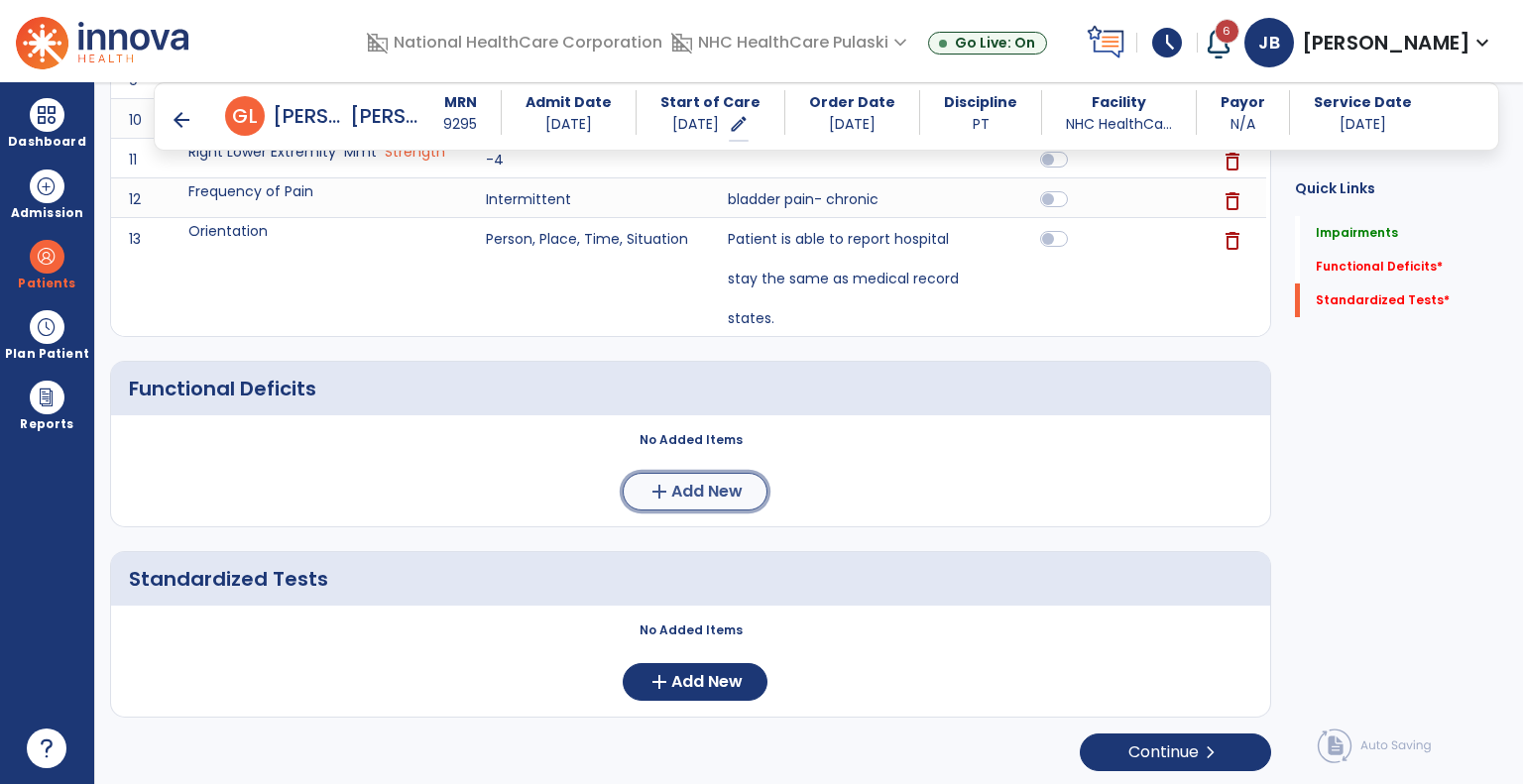 click on "add  Add New" 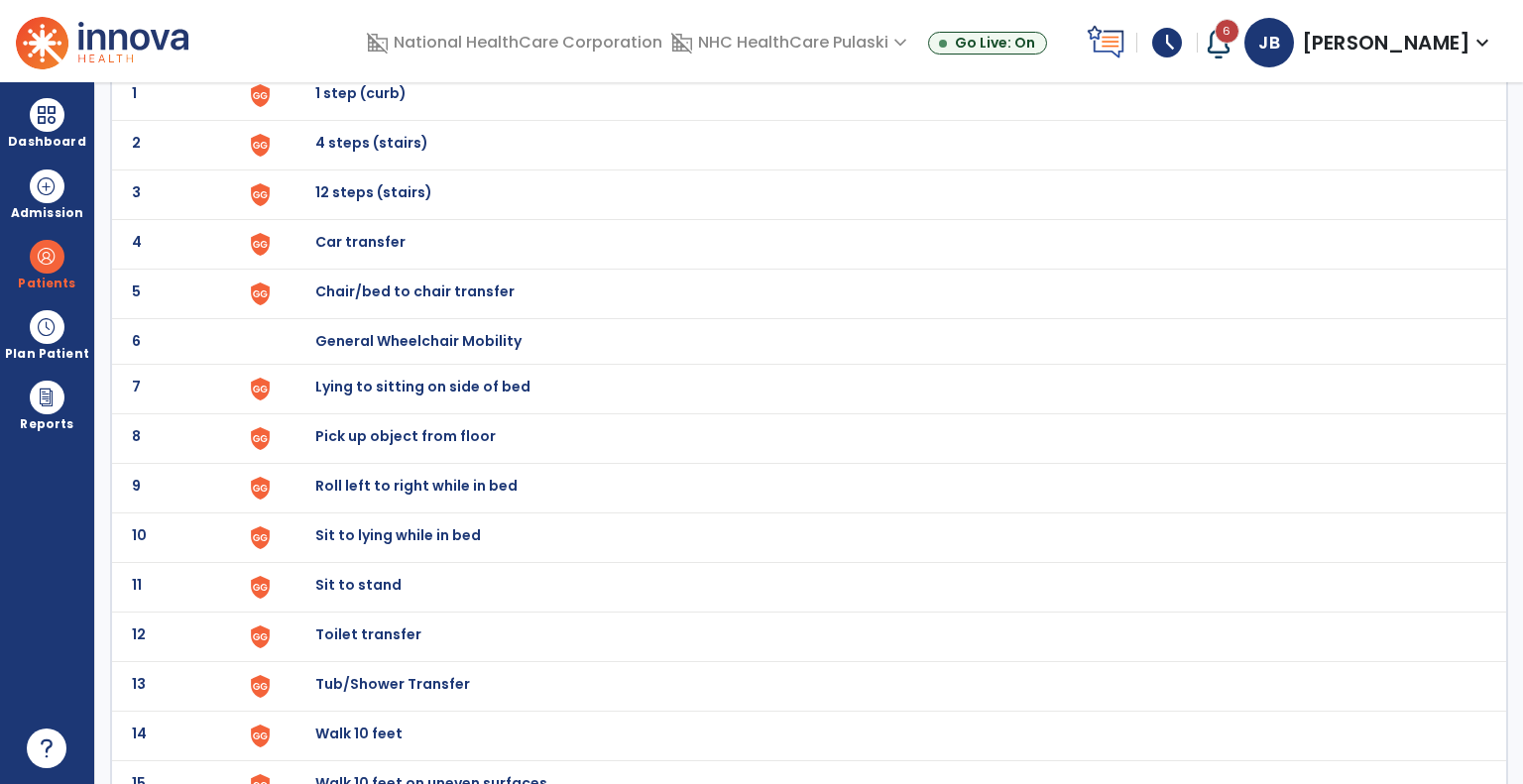 scroll, scrollTop: 170, scrollLeft: 0, axis: vertical 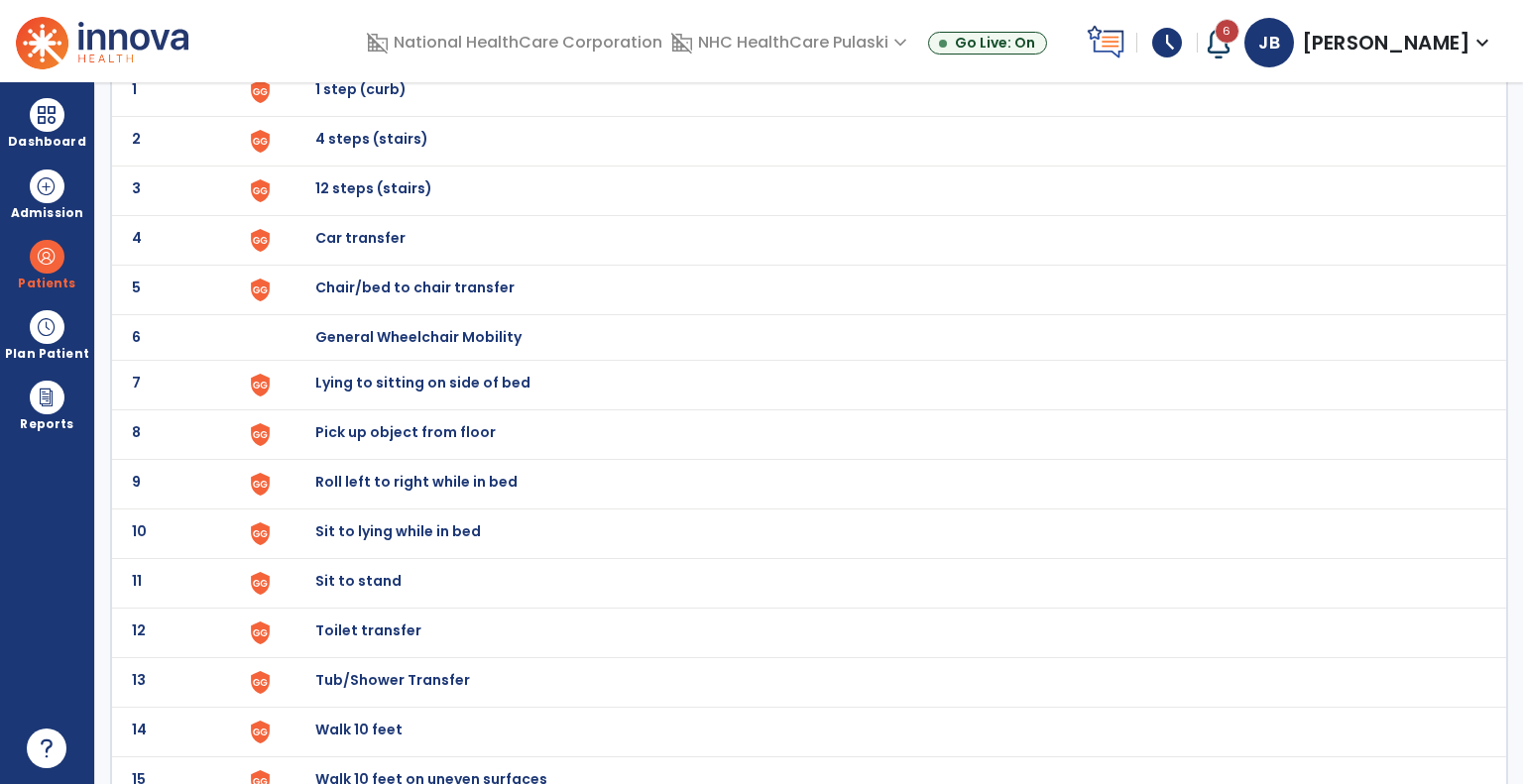 click on "5 Chair/bed to chair transfer" 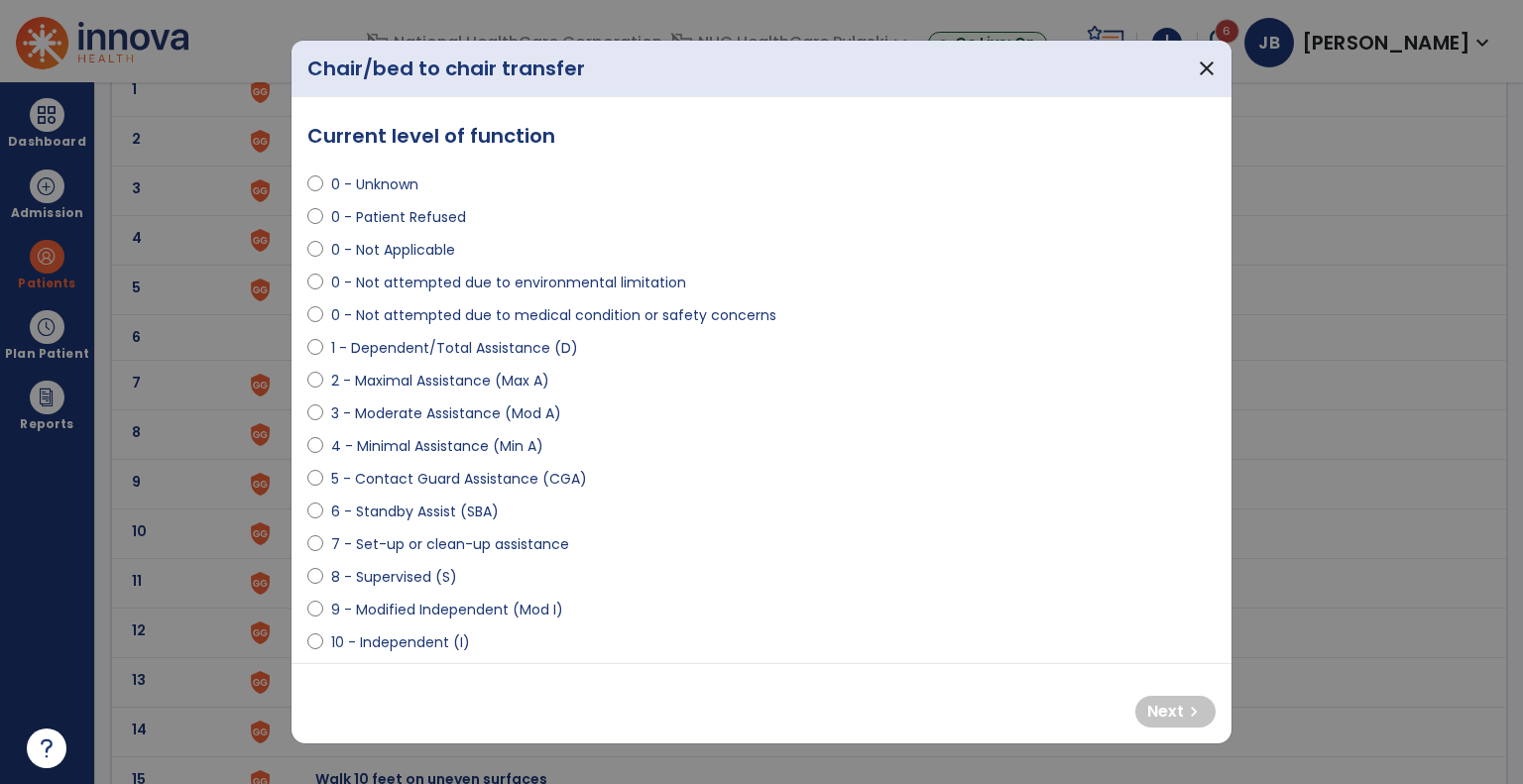 click on "4 - Minimal Assistance (Min A)" at bounding box center [437, 446] 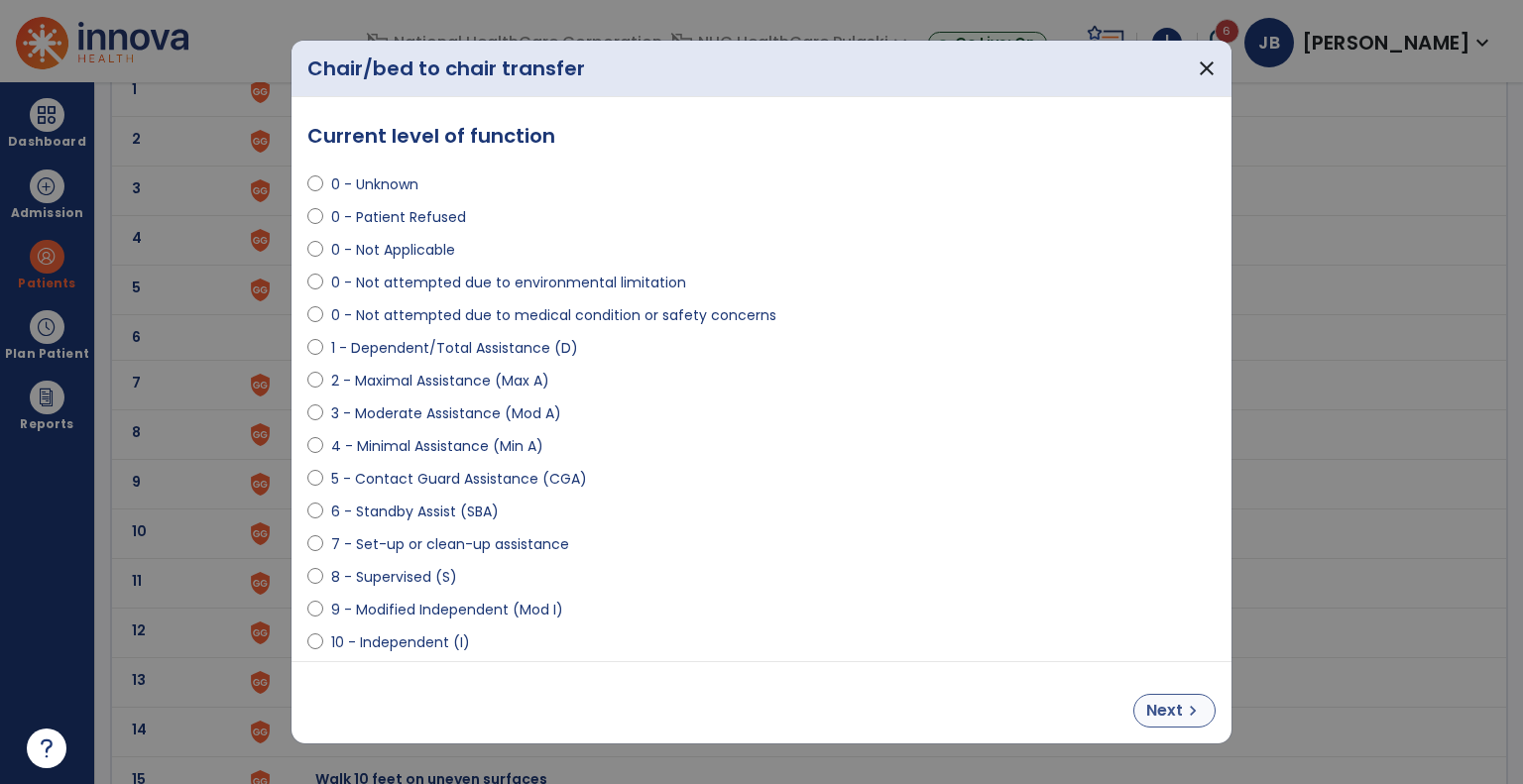 click on "chevron_right" at bounding box center (1193, 711) 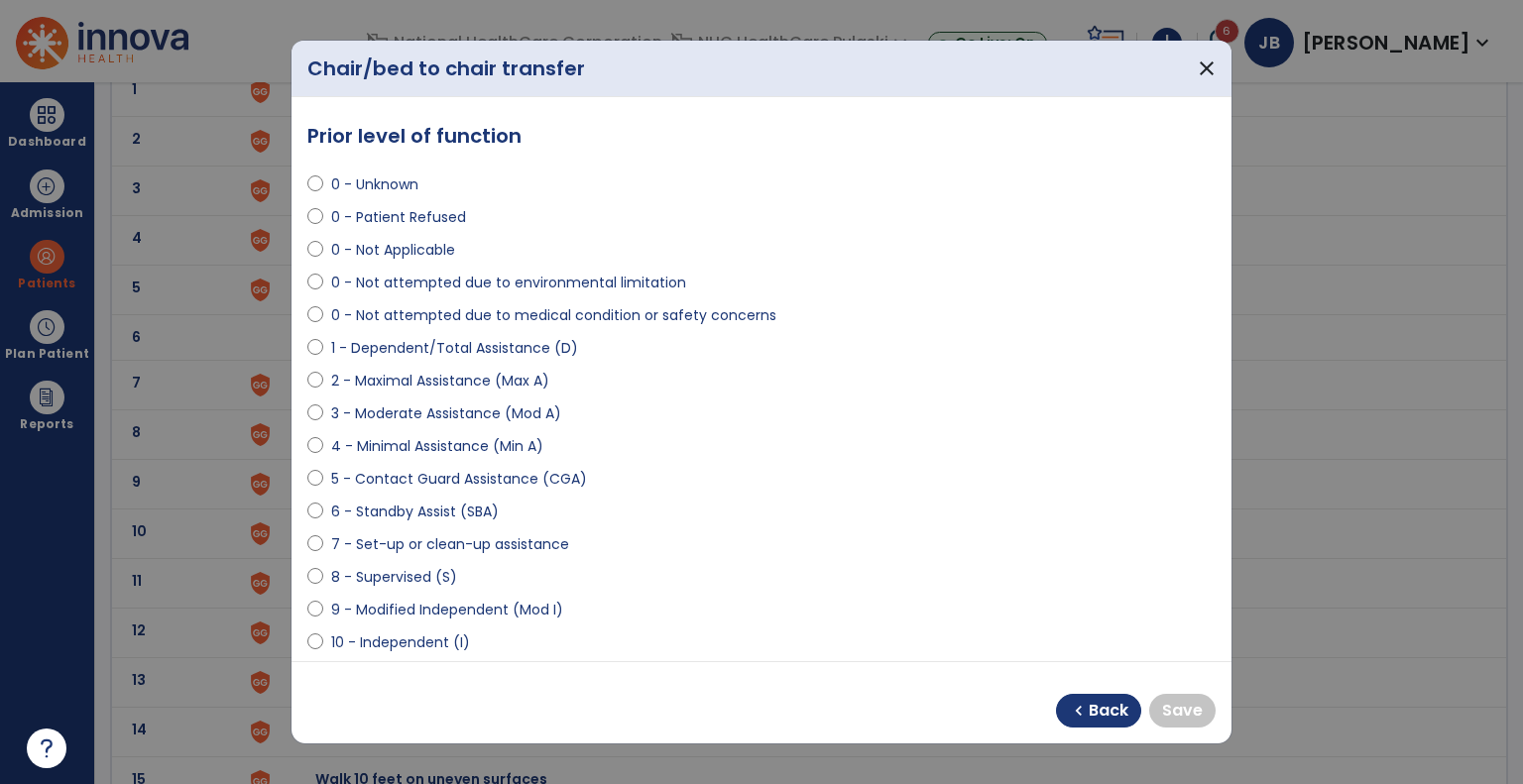click on "10 - Independent (I)" at bounding box center (401, 642) 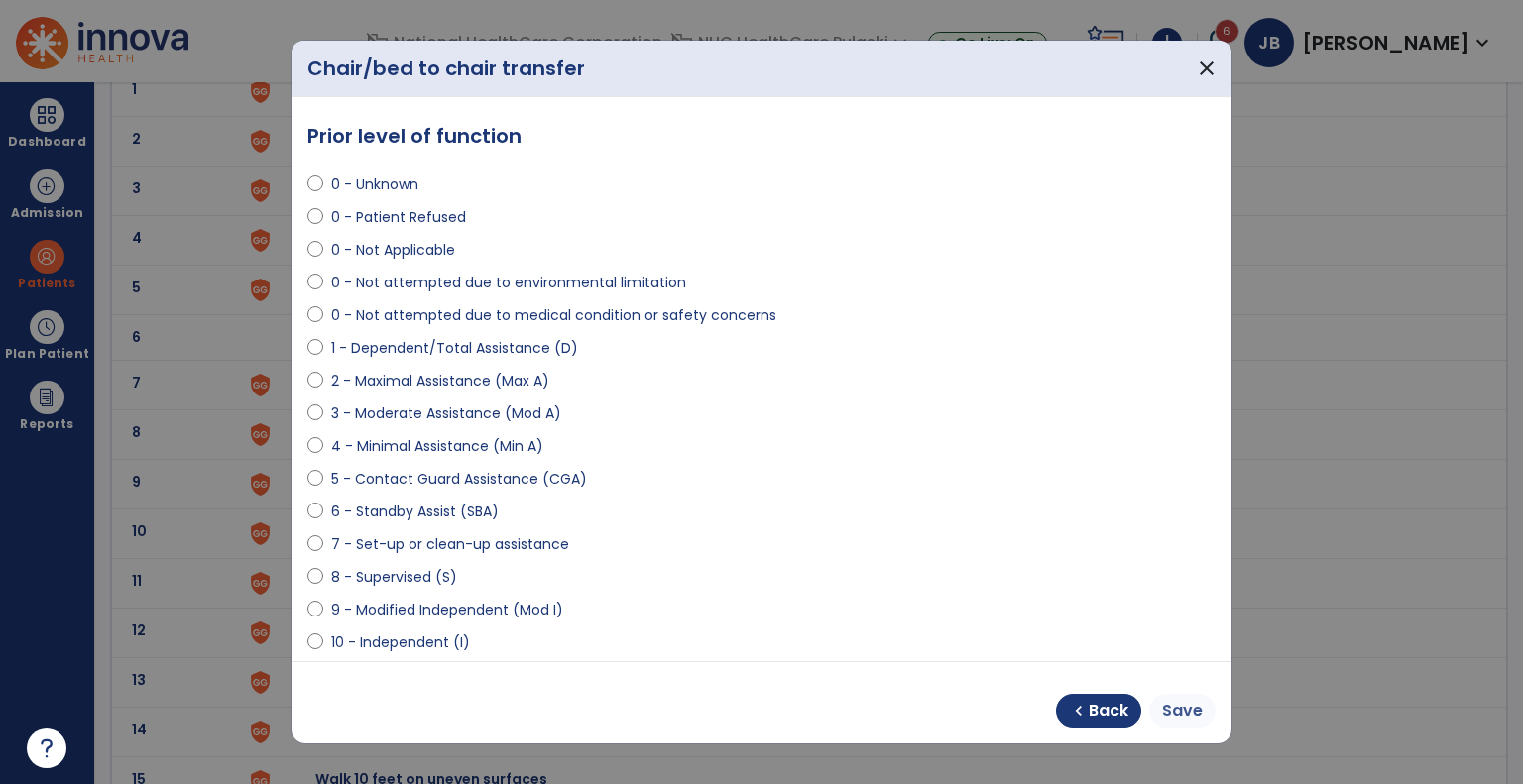click on "Save" at bounding box center (1182, 711) 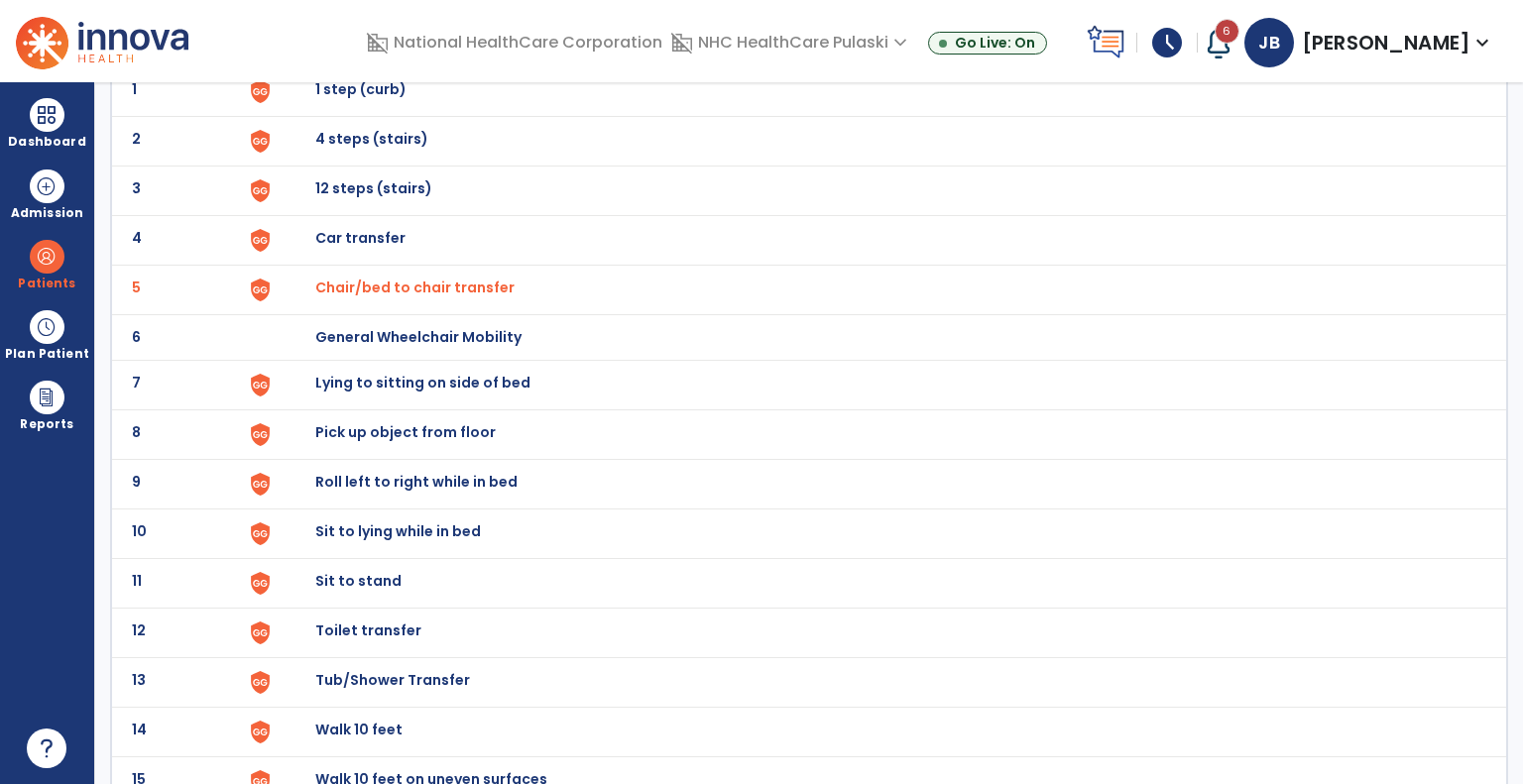 click on "Lying to sitting on side of bed" at bounding box center [880, 91] 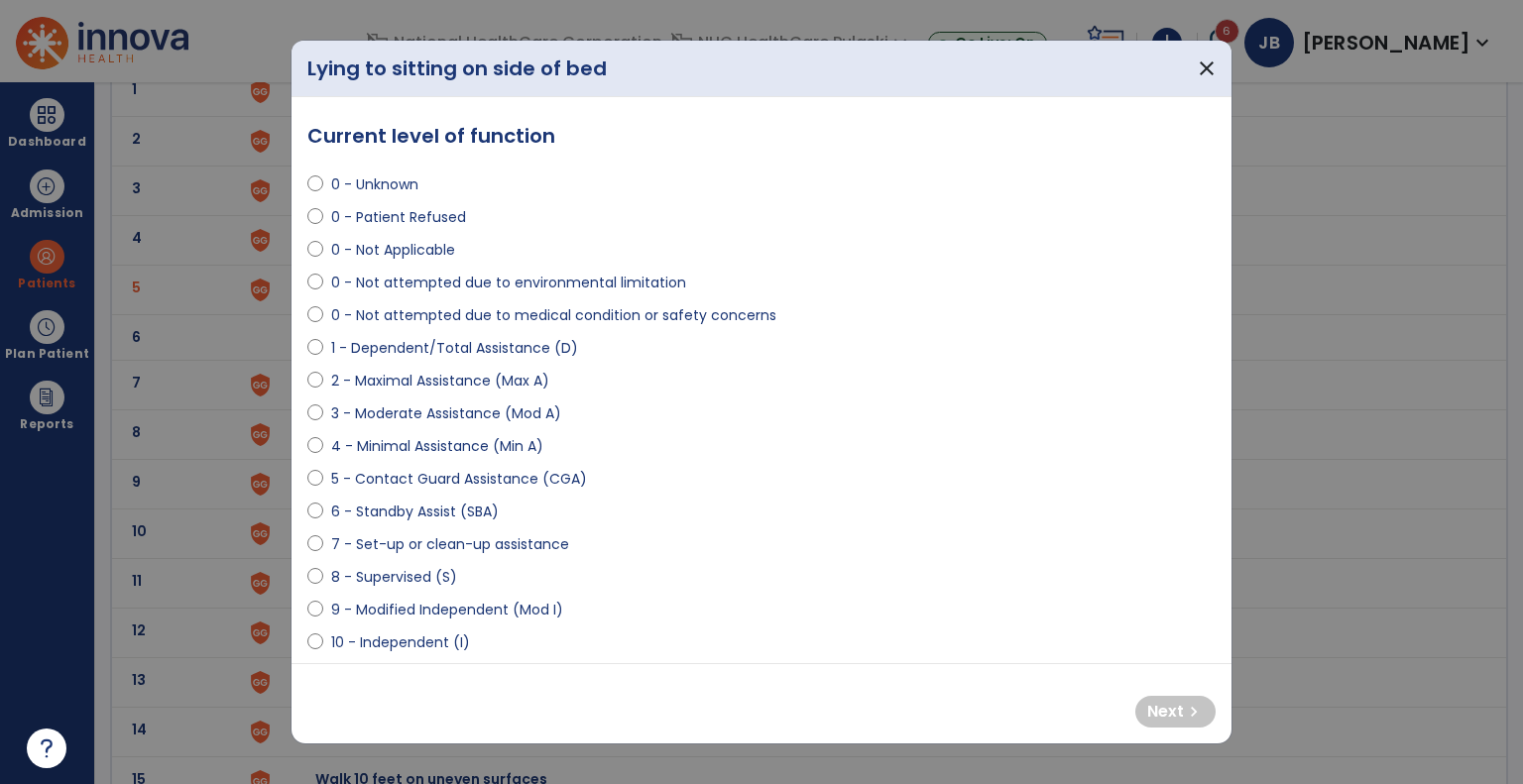 click on "5 - Contact Guard Assistance (CGA)" at bounding box center (459, 479) 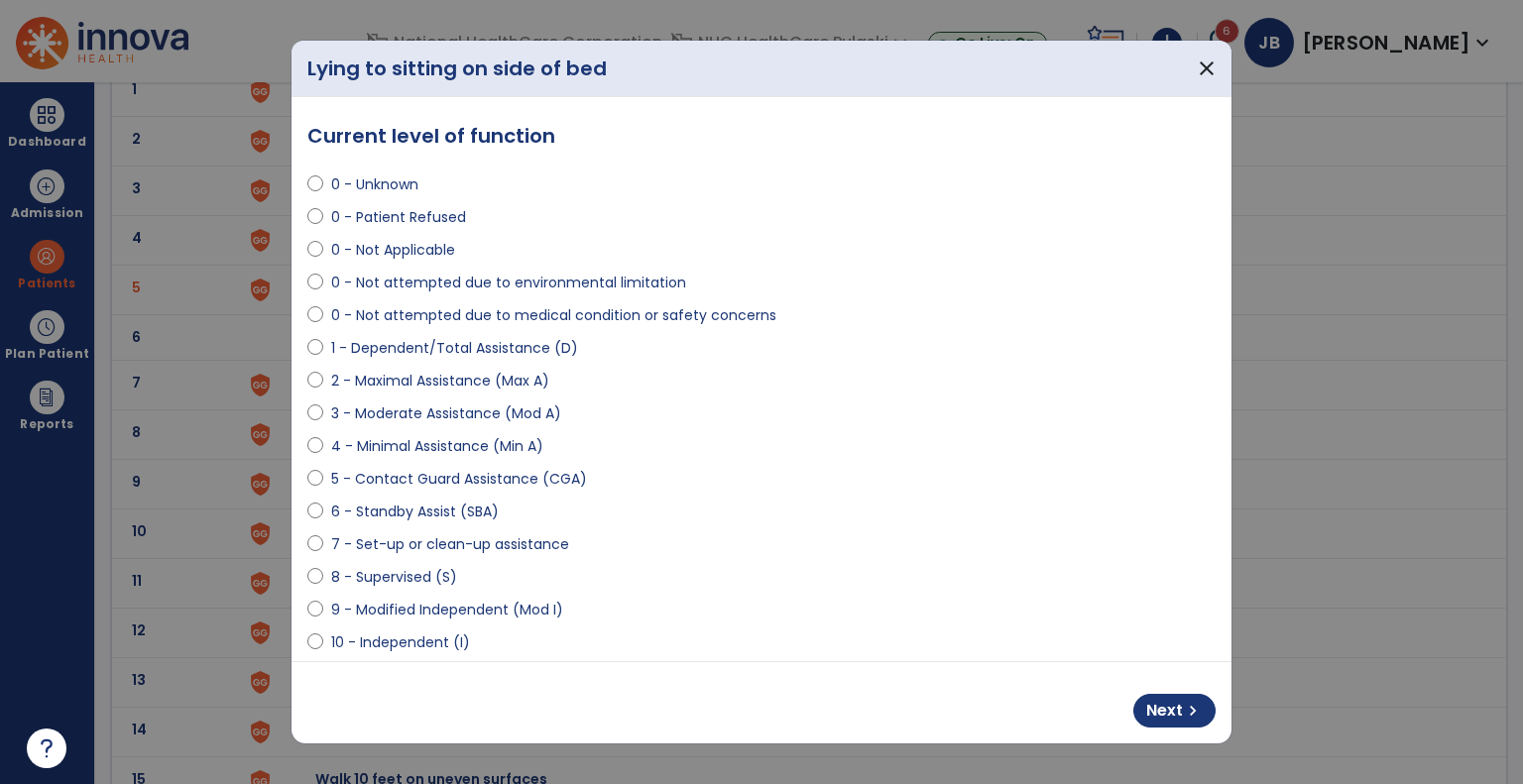 click on "6 - Standby Assist (SBA)" at bounding box center (414, 511) 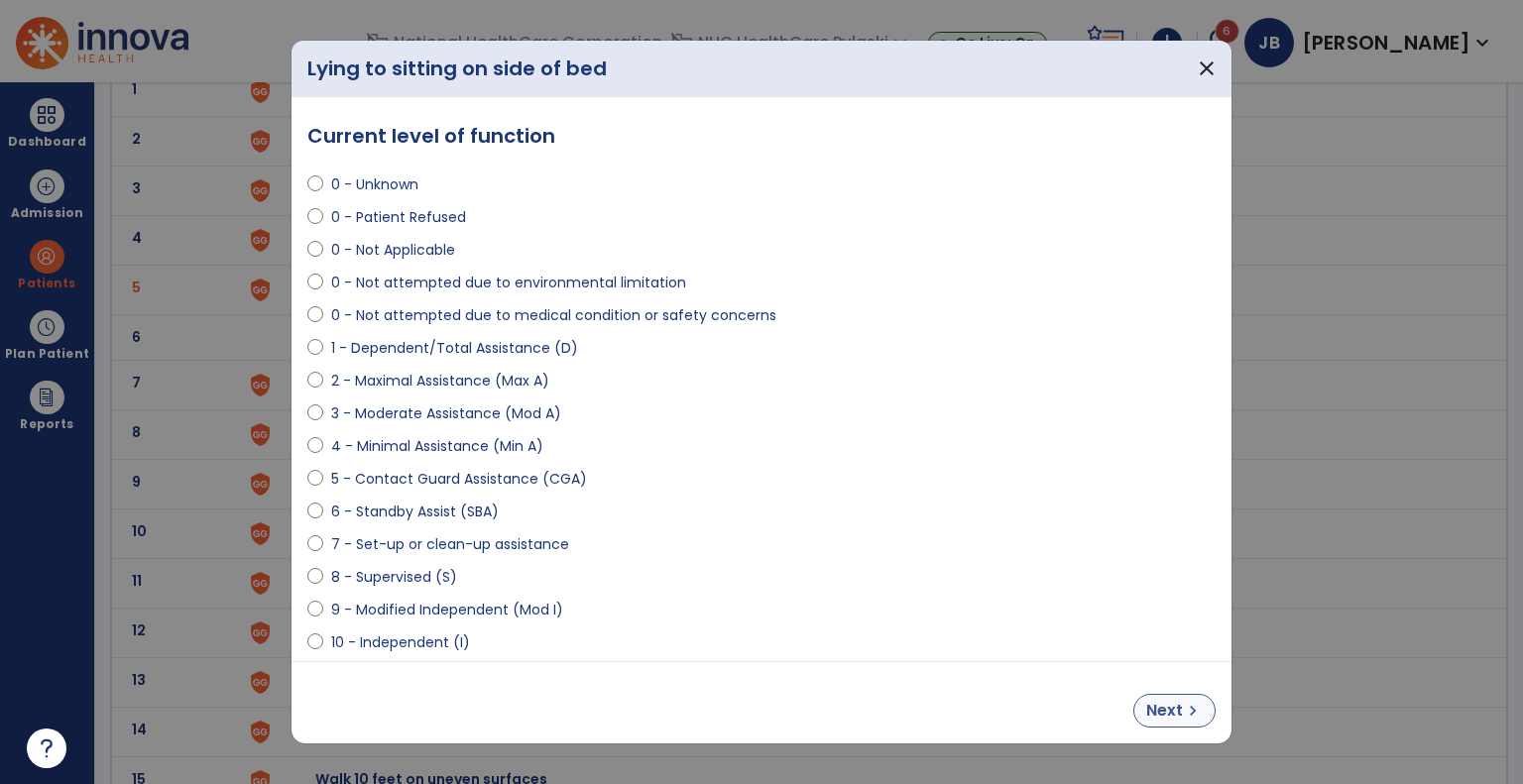 click on "Next" at bounding box center [1164, 711] 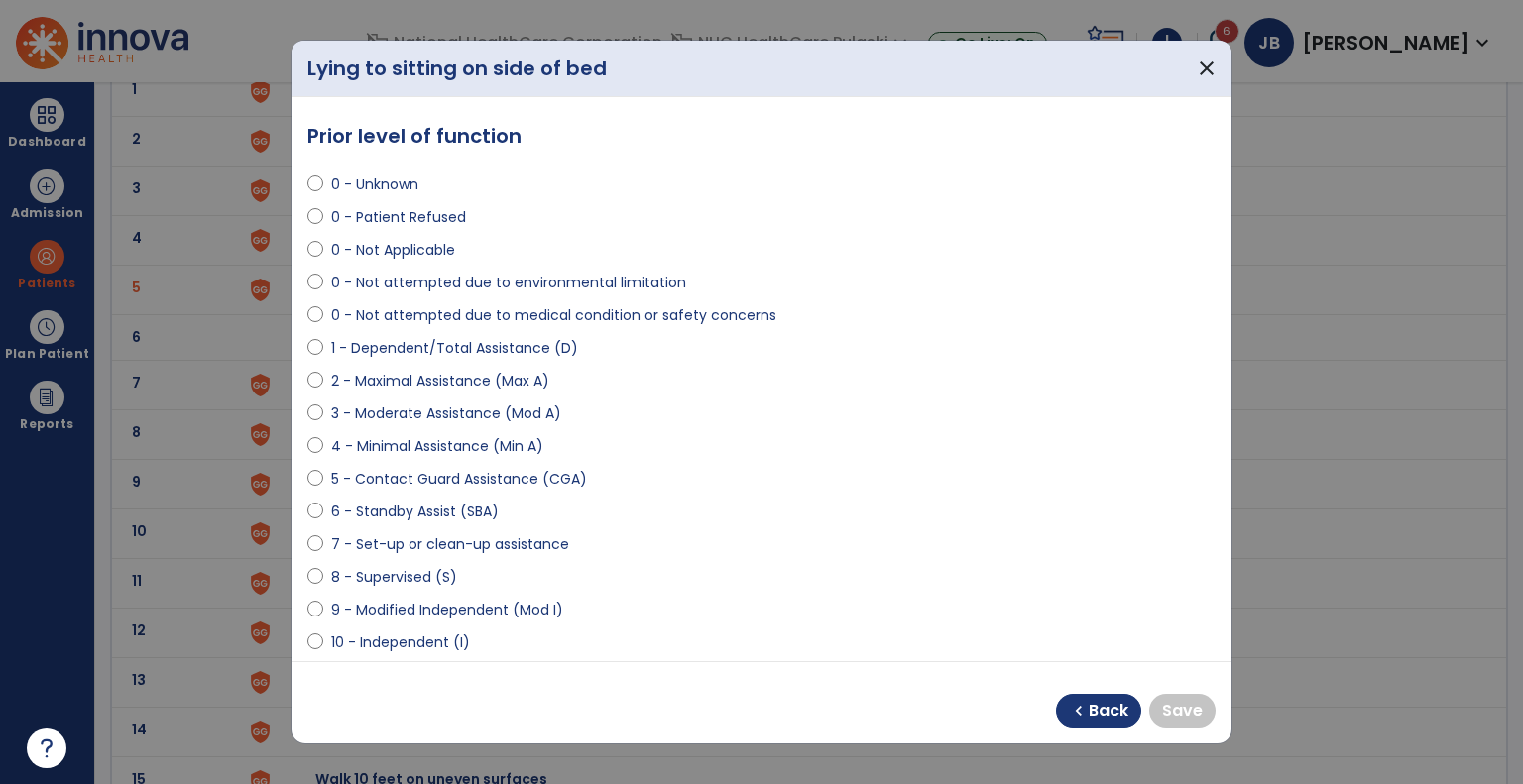 click on "10 - Independent (I)" at bounding box center (401, 642) 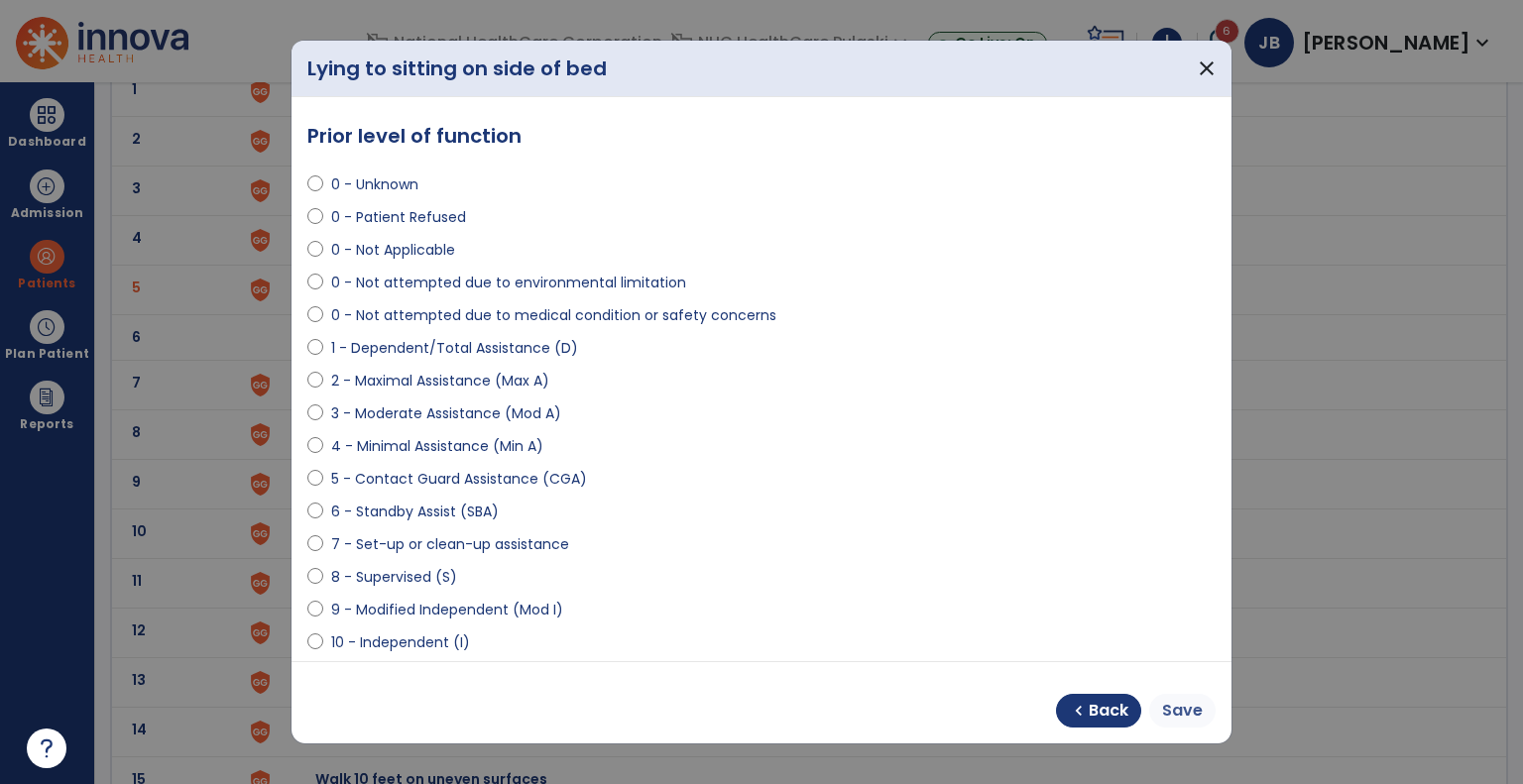 click on "Save" at bounding box center [1182, 711] 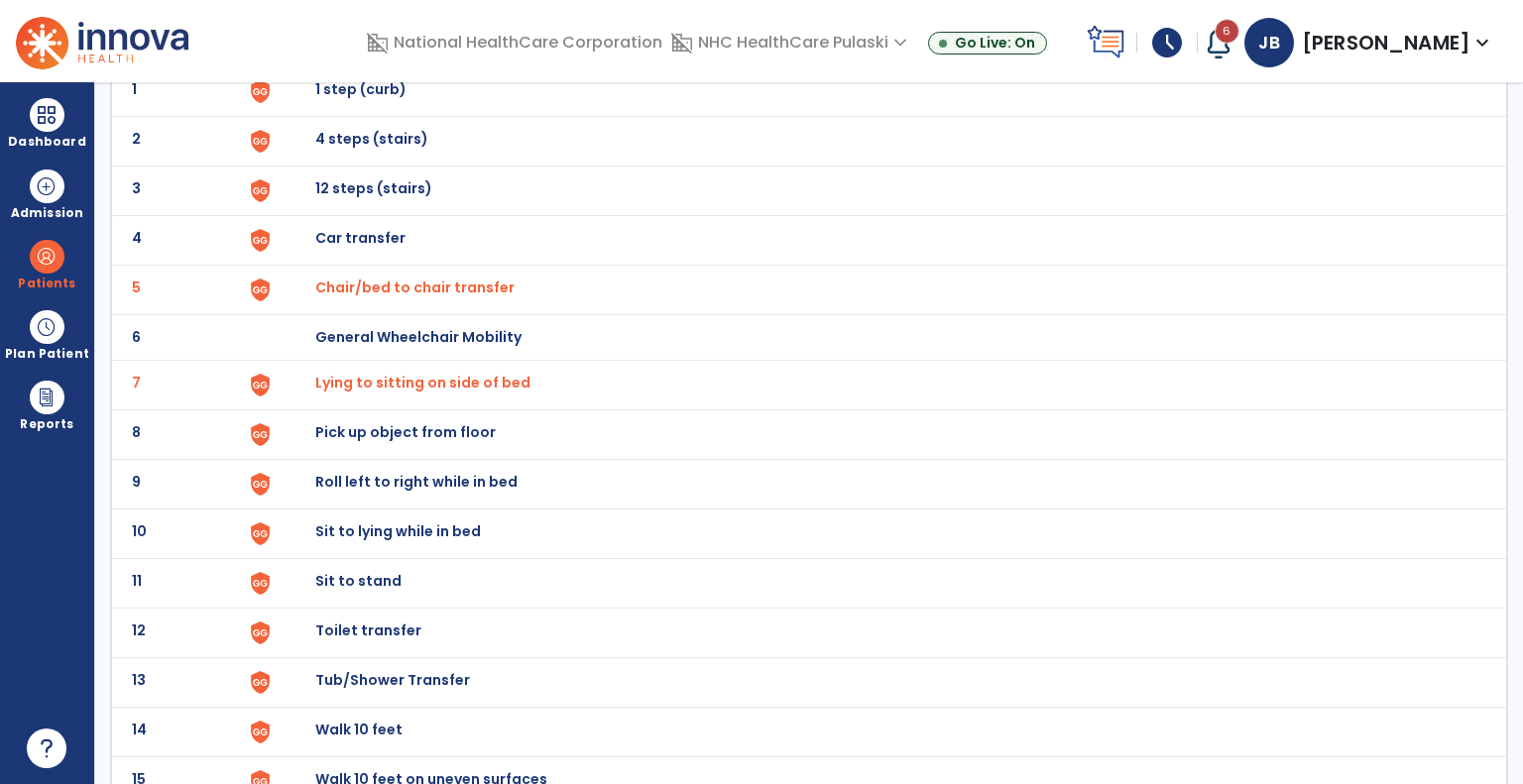 click on "Pick up object from floor" at bounding box center [880, 91] 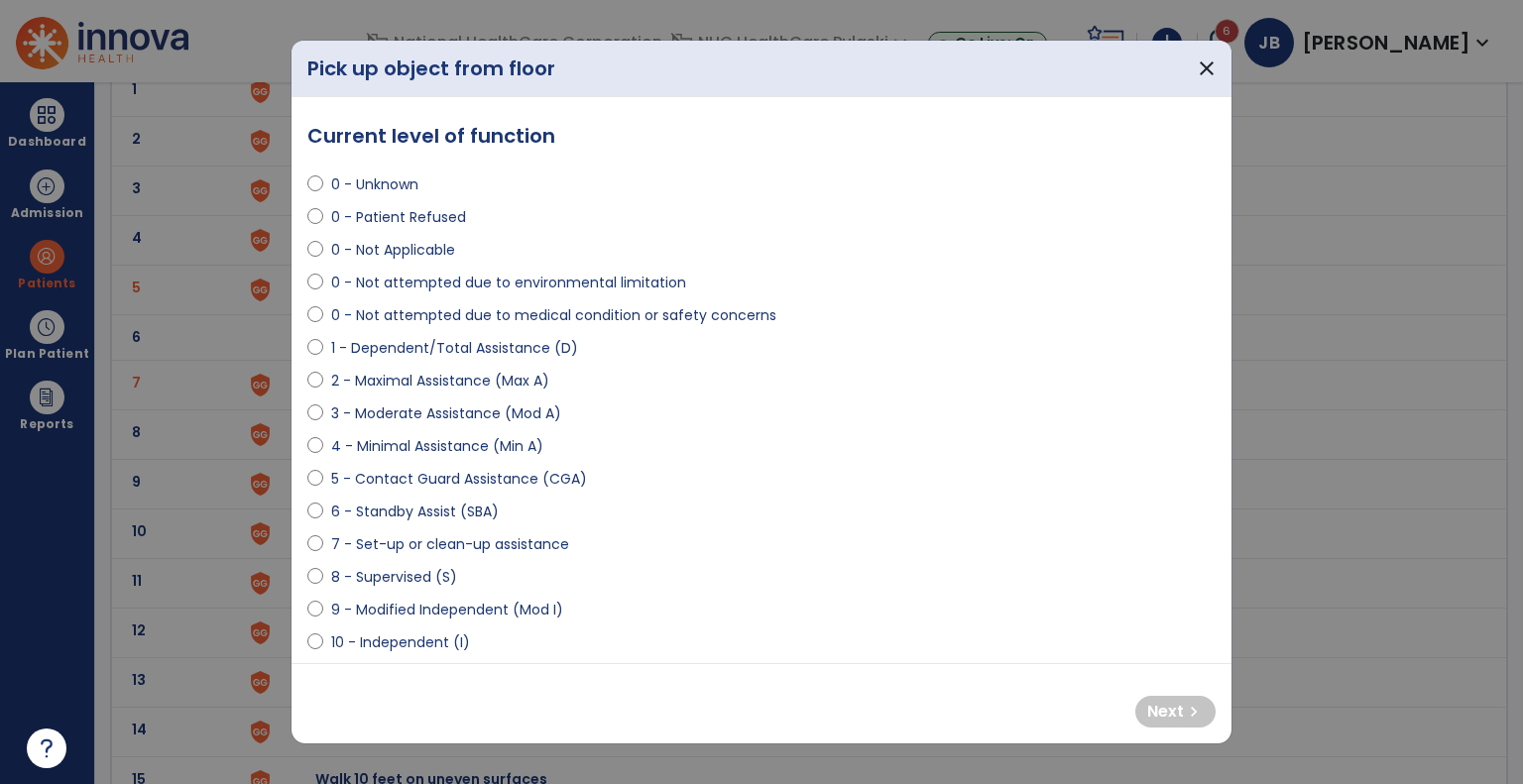 click on "1 - Dependent/Total Assistance (D)" at bounding box center [454, 348] 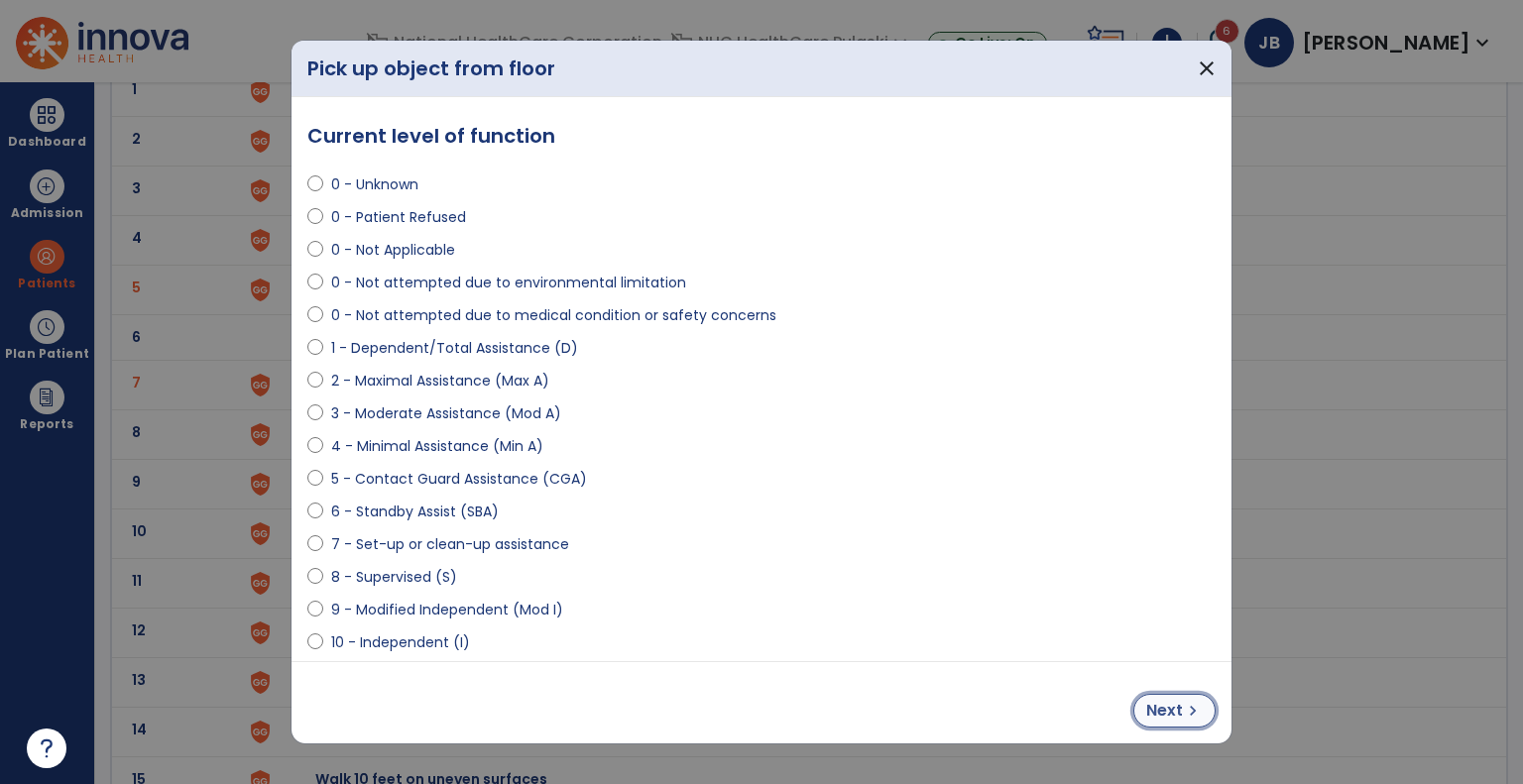 click on "chevron_right" at bounding box center (1193, 711) 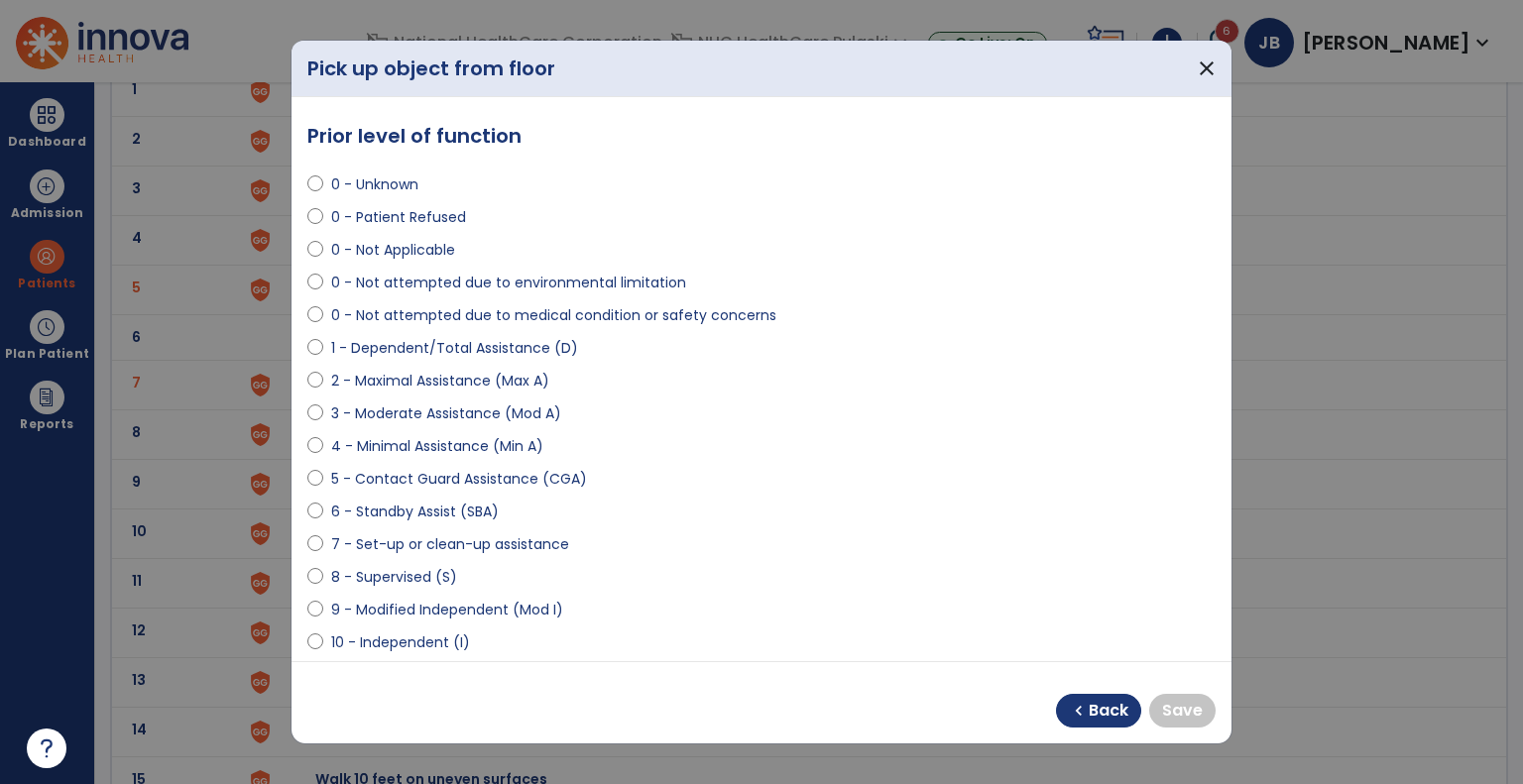 click on "10 - Independent (I)" at bounding box center (401, 642) 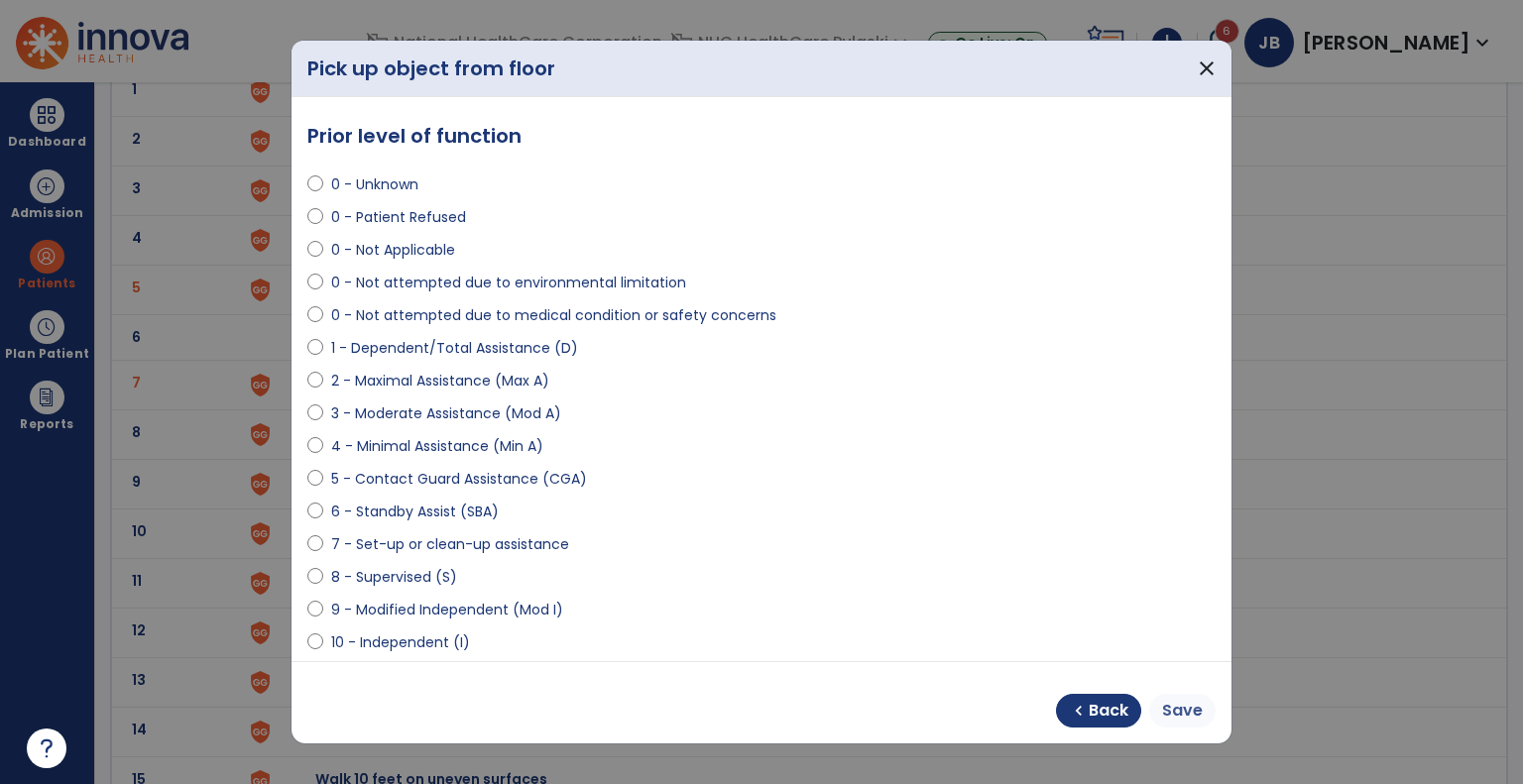 click on "Save" at bounding box center (1182, 711) 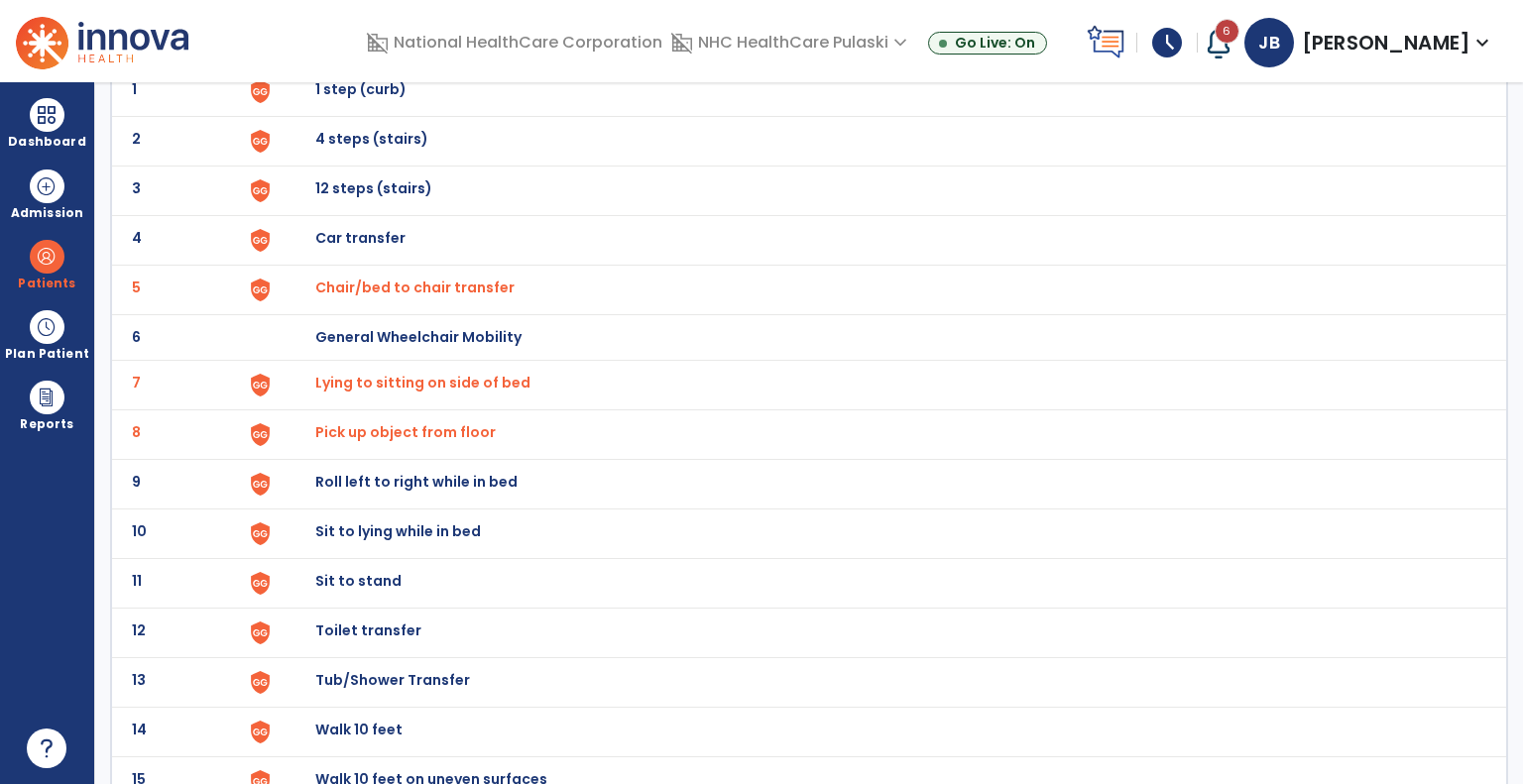 click on "Roll left to right while in bed" at bounding box center (361, 89) 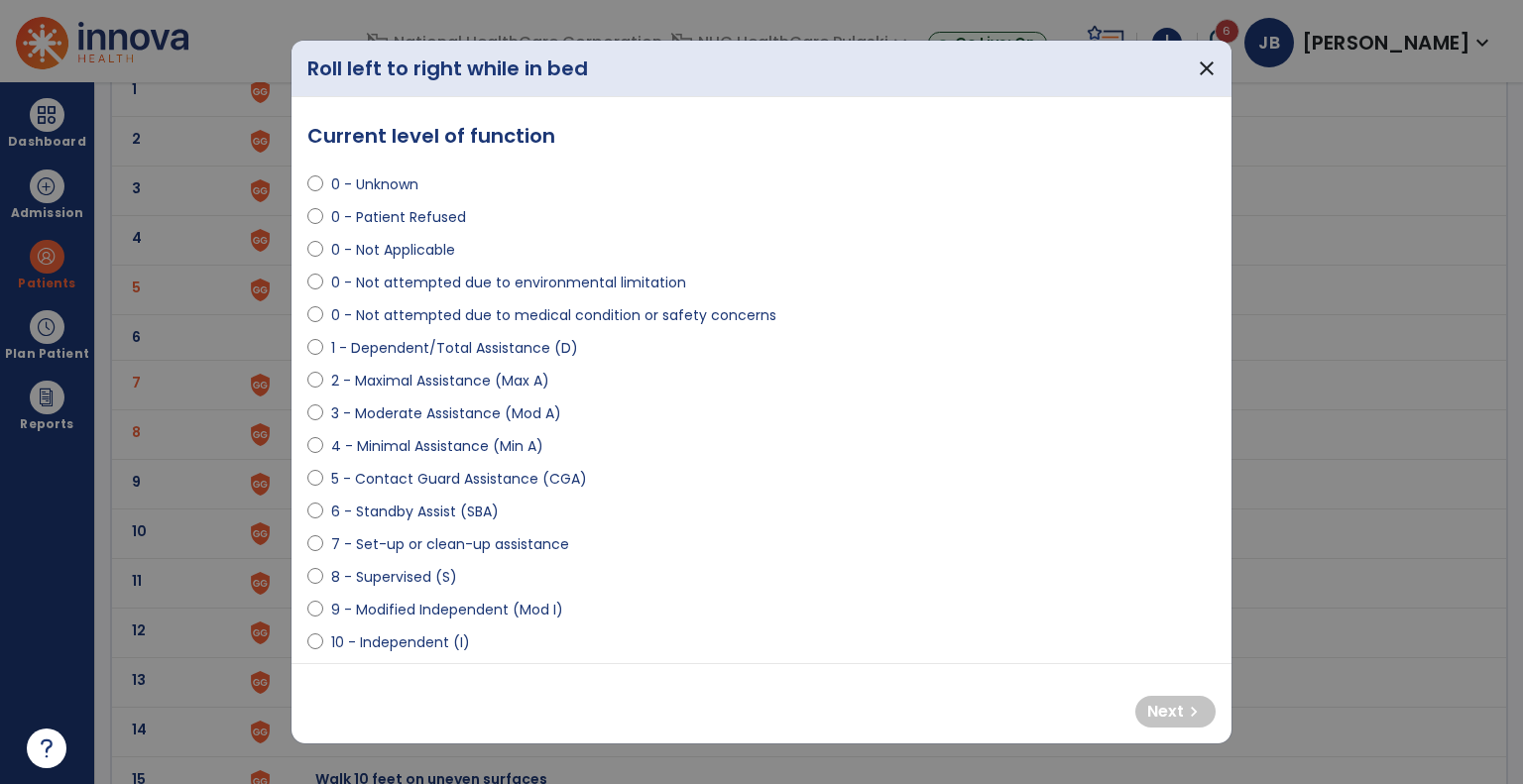 click on "10 - Independent (I)" at bounding box center [401, 642] 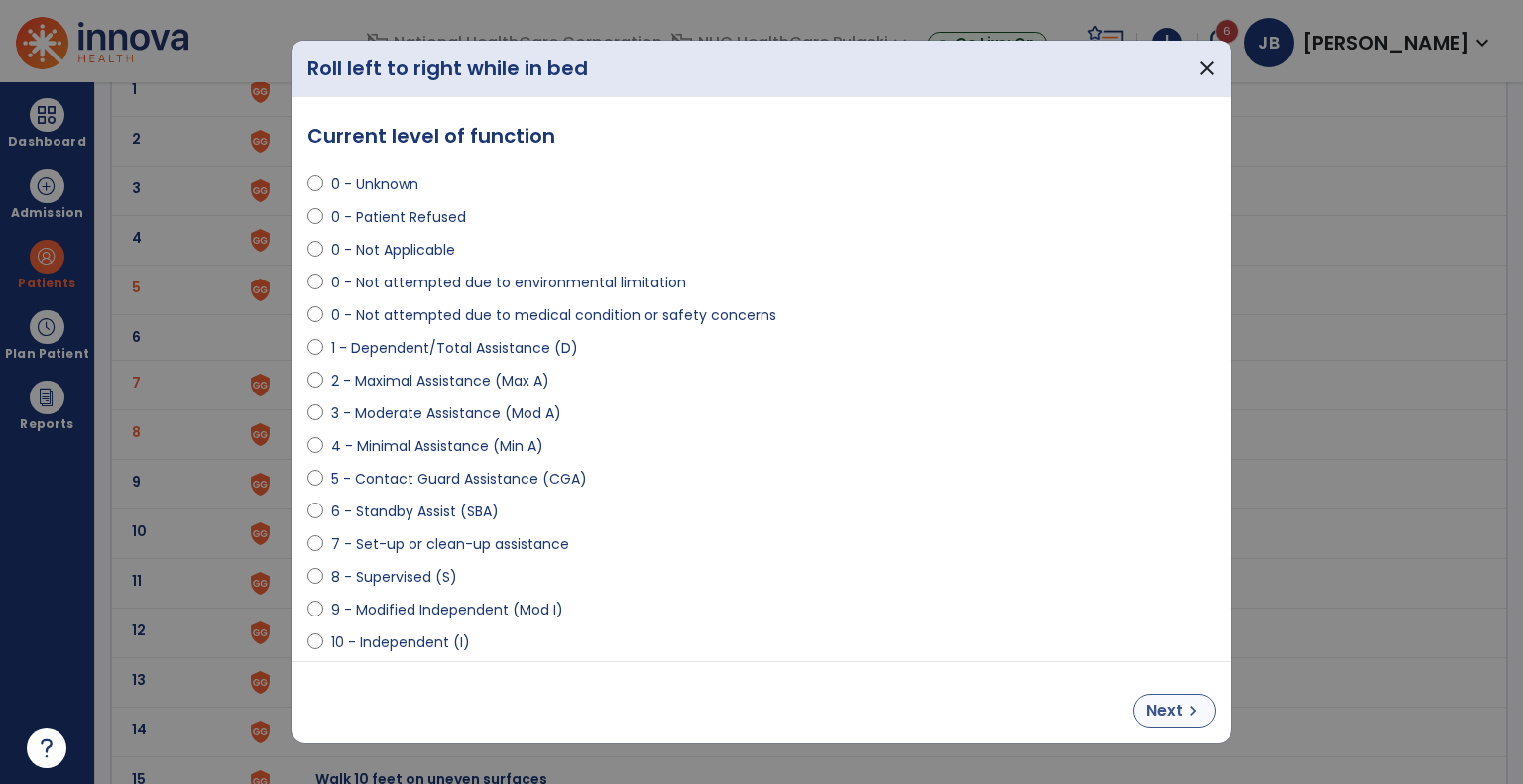 click on "chevron_right" at bounding box center (1193, 711) 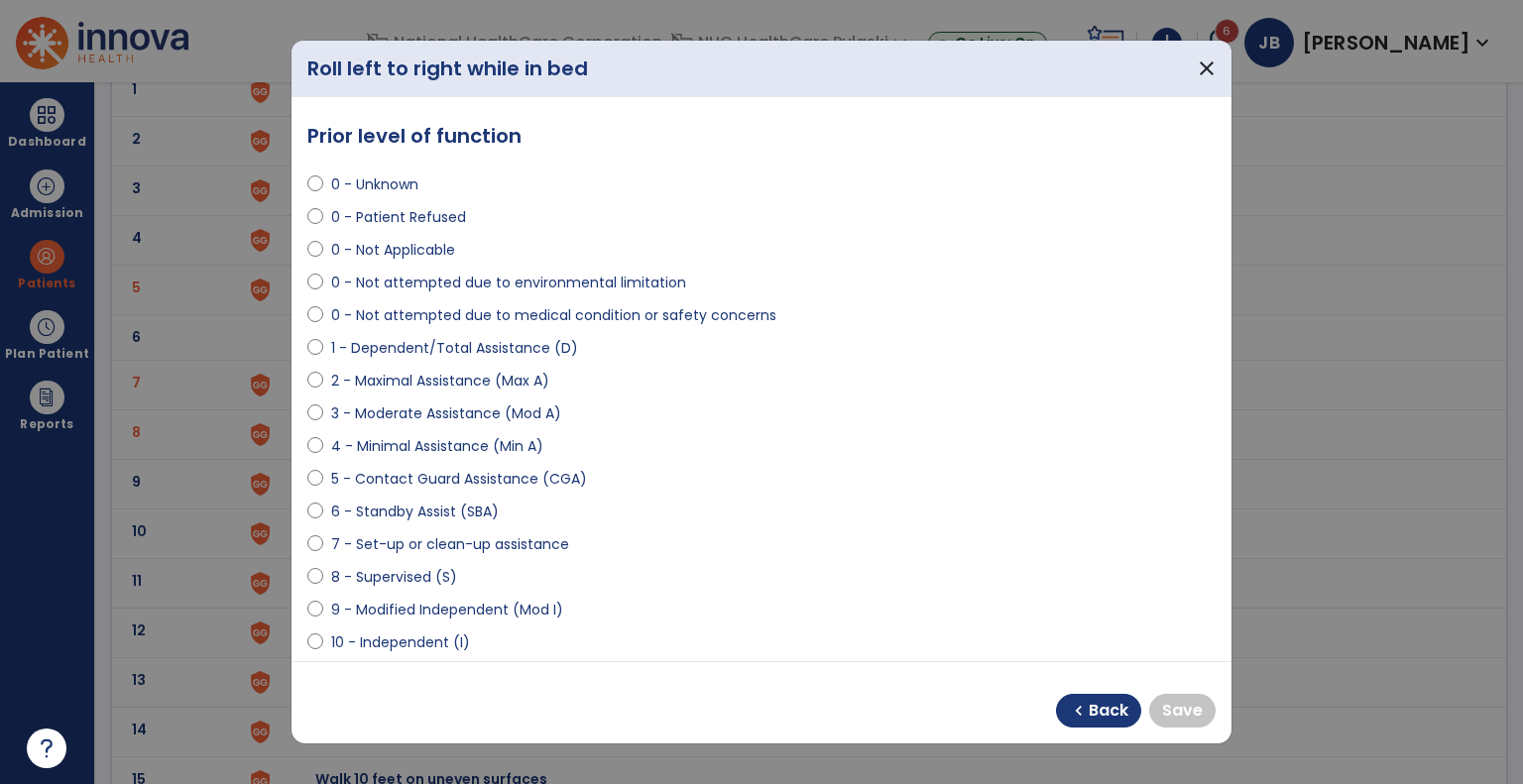 click on "10 - Independent (I)" at bounding box center (401, 642) 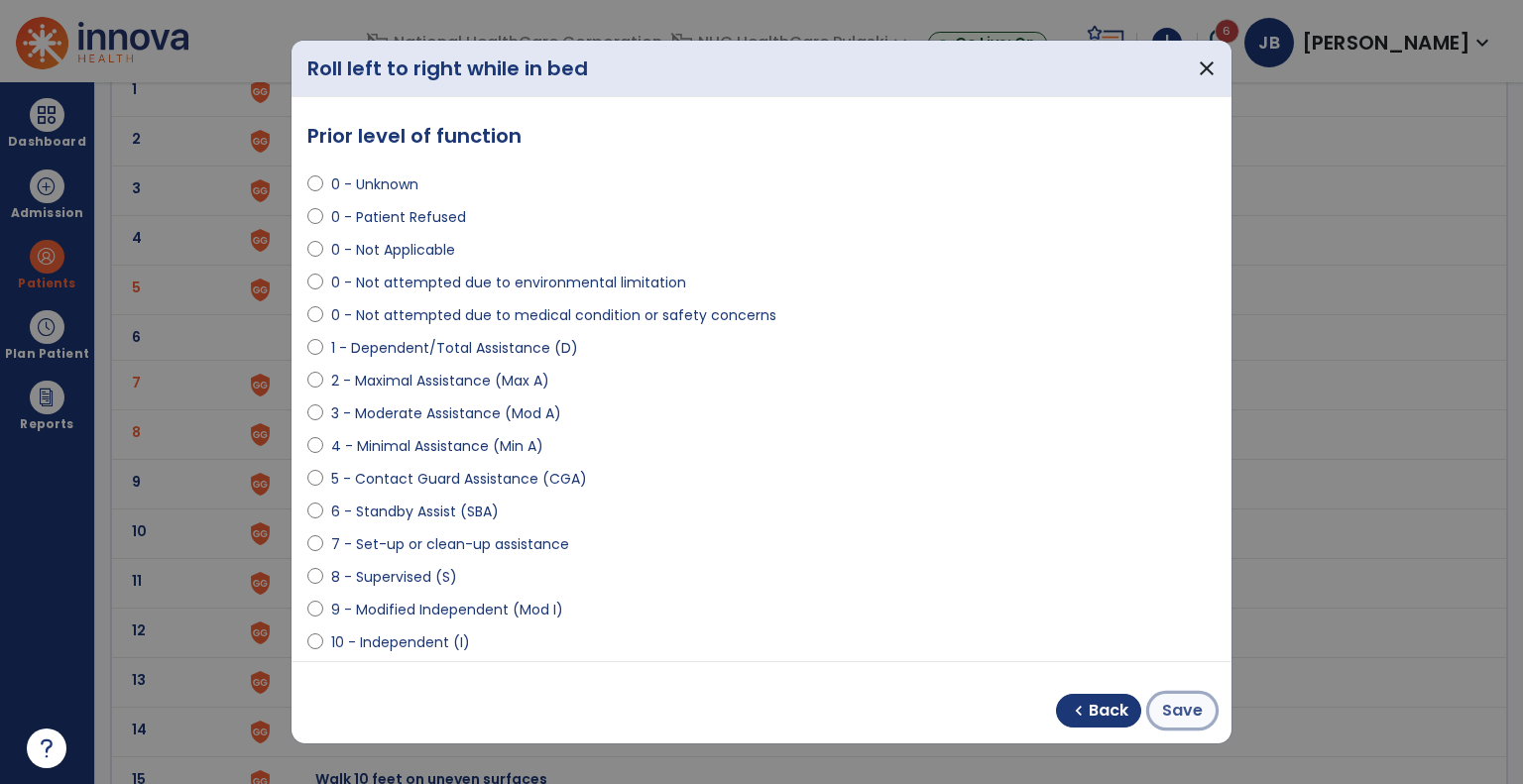 click on "Save" at bounding box center (1182, 711) 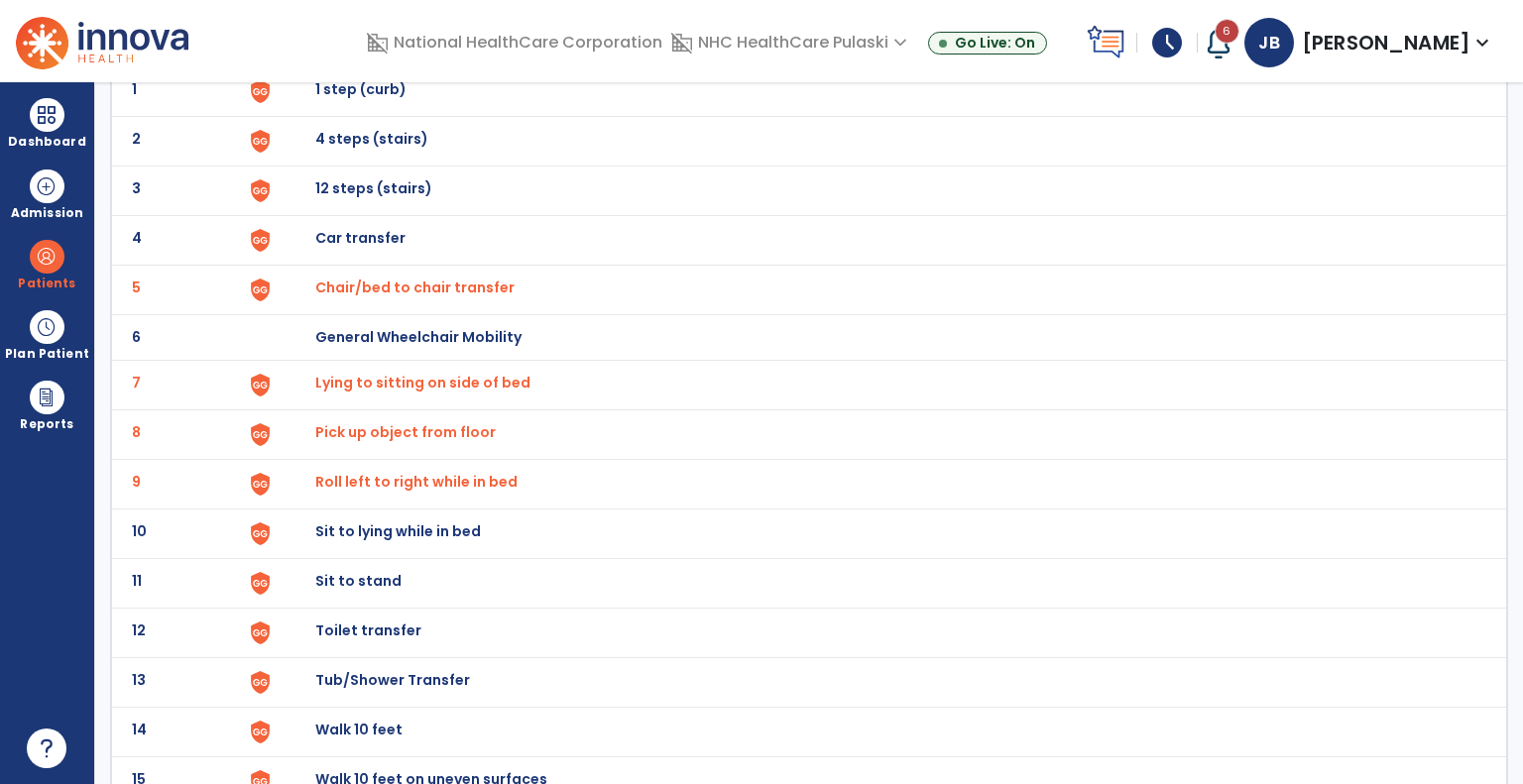 click on "Sit to lying while in bed" at bounding box center [880, 91] 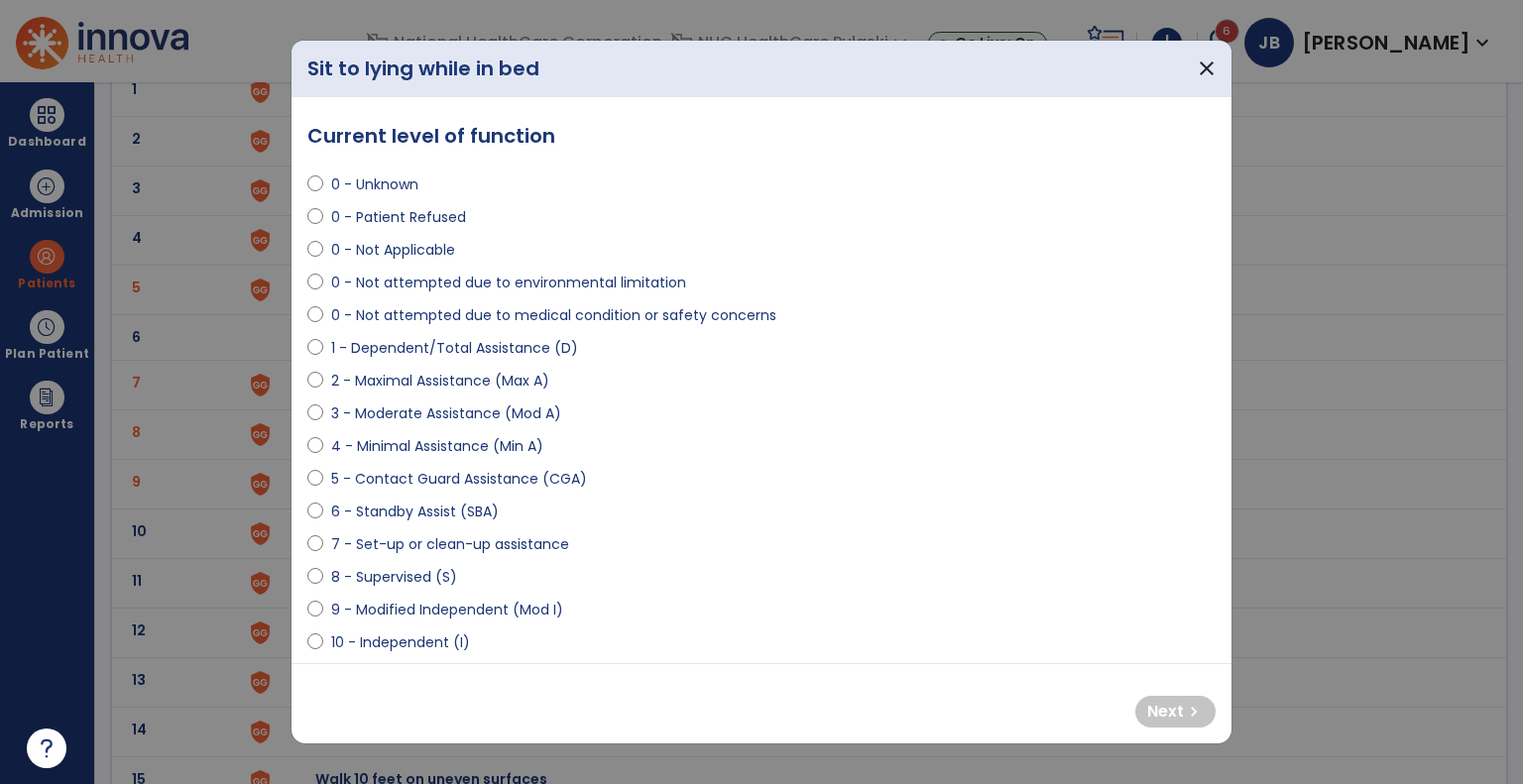 click on "5 - Contact Guard Assistance (CGA)" at bounding box center [459, 479] 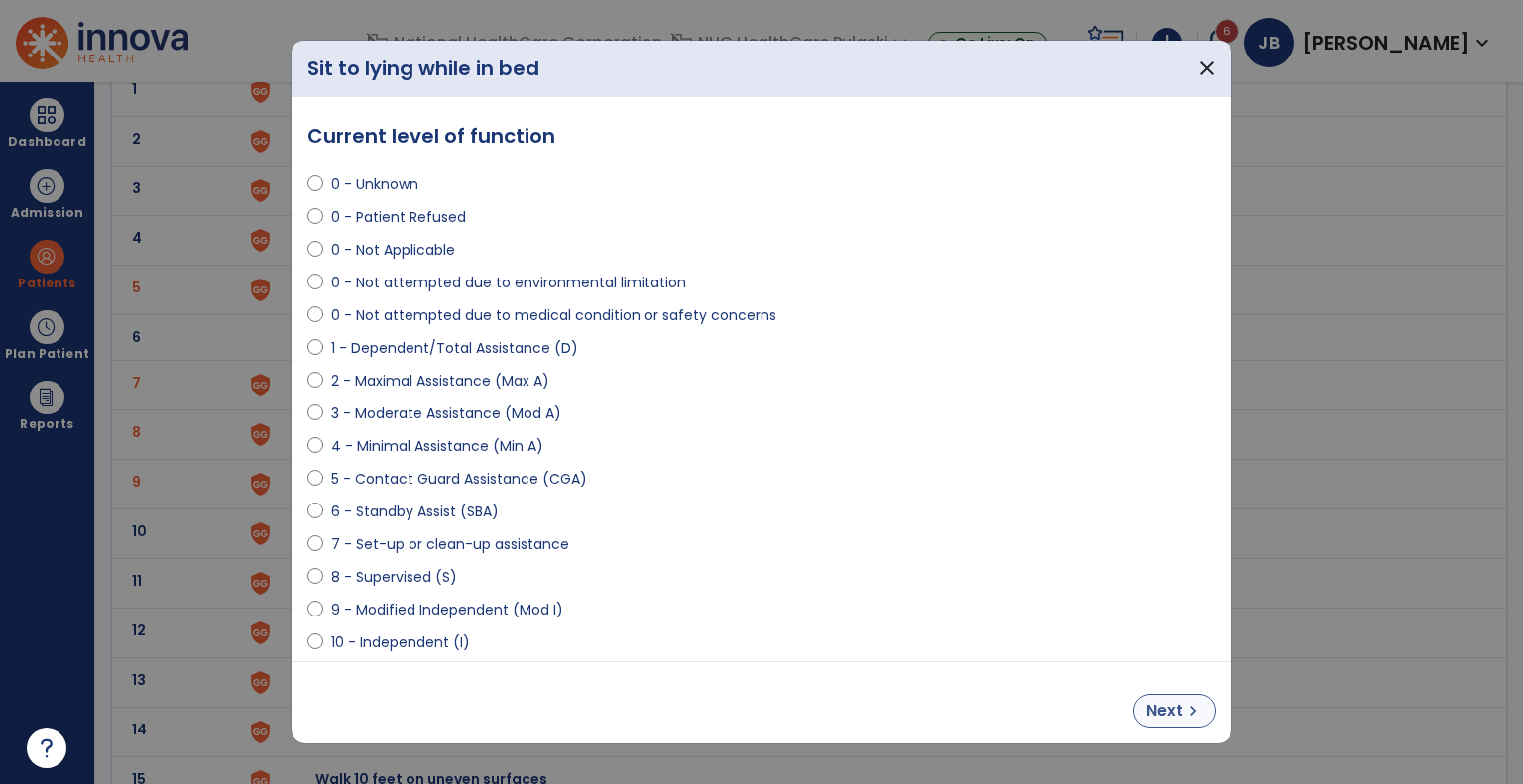 click on "Next" at bounding box center [1164, 711] 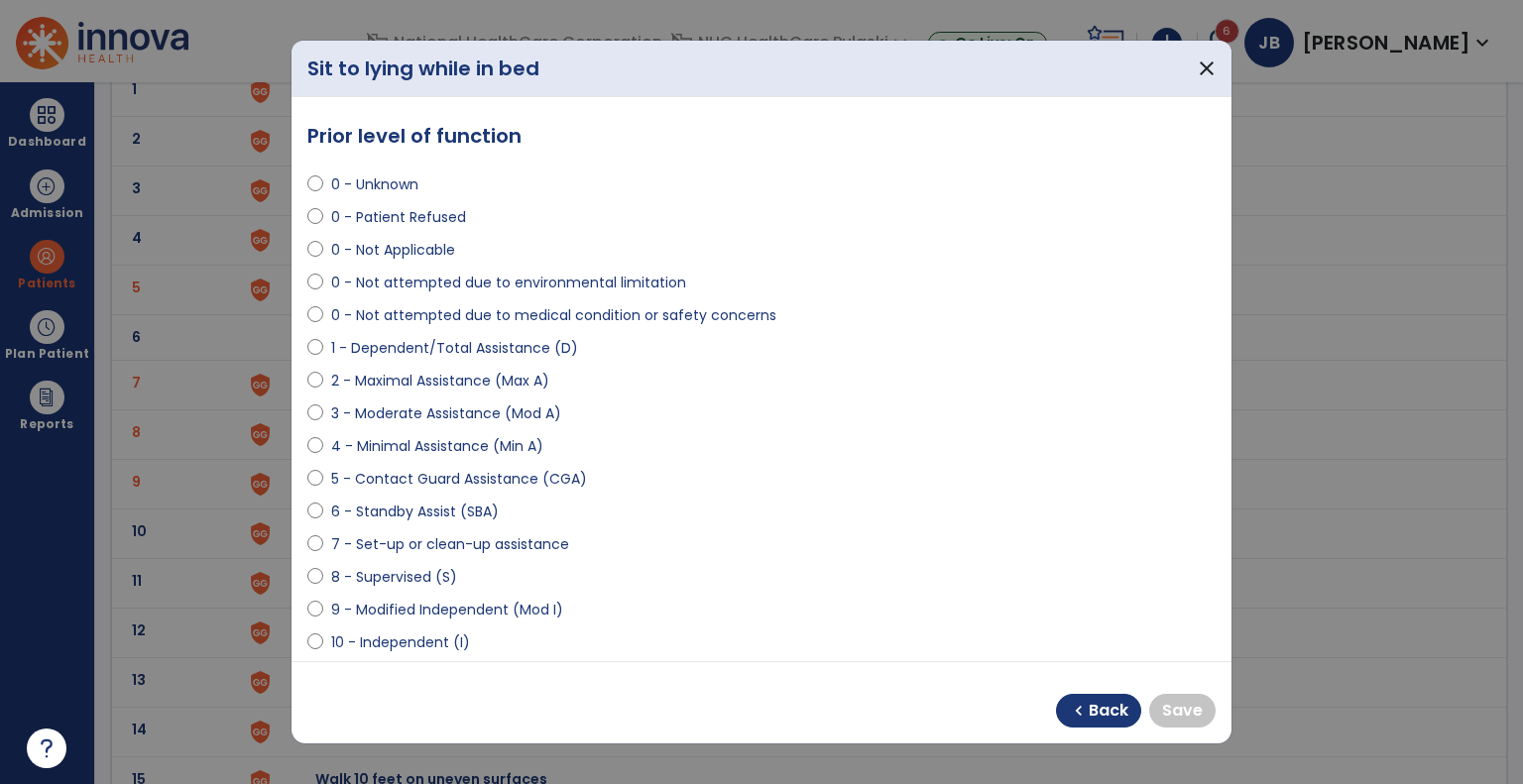 click on "10 - Independent (I)" at bounding box center [401, 642] 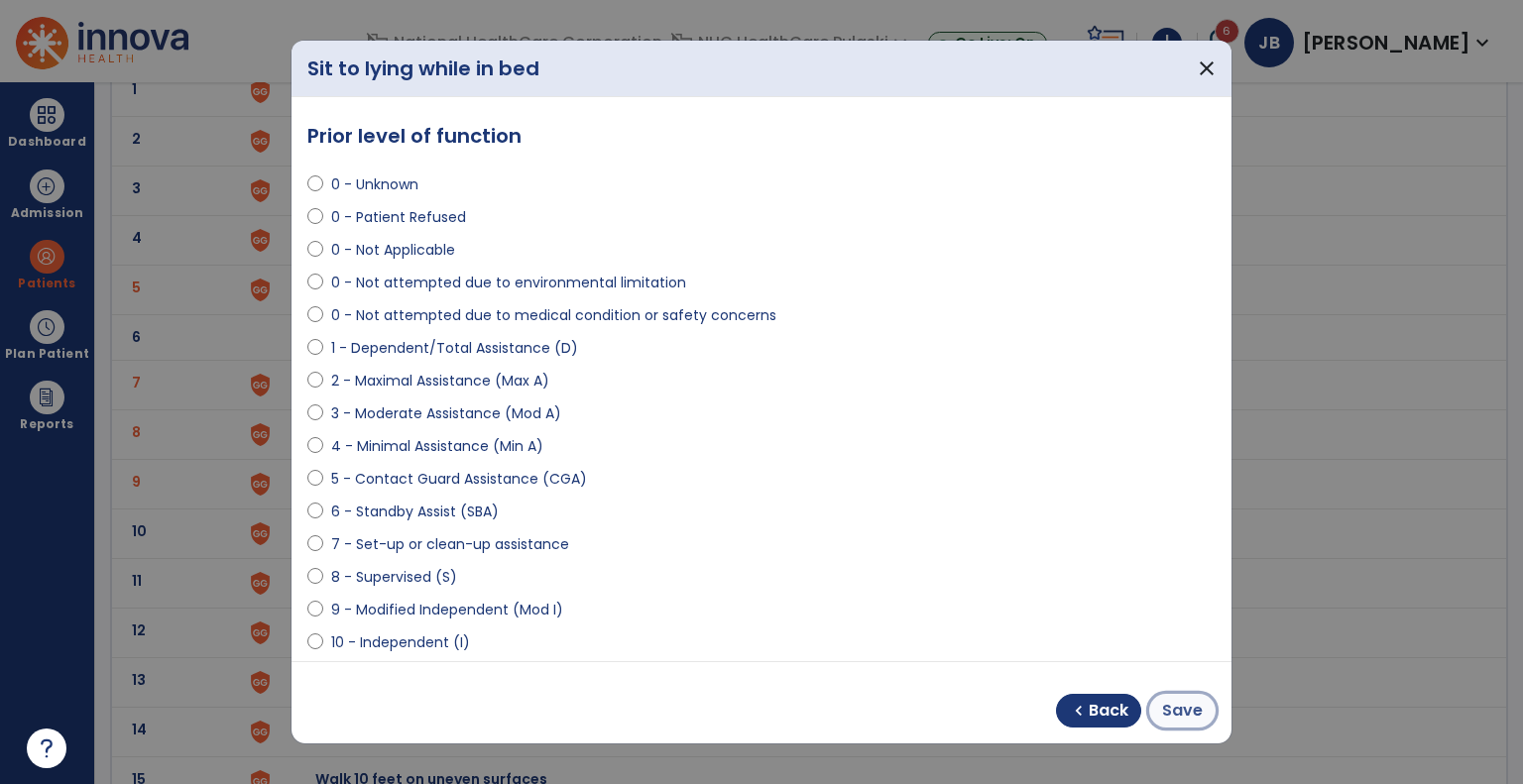 click on "Save" at bounding box center [1182, 711] 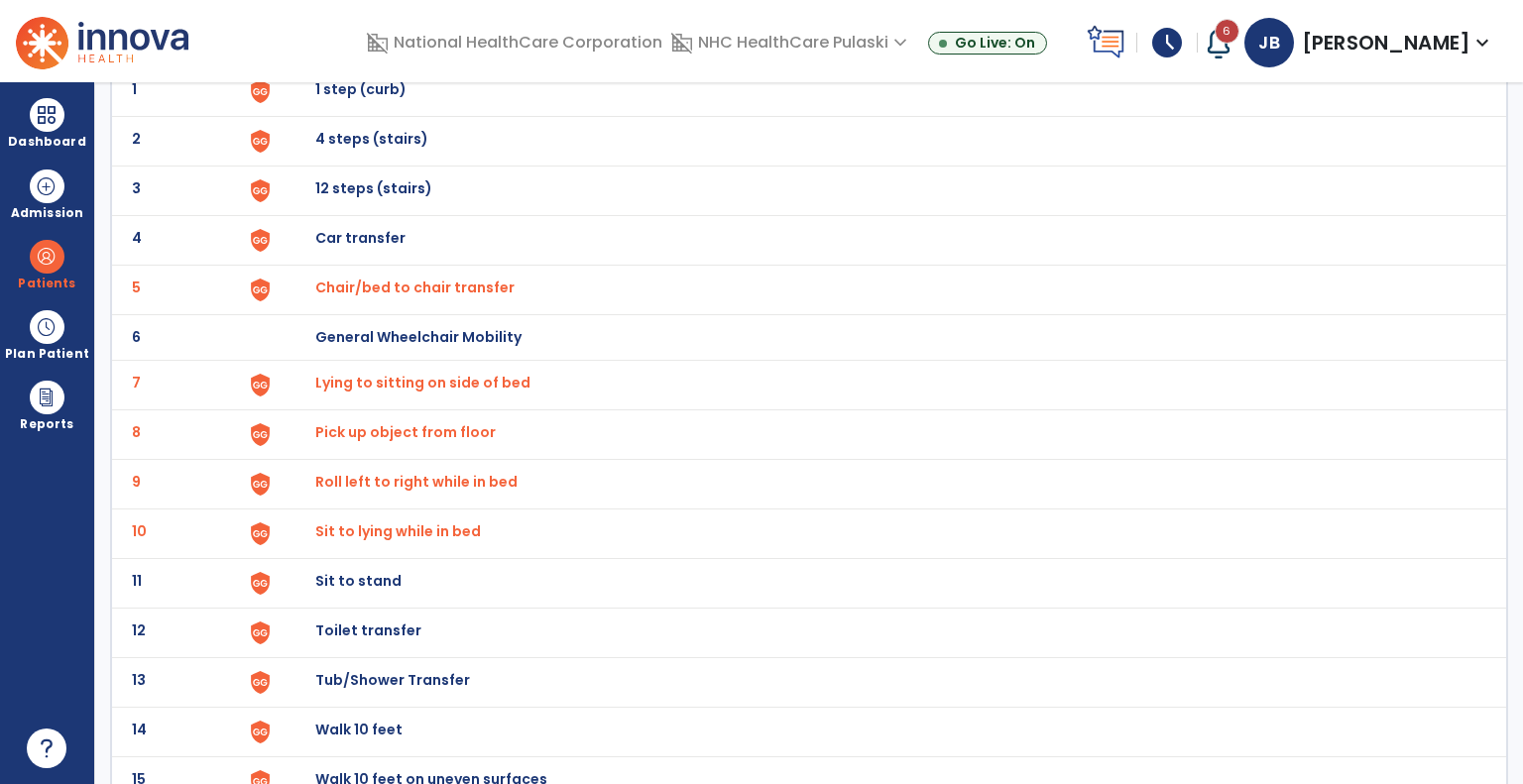 click on "Sit to stand" at bounding box center [361, 89] 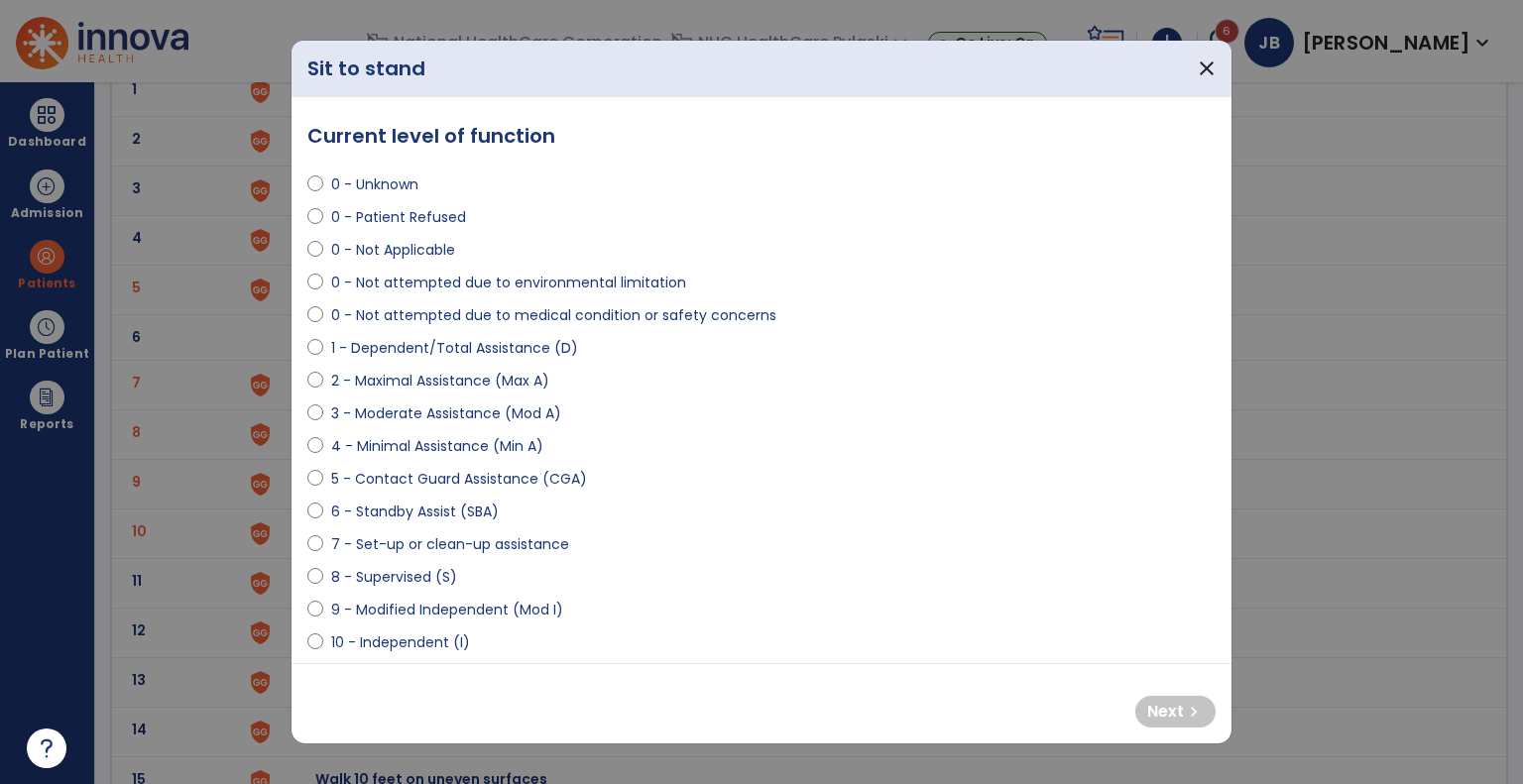 click on "4 - Minimal Assistance (Min A)" at bounding box center (437, 446) 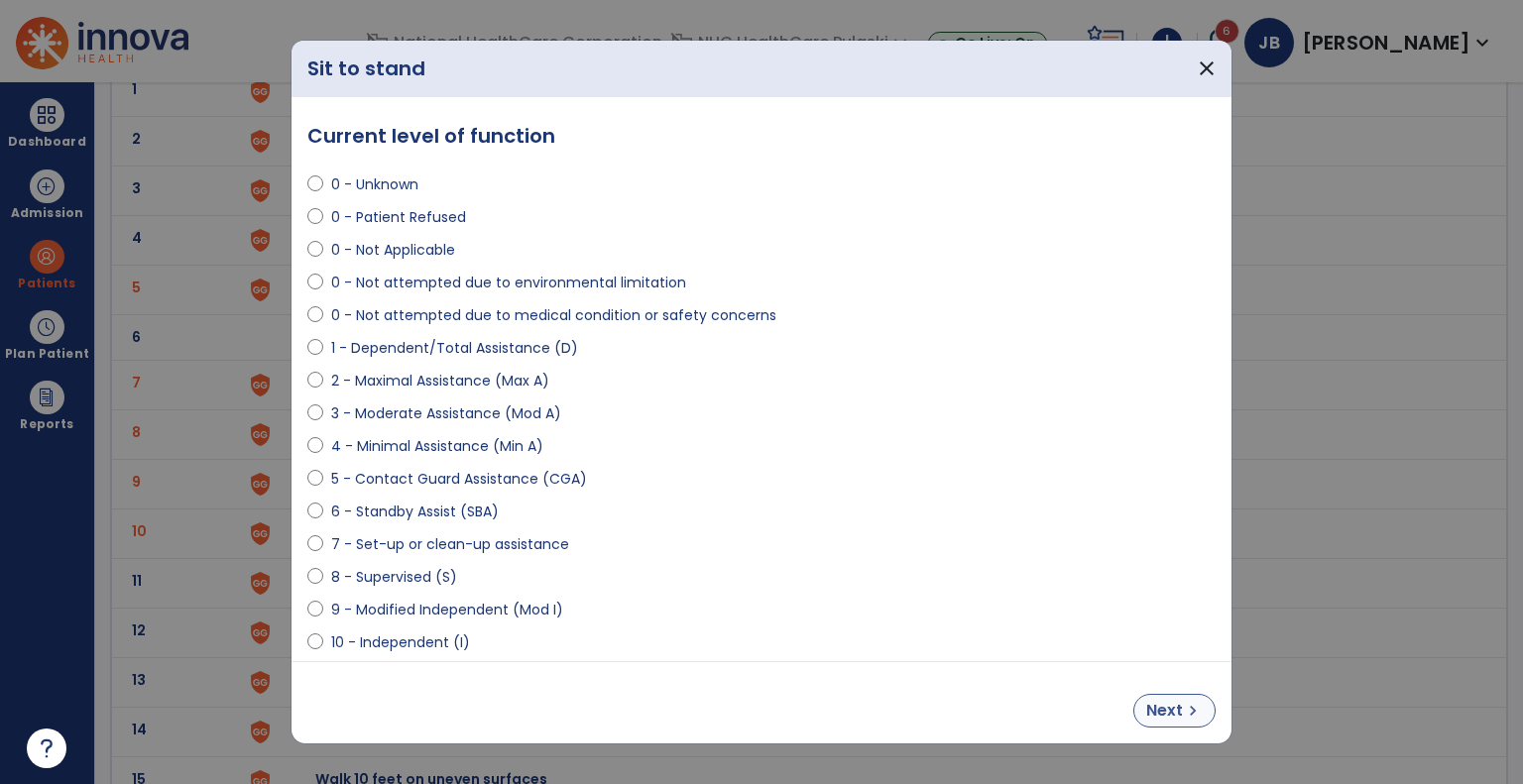 click on "Next" at bounding box center (1164, 711) 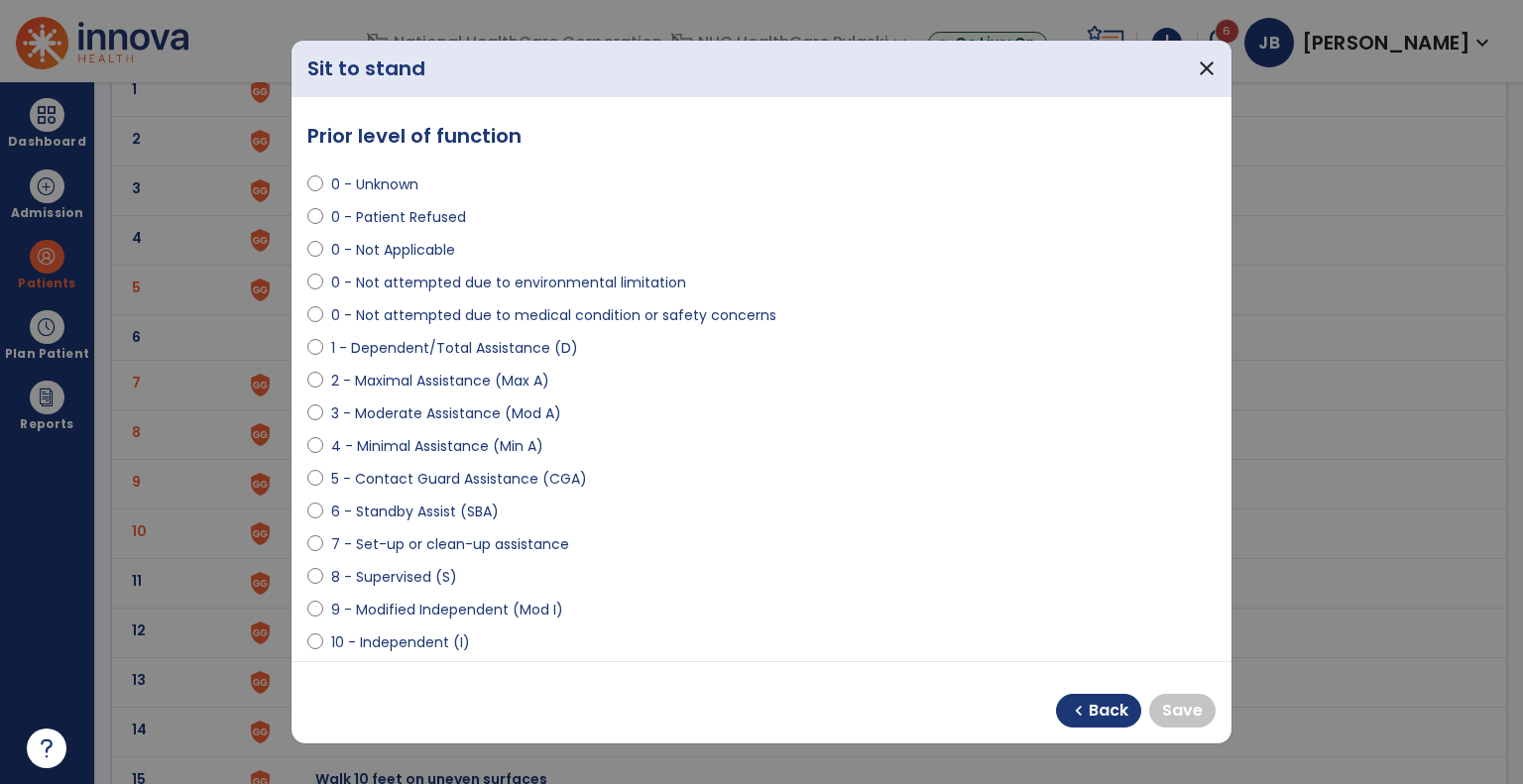 click on "10 - Independent (I)" at bounding box center (401, 642) 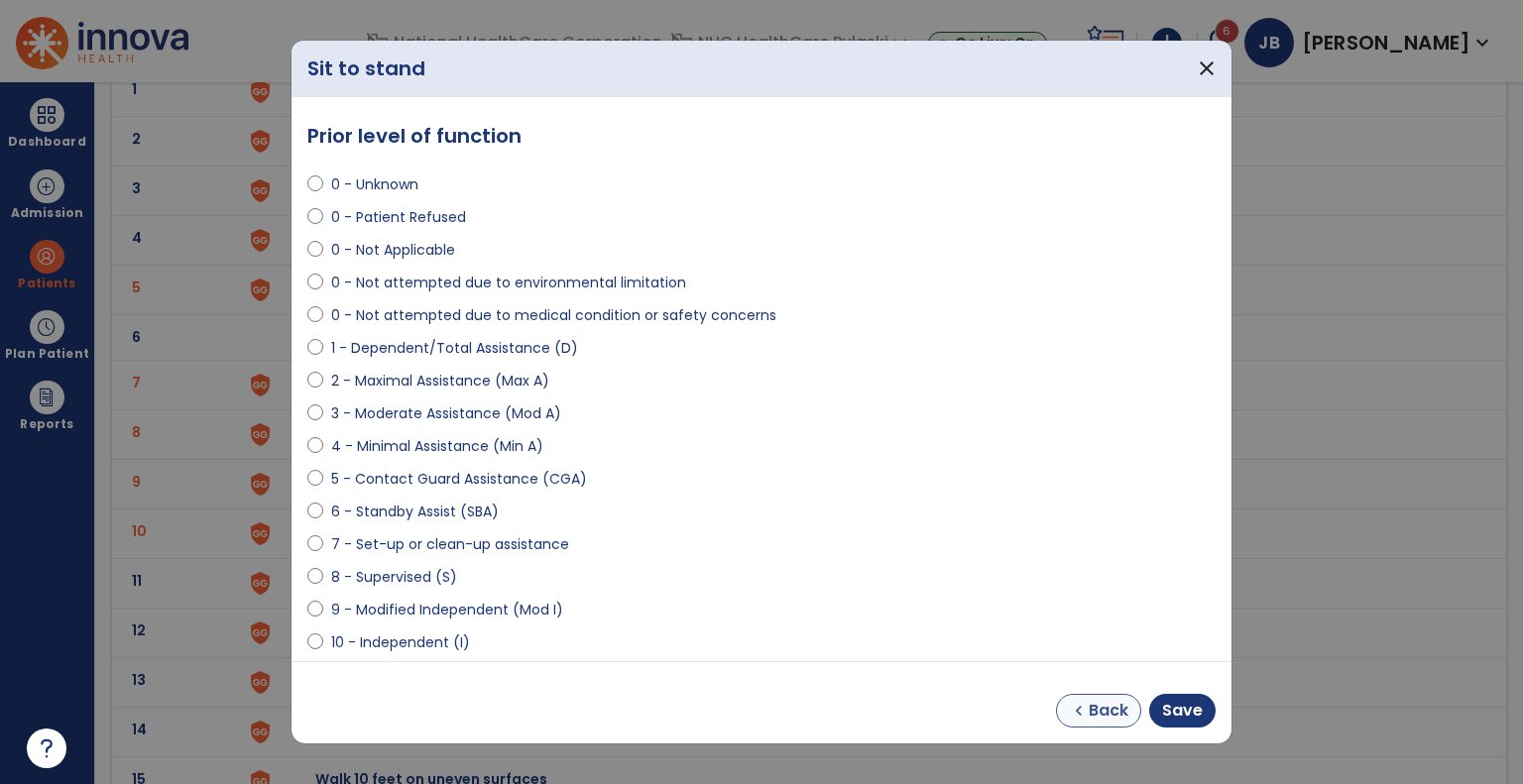 click on "chevron_left  Back" at bounding box center [1099, 711] 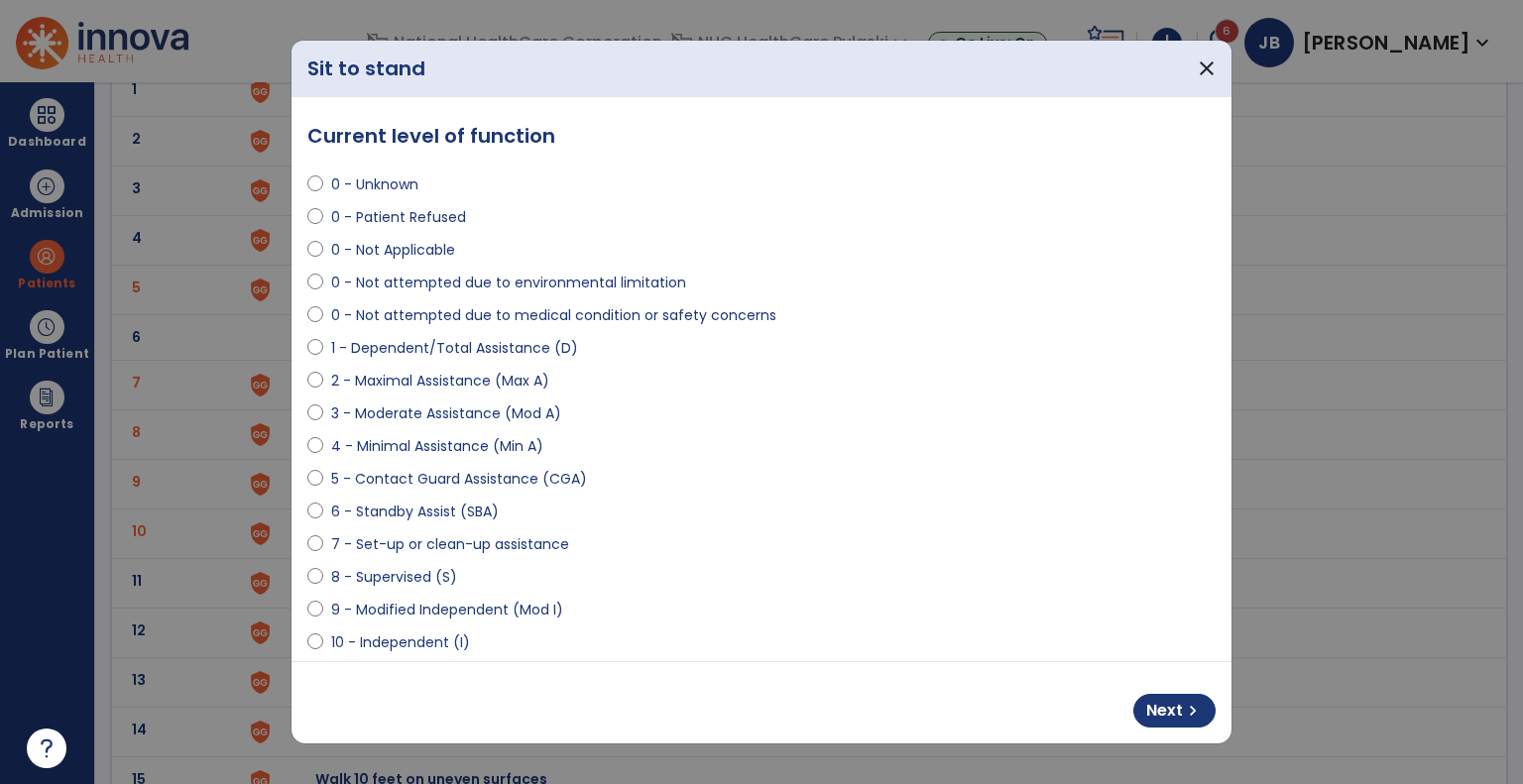 click on "5 - Contact Guard Assistance (CGA)" at bounding box center [459, 479] 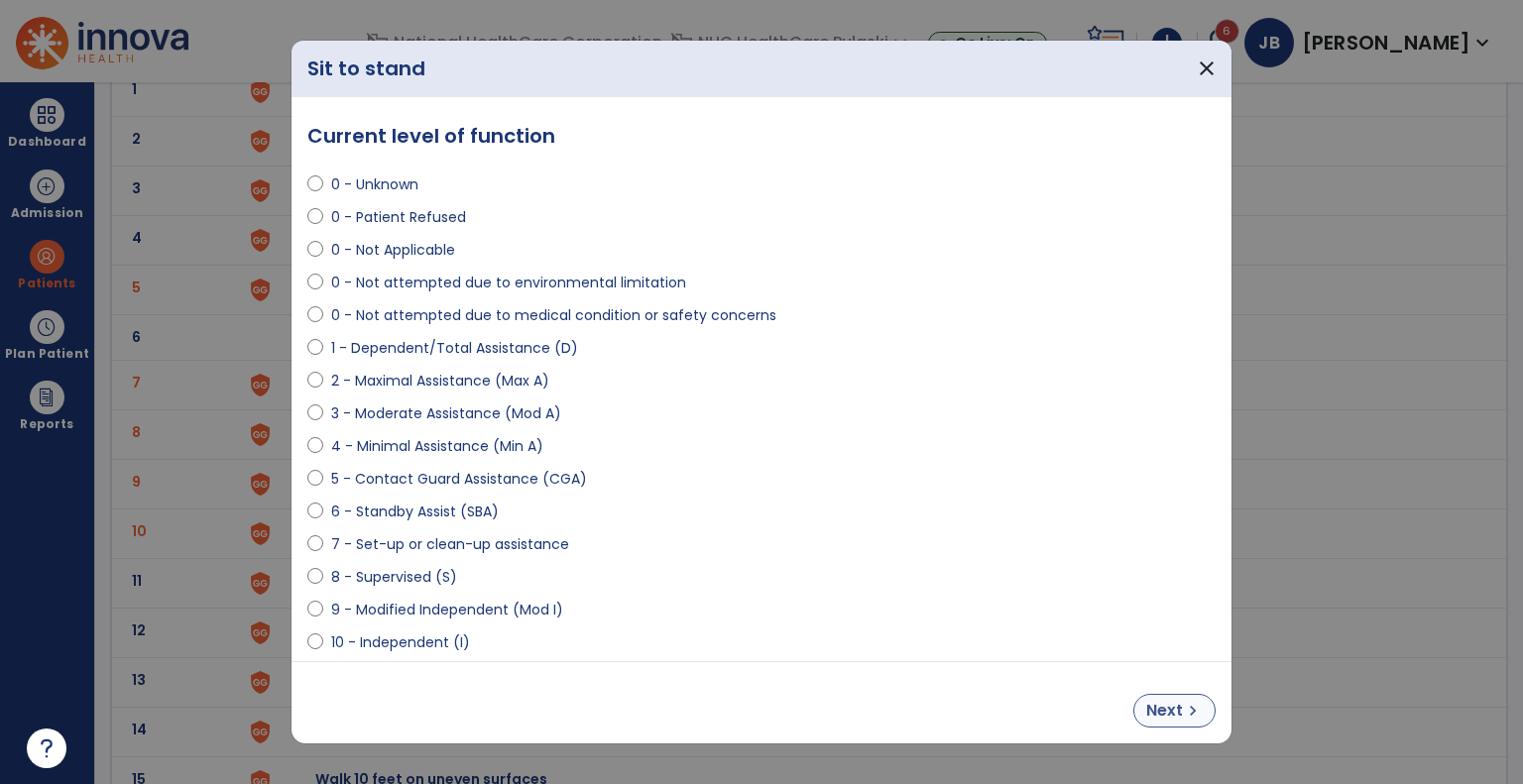 click on "Next" at bounding box center [1164, 711] 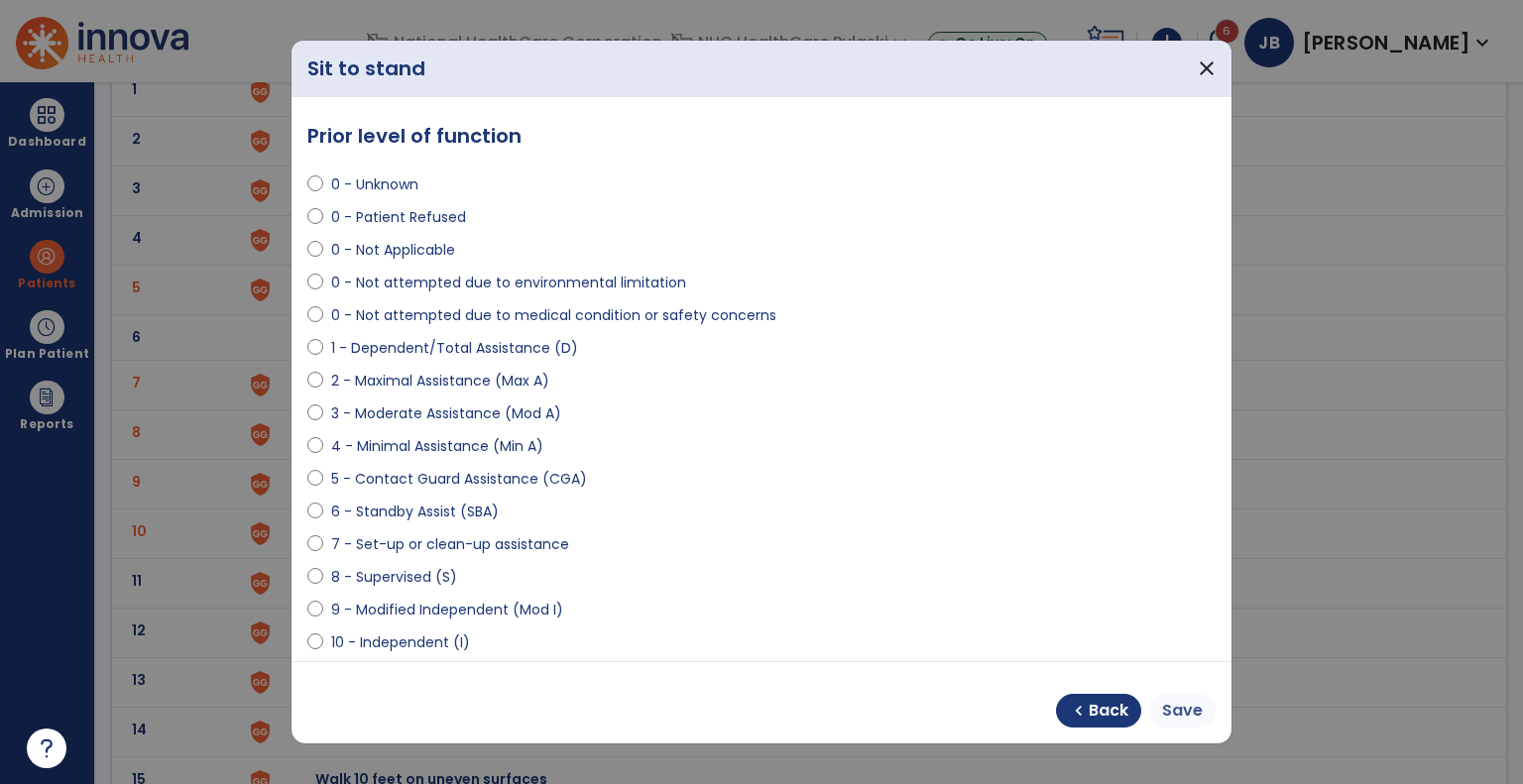 click on "Save" at bounding box center (1182, 711) 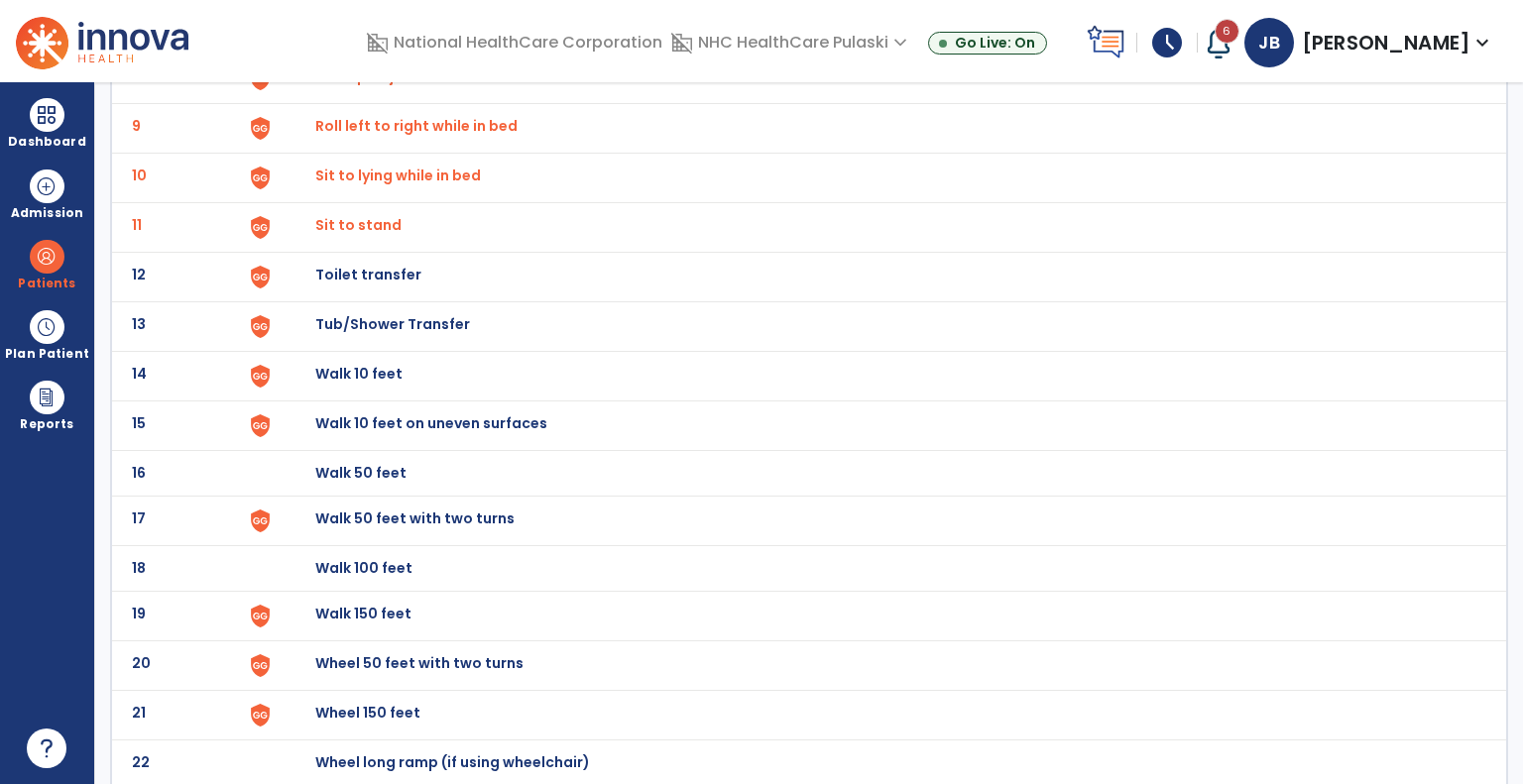 scroll, scrollTop: 519, scrollLeft: 0, axis: vertical 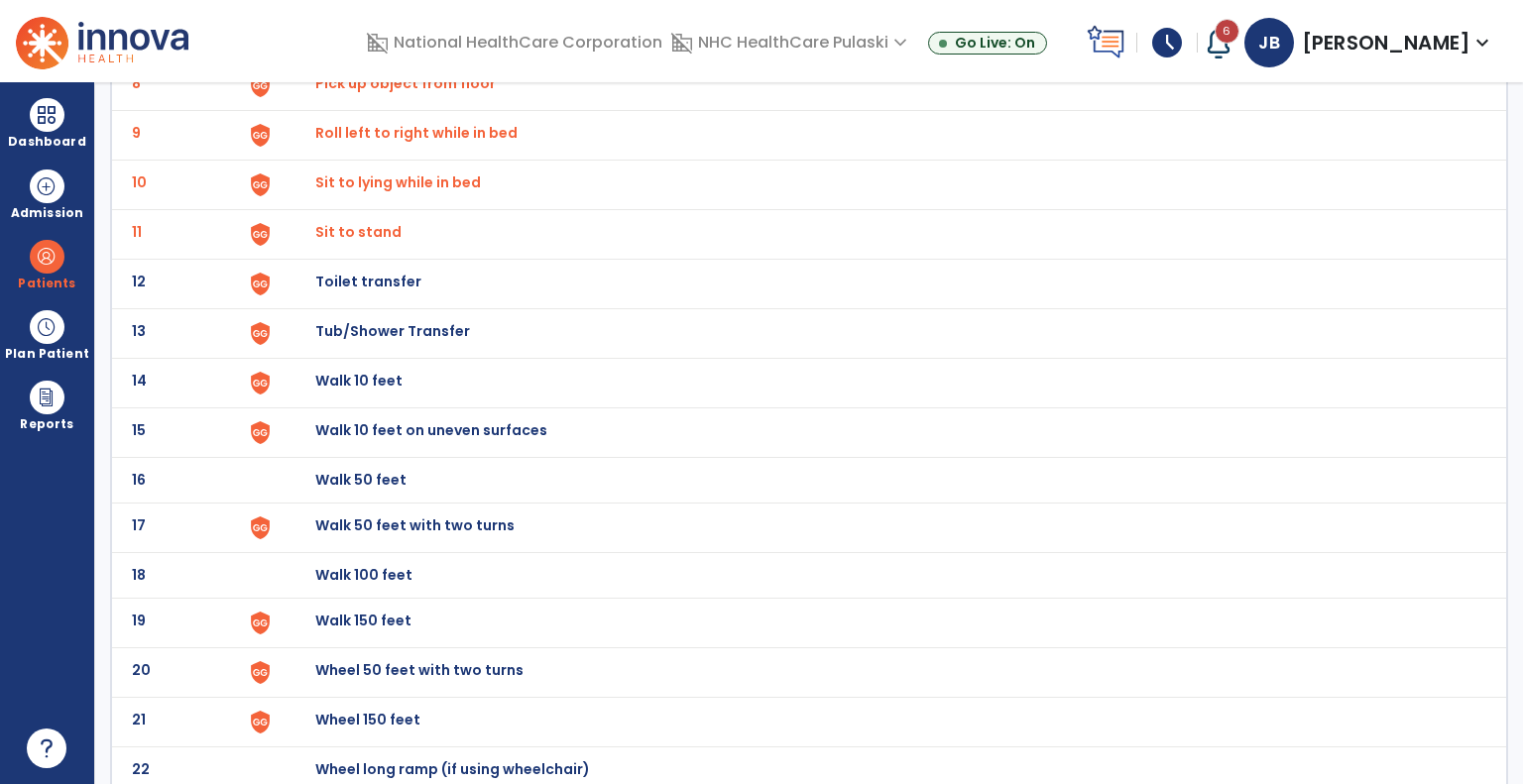 click on "11 Sit to stand" 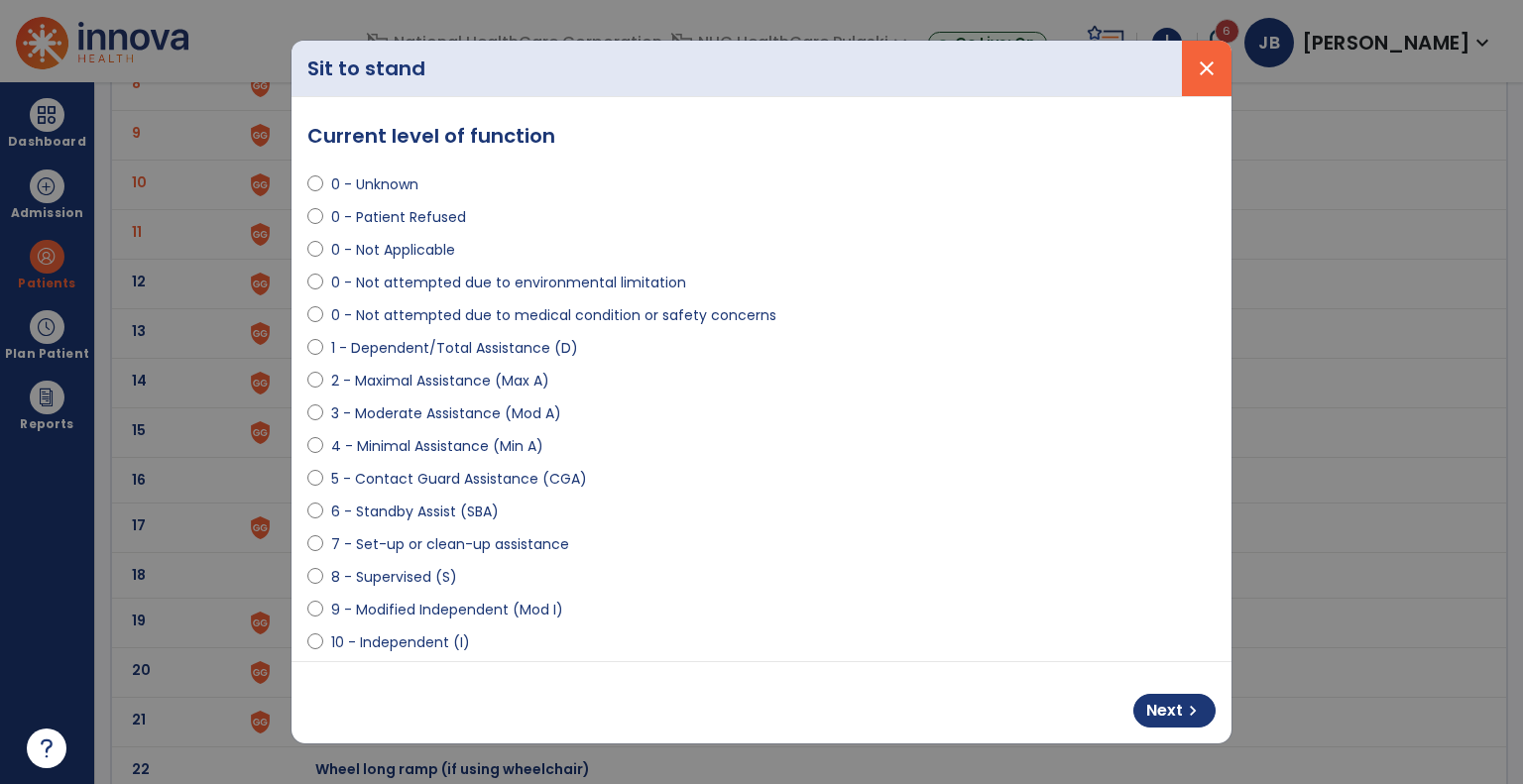 click on "close" at bounding box center [1207, 68] 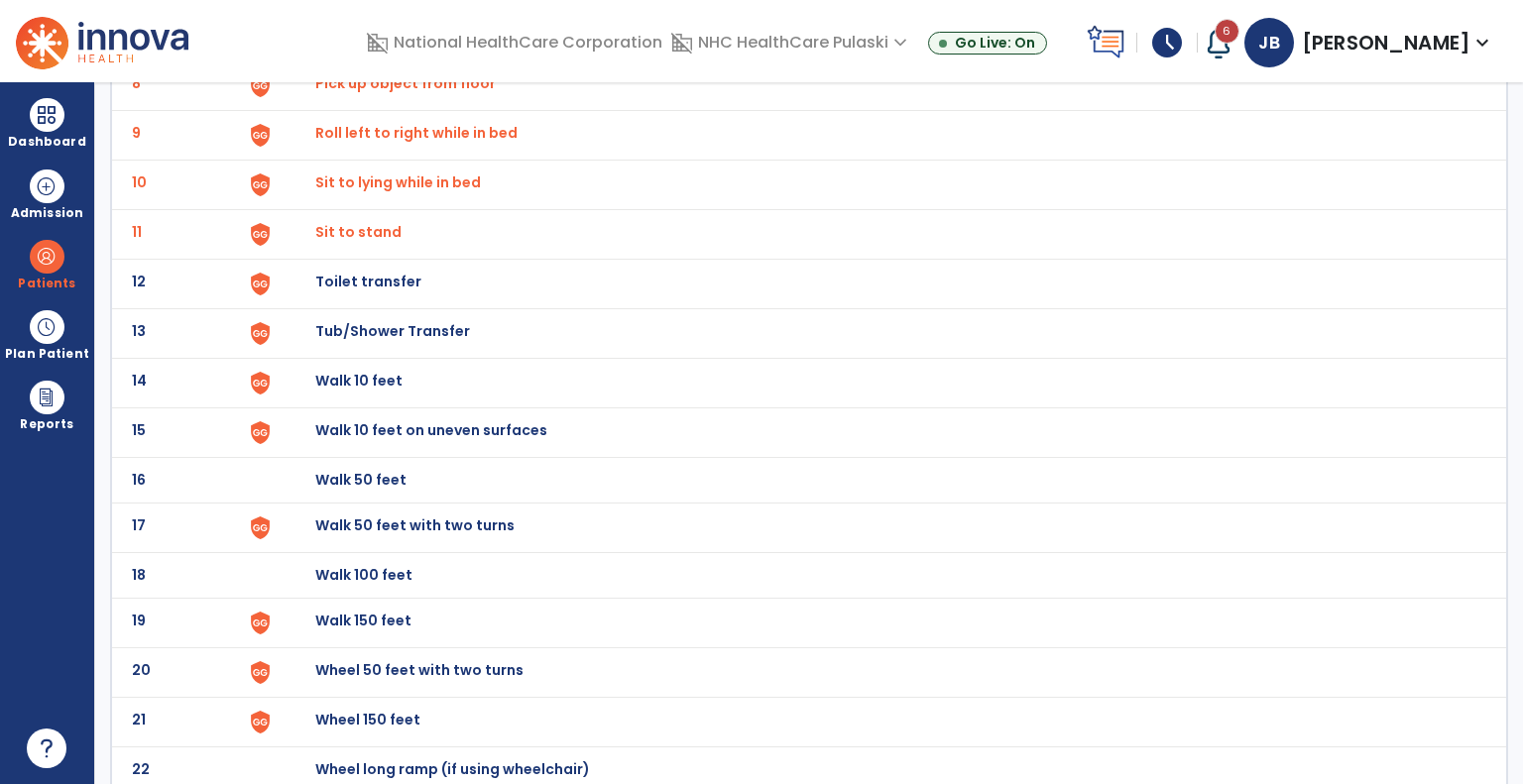 click on "Walk 10 feet" at bounding box center (880, -258) 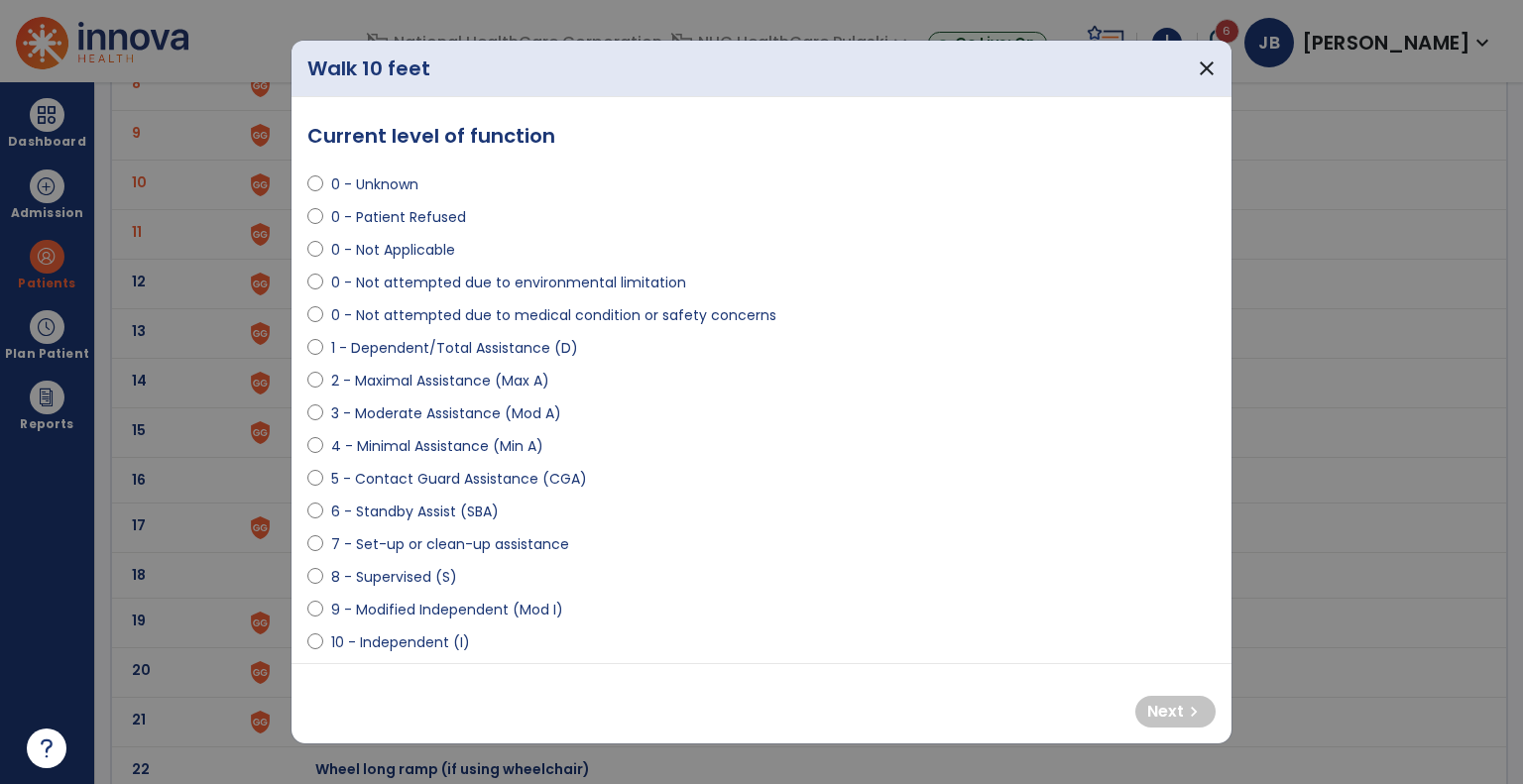 click on "4 - Minimal Assistance (Min A)" at bounding box center (437, 446) 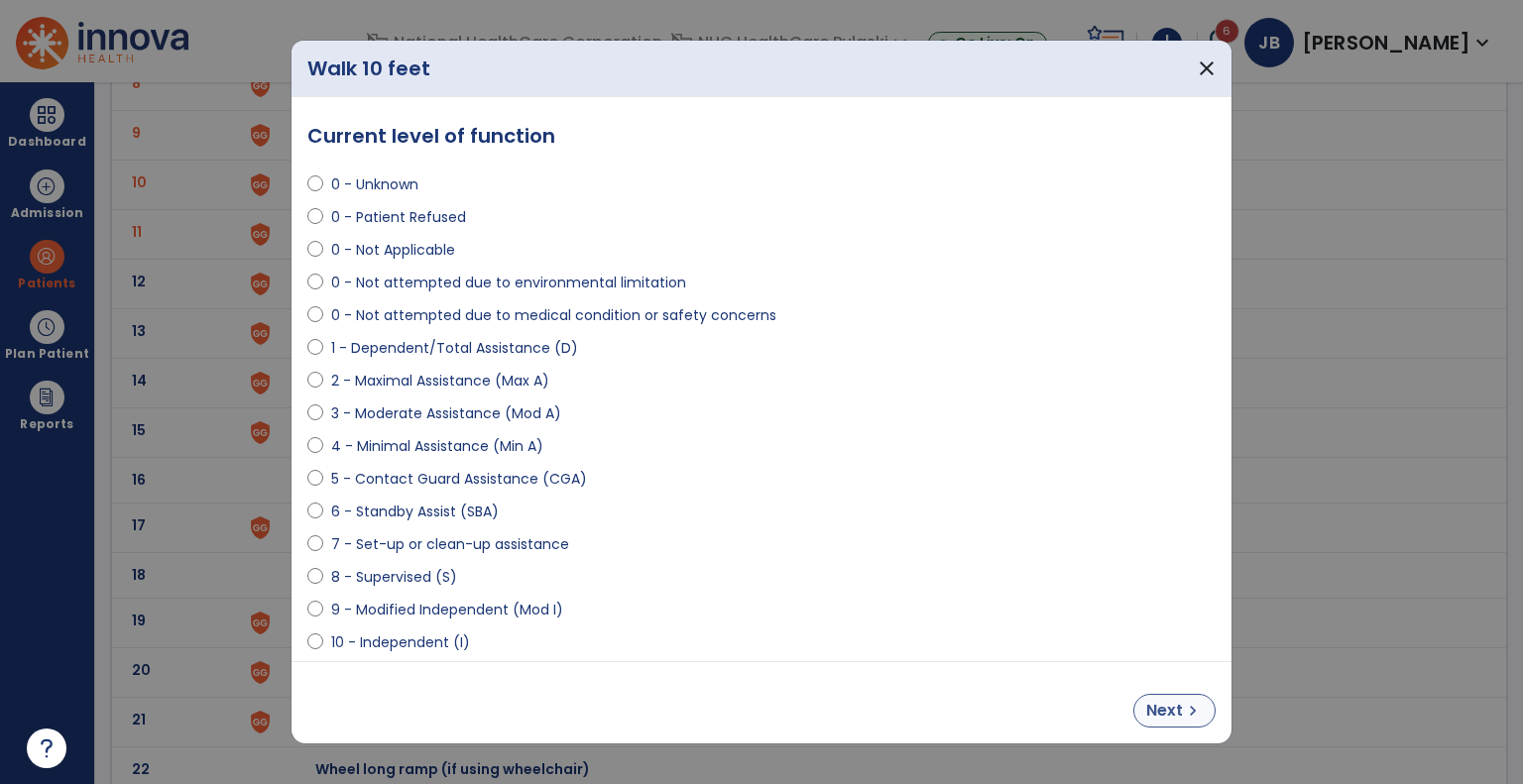 click on "Next" at bounding box center (1164, 711) 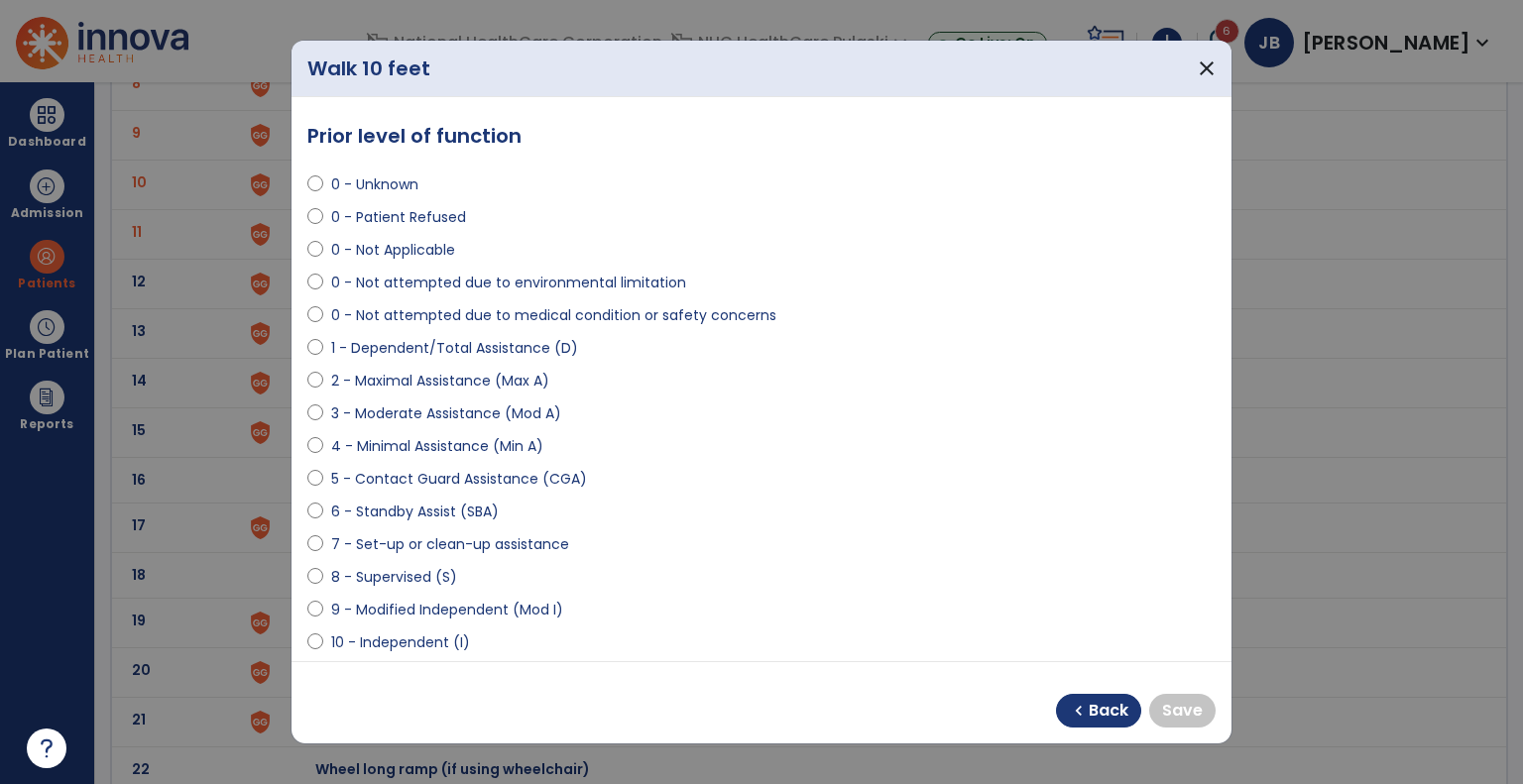 click on "10 - Independent (I)" at bounding box center [401, 642] 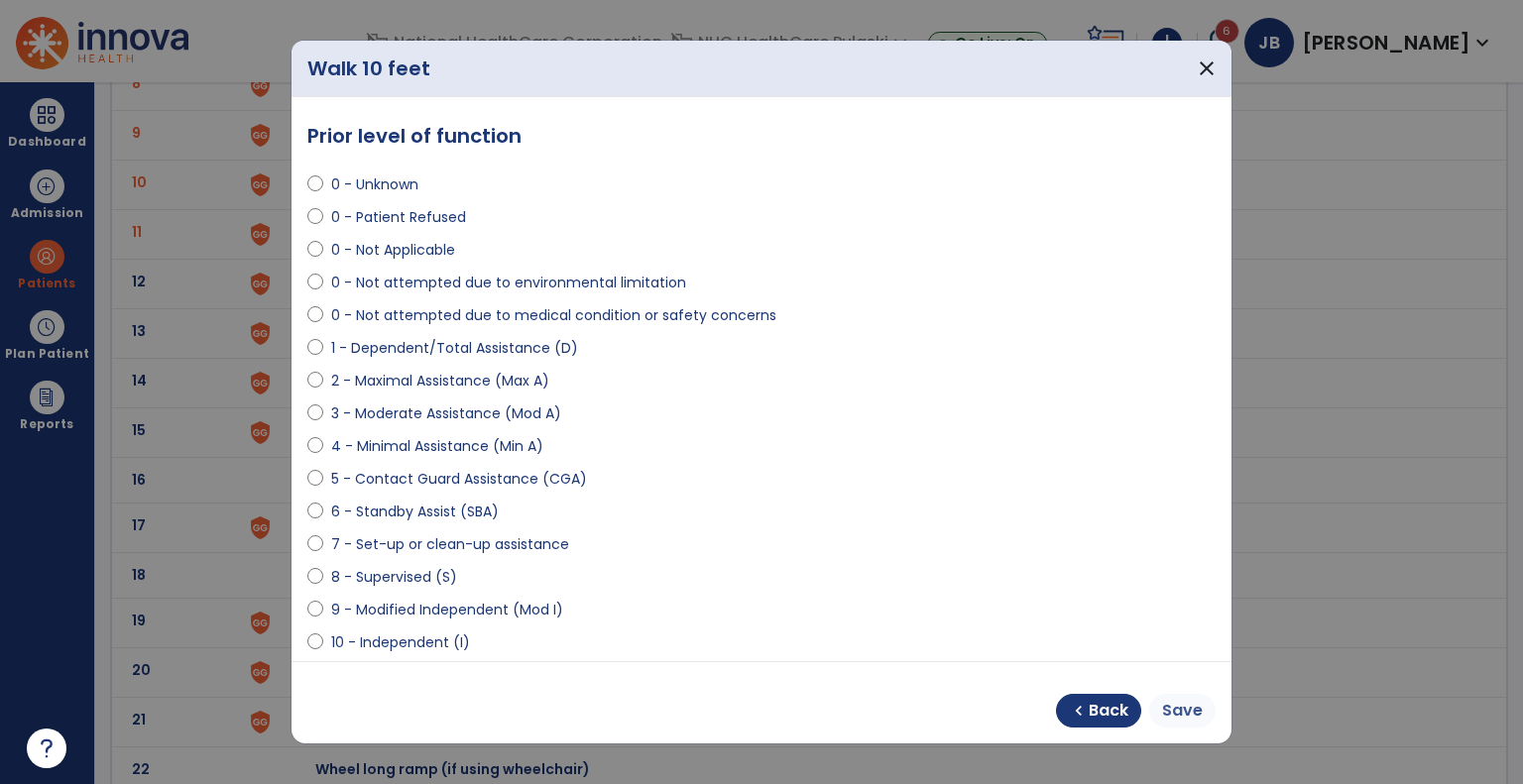 click on "Save" at bounding box center [1182, 711] 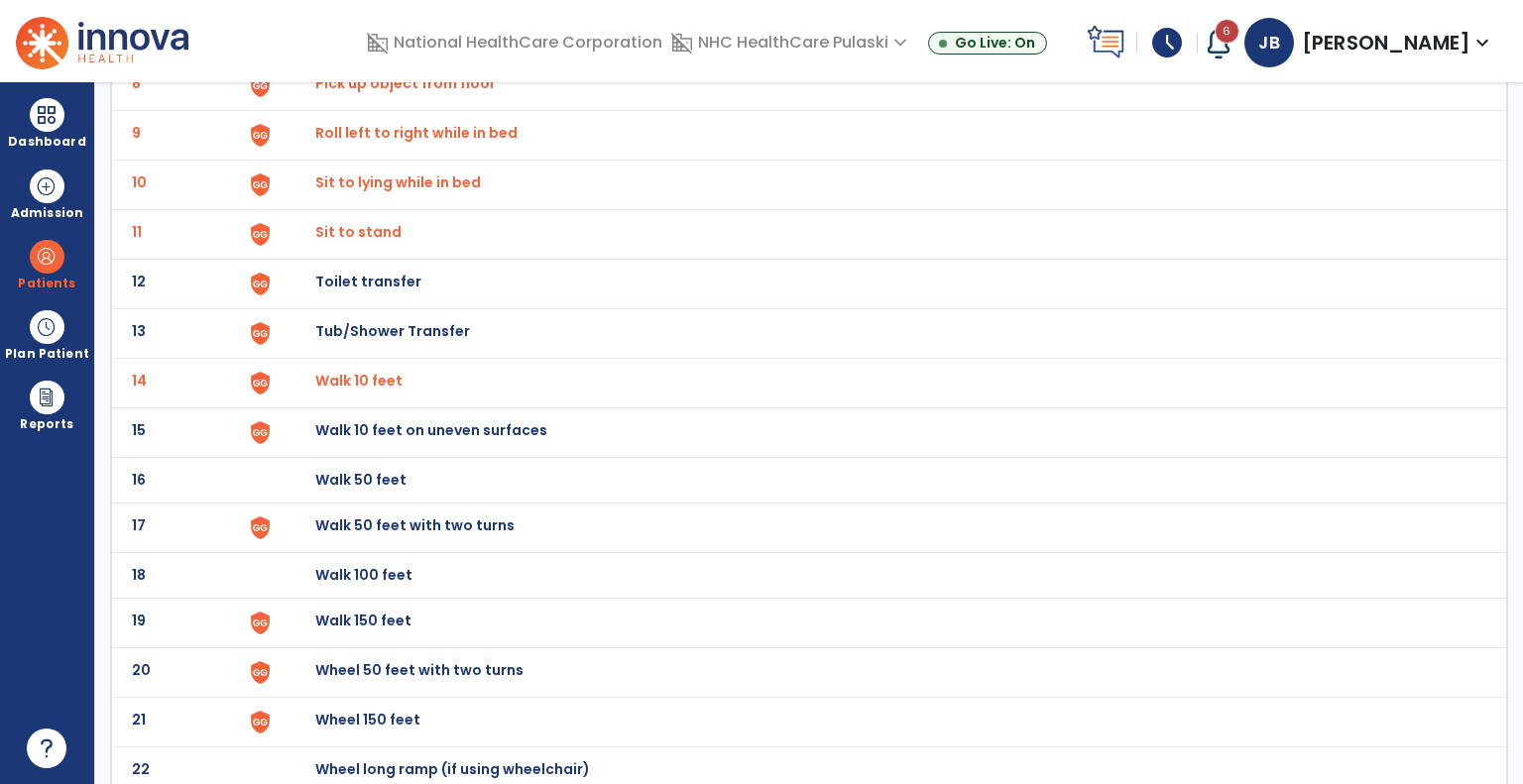 click on "Walk 150 feet" at bounding box center (361, -260) 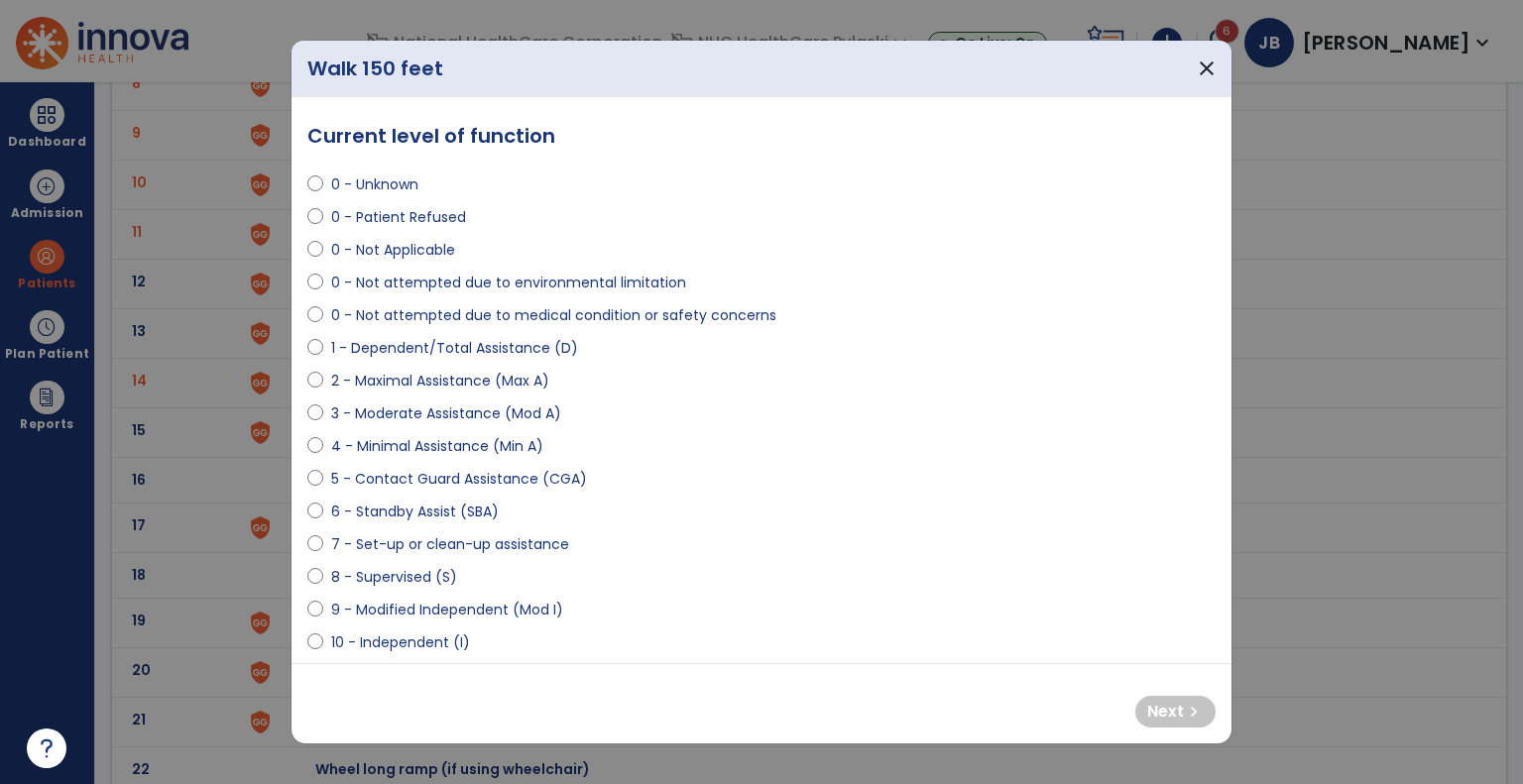 click on "0 - Not attempted due to medical condition or safety concerns" at bounding box center (553, 315) 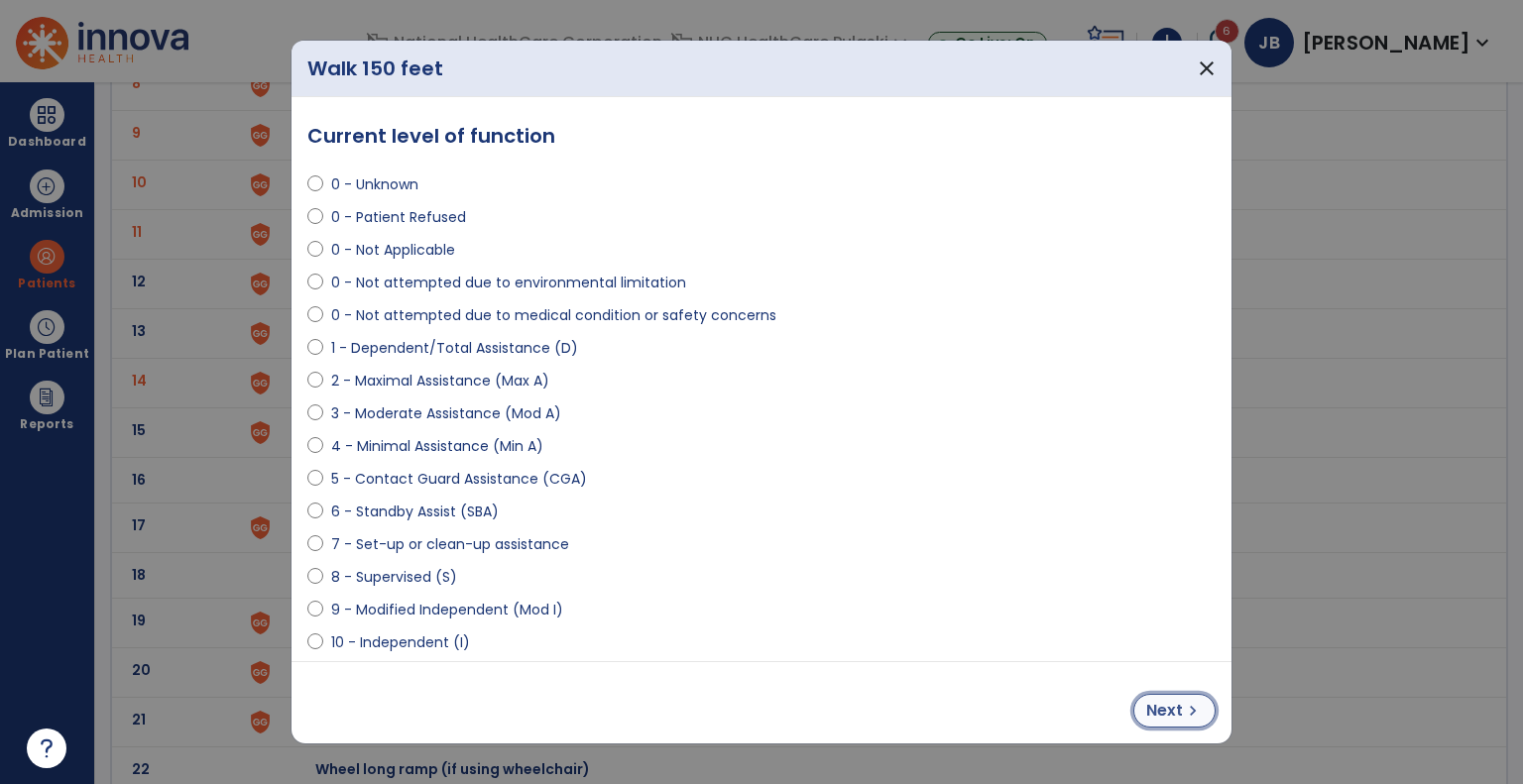 click on "chevron_right" at bounding box center [1193, 711] 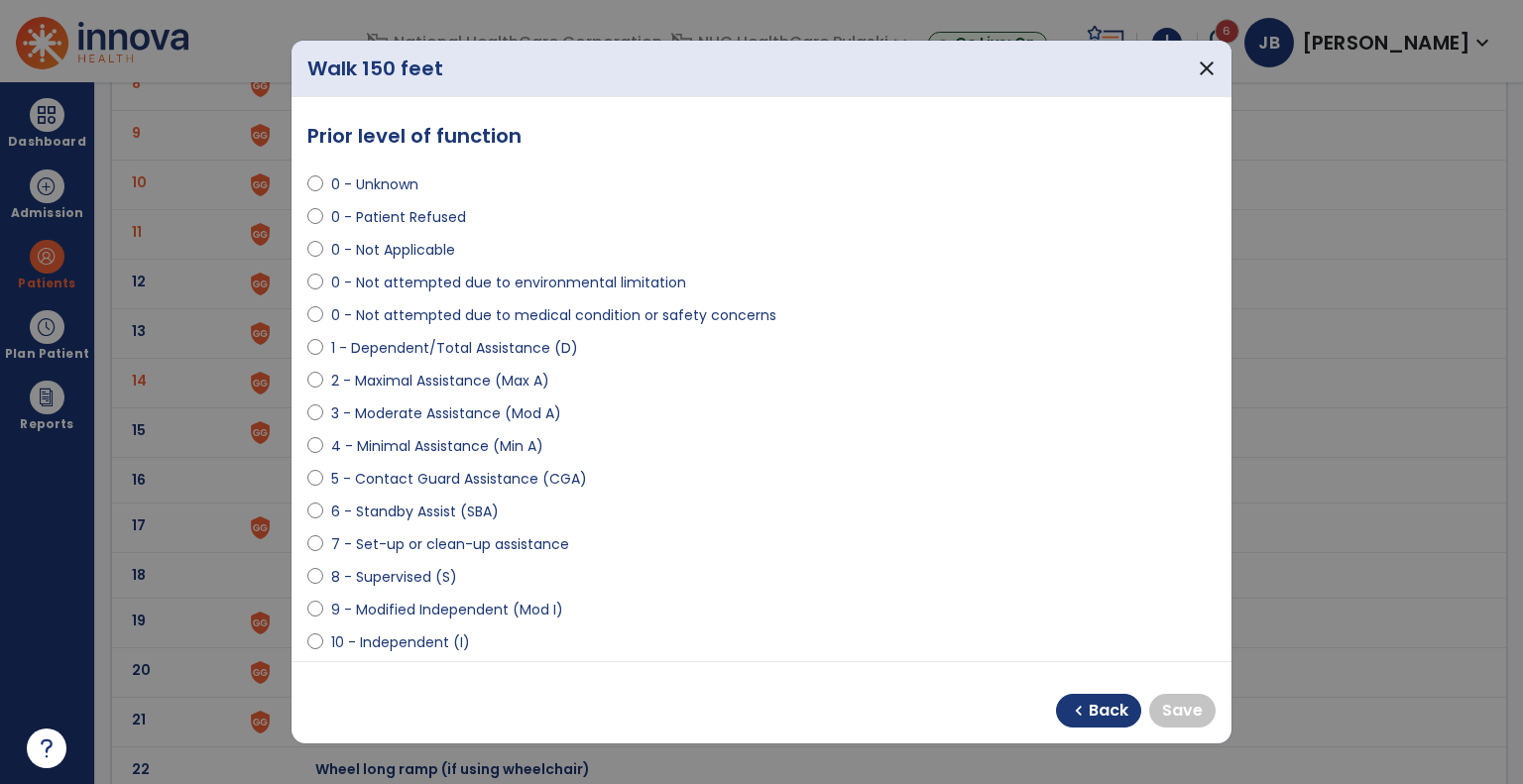 click on "10 - Independent (I)" at bounding box center [401, 642] 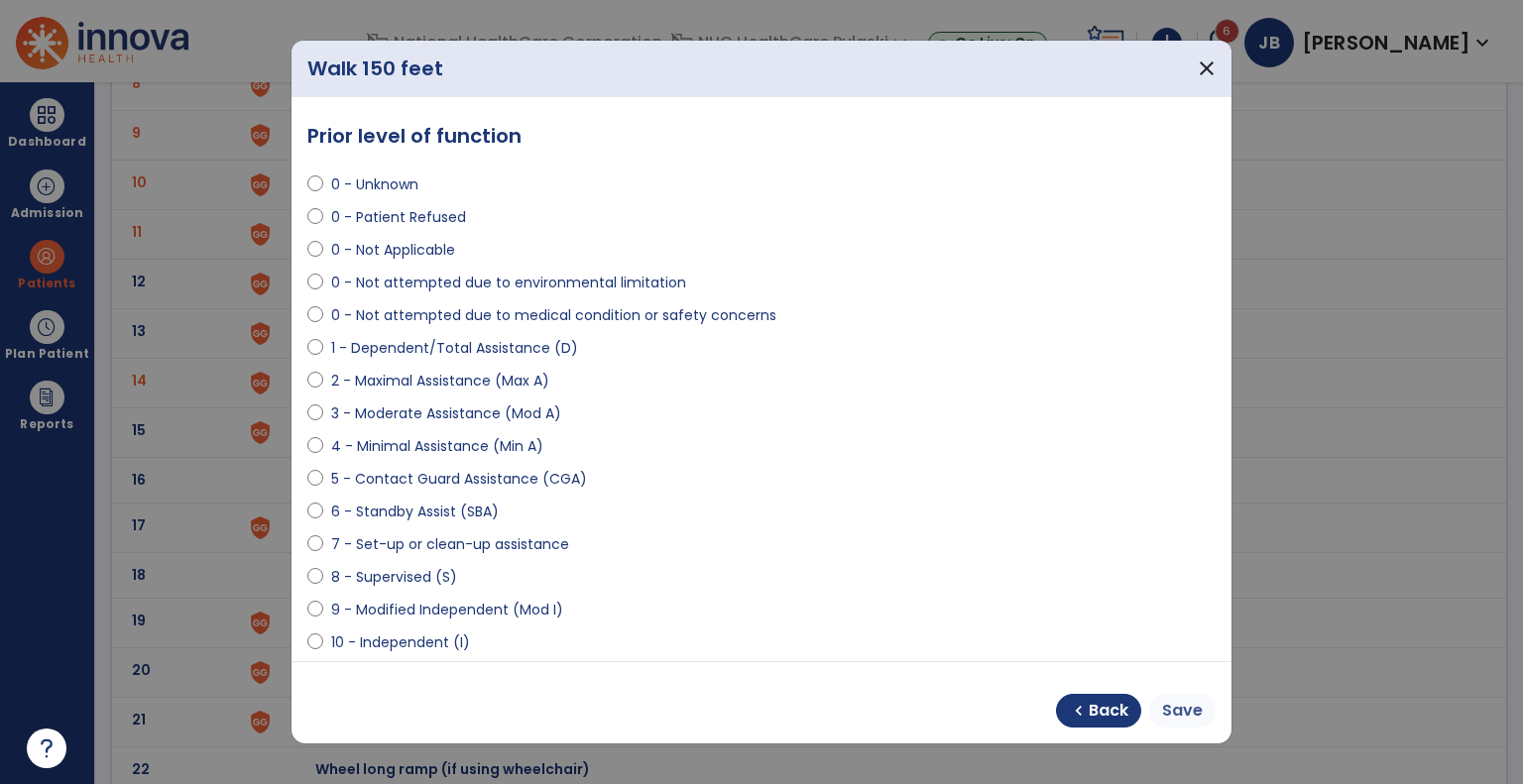 click on "Save" at bounding box center (1182, 711) 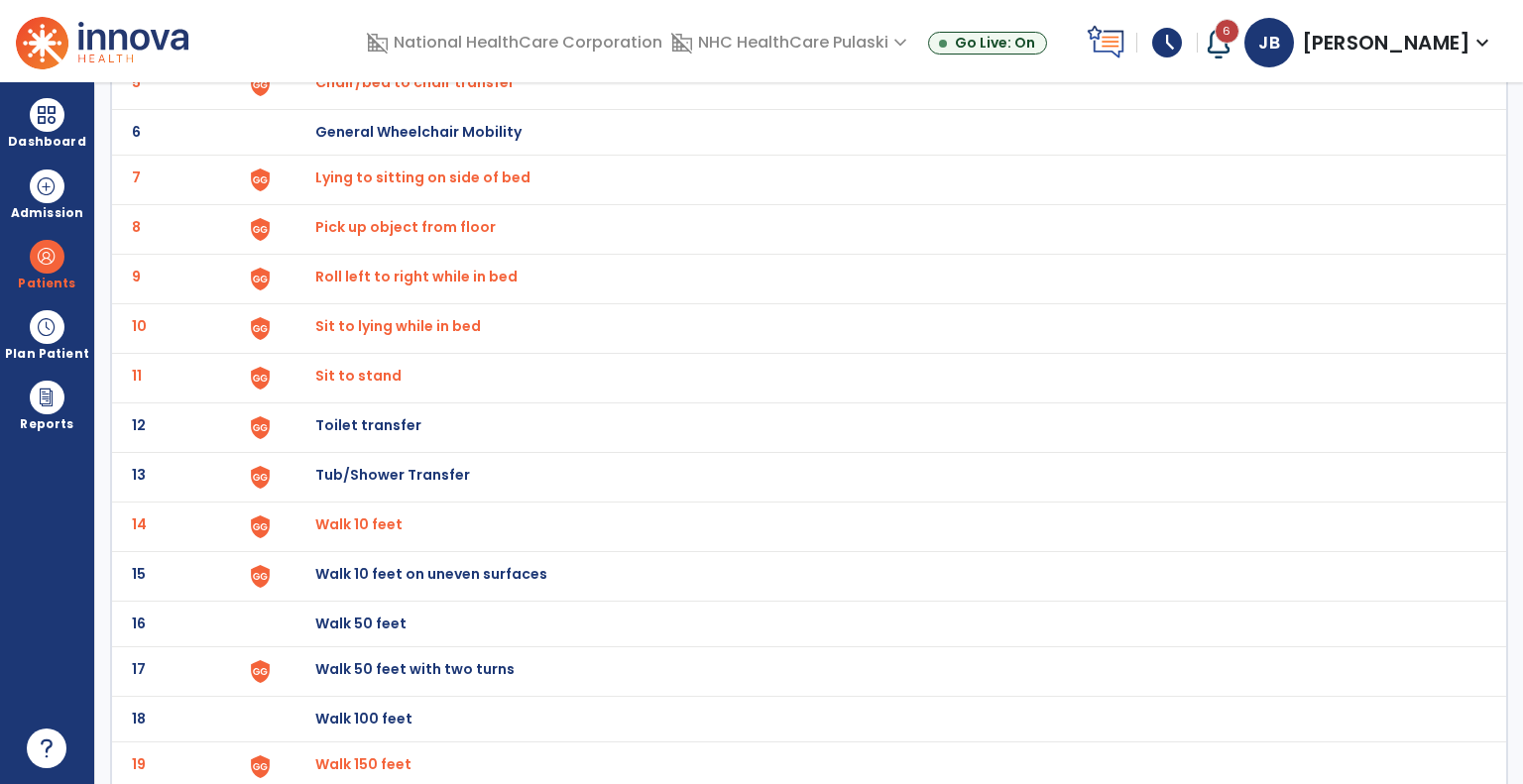 scroll, scrollTop: 0, scrollLeft: 0, axis: both 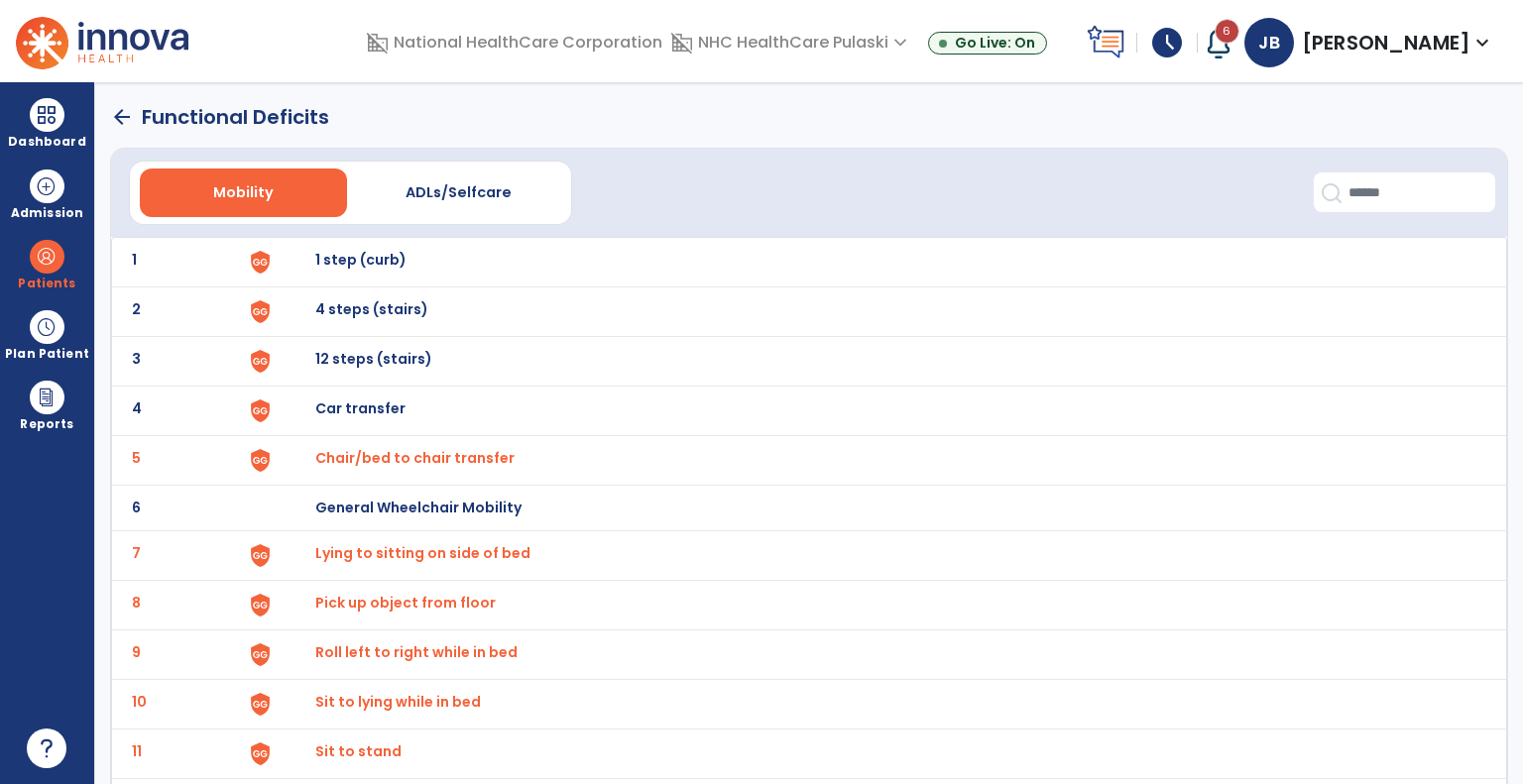 click on "arrow_back" 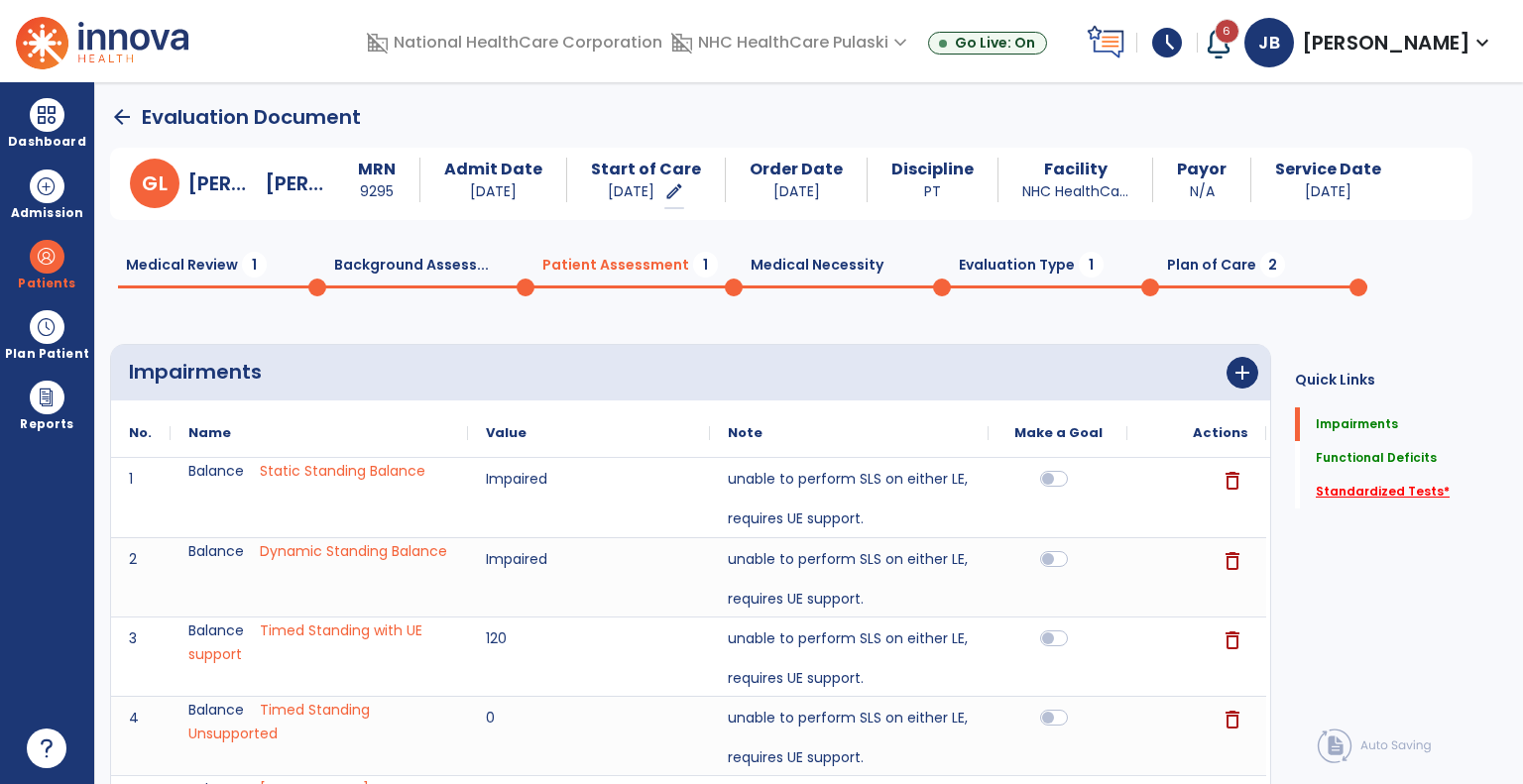 click on "Standardized Tests   *" 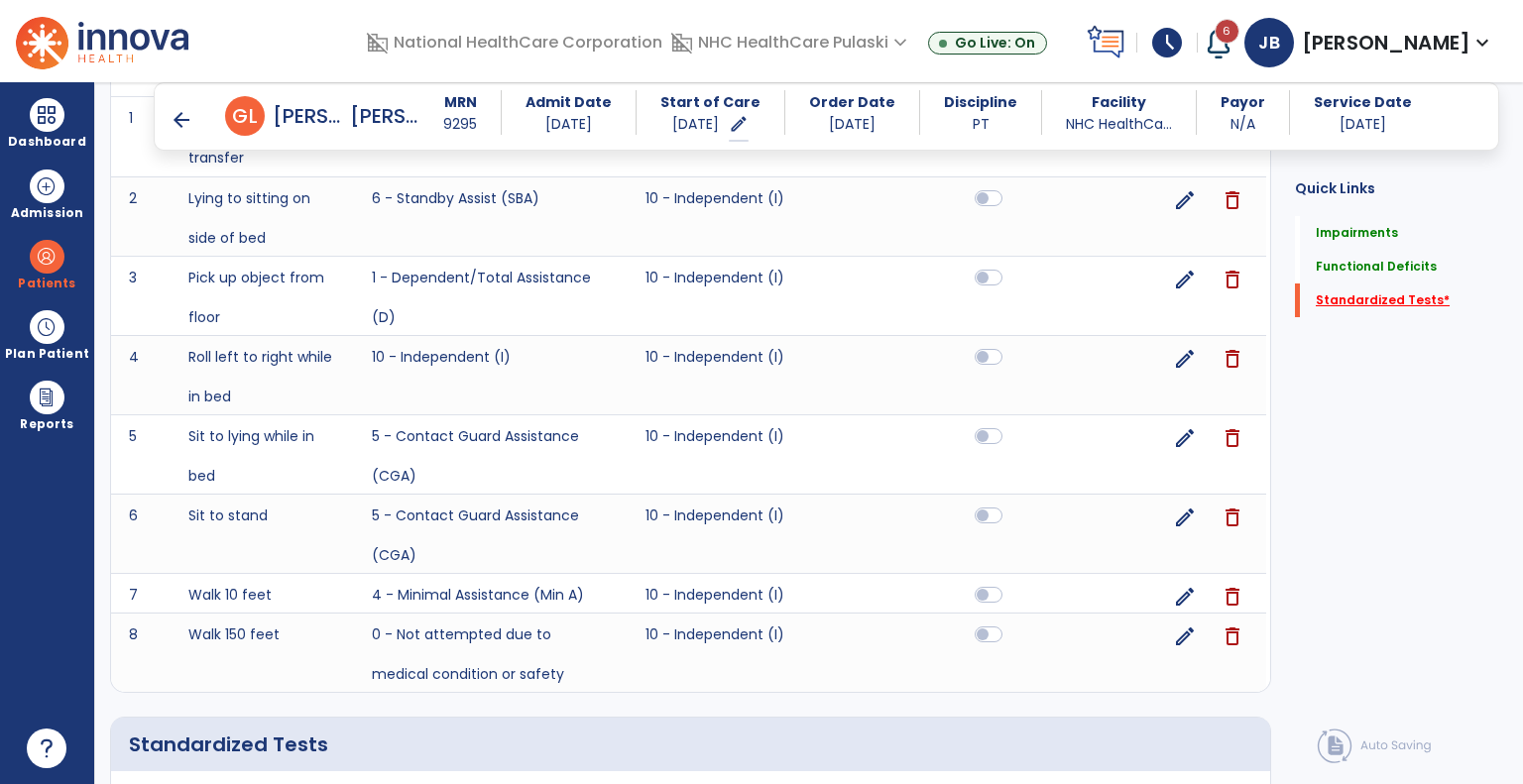 scroll, scrollTop: 1558, scrollLeft: 0, axis: vertical 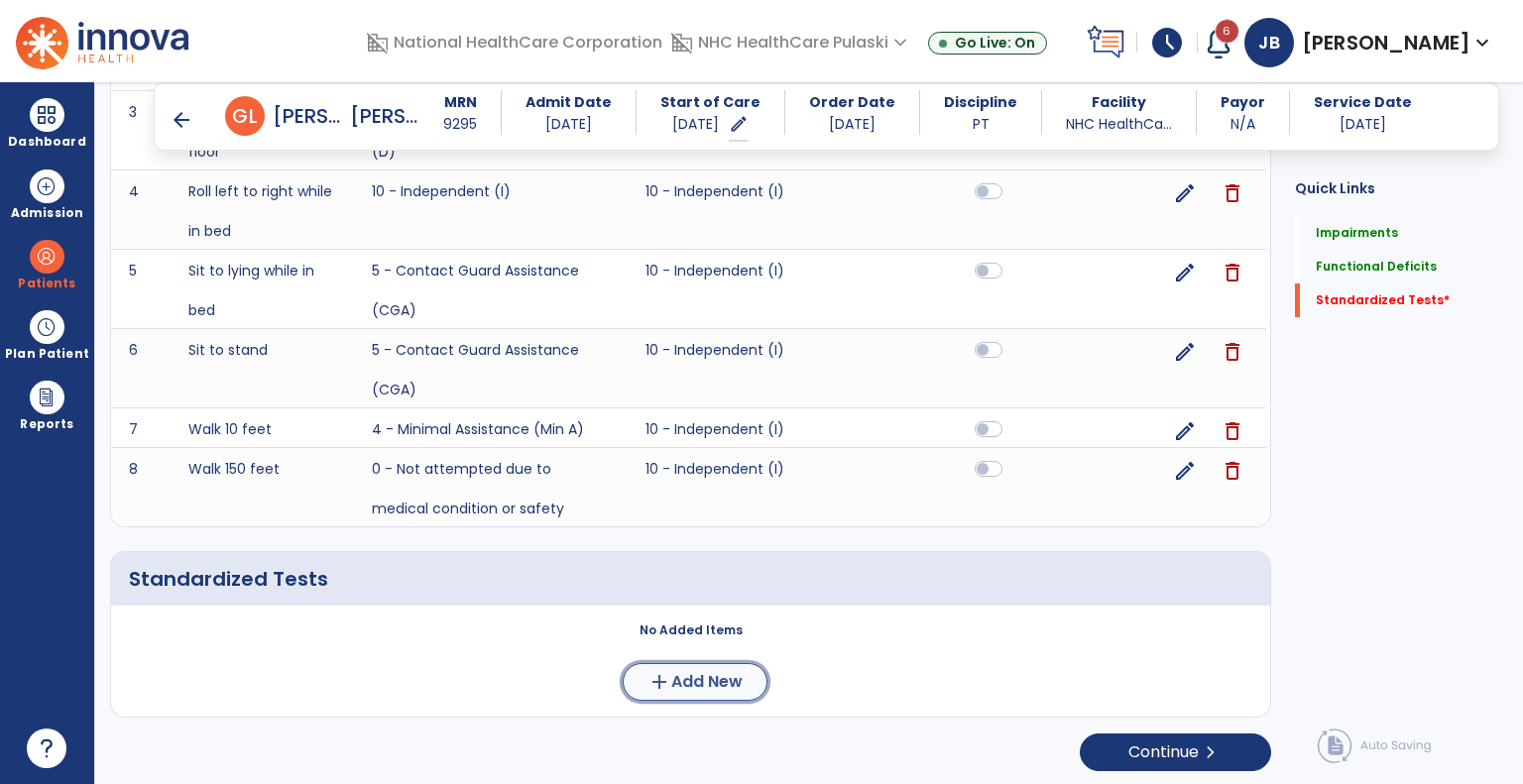 click on "Add New" 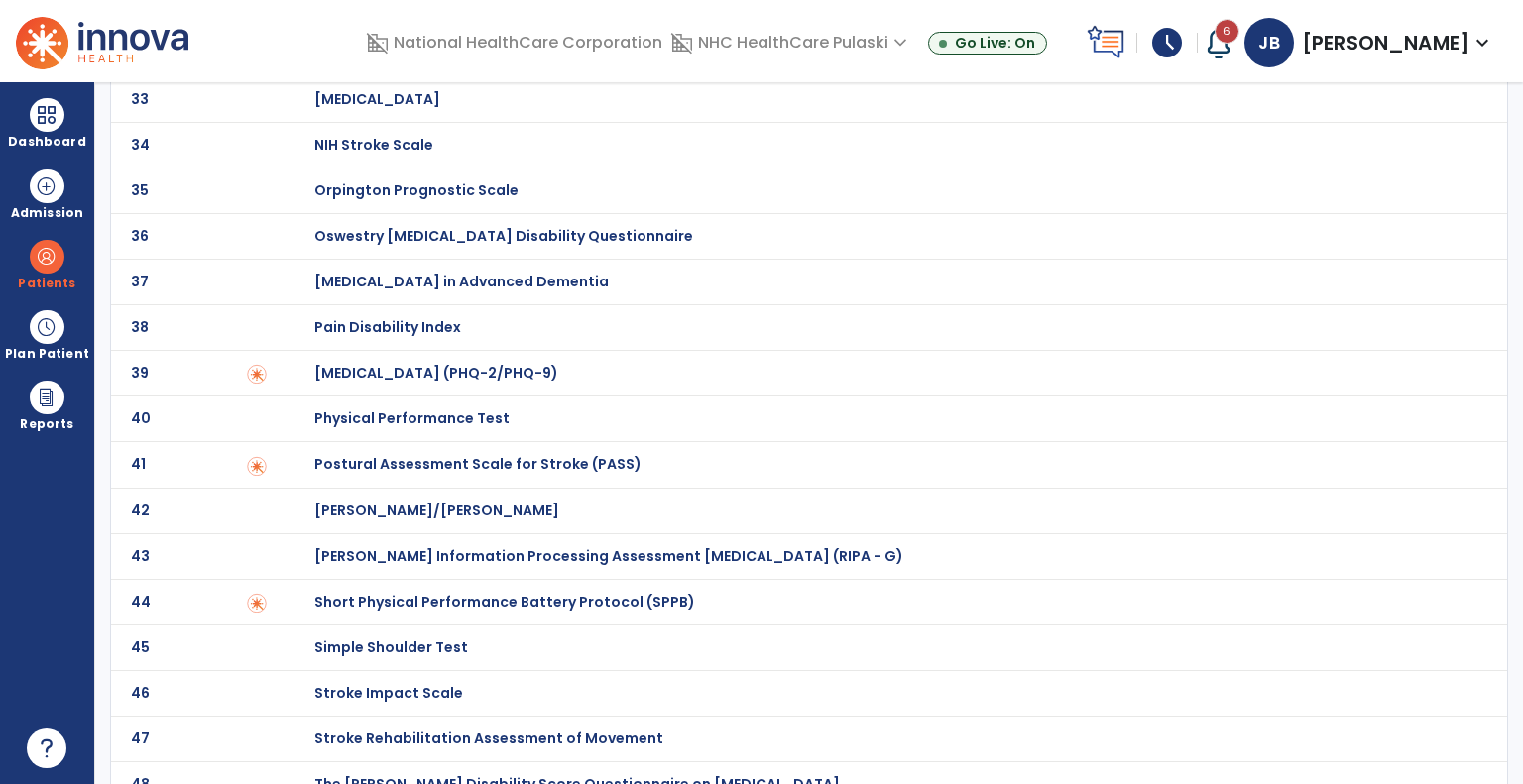scroll, scrollTop: 0, scrollLeft: 0, axis: both 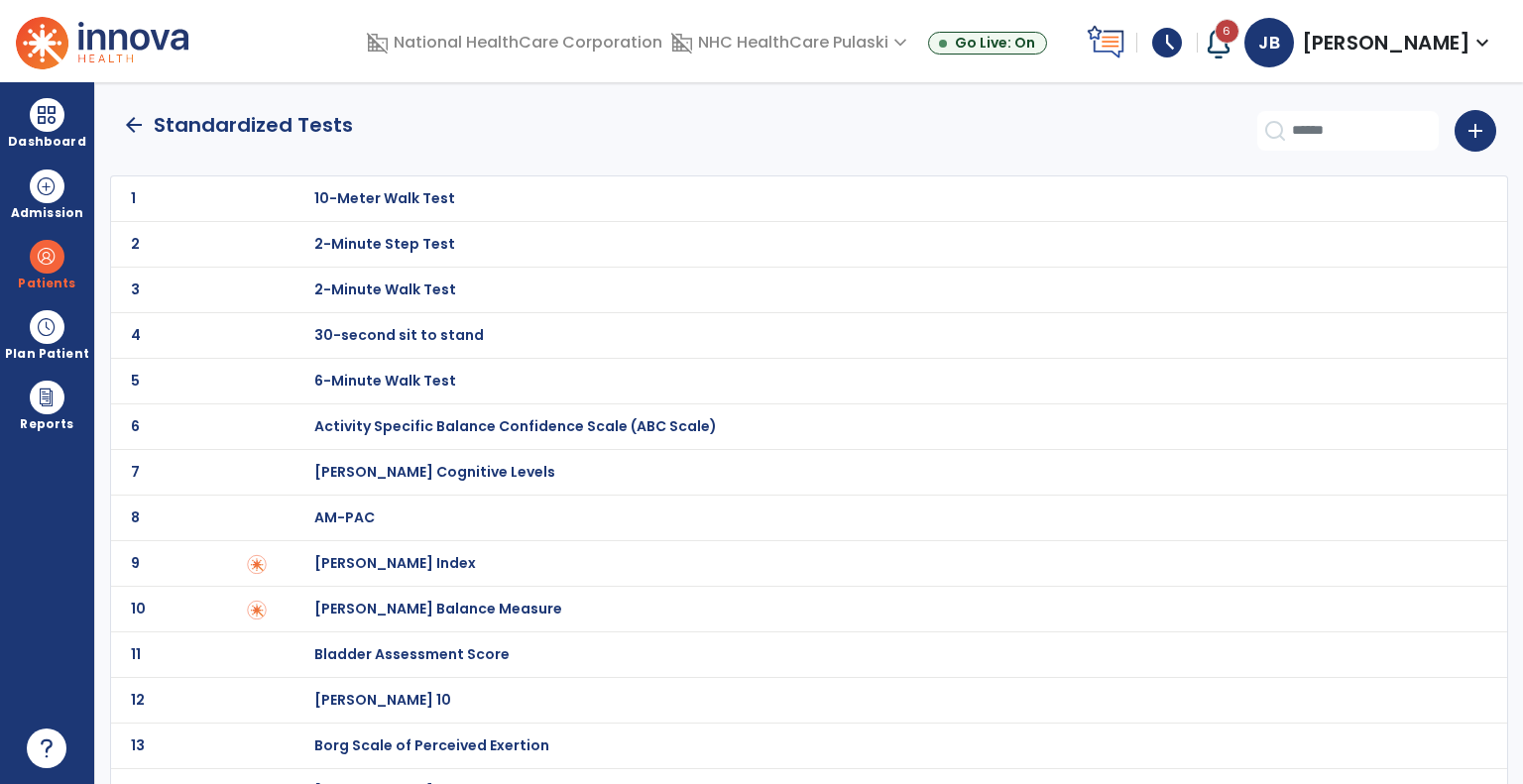 click on "4 30-second sit to stand" 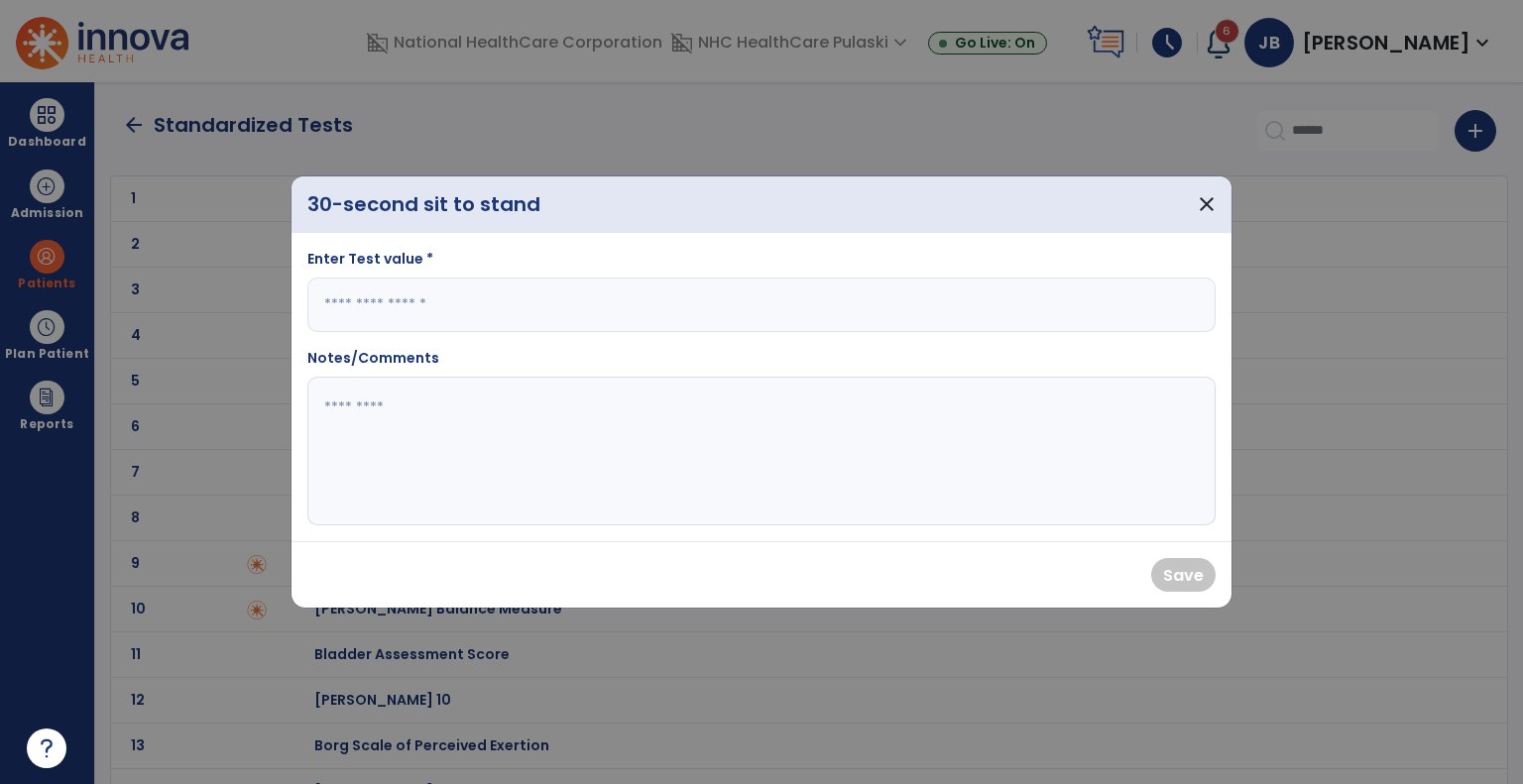 click at bounding box center [762, 304] 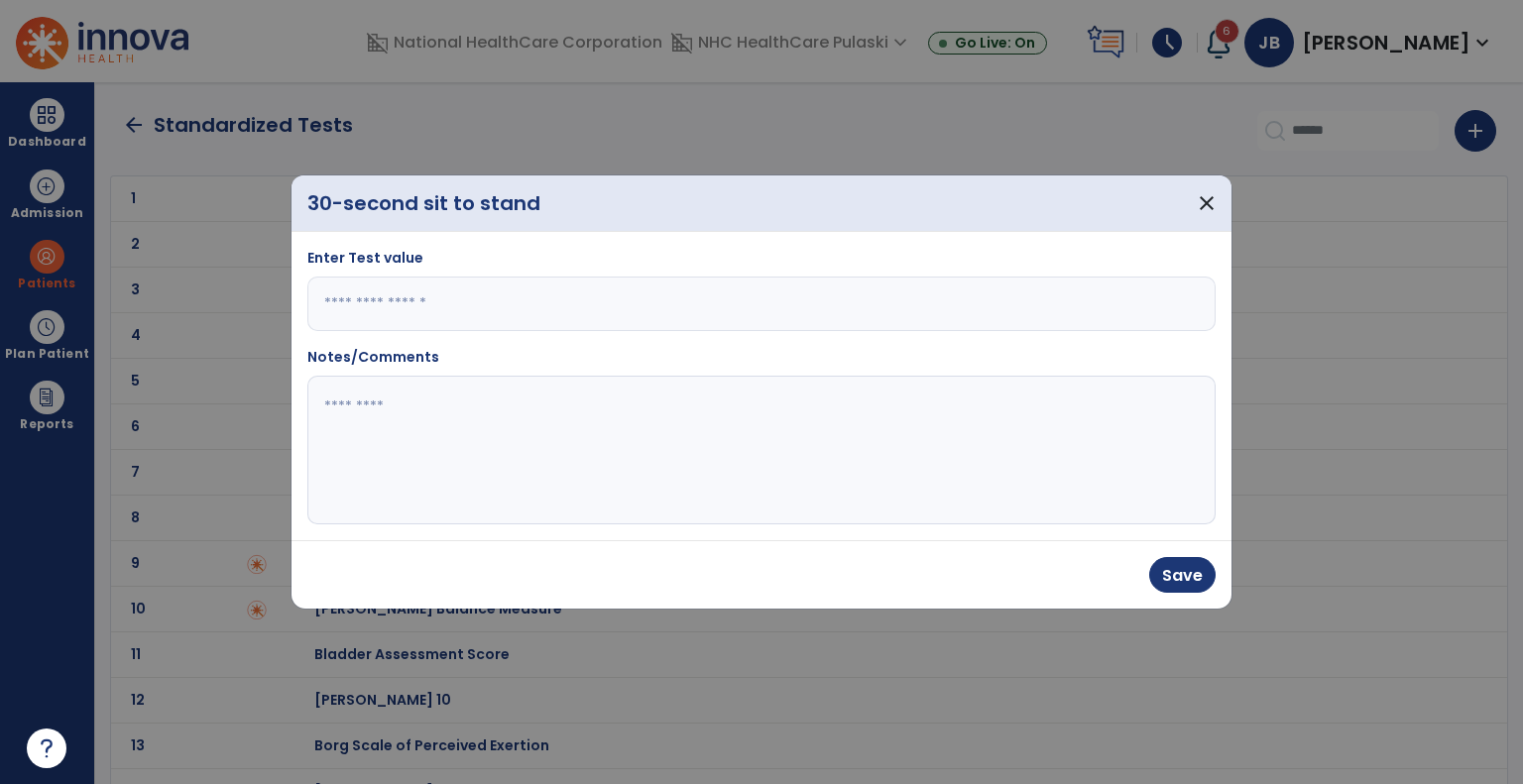 type on "*" 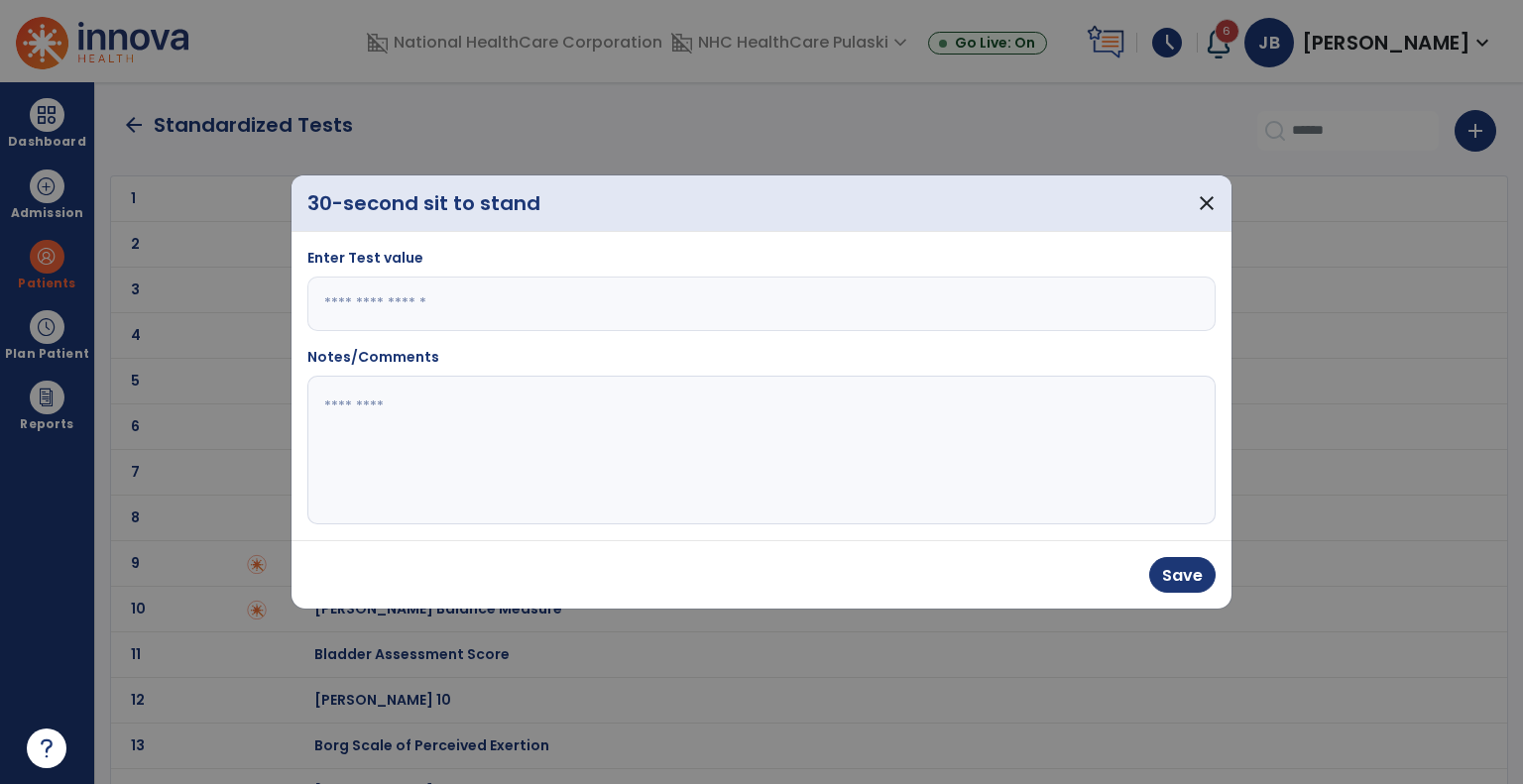 click 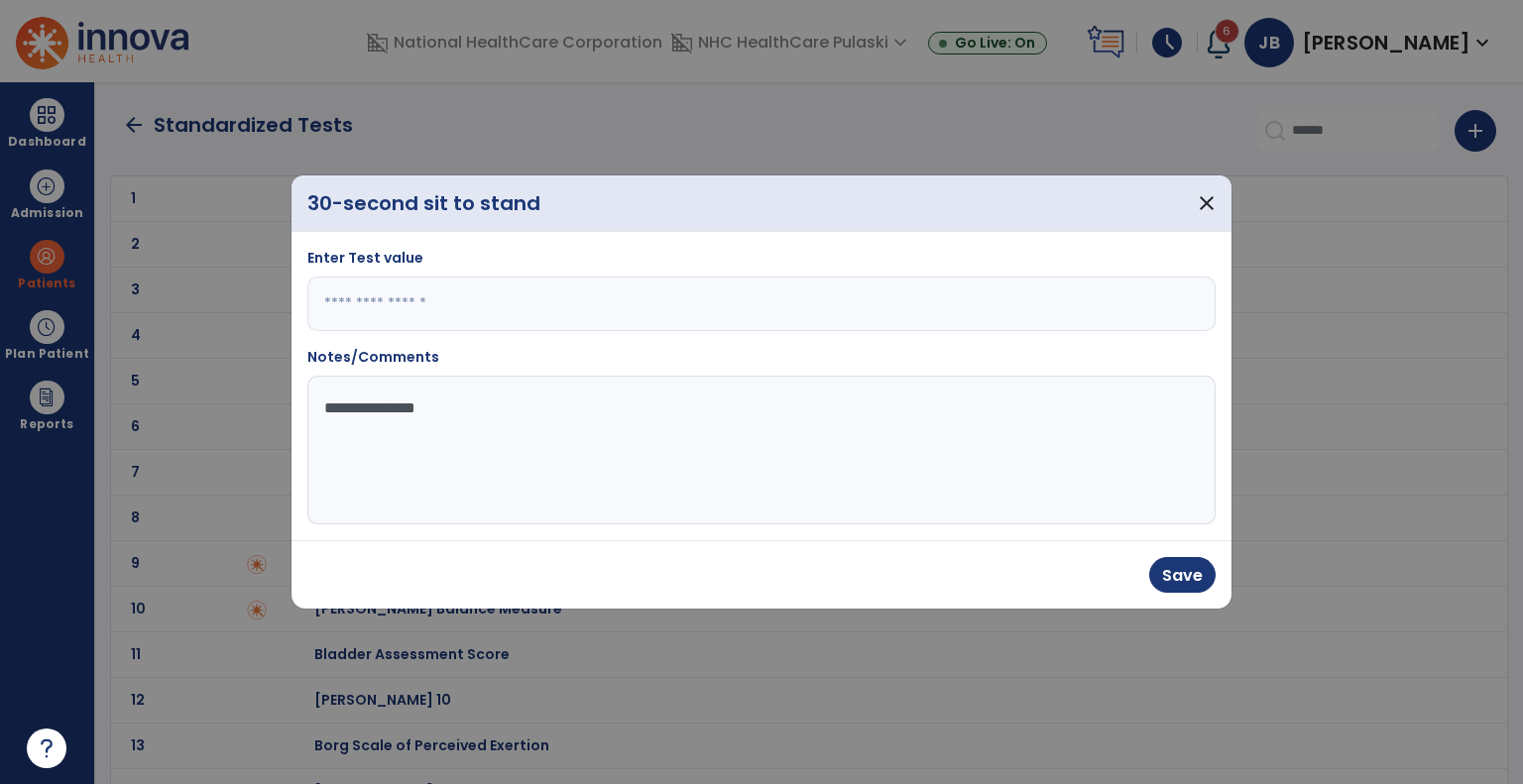 type on "**********" 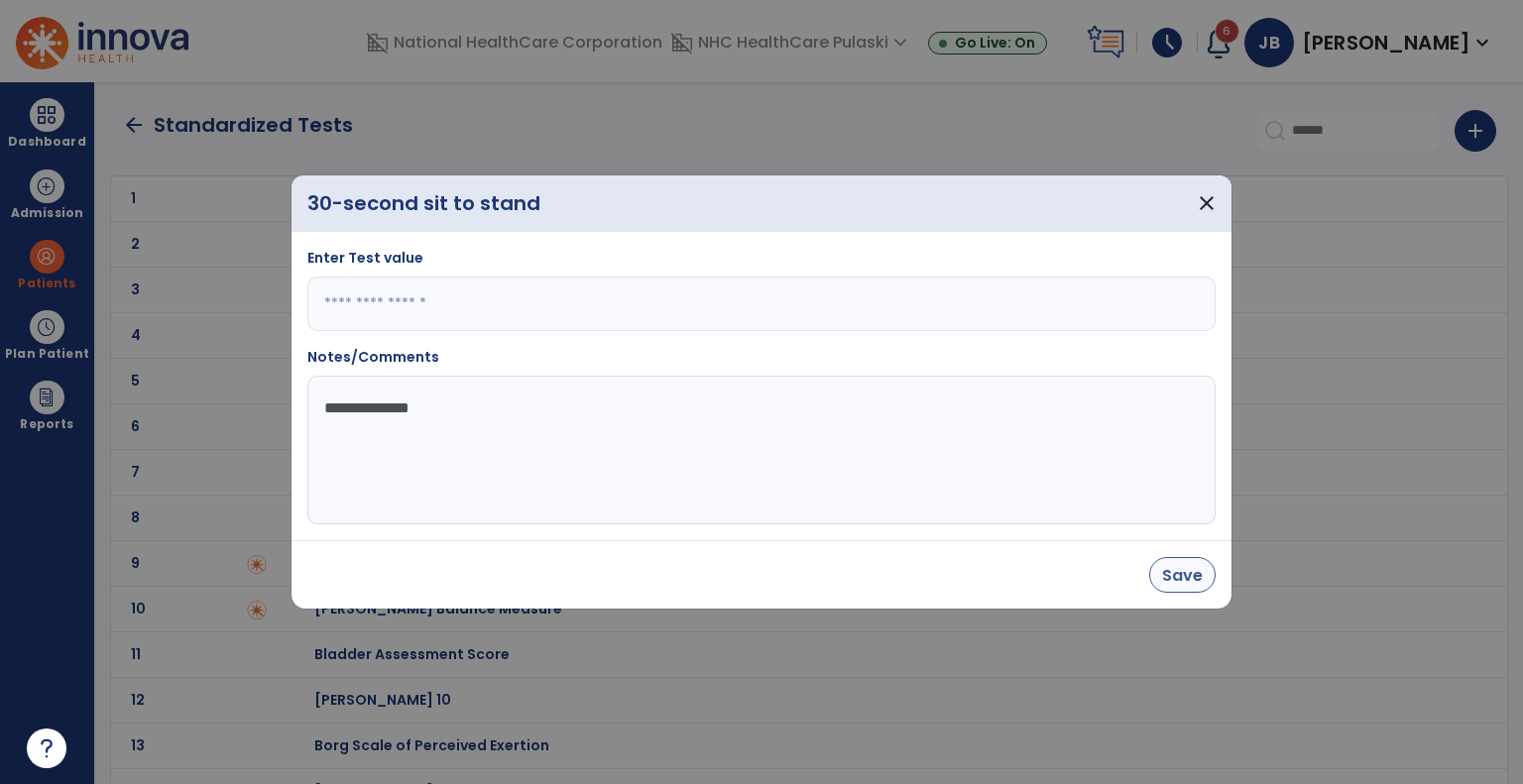click on "Save" at bounding box center [1182, 575] 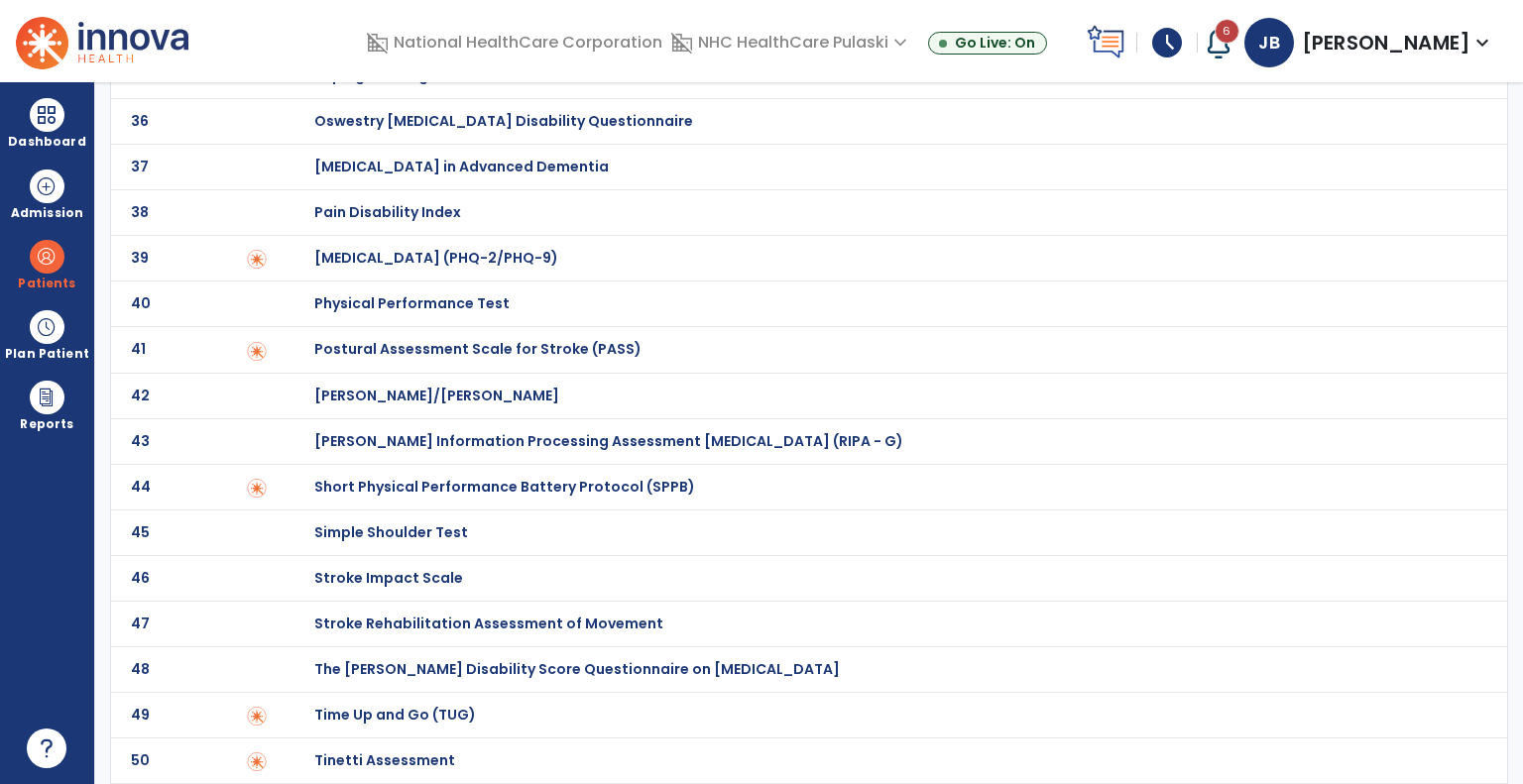 scroll, scrollTop: 1709, scrollLeft: 0, axis: vertical 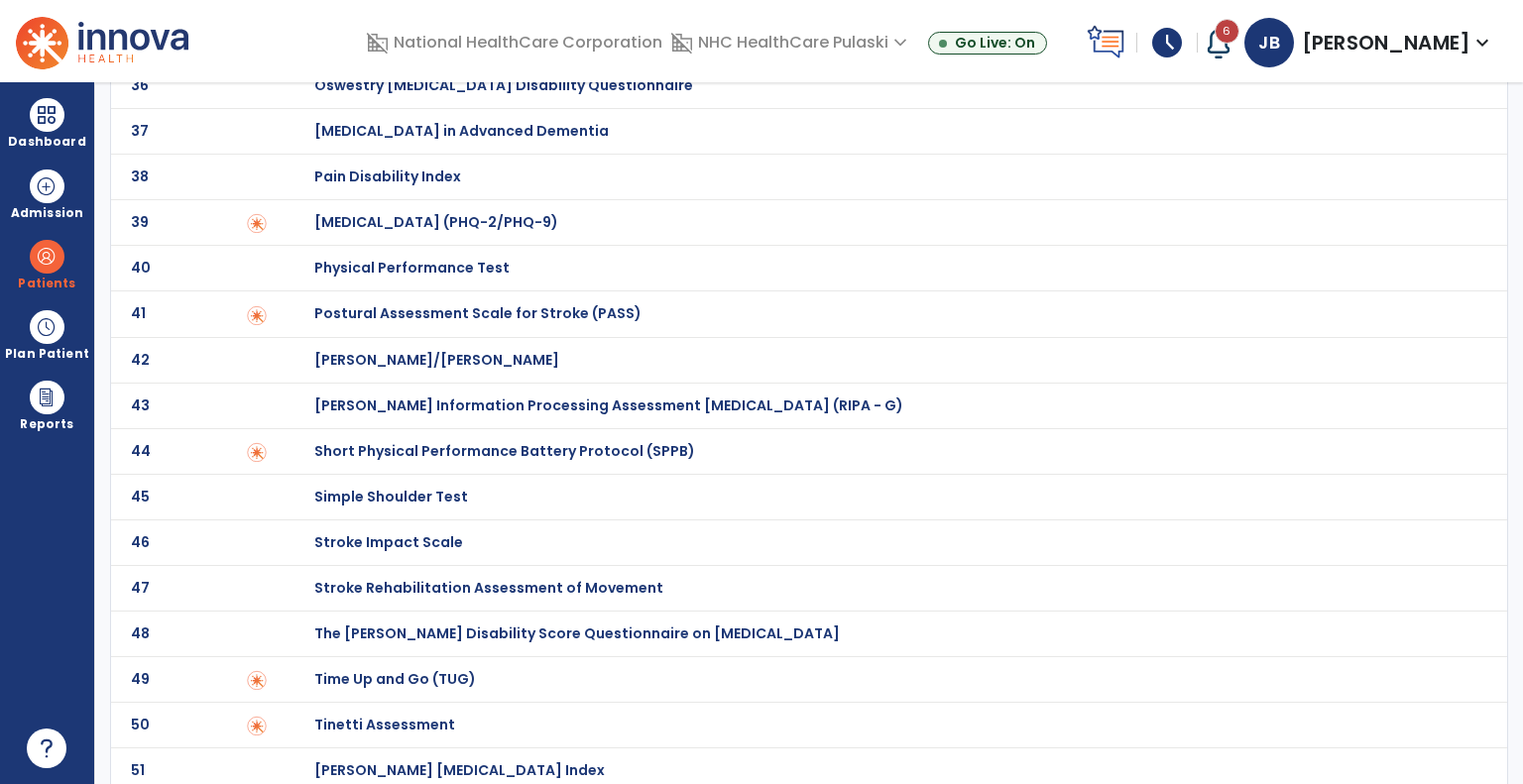 click on "Time Up and Go (TUG)" at bounding box center [385, -1511] 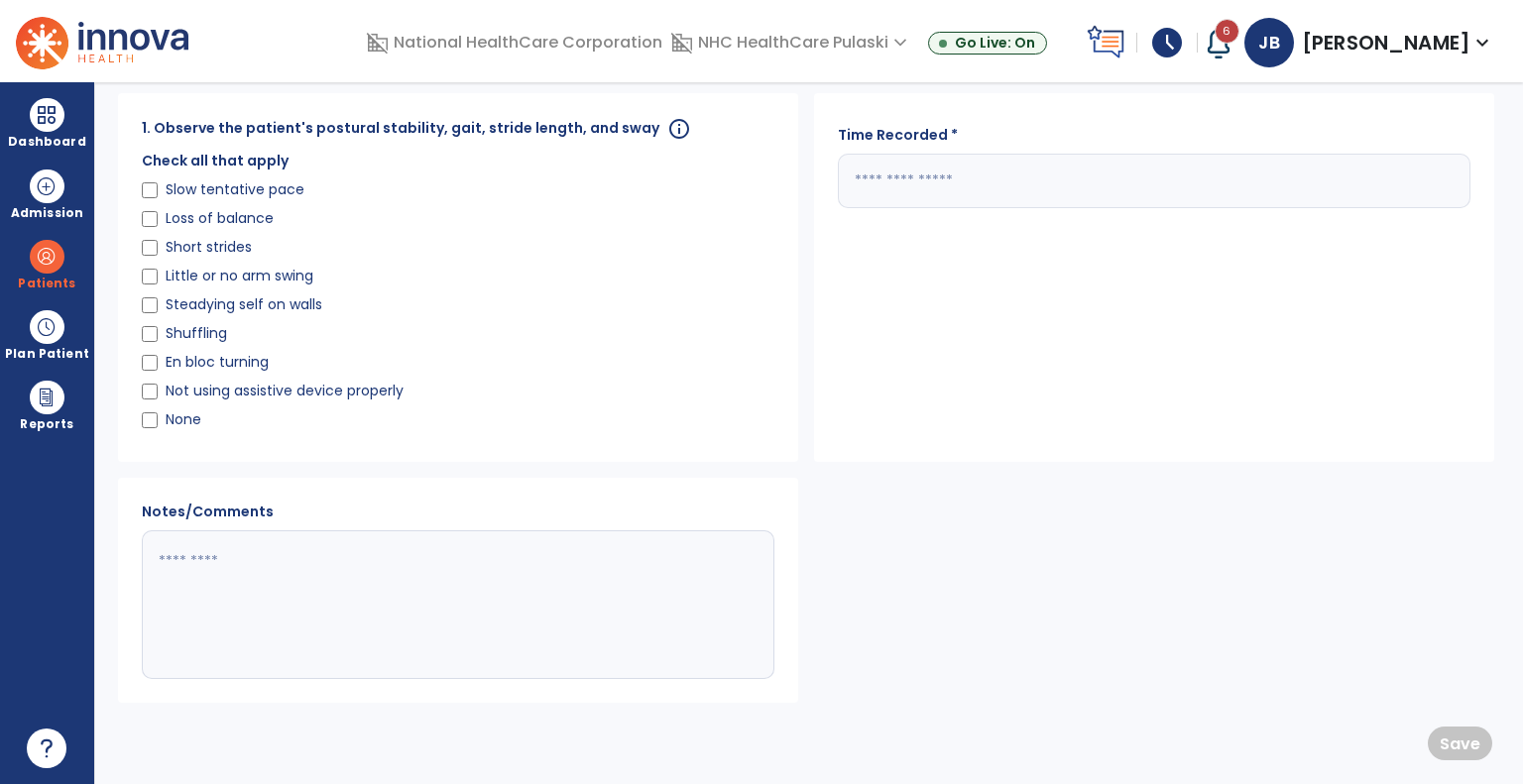 scroll, scrollTop: 0, scrollLeft: 0, axis: both 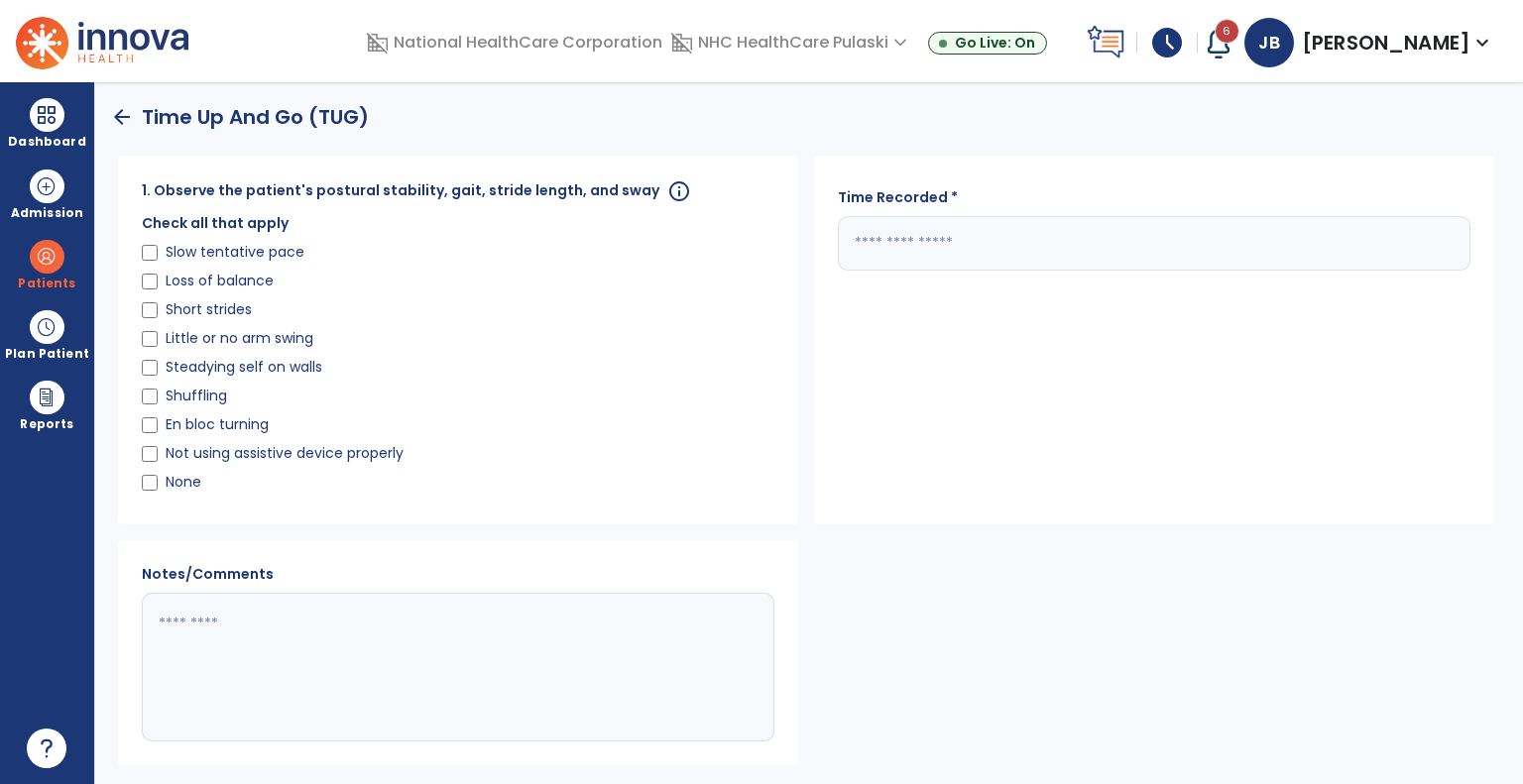 click 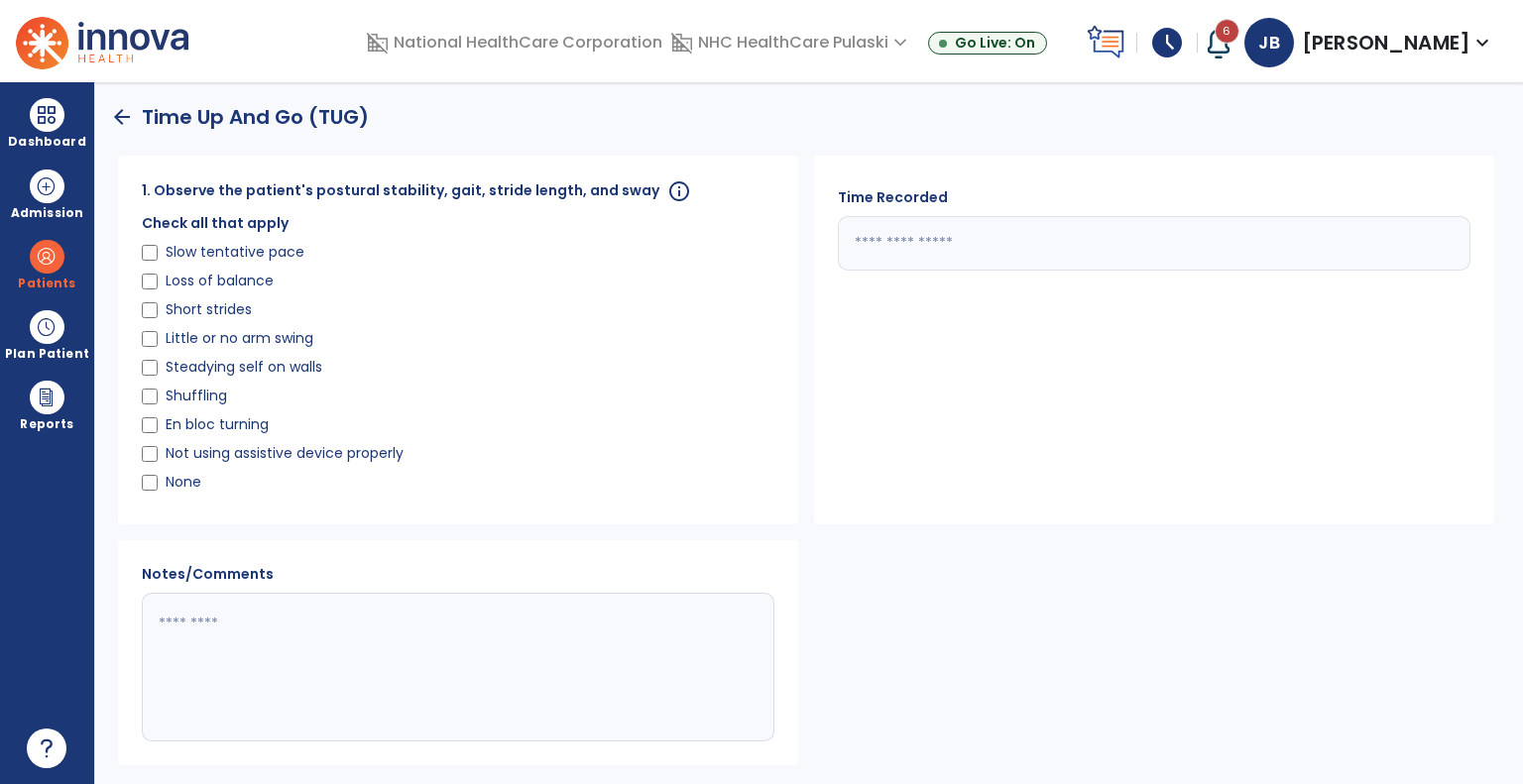 type on "*" 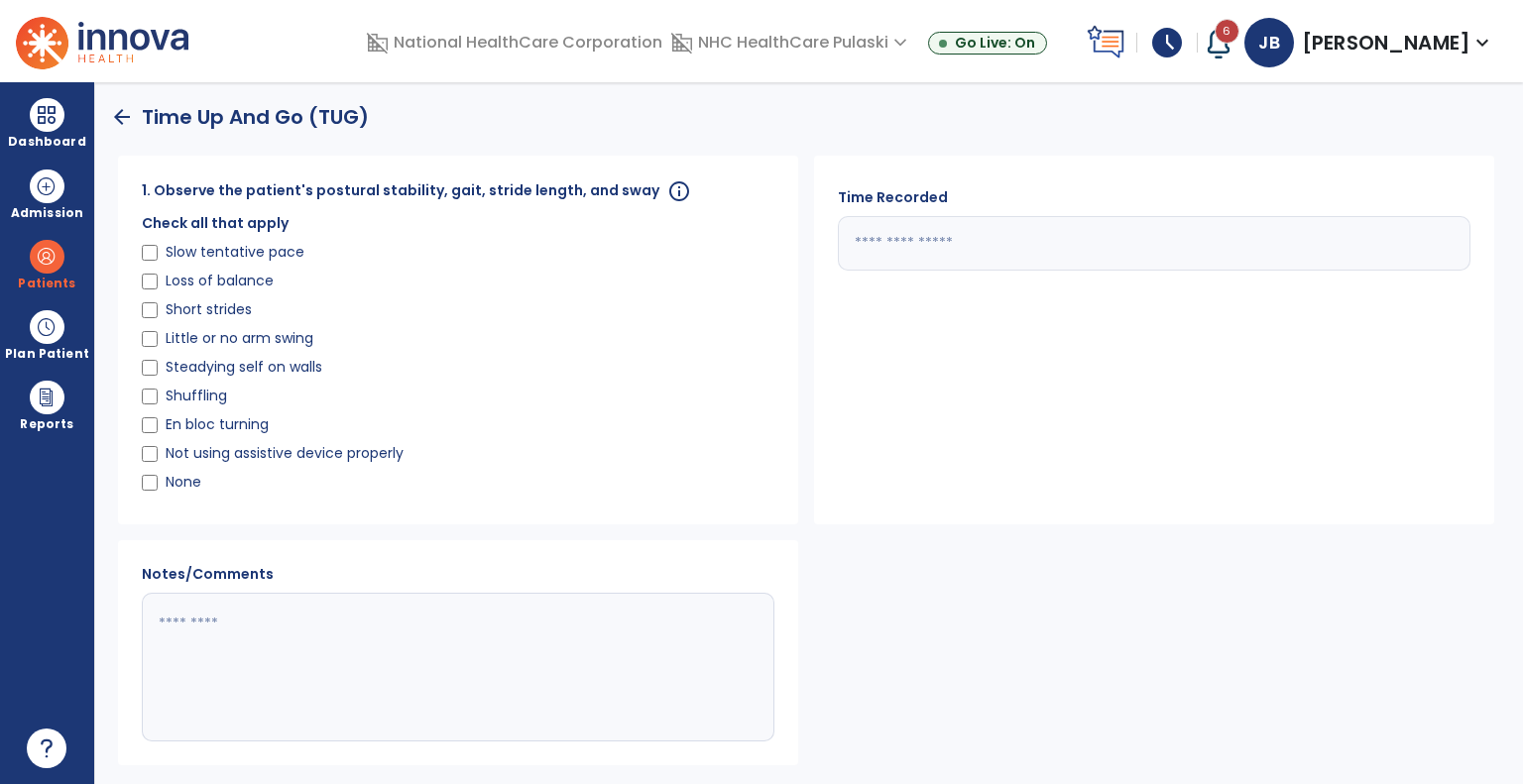click on "None" 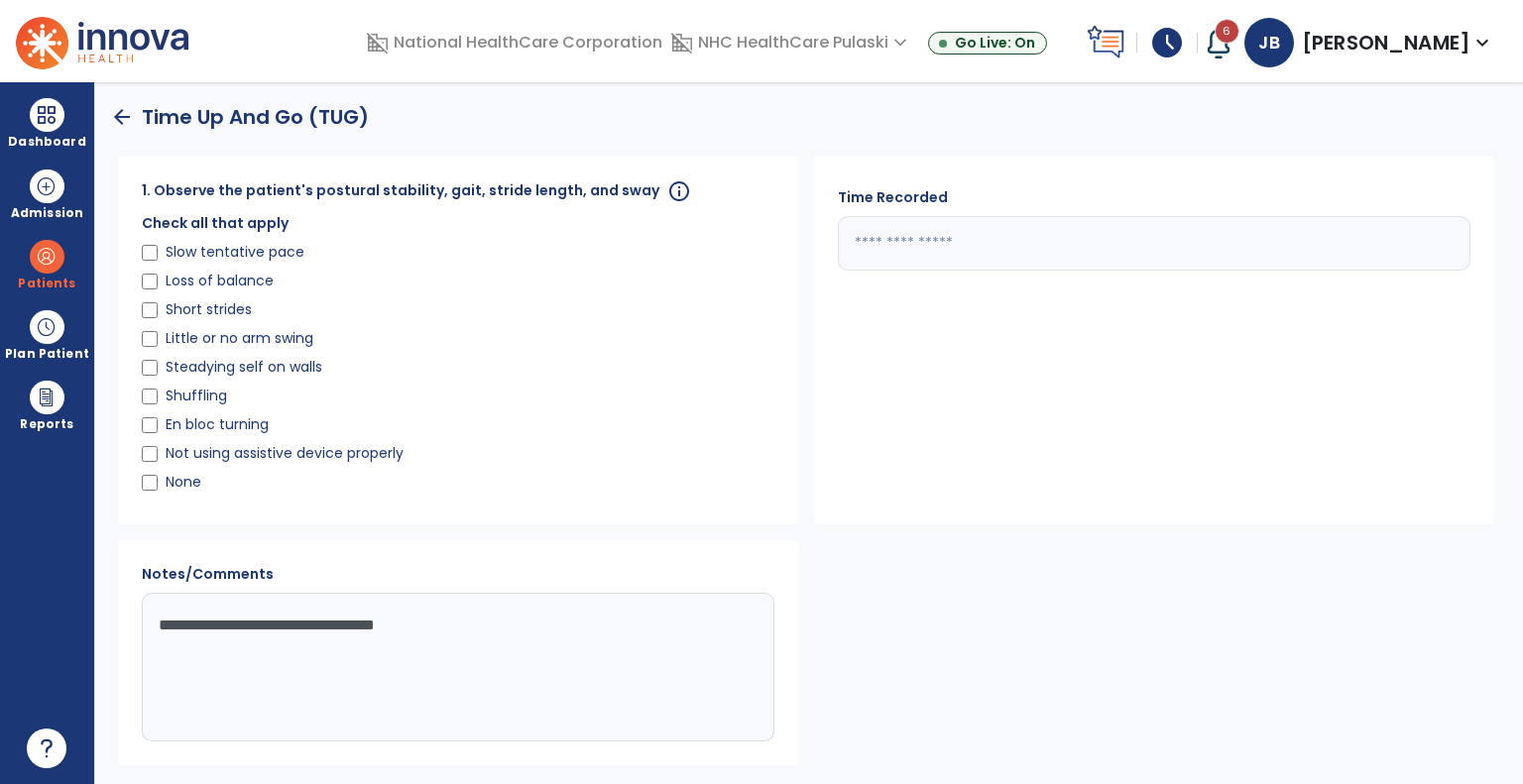 scroll, scrollTop: 63, scrollLeft: 0, axis: vertical 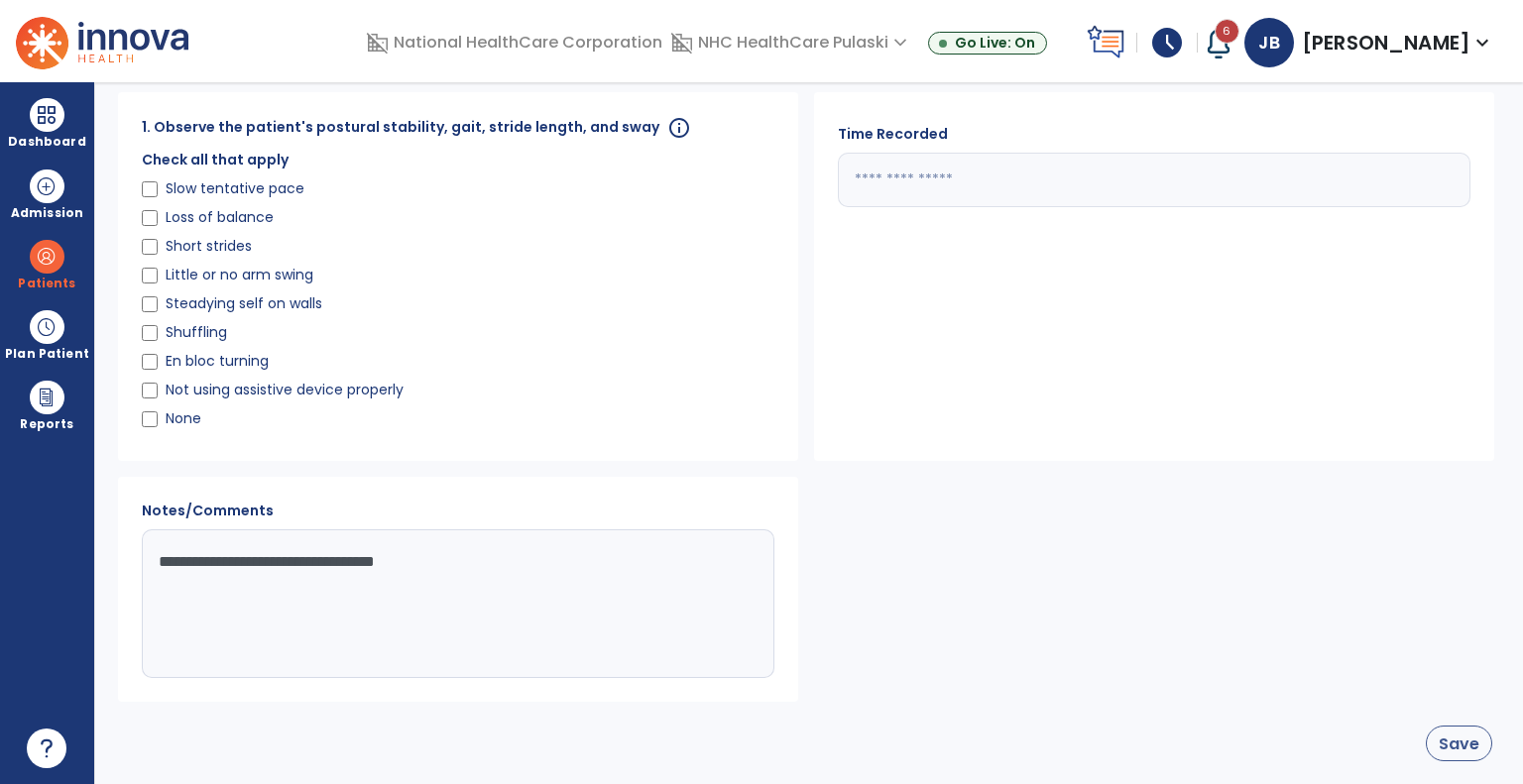 type on "**********" 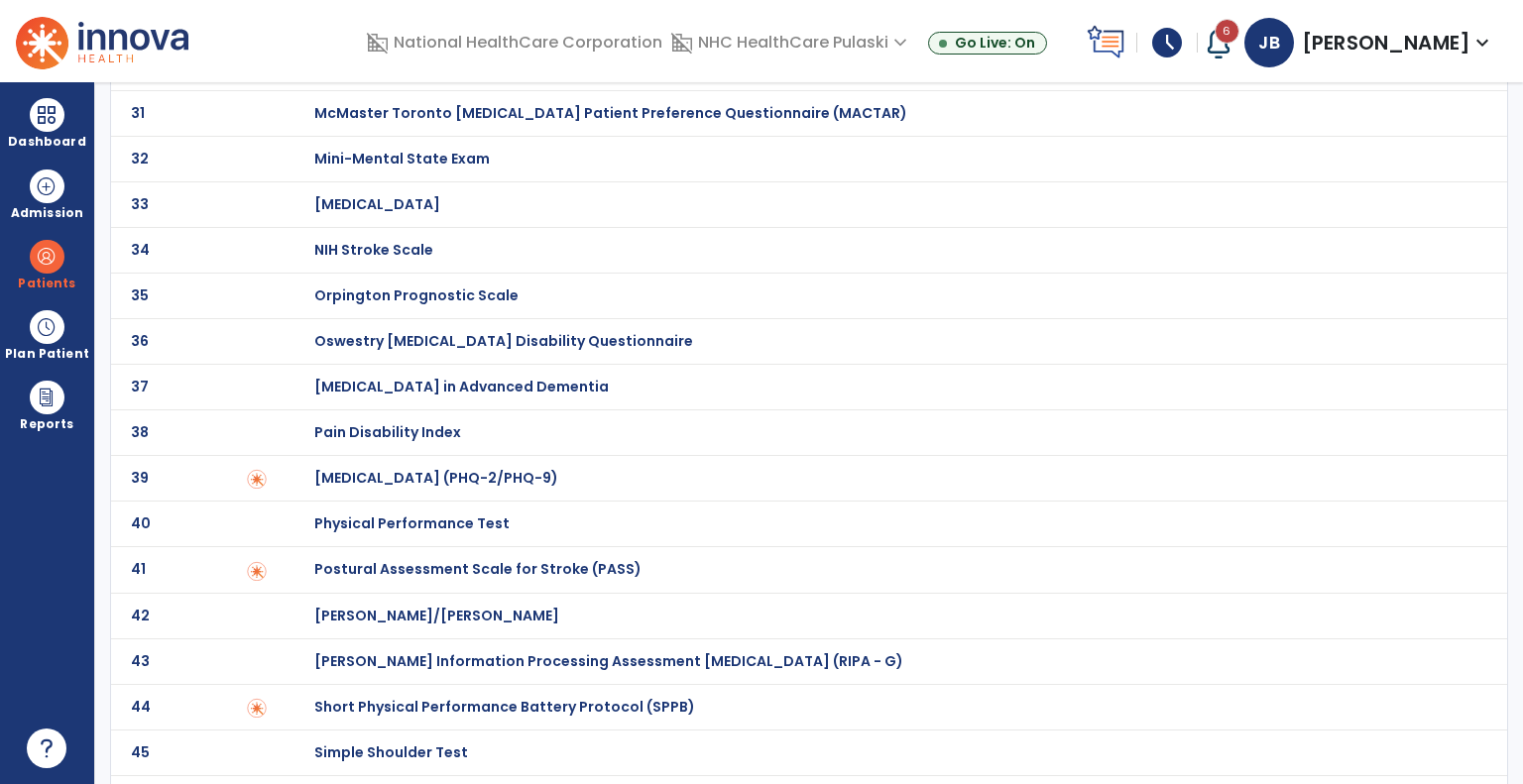scroll, scrollTop: 1451, scrollLeft: 0, axis: vertical 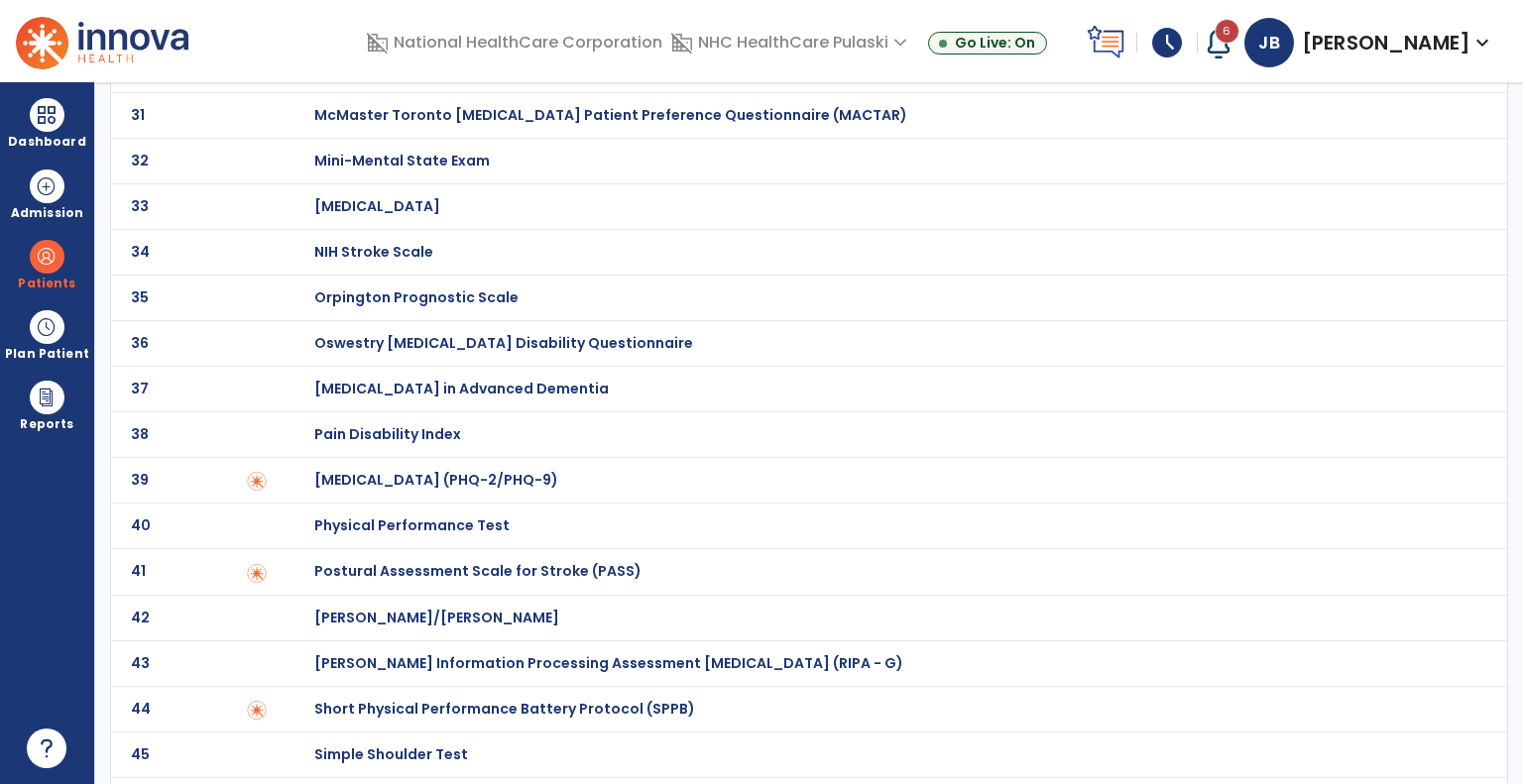 click on "[PERSON_NAME]/[PERSON_NAME]" at bounding box center (385, -1253) 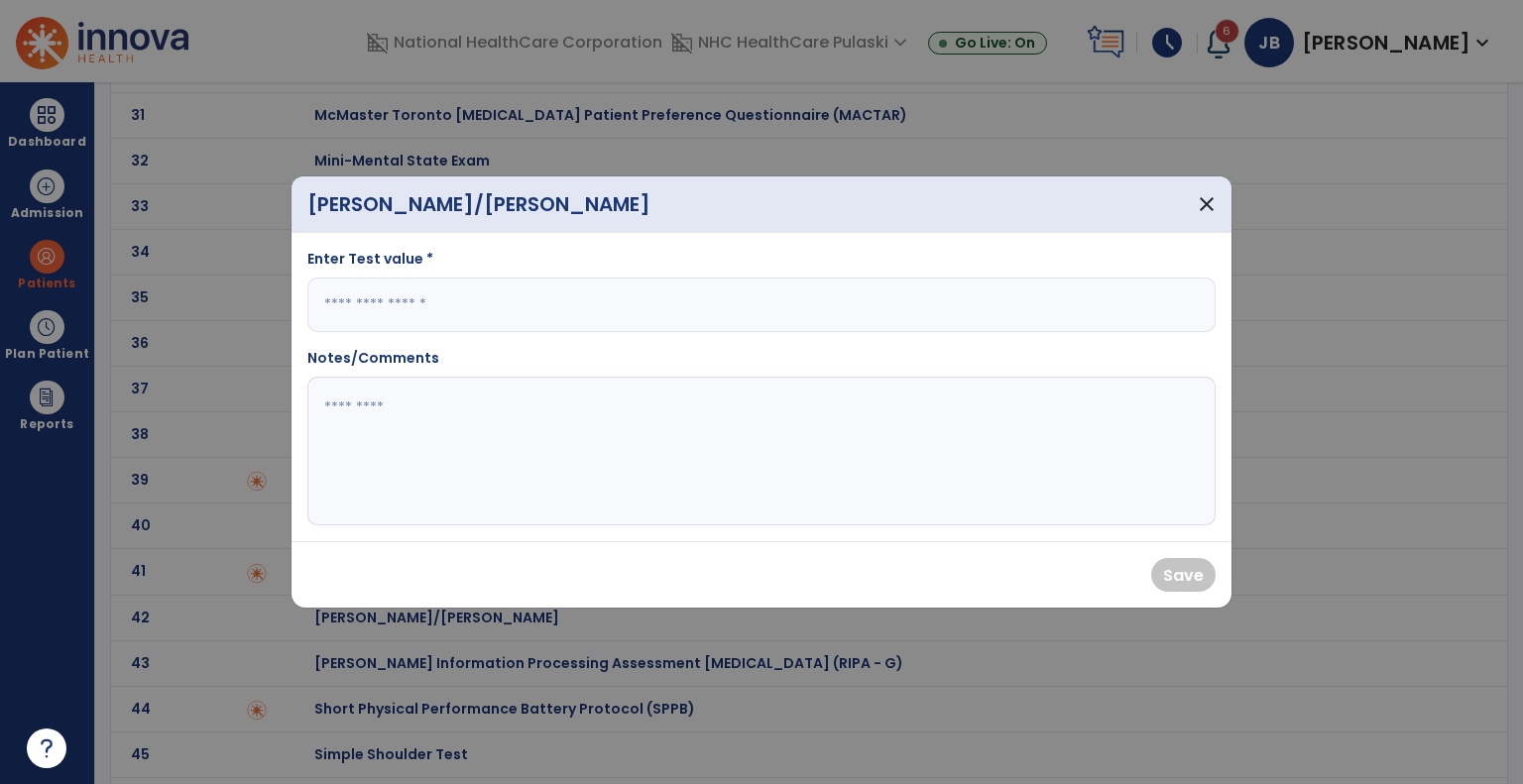 click at bounding box center [762, 304] 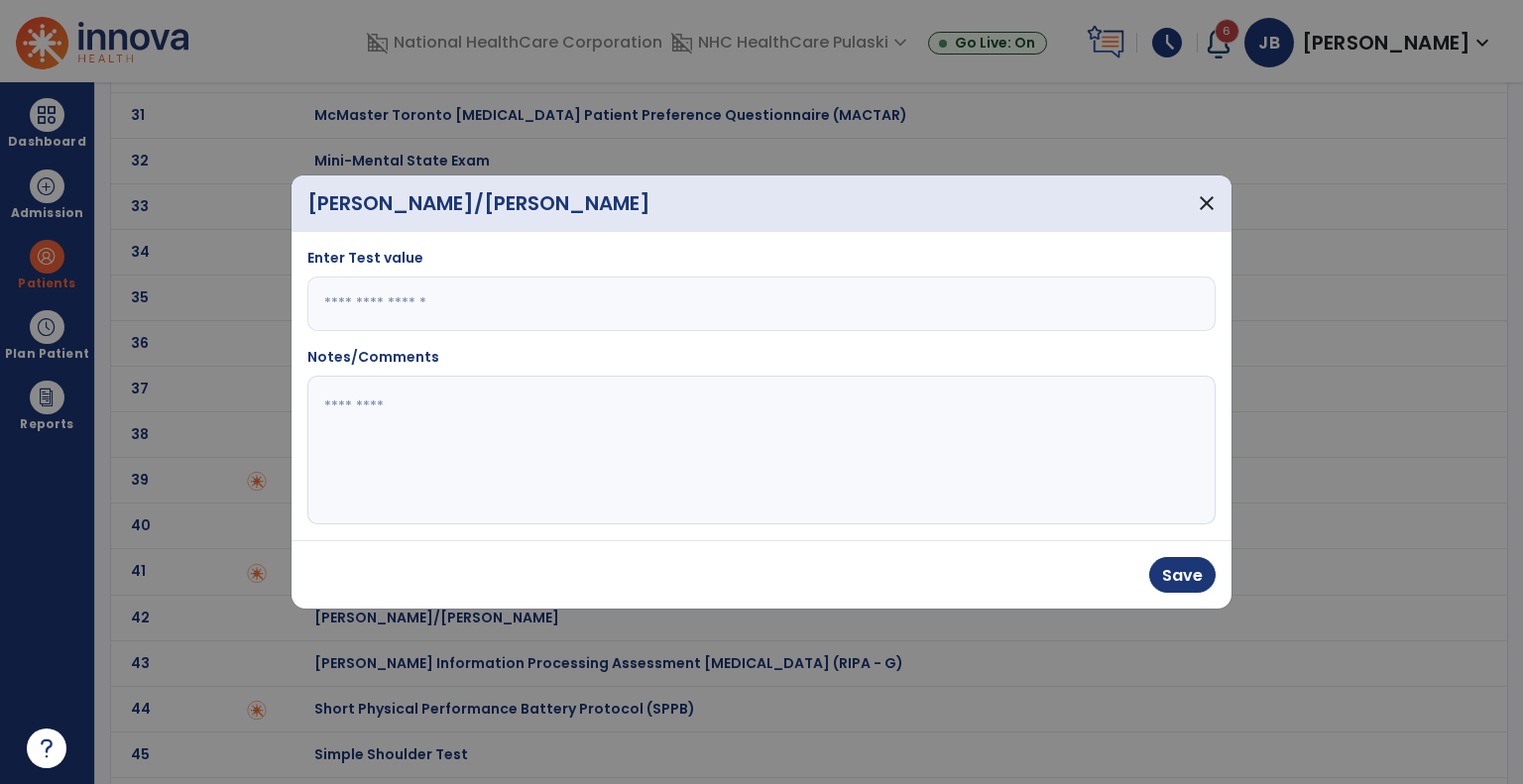 type on "*" 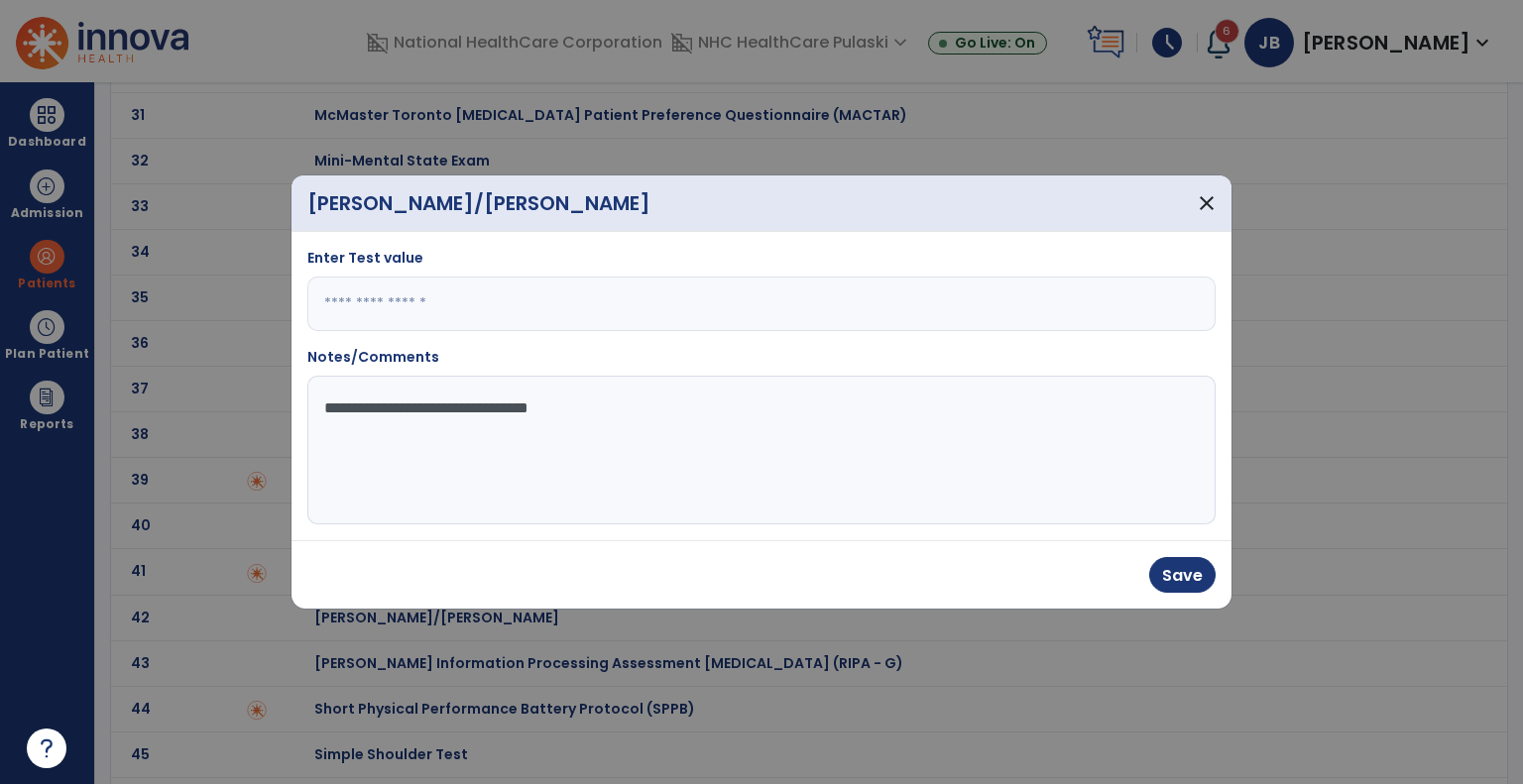 type on "**********" 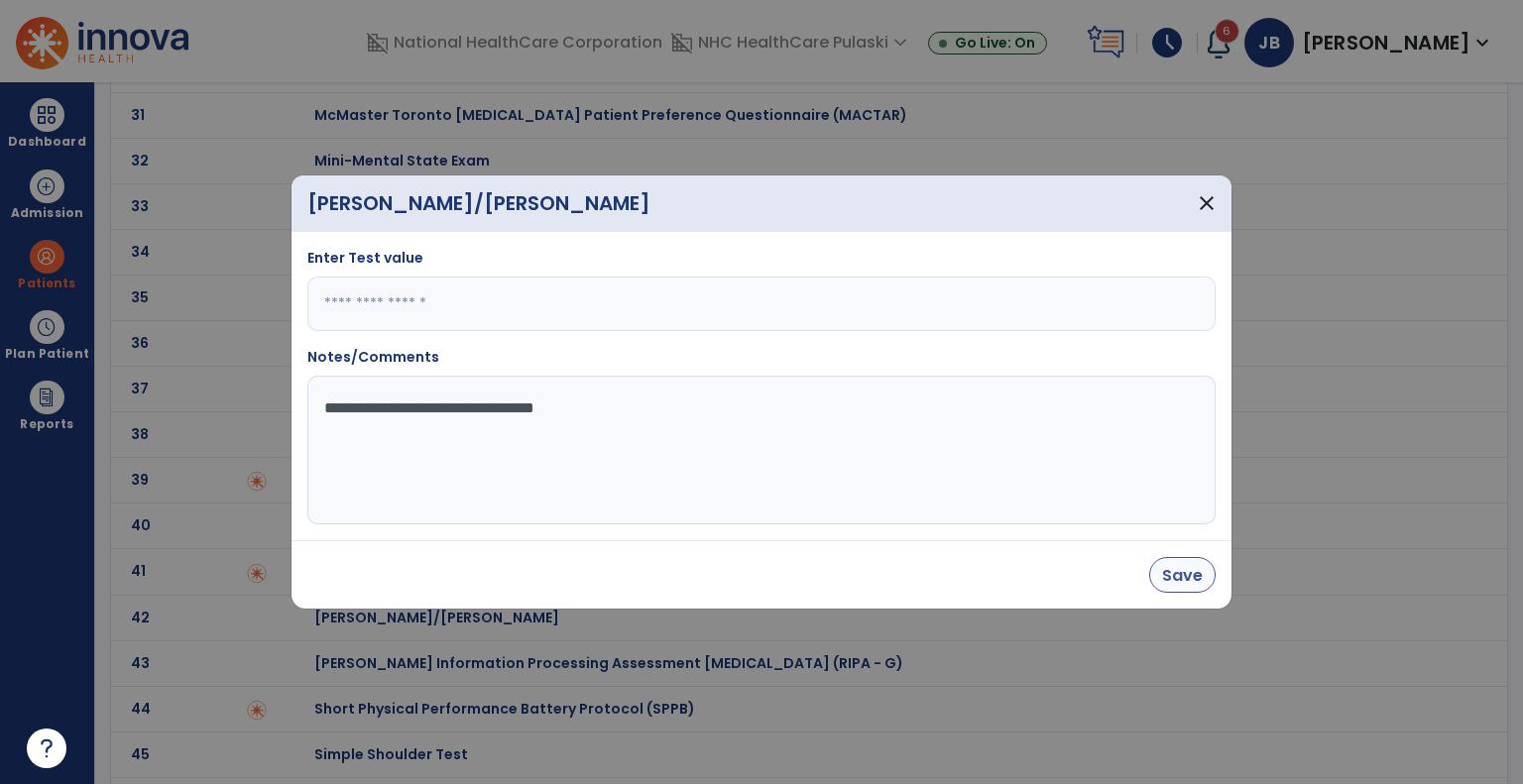 click on "Save" at bounding box center [1182, 575] 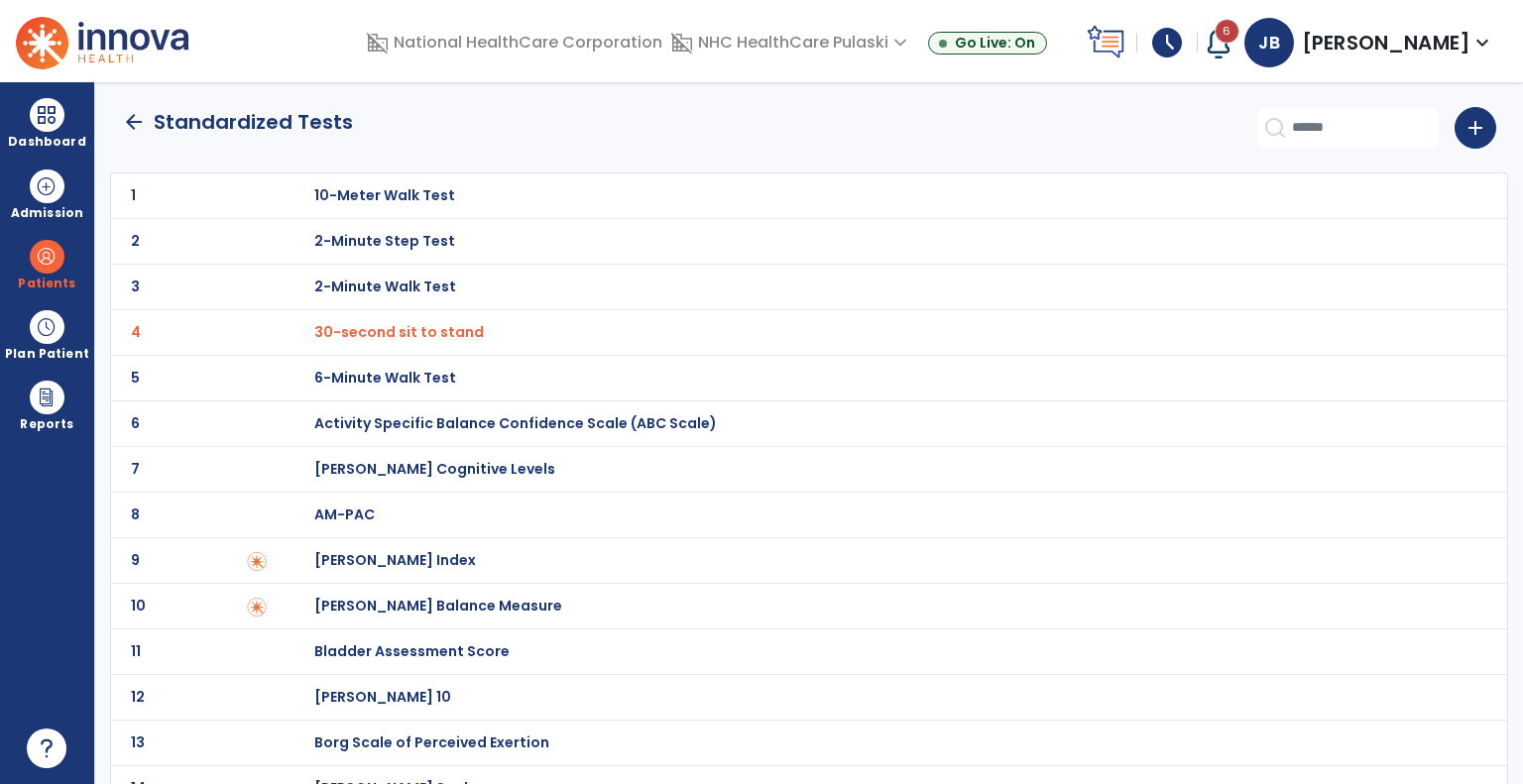 scroll, scrollTop: 0, scrollLeft: 0, axis: both 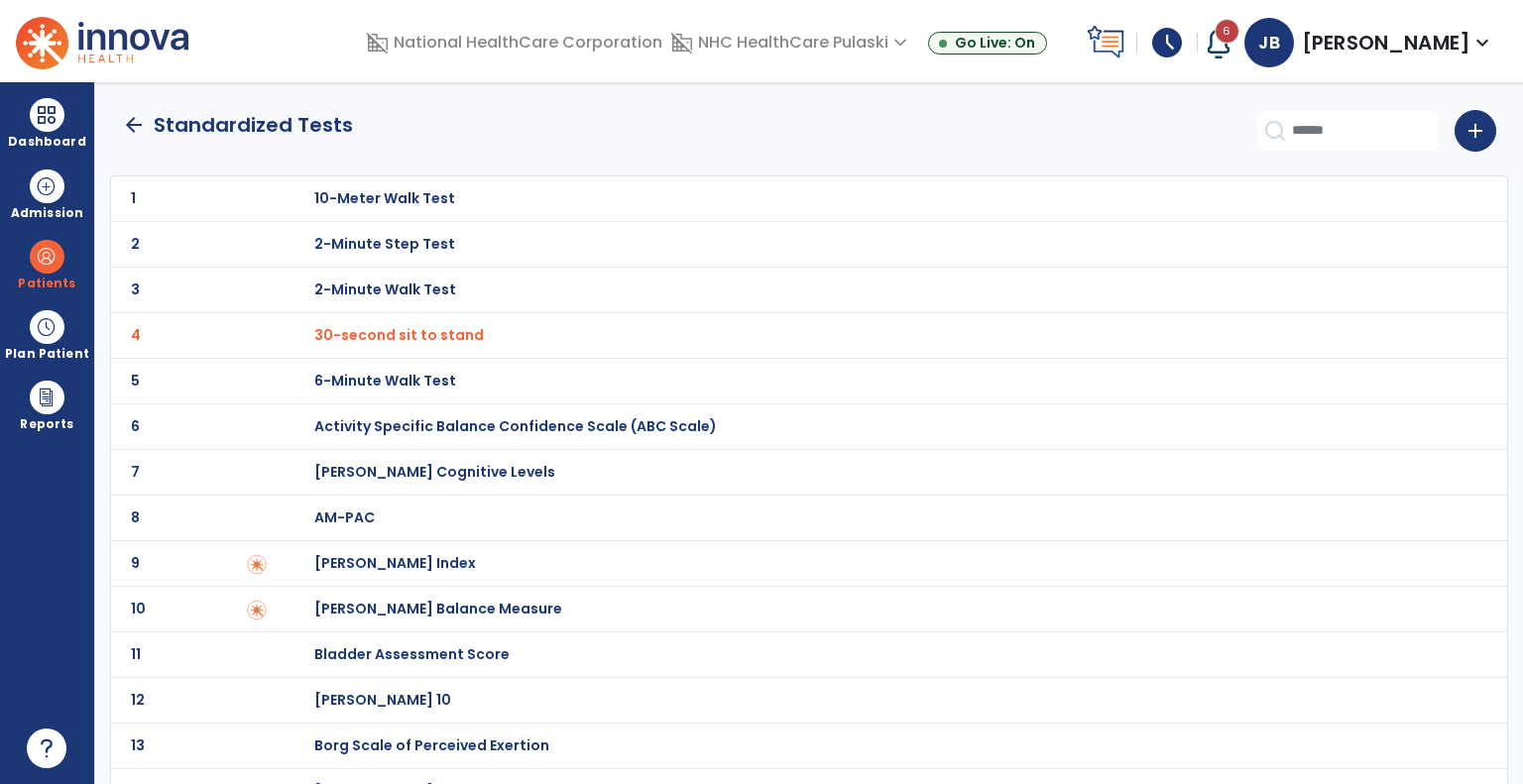 click on "[PERSON_NAME] Balance Measure" at bounding box center [880, 198] 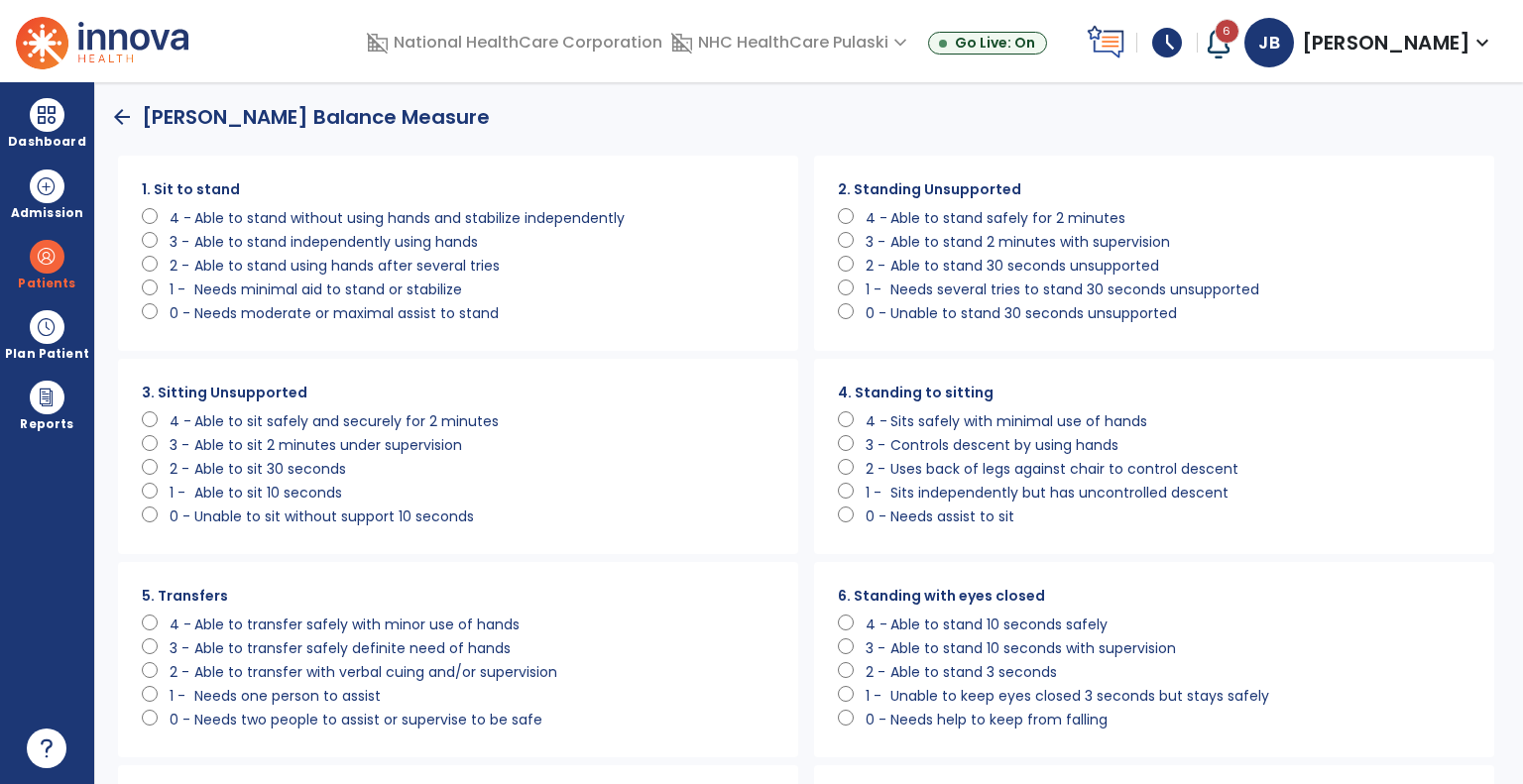 scroll, scrollTop: 0, scrollLeft: 0, axis: both 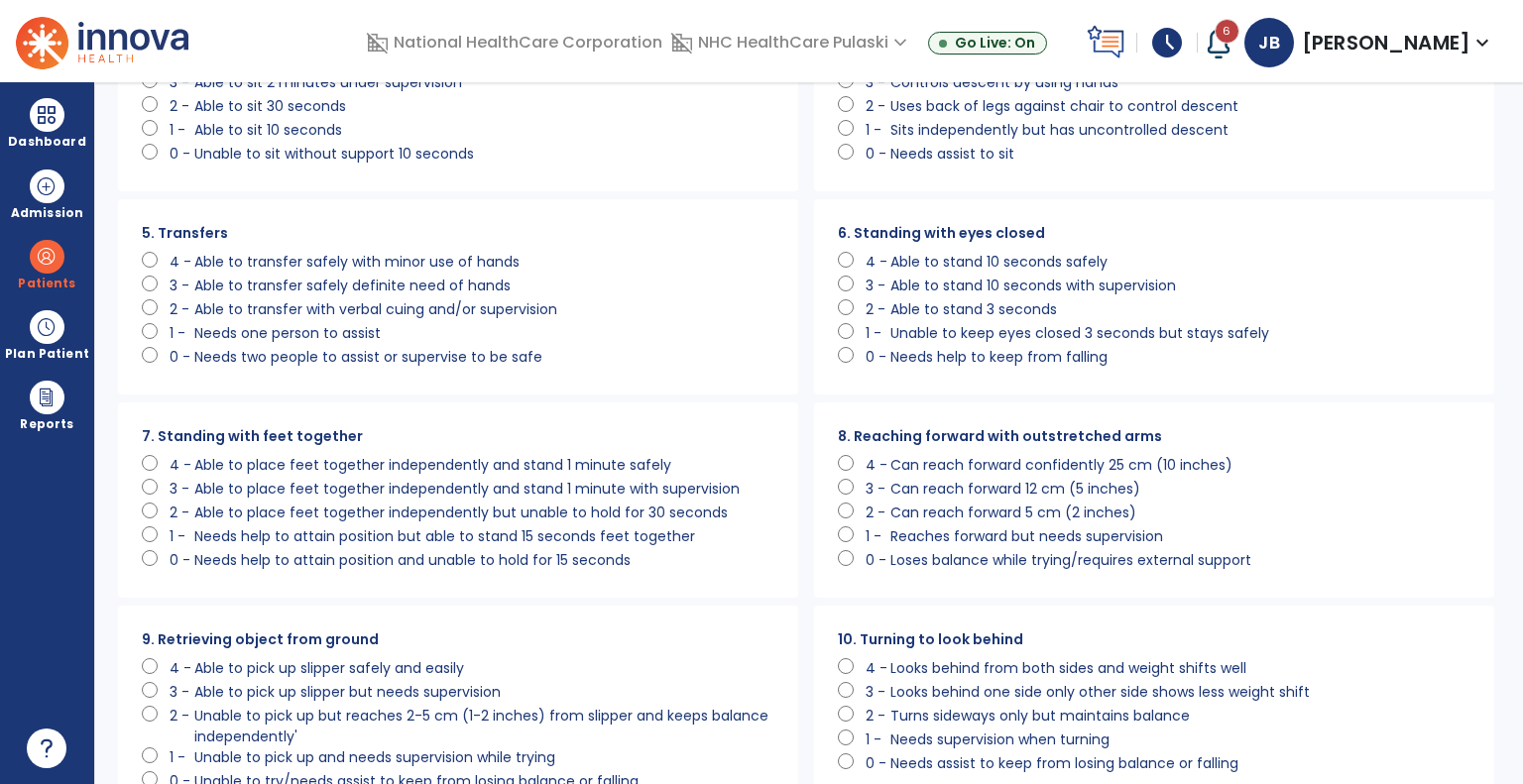 click on "Needs one person to assist" 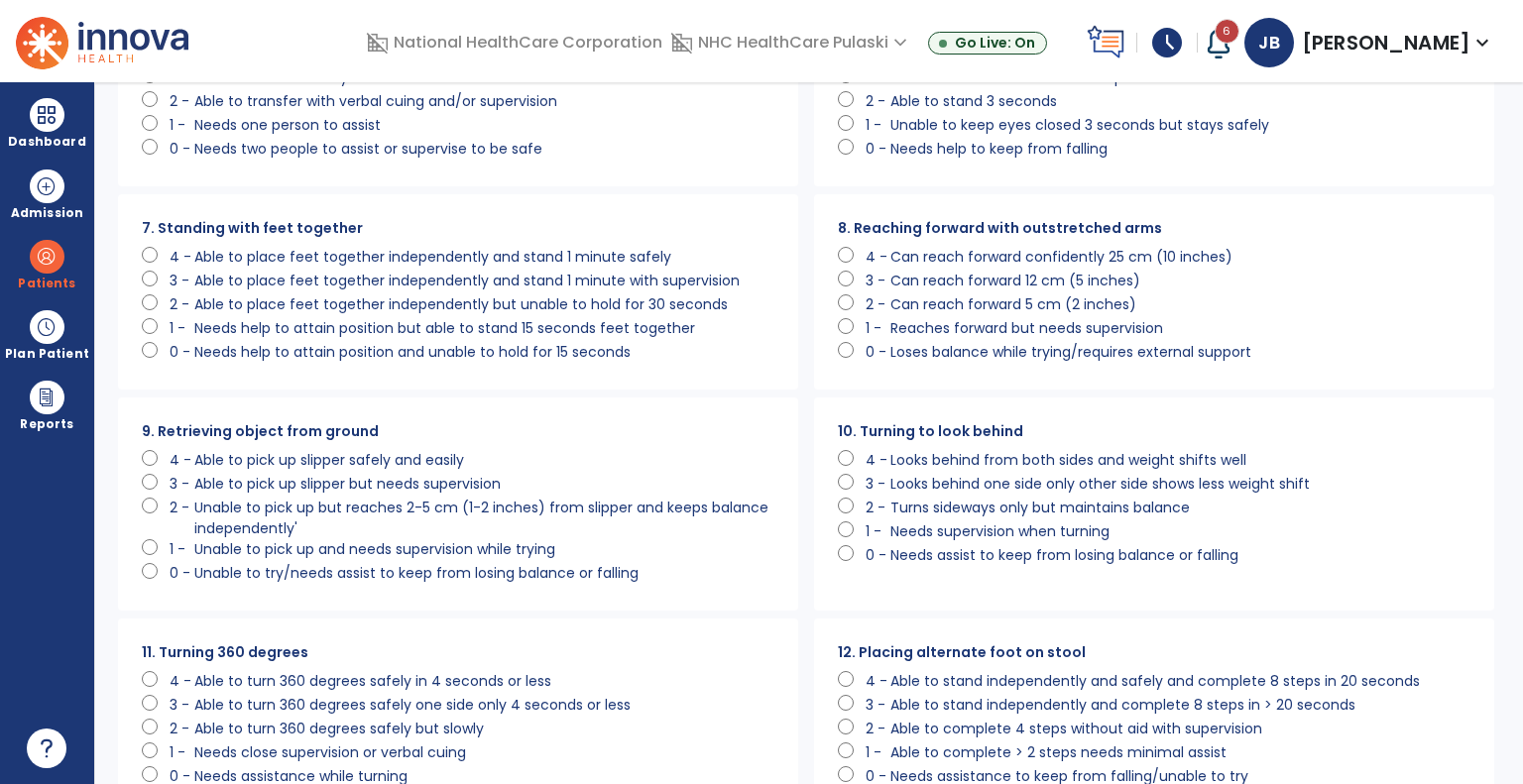 scroll, scrollTop: 583, scrollLeft: 0, axis: vertical 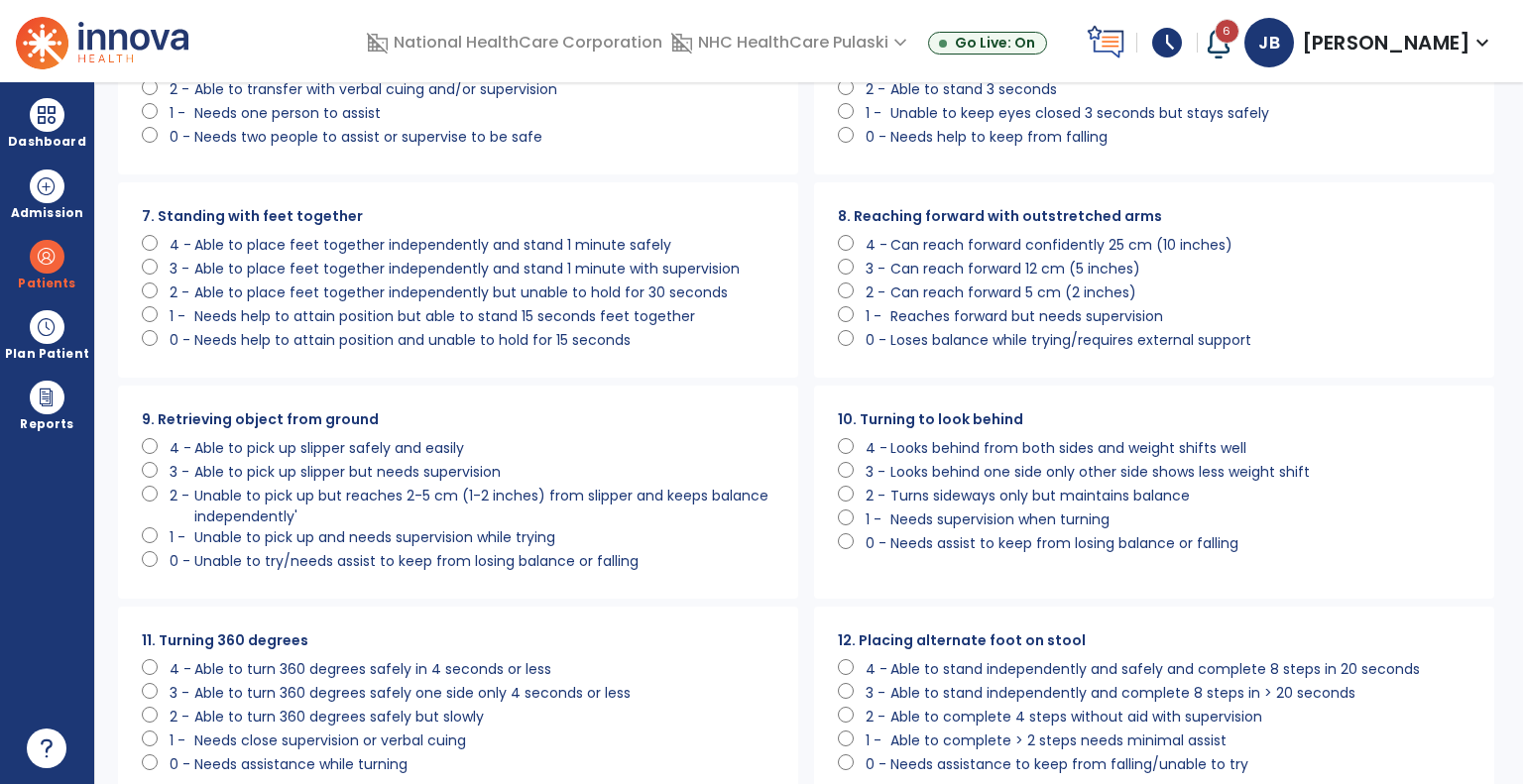 click on "Loses balance while trying/requires external support" 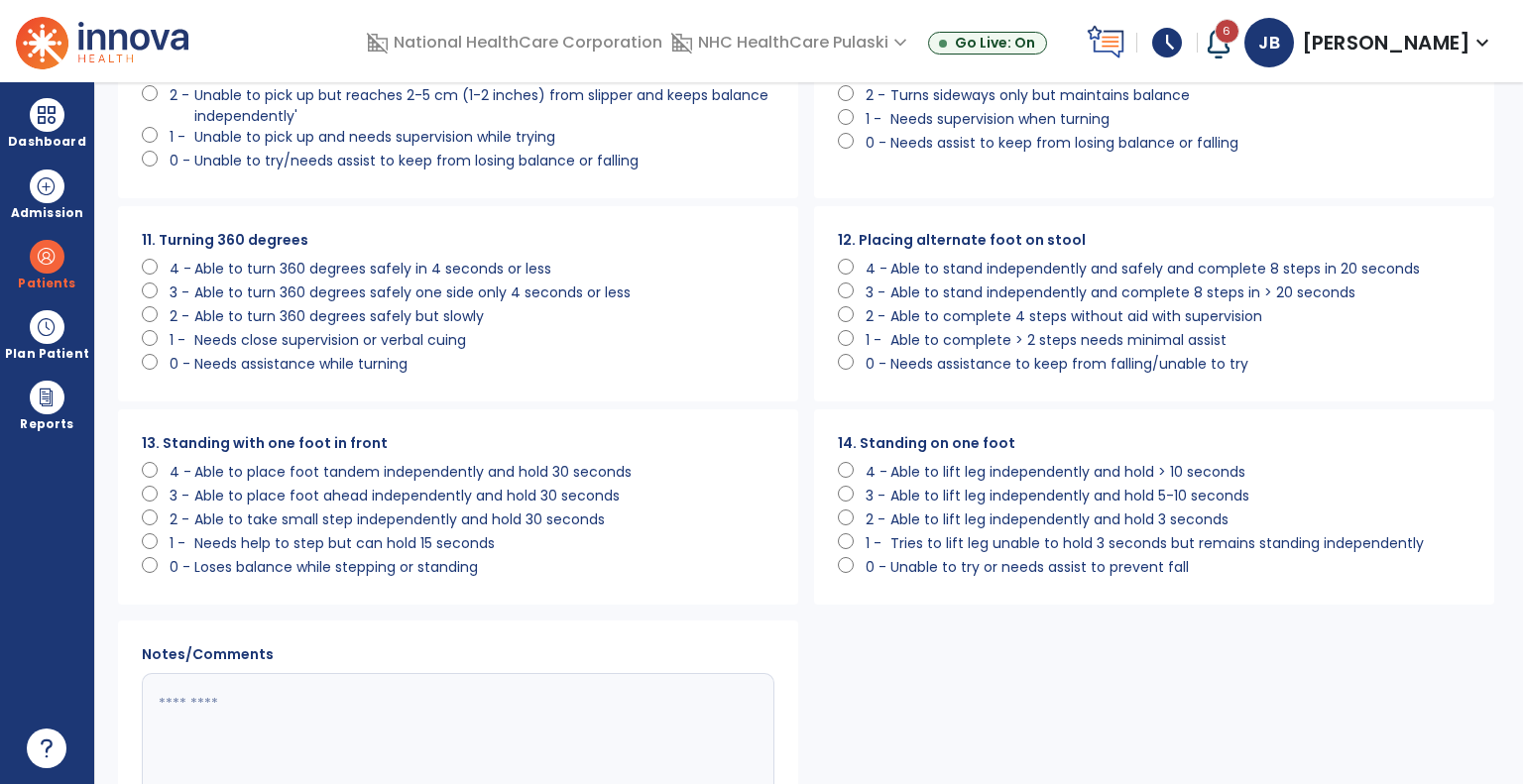 scroll, scrollTop: 1016, scrollLeft: 0, axis: vertical 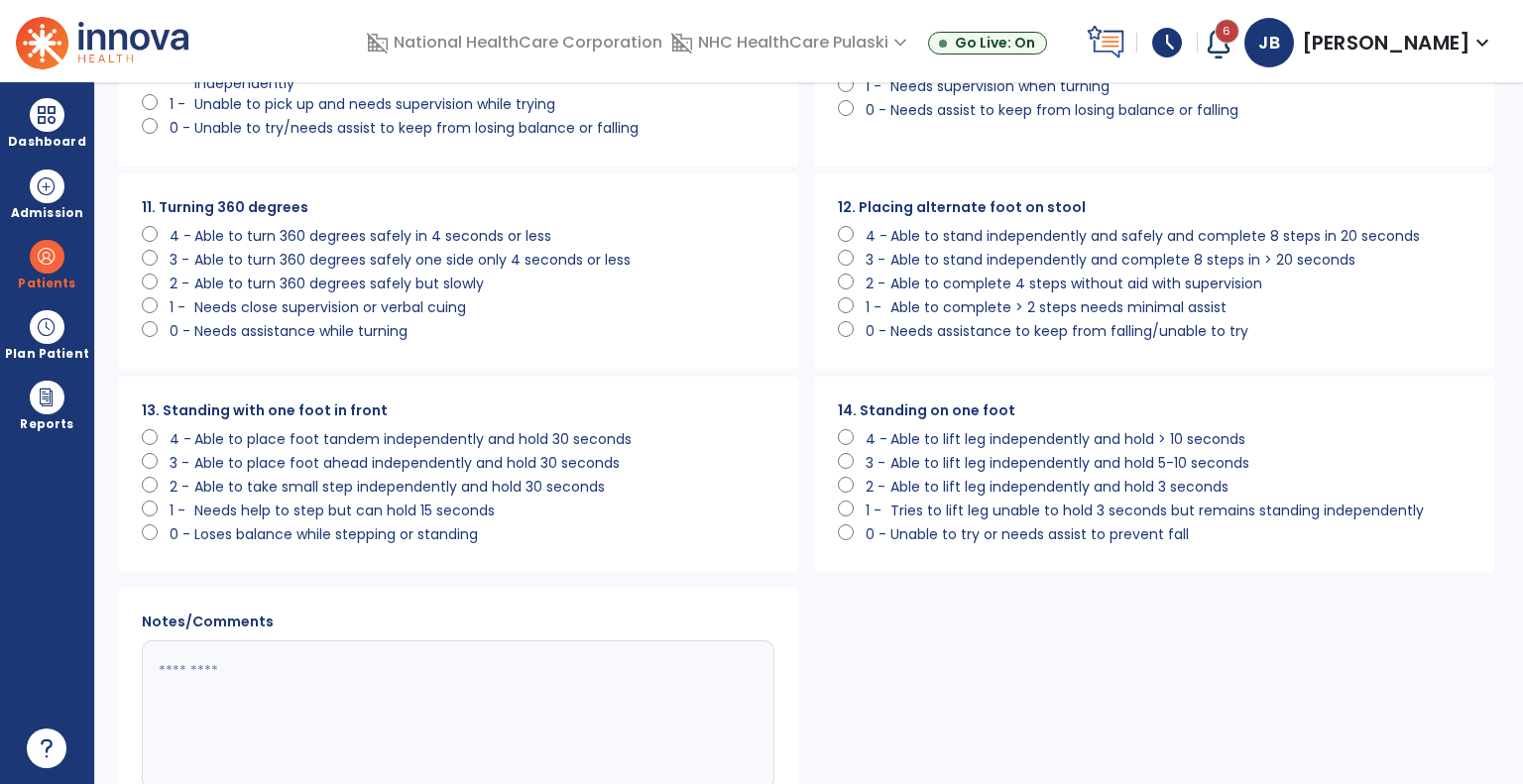 click on "Needs assistance to keep from falling/unable to try" 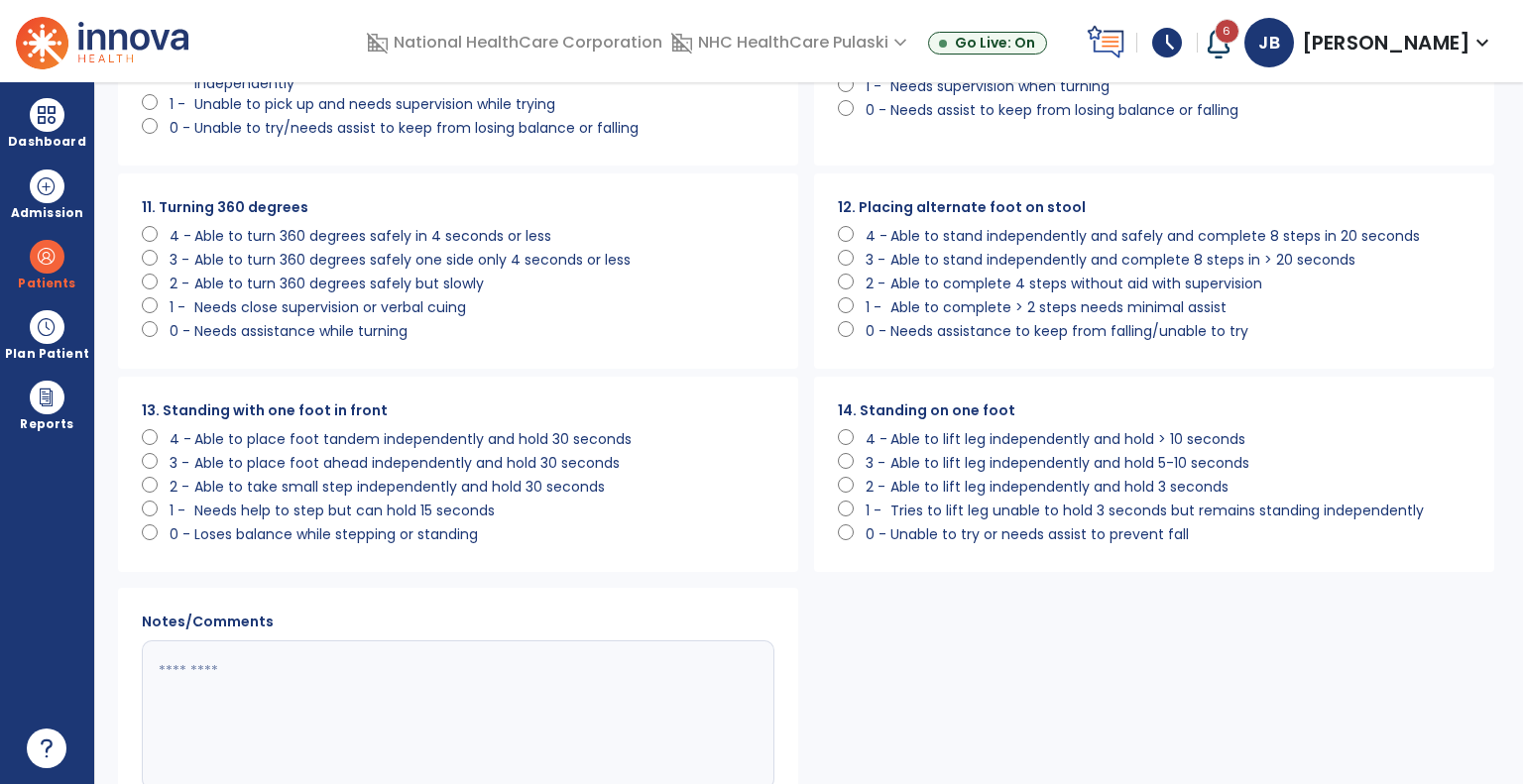 scroll, scrollTop: 1126, scrollLeft: 0, axis: vertical 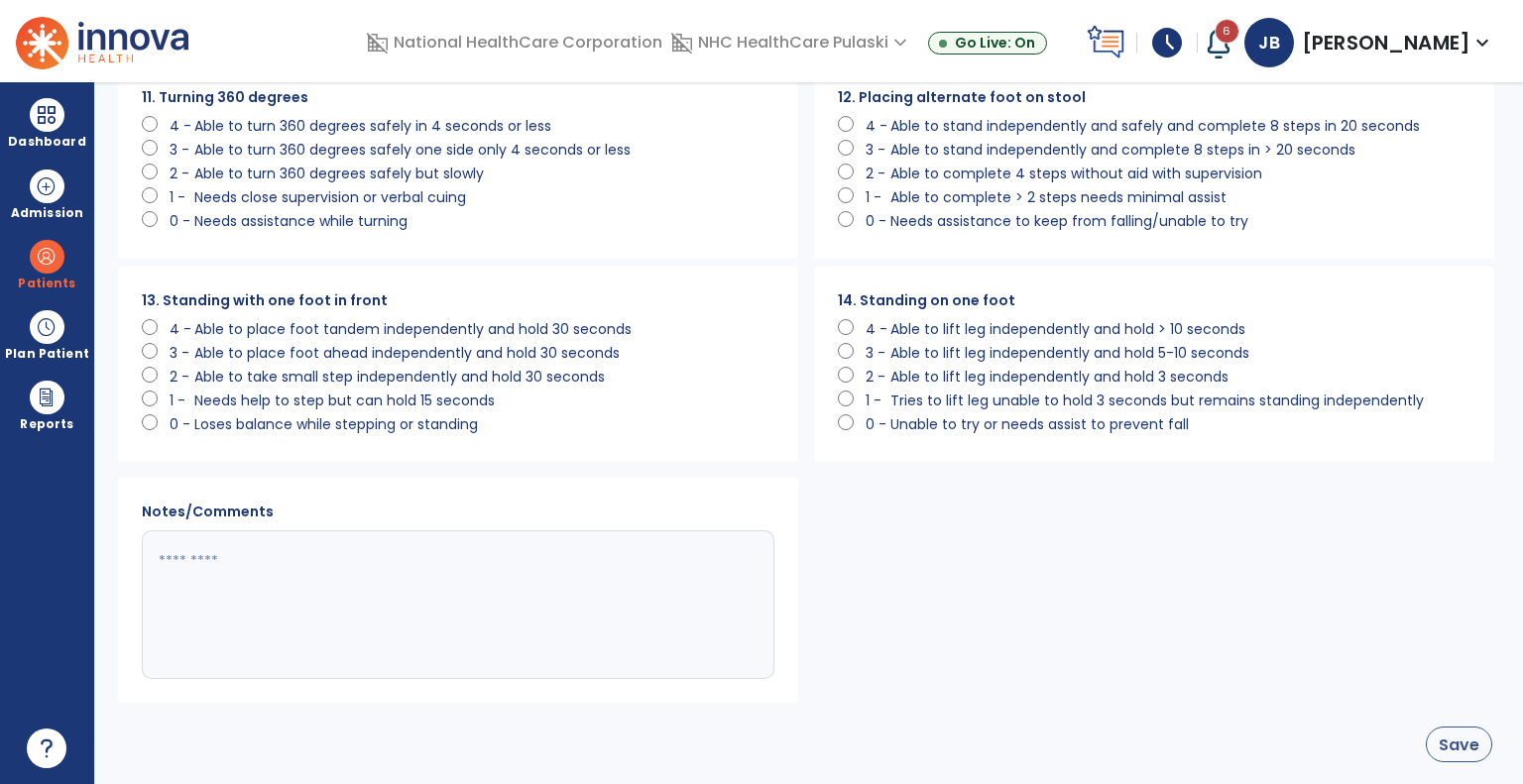 click on "Save" 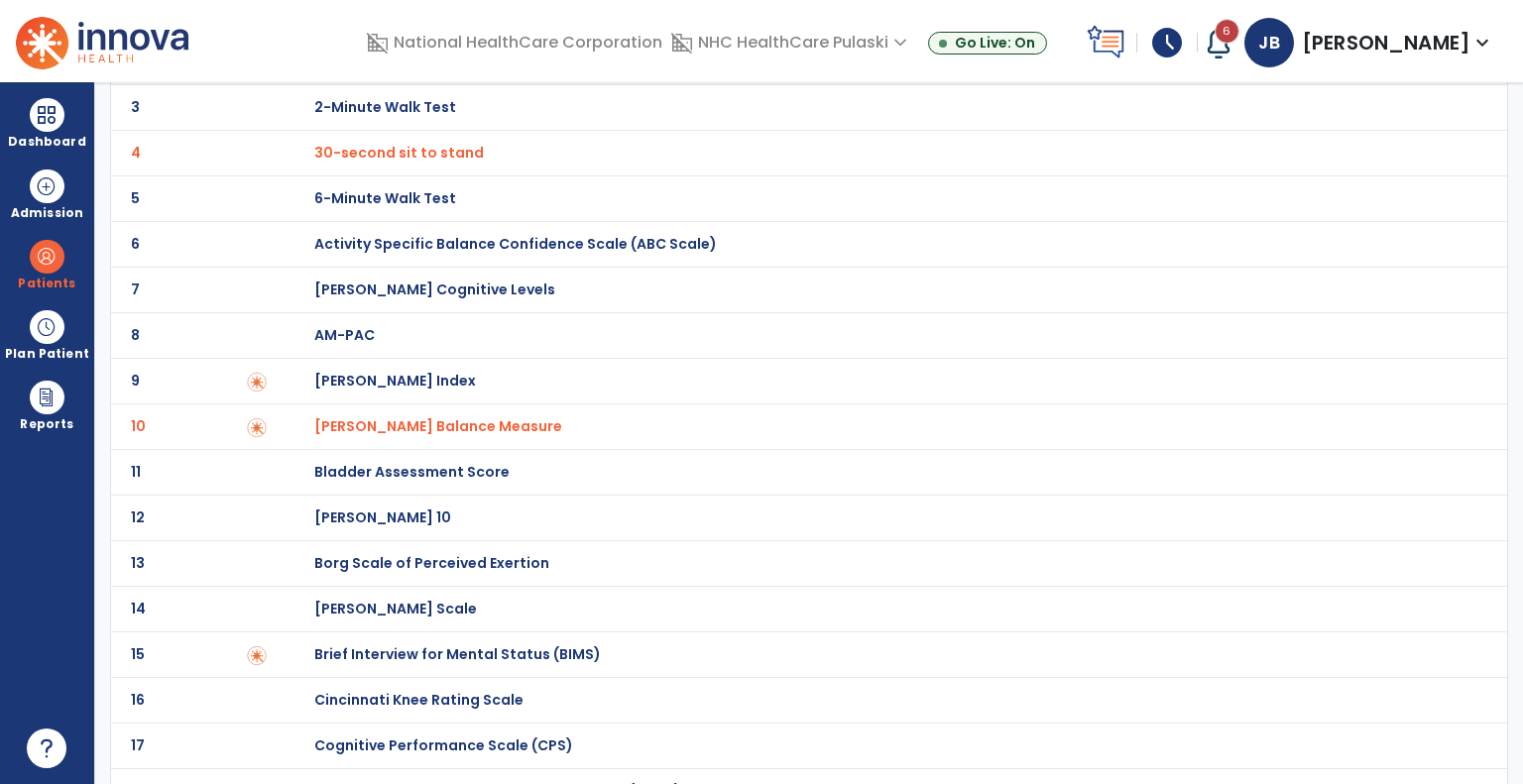 scroll, scrollTop: 0, scrollLeft: 0, axis: both 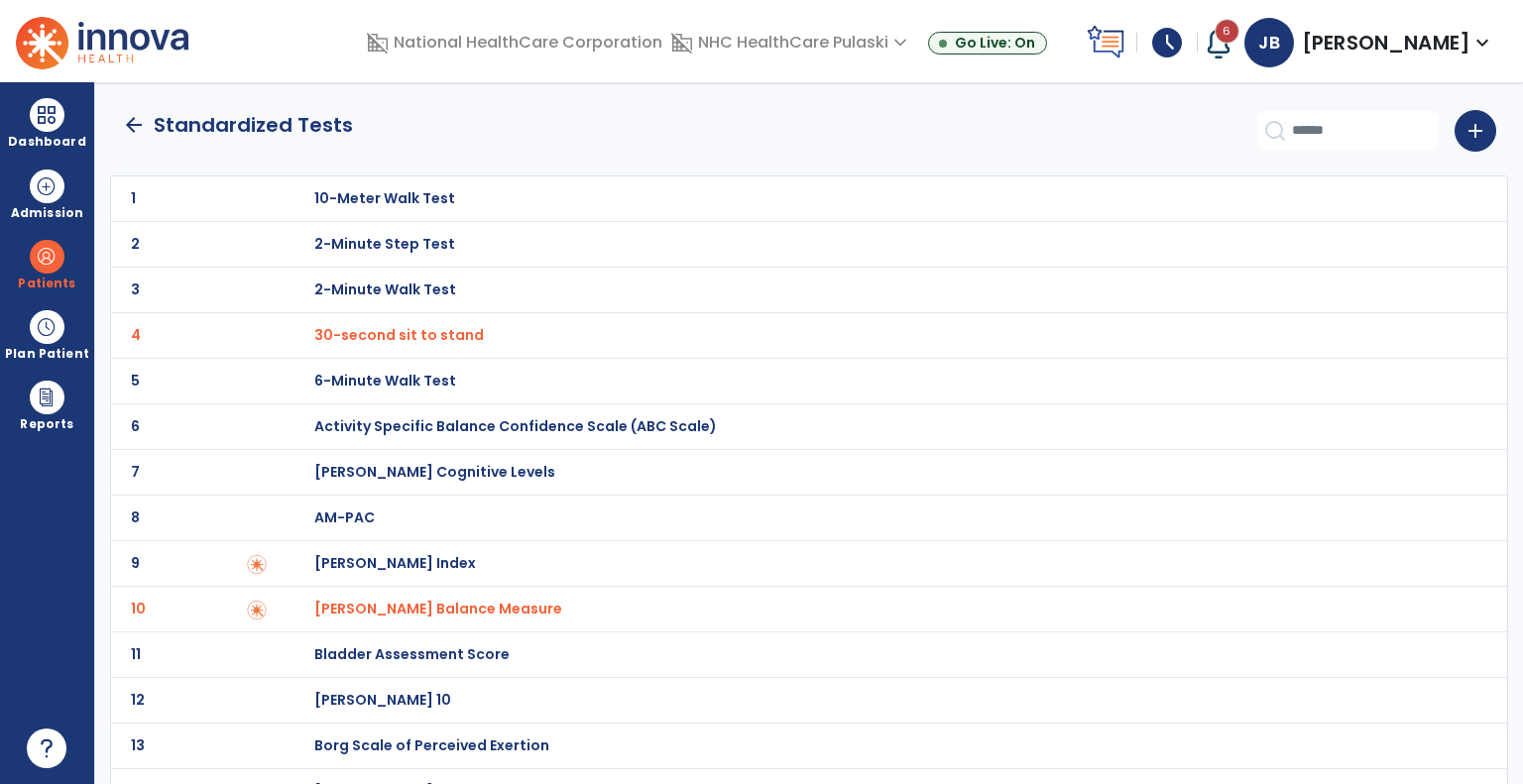 click on "arrow_back" 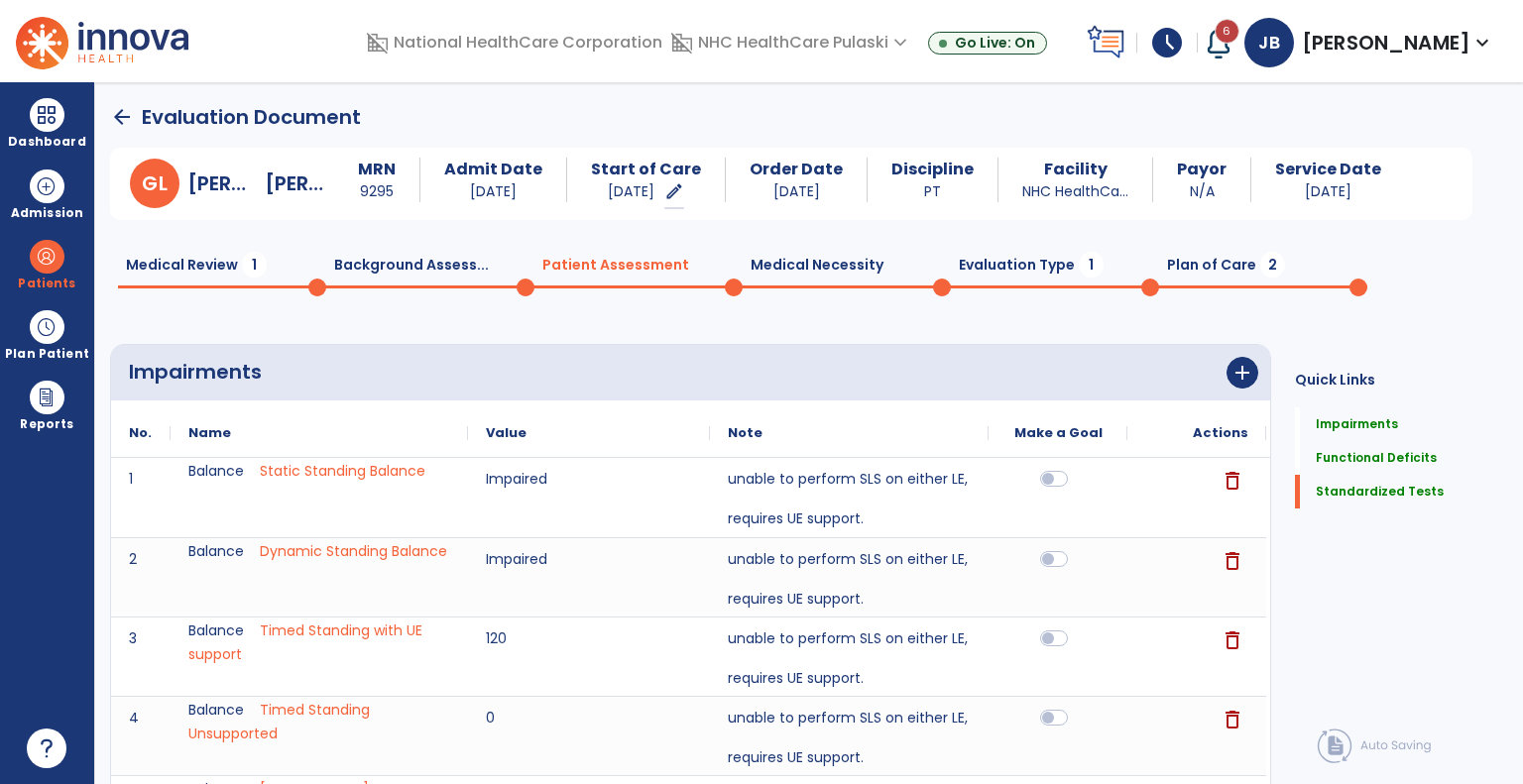 click on "Evaluation Type  1" 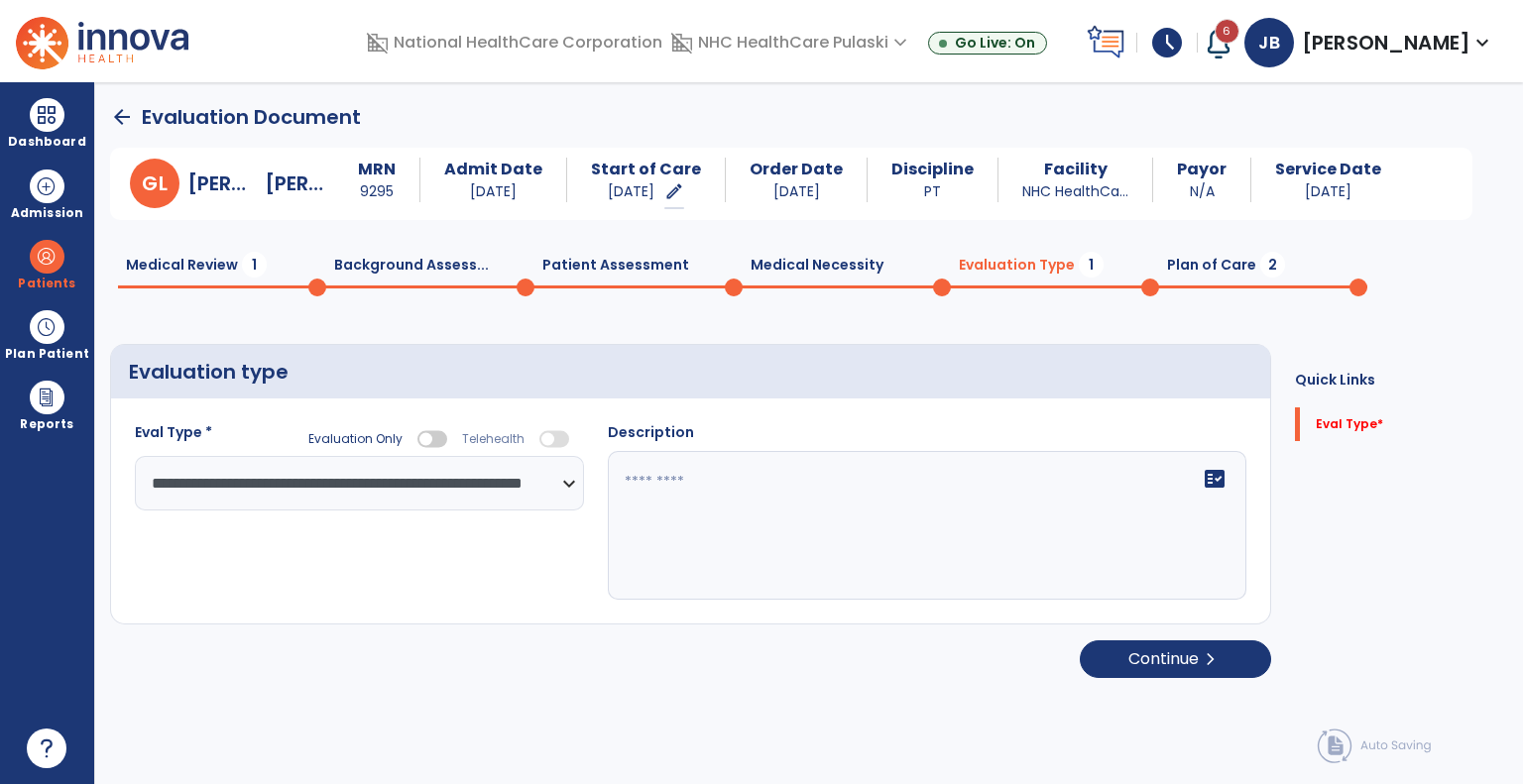 click 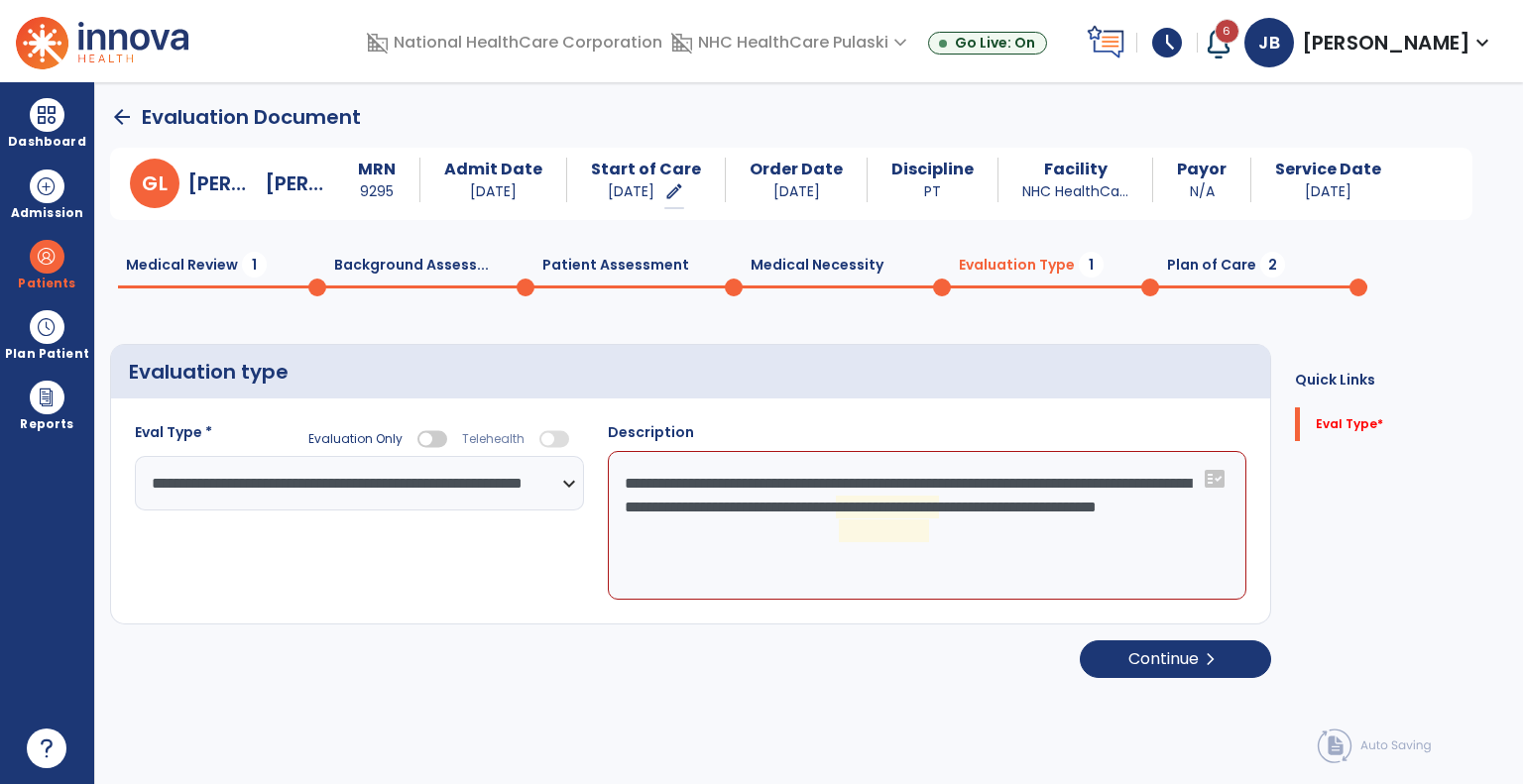click on "**********" 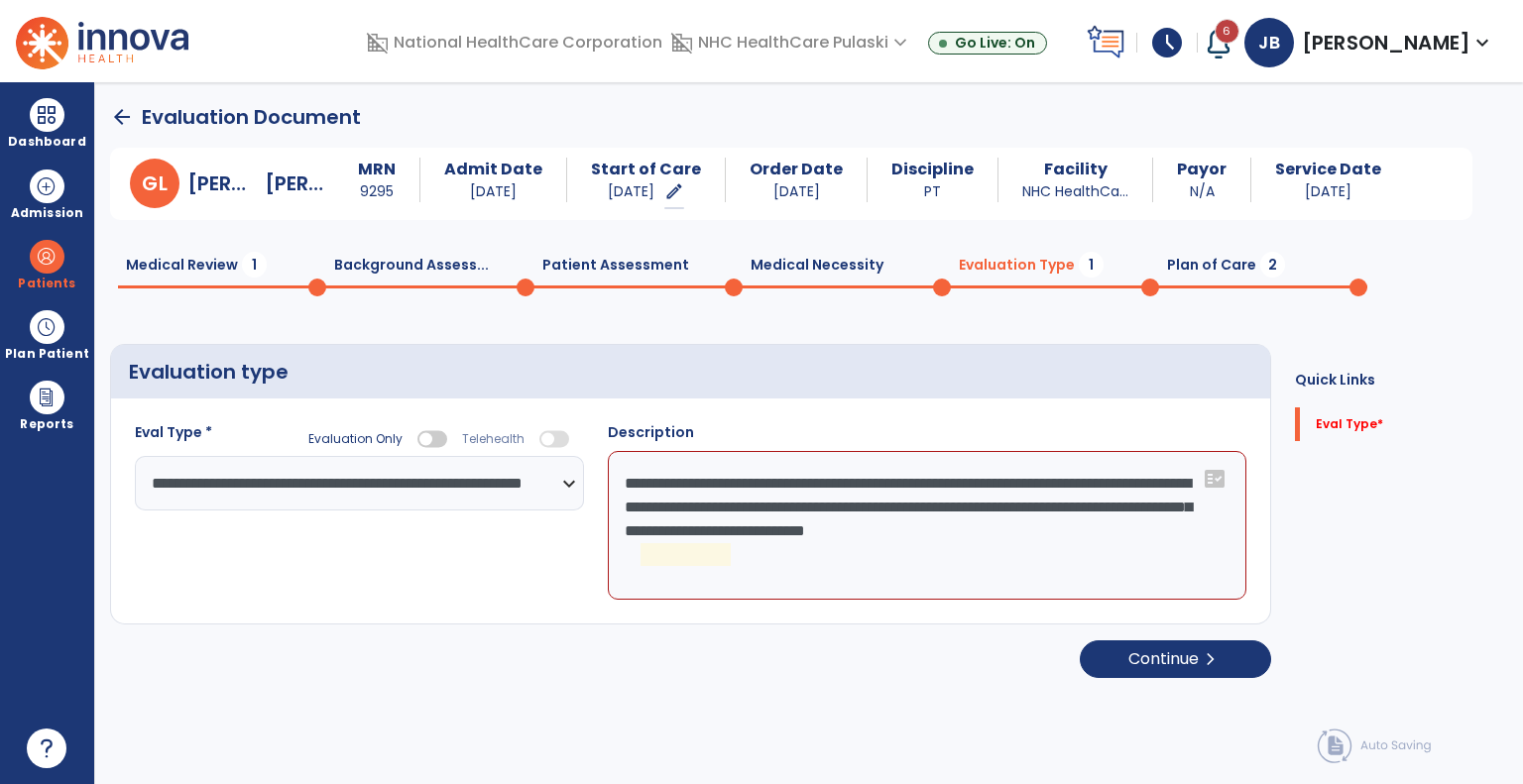 click on "**********" 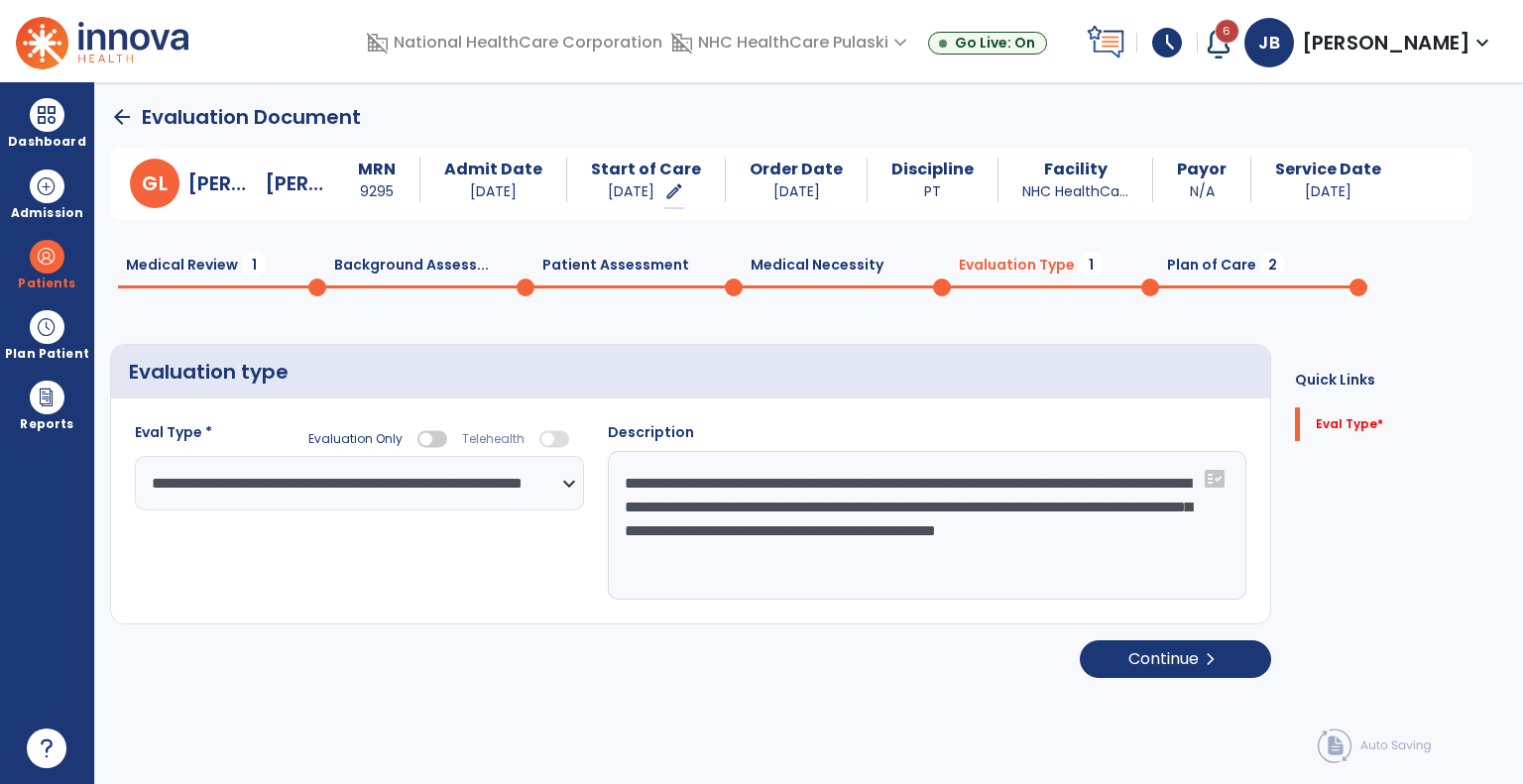 type on "**********" 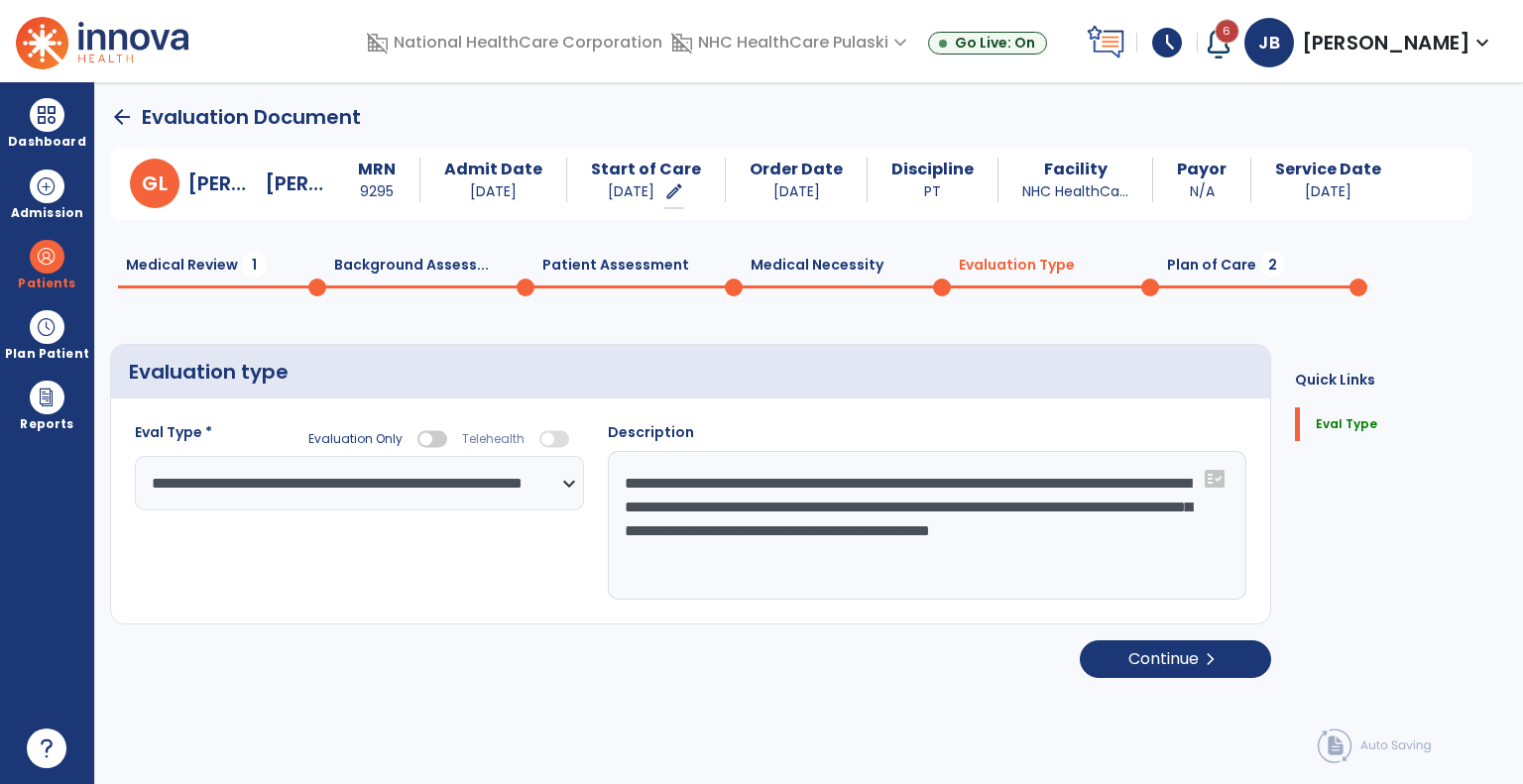 click on "**********" 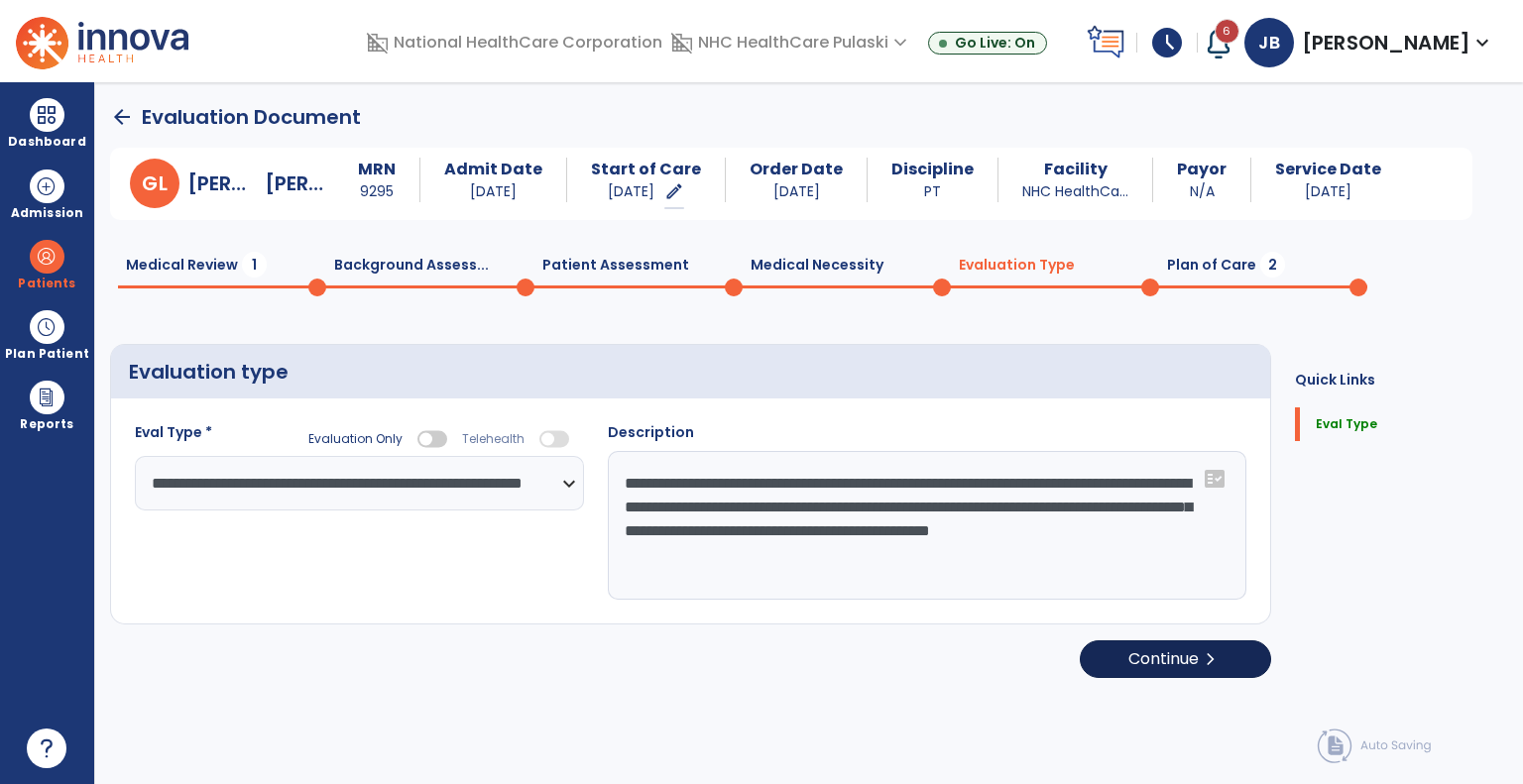 click on "chevron_right" 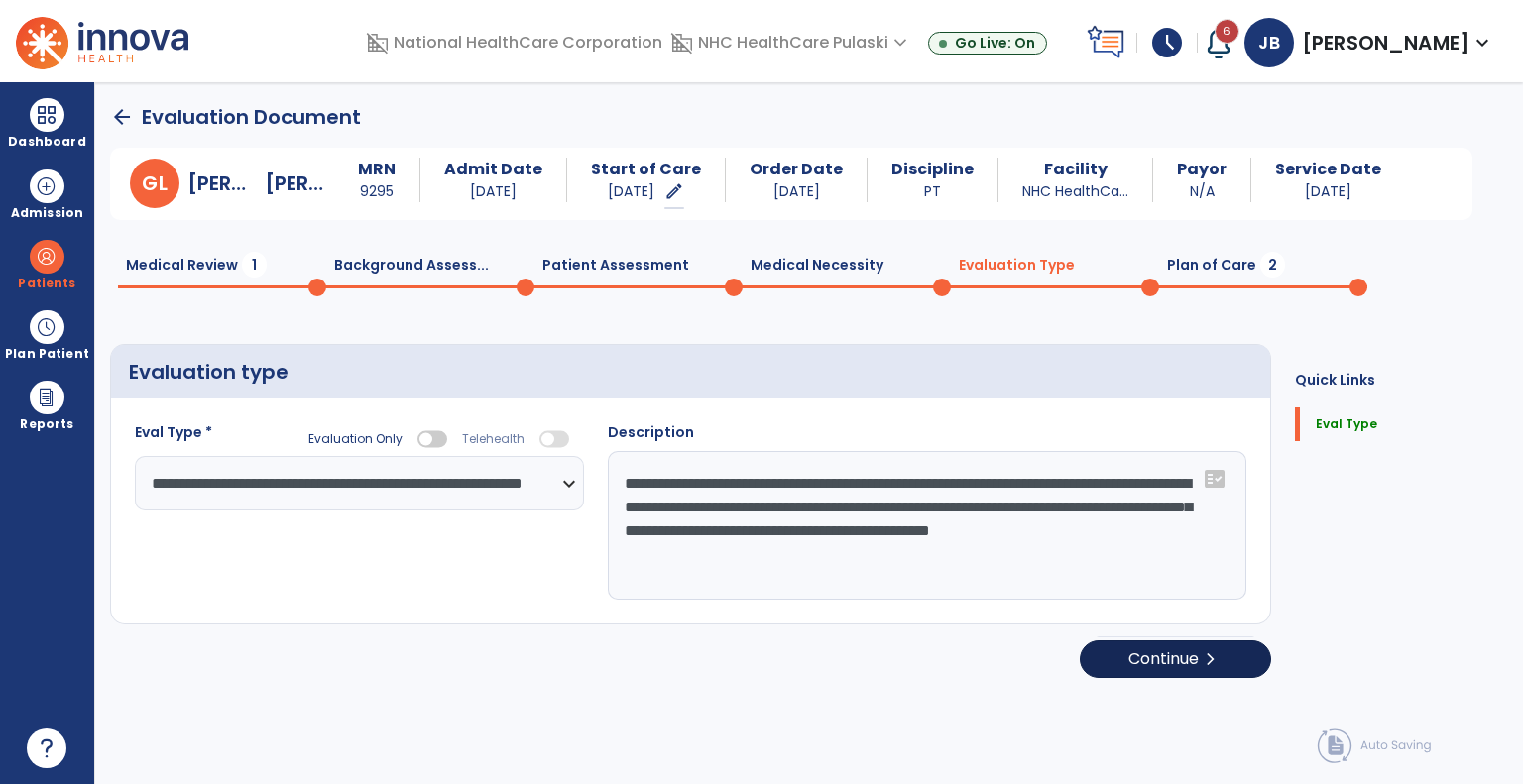 select on "**" 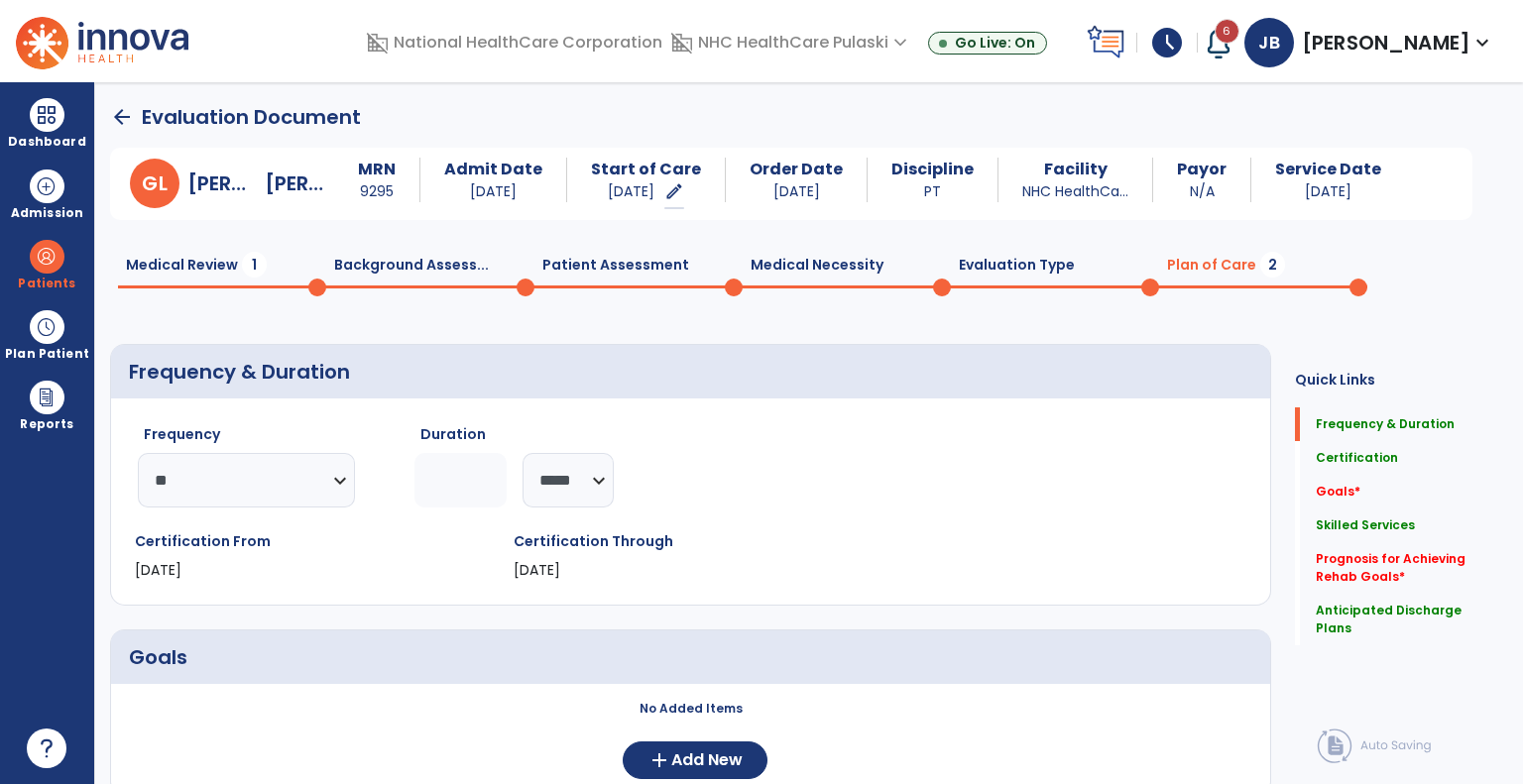 click 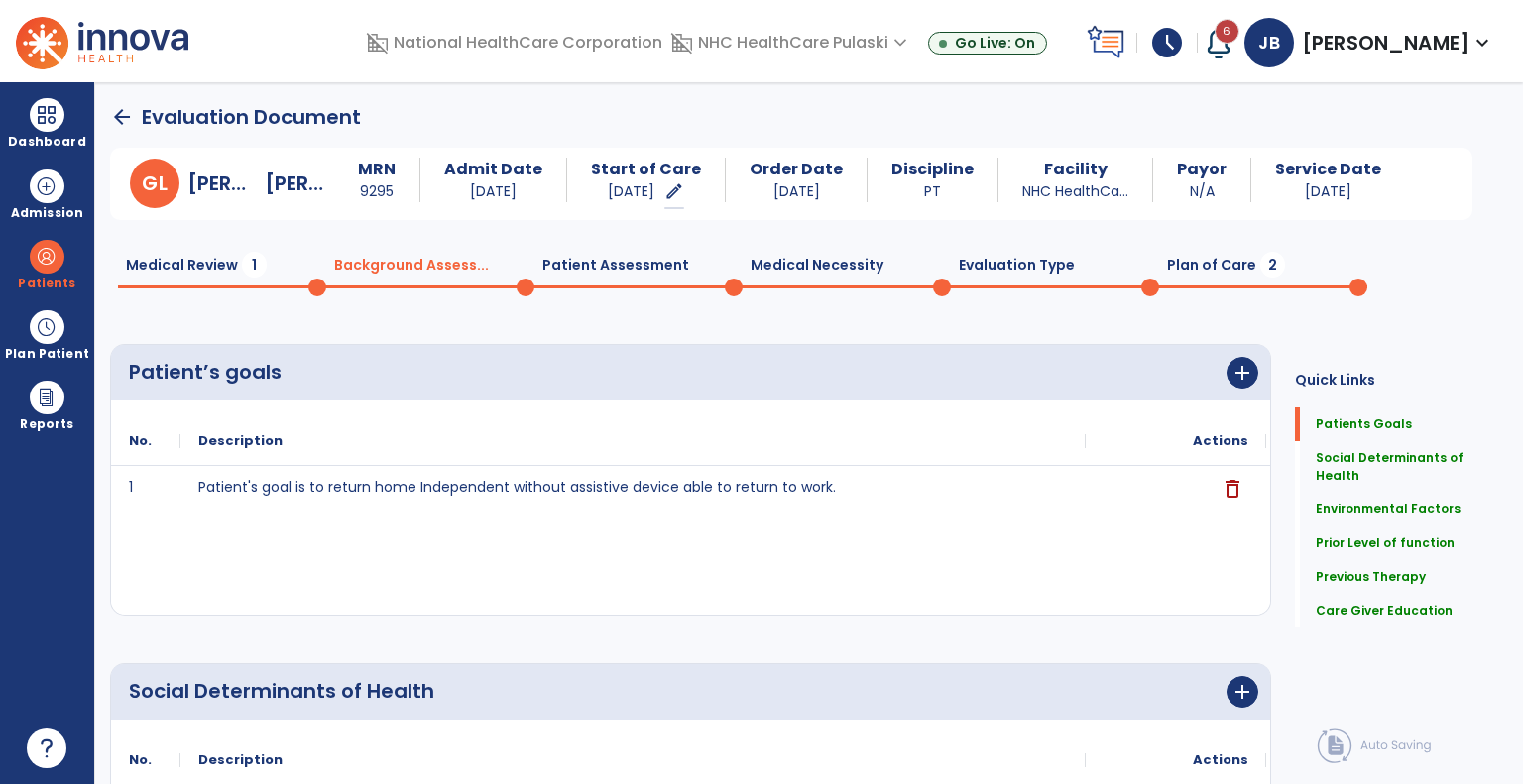 click on "Patient Assessment  0" 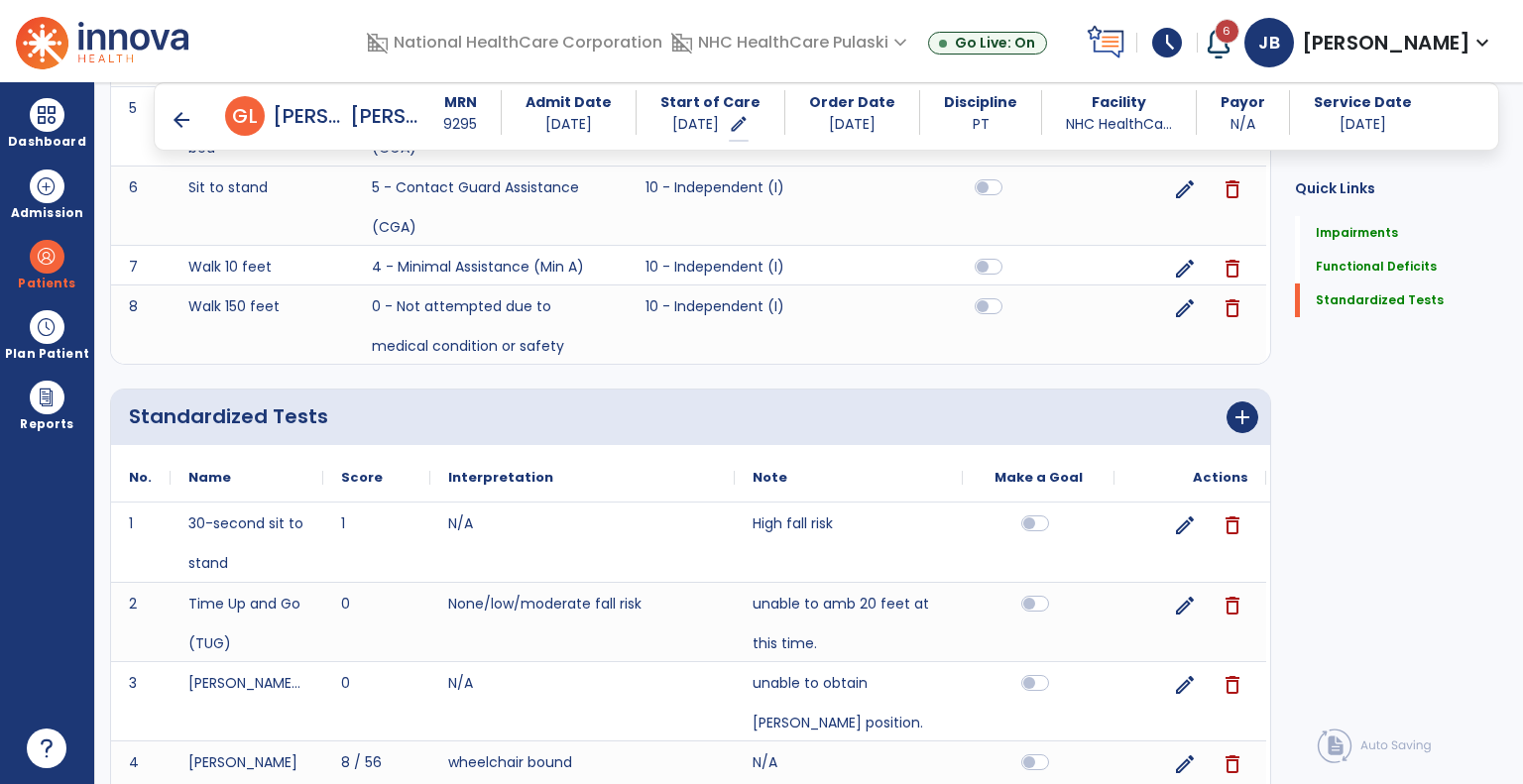 scroll, scrollTop: 1825, scrollLeft: 0, axis: vertical 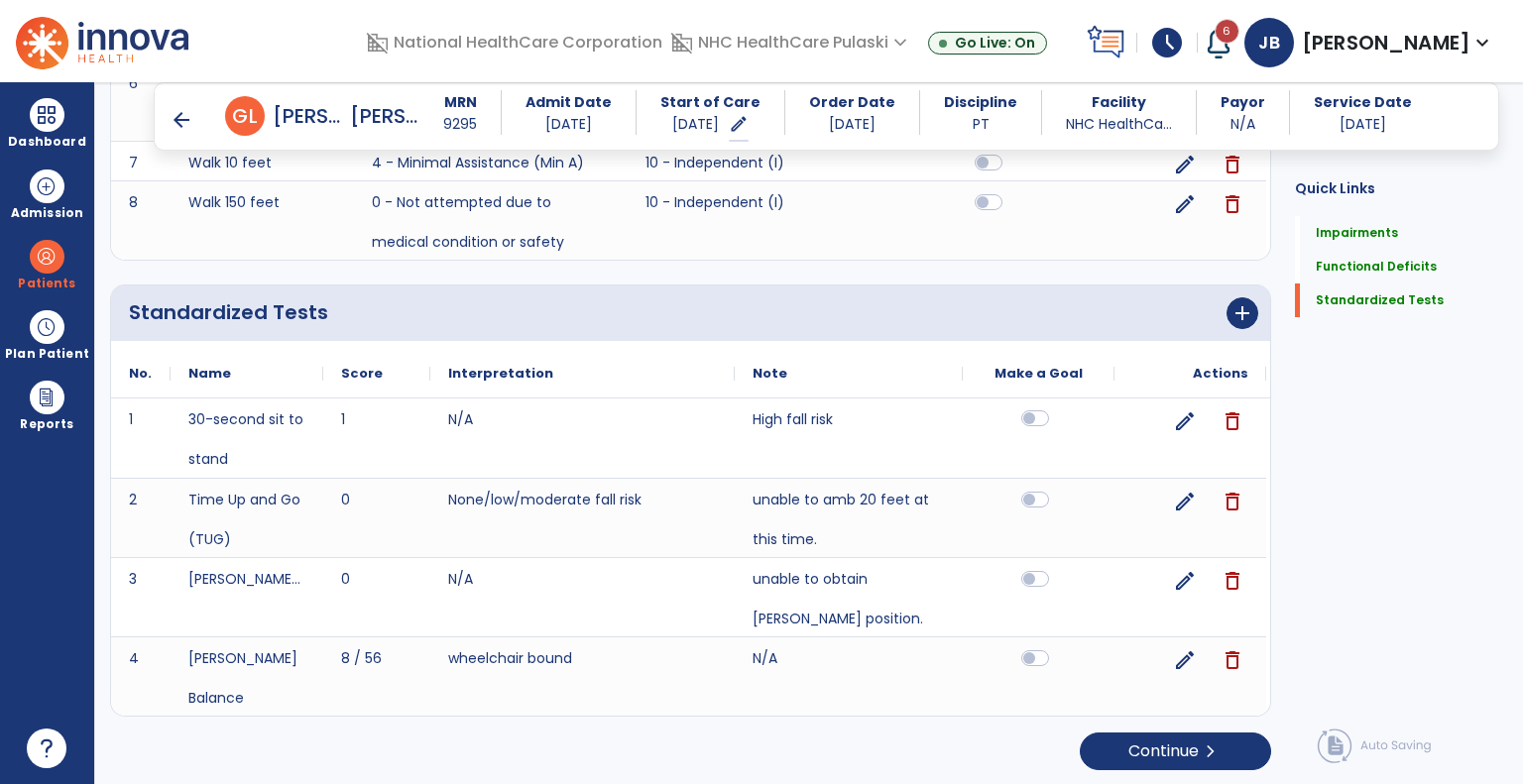 click 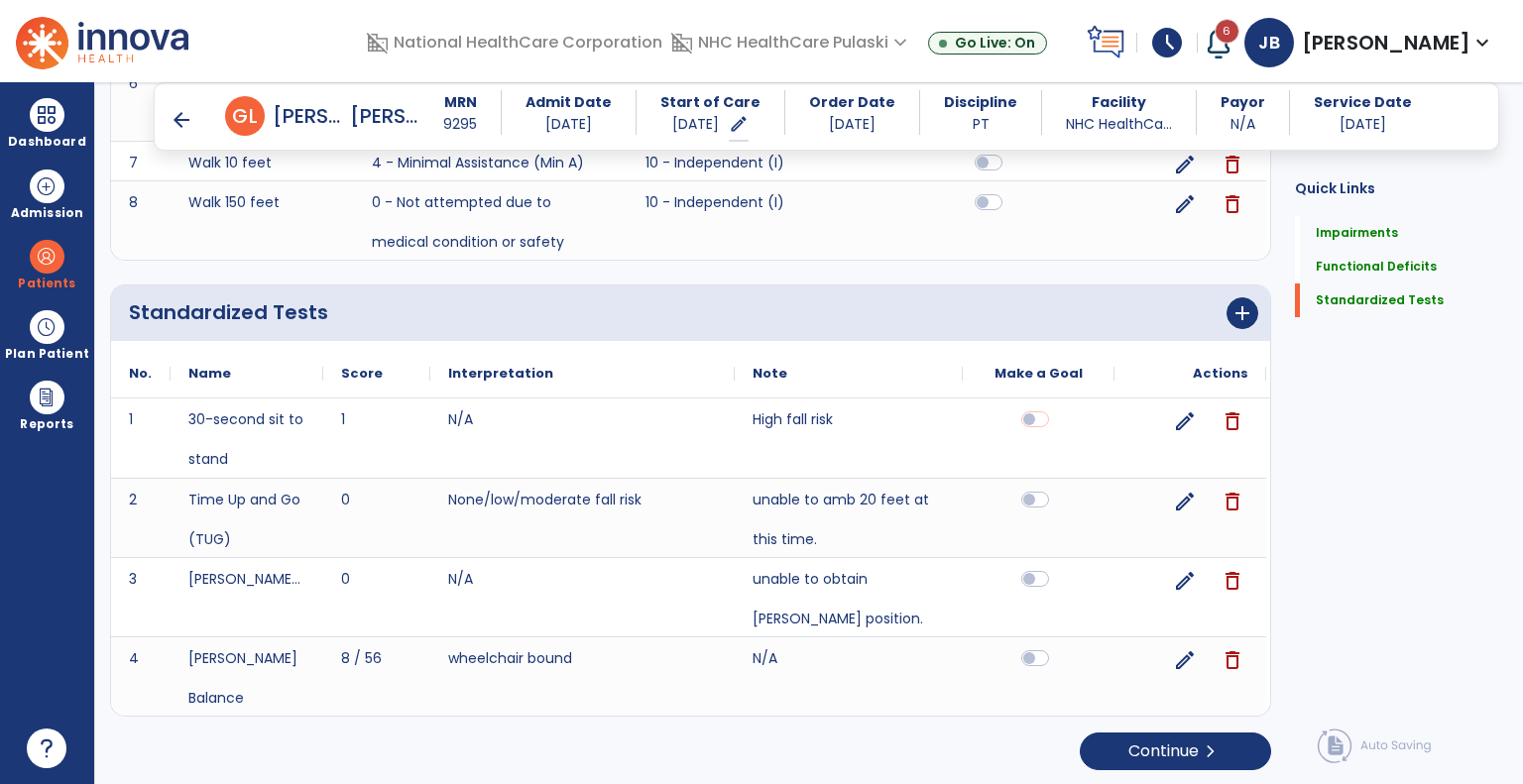 scroll, scrollTop: 1824, scrollLeft: 0, axis: vertical 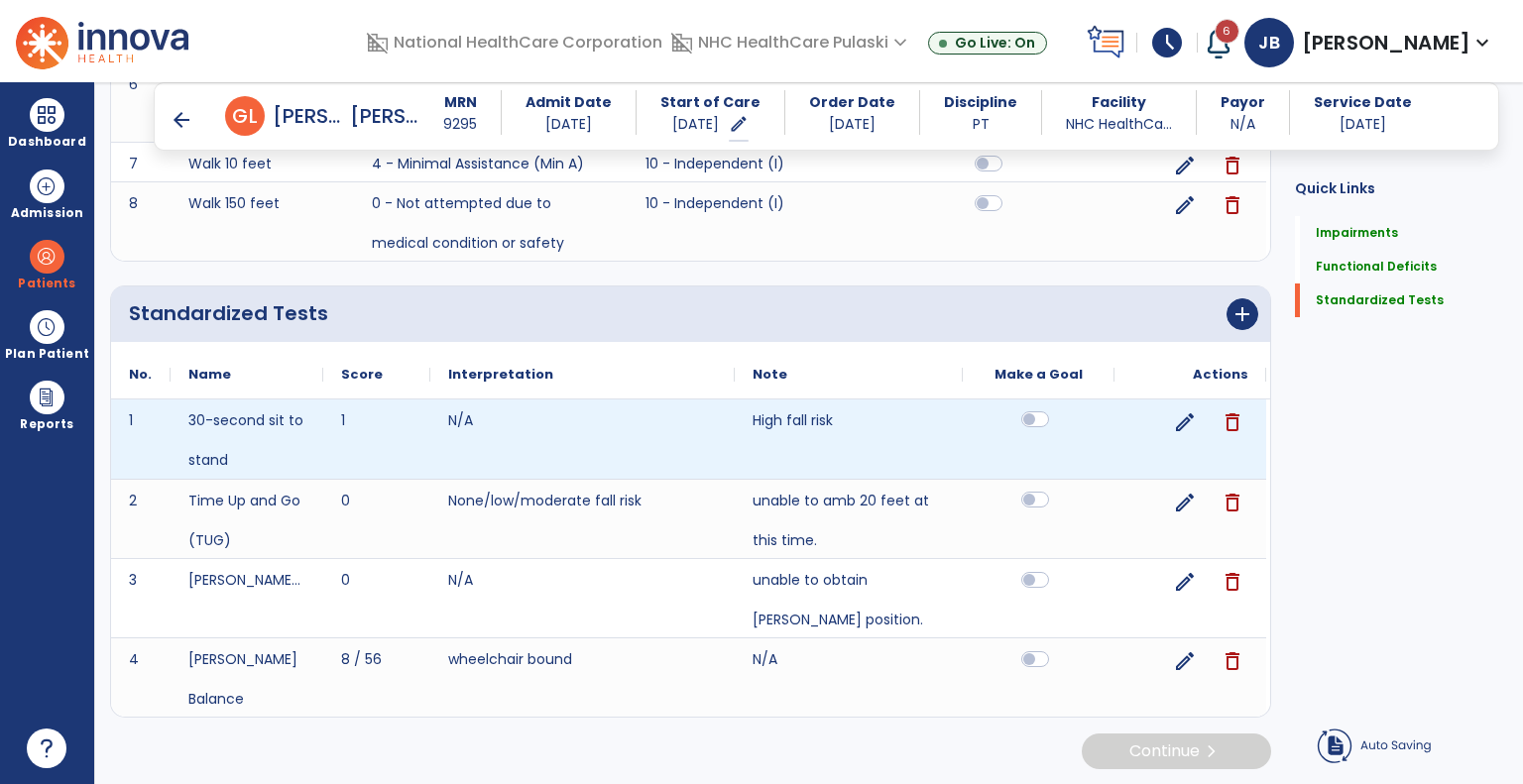 click 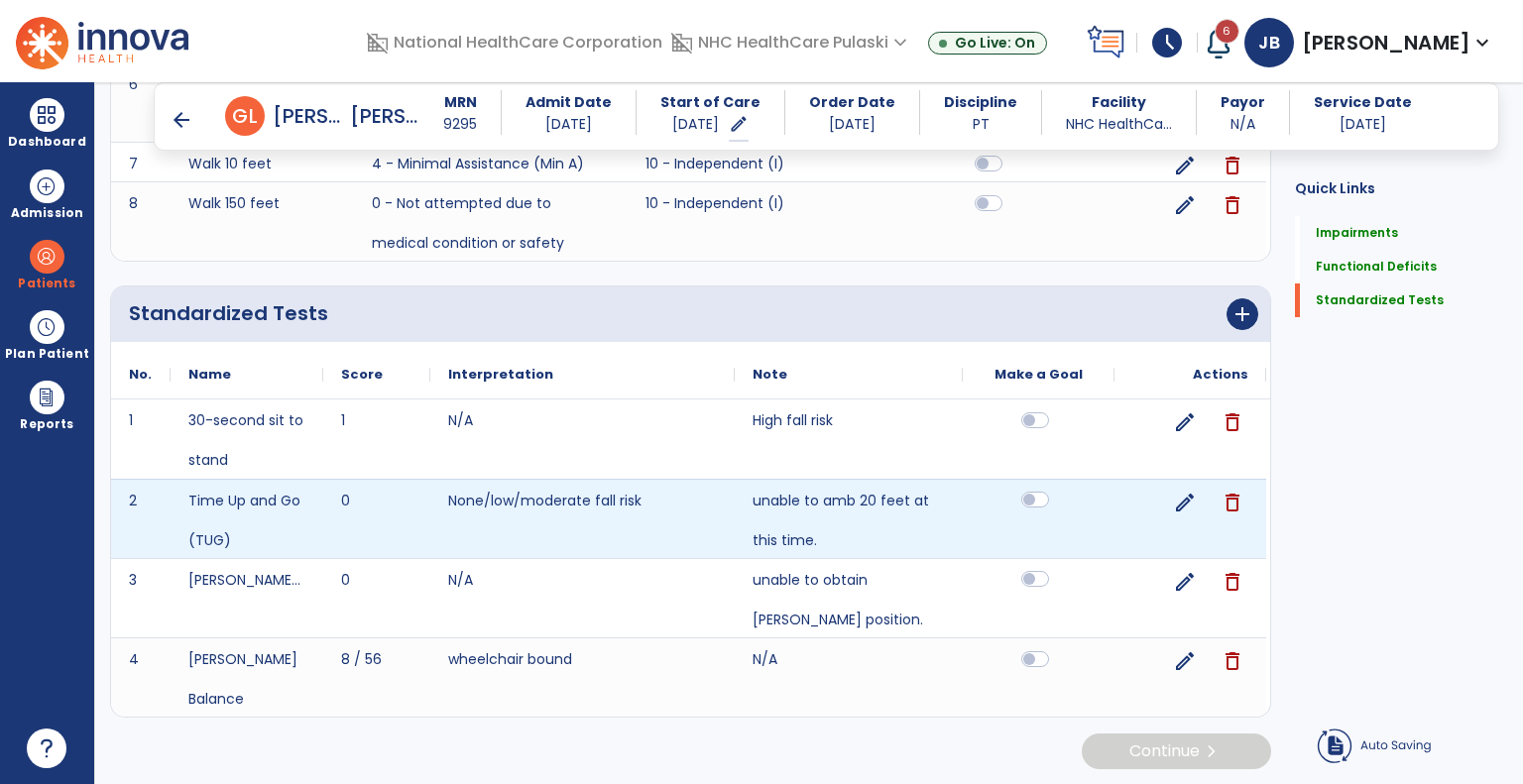 click 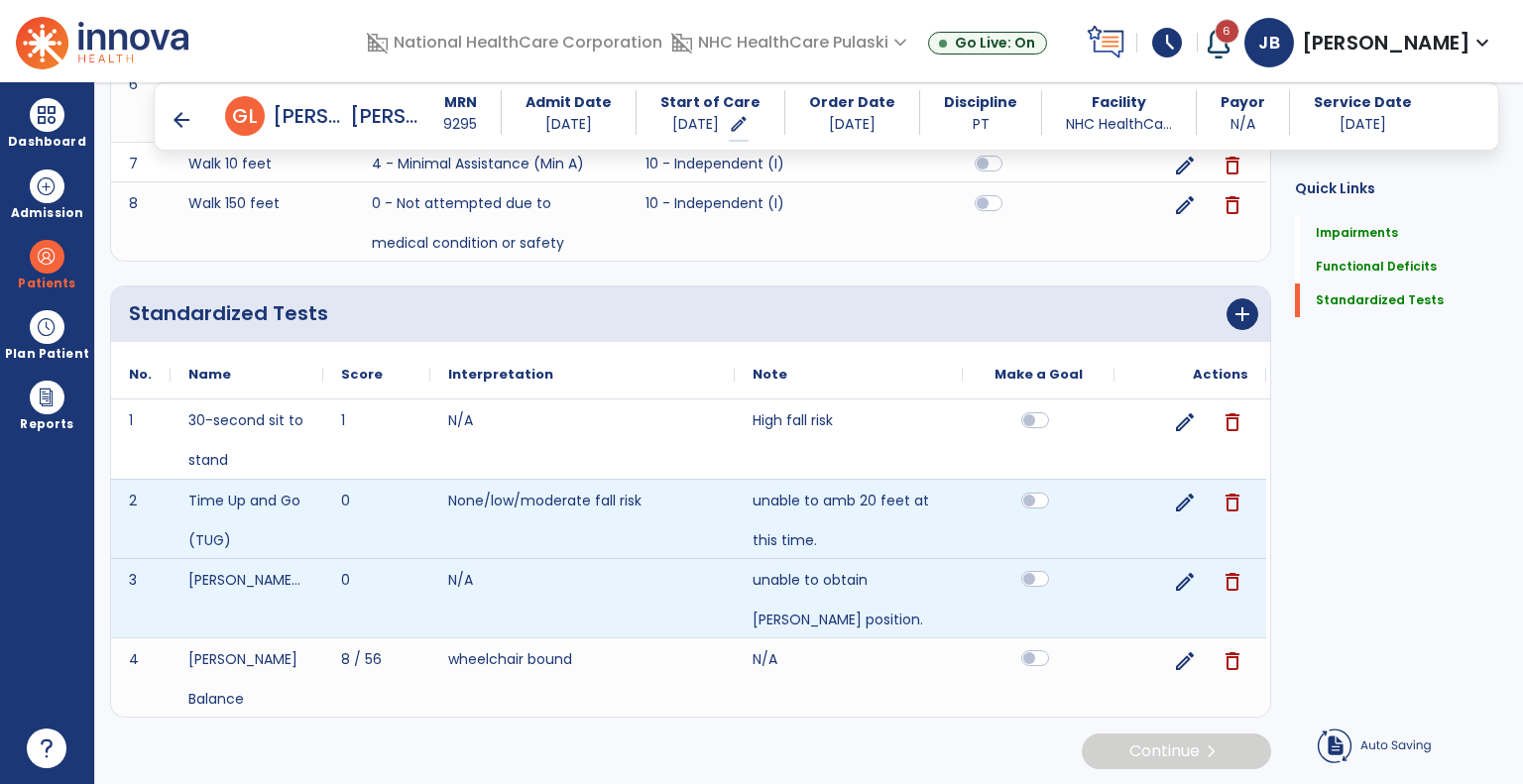 click 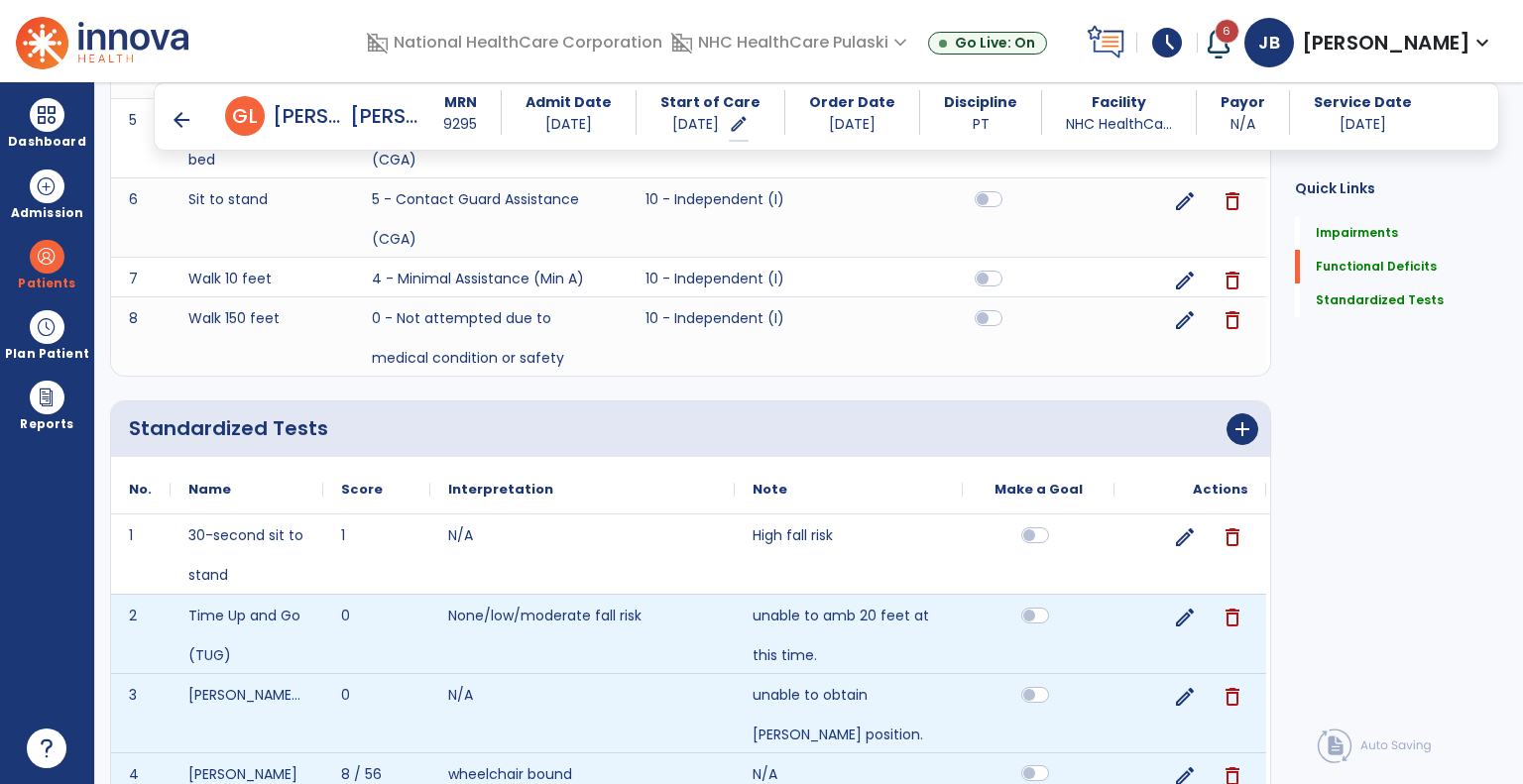 scroll, scrollTop: 1708, scrollLeft: 0, axis: vertical 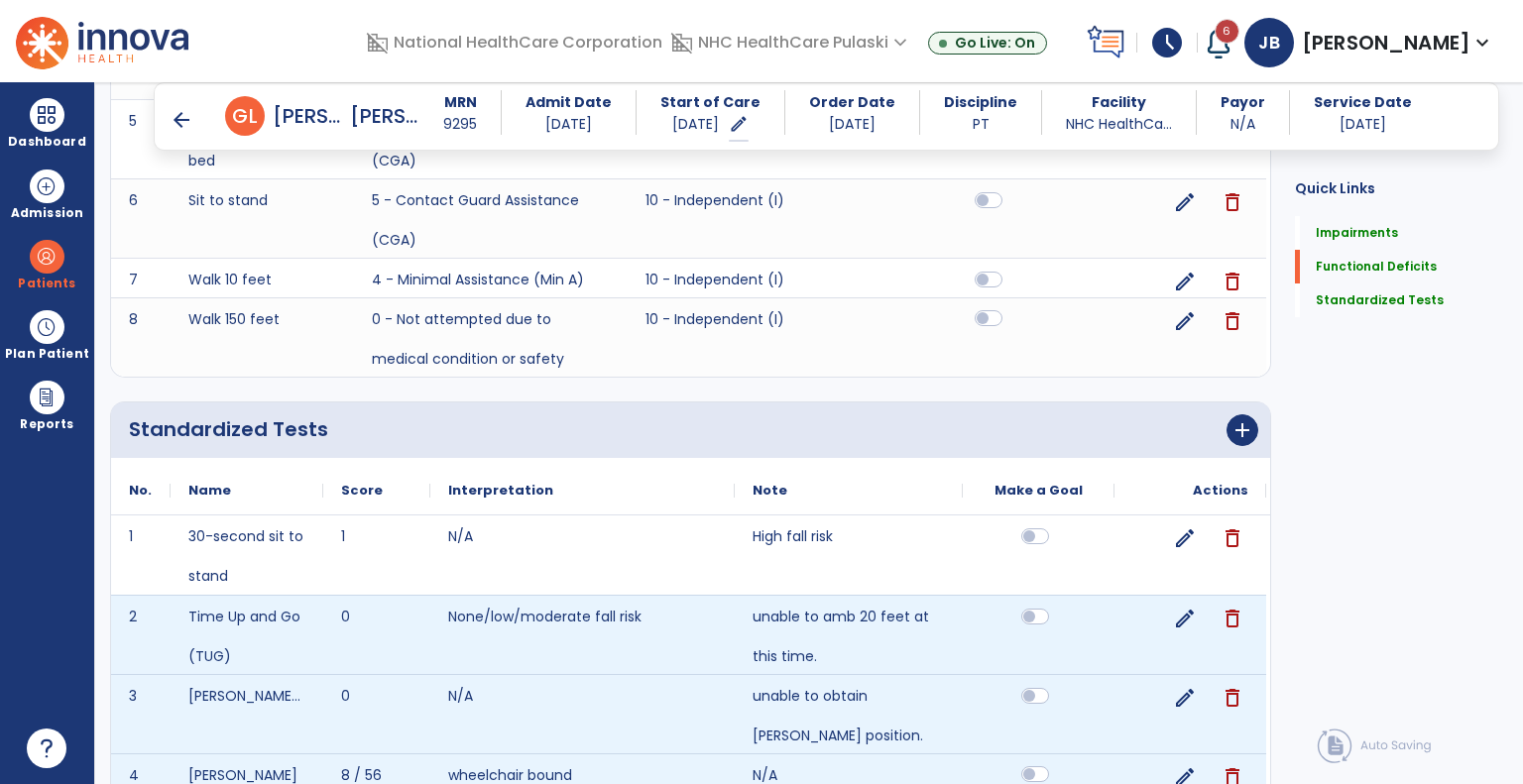 click 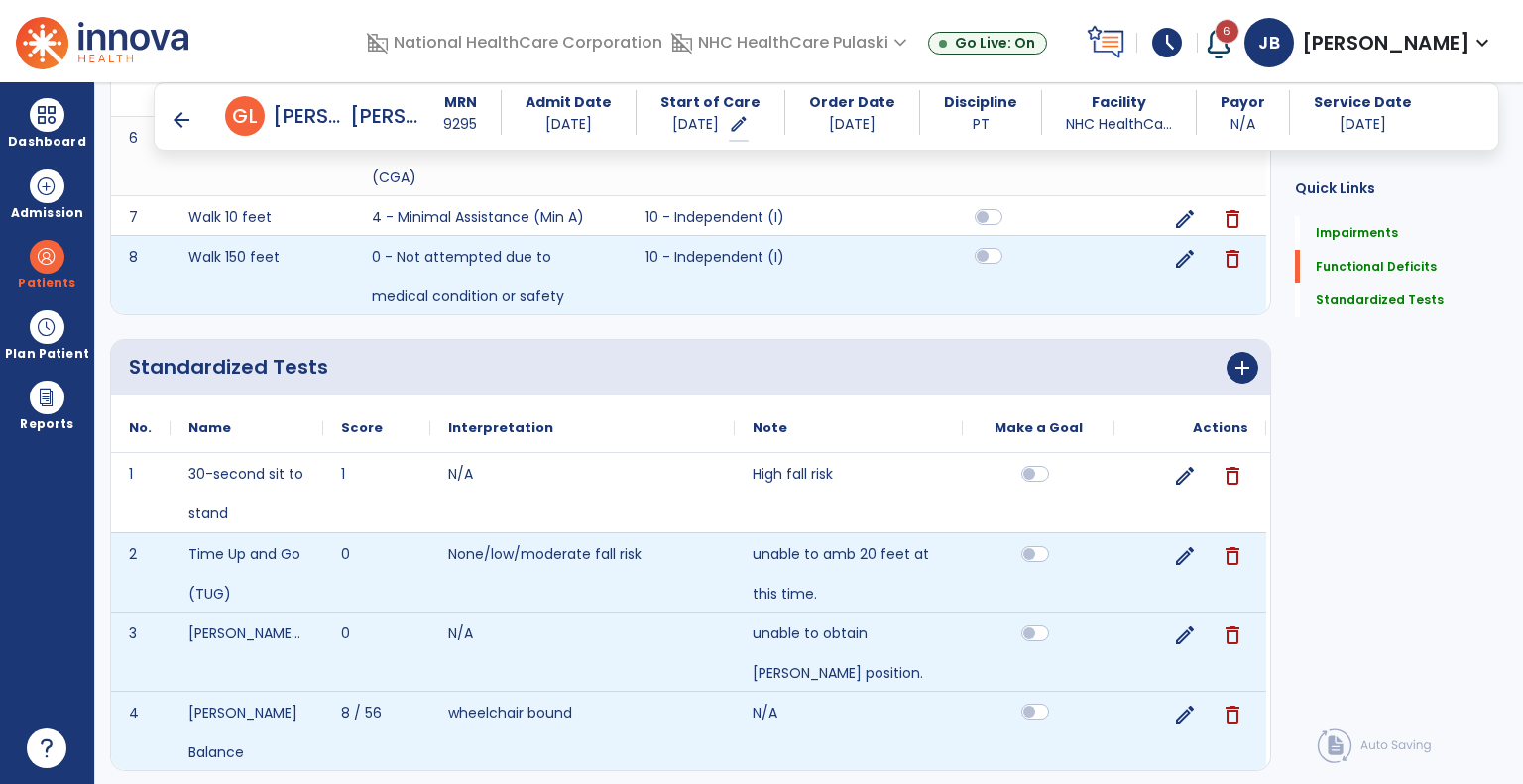 scroll, scrollTop: 1825, scrollLeft: 0, axis: vertical 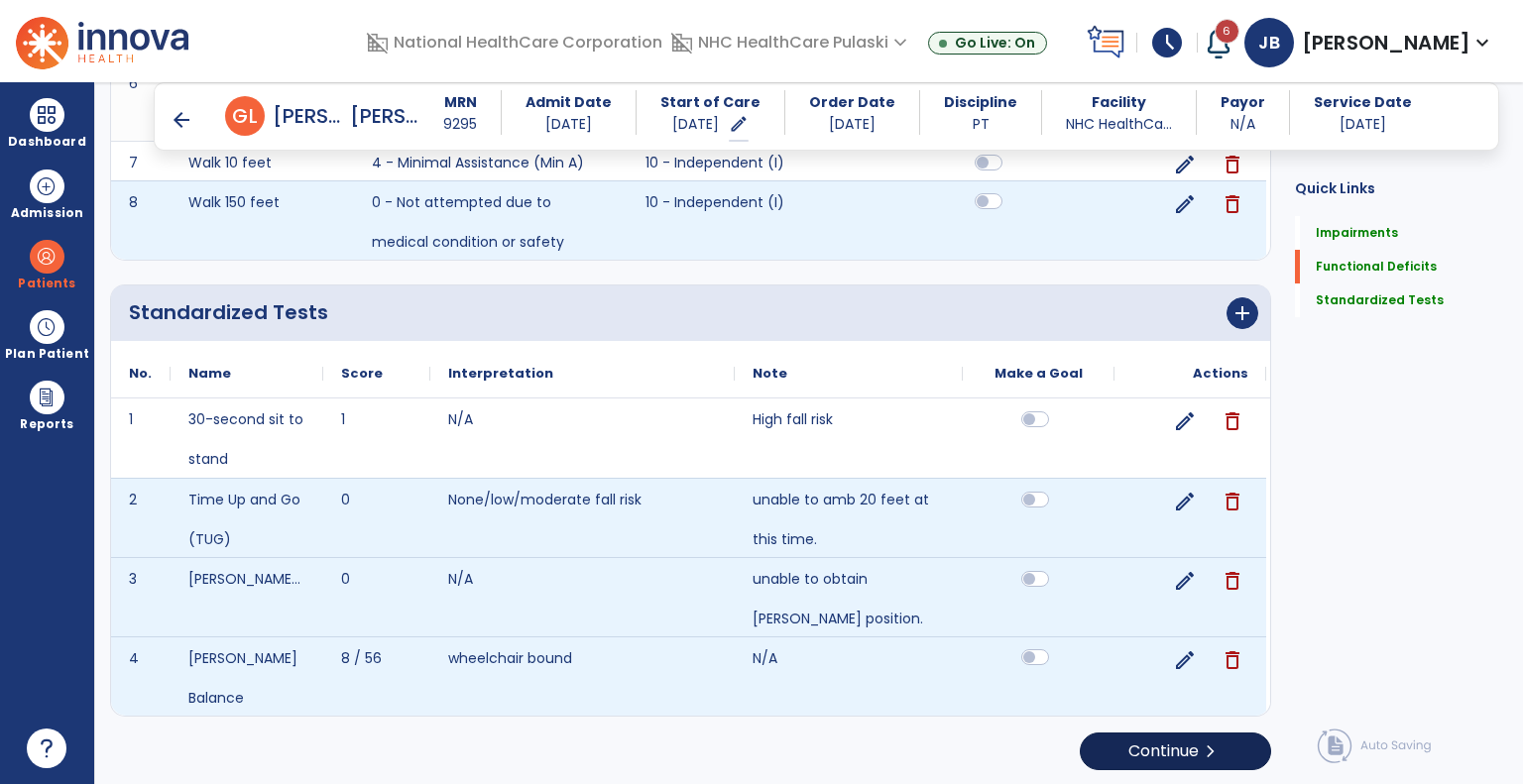 click on "chevron_right" 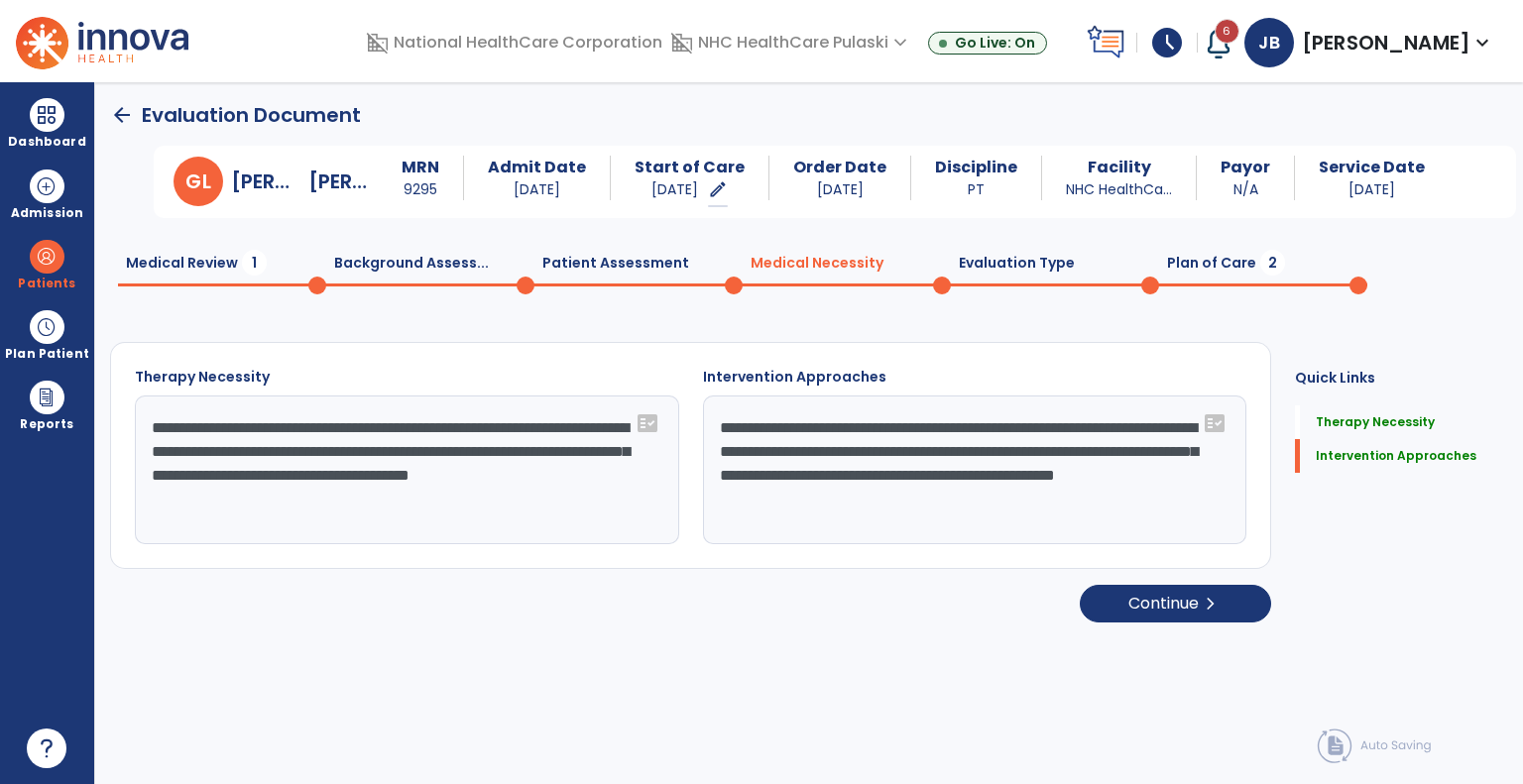 scroll, scrollTop: 0, scrollLeft: 0, axis: both 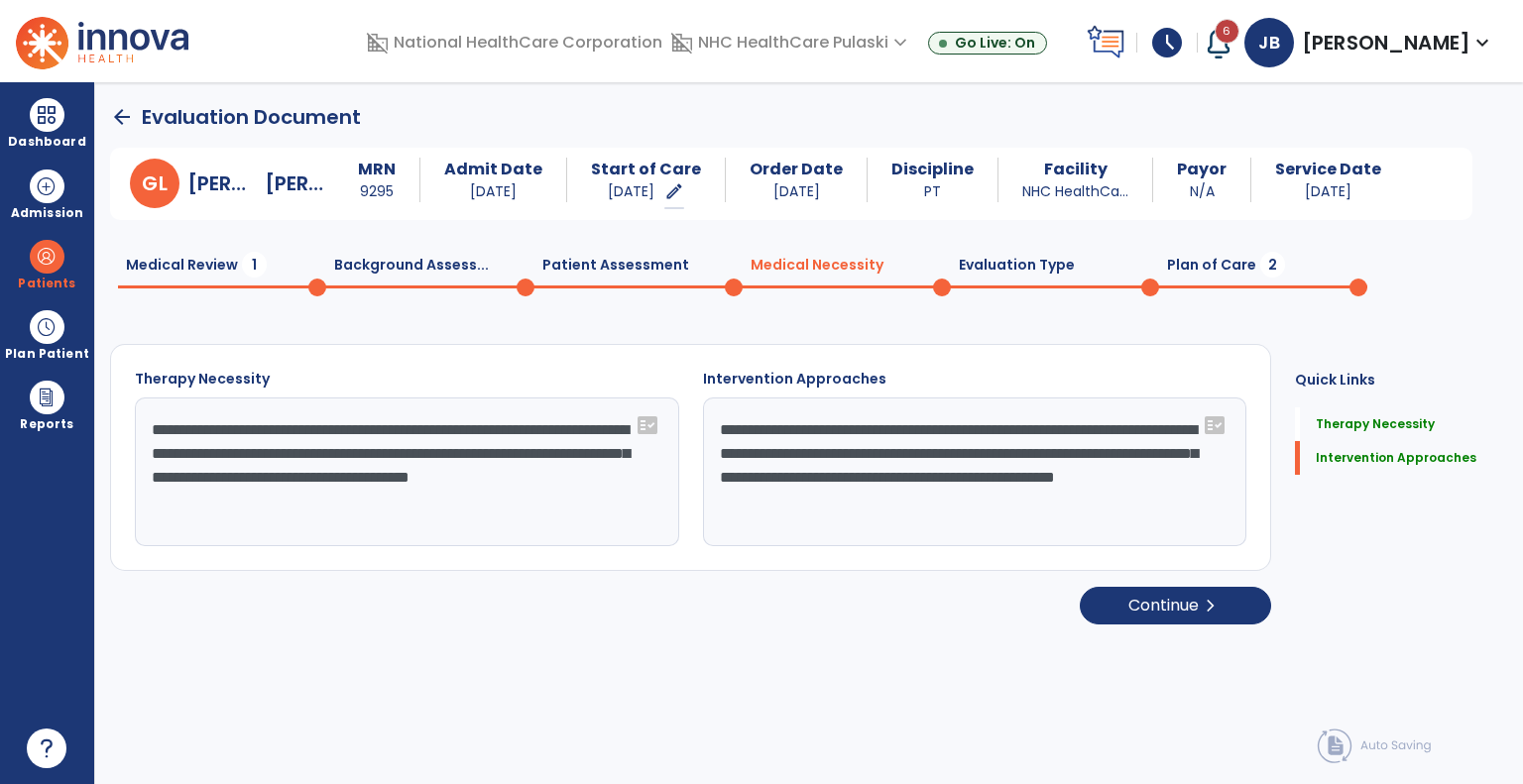 click on "Plan of Care  2" 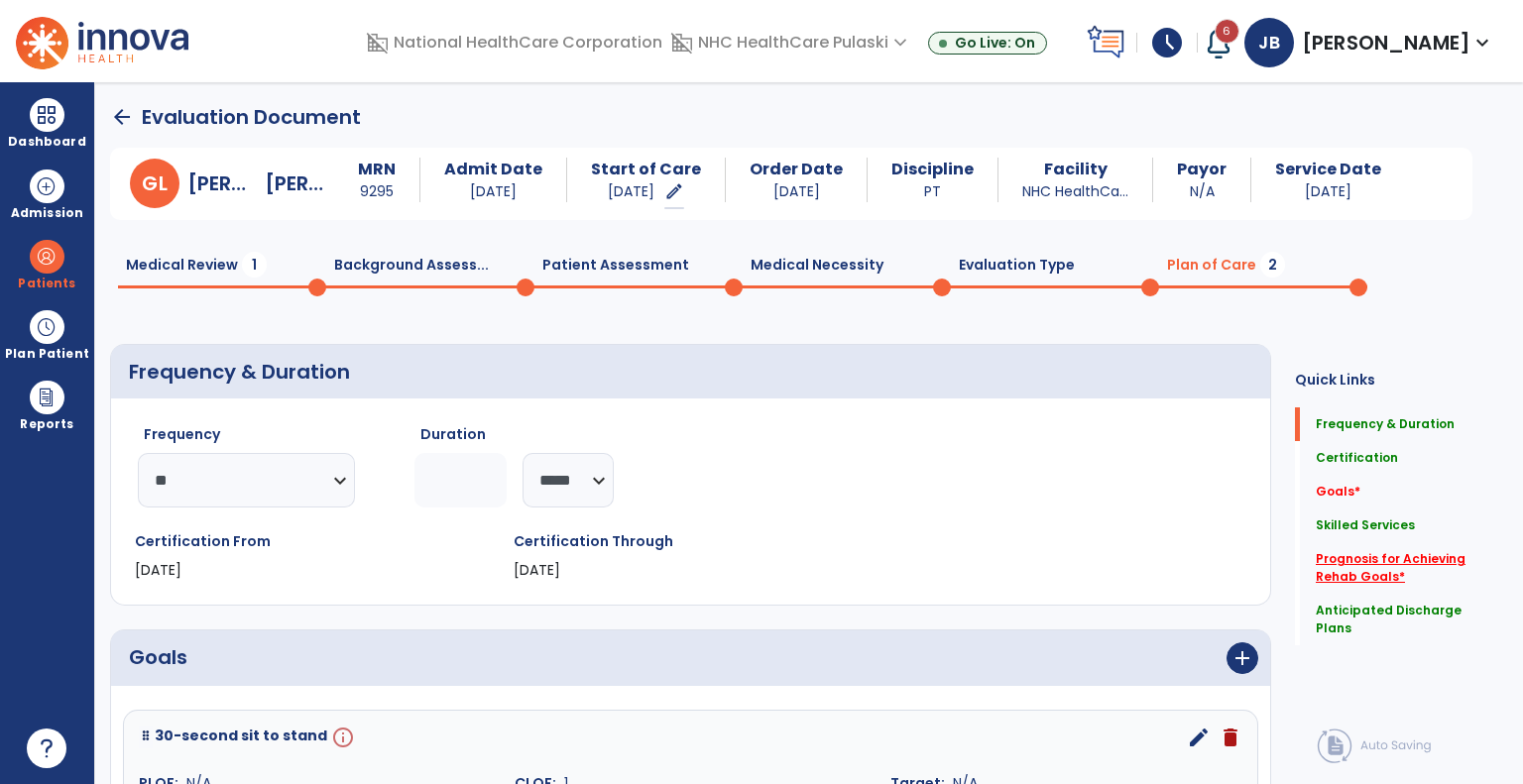 click on "Prognosis for Achieving Rehab Goals   *" 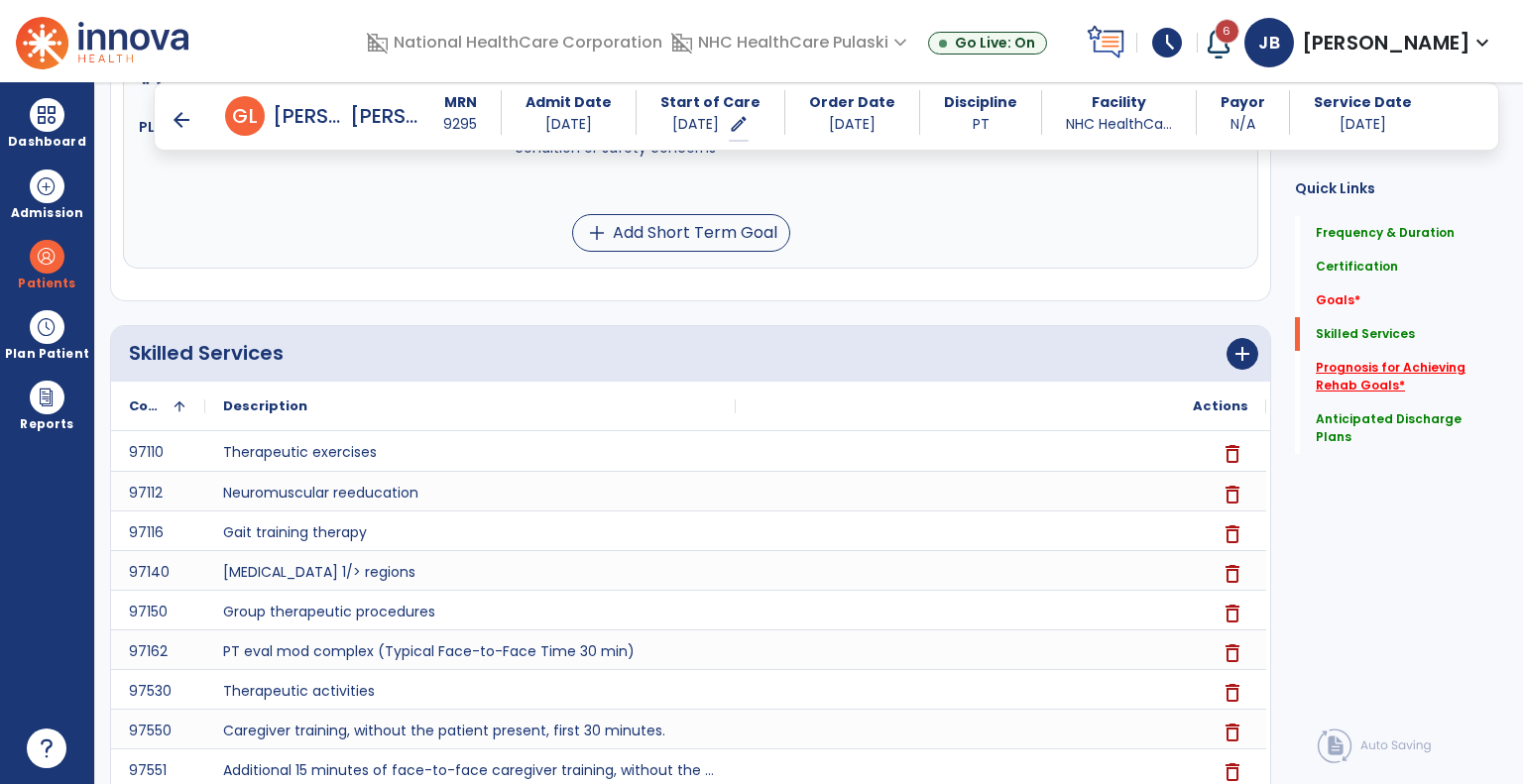 scroll, scrollTop: 1880, scrollLeft: 0, axis: vertical 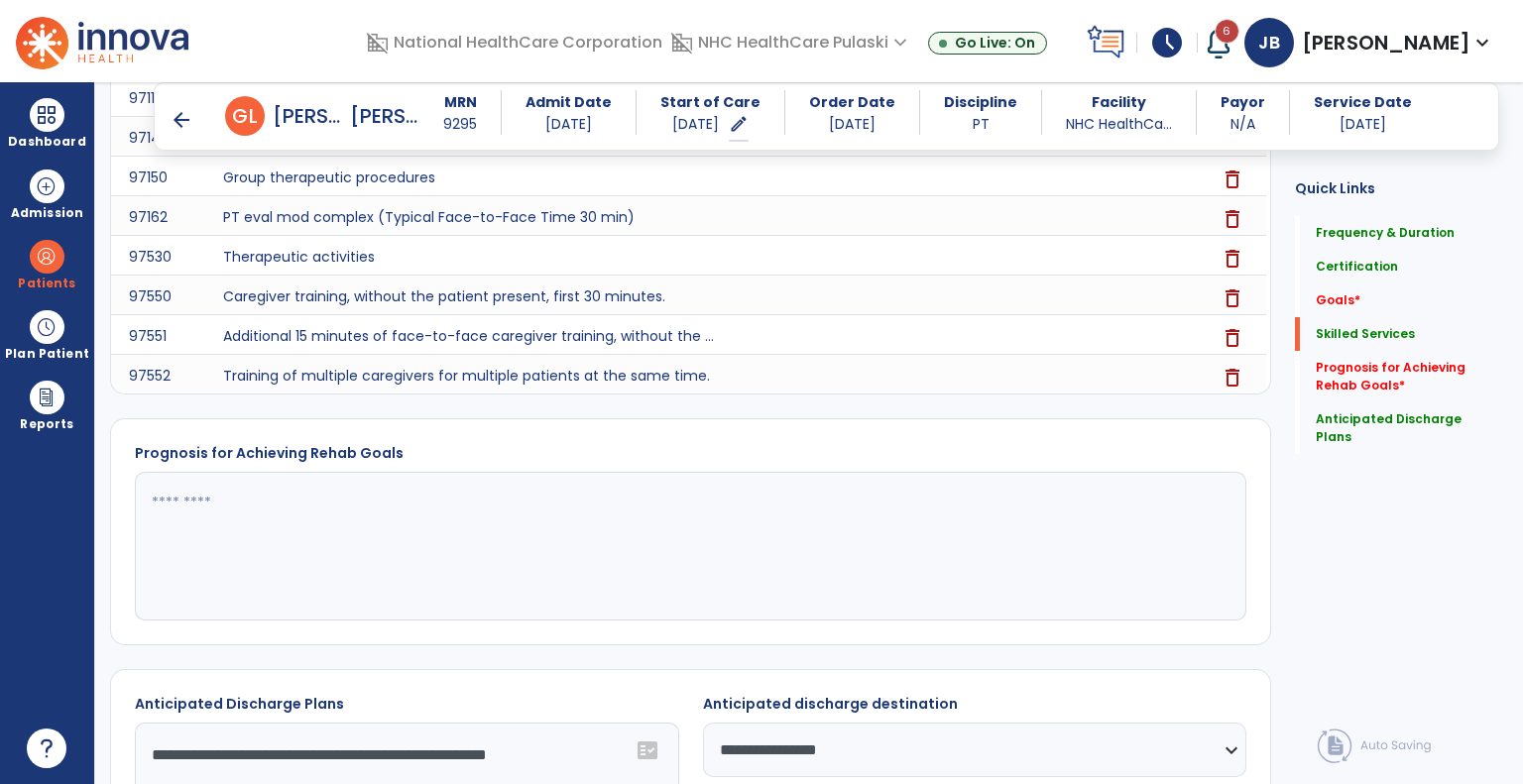 click 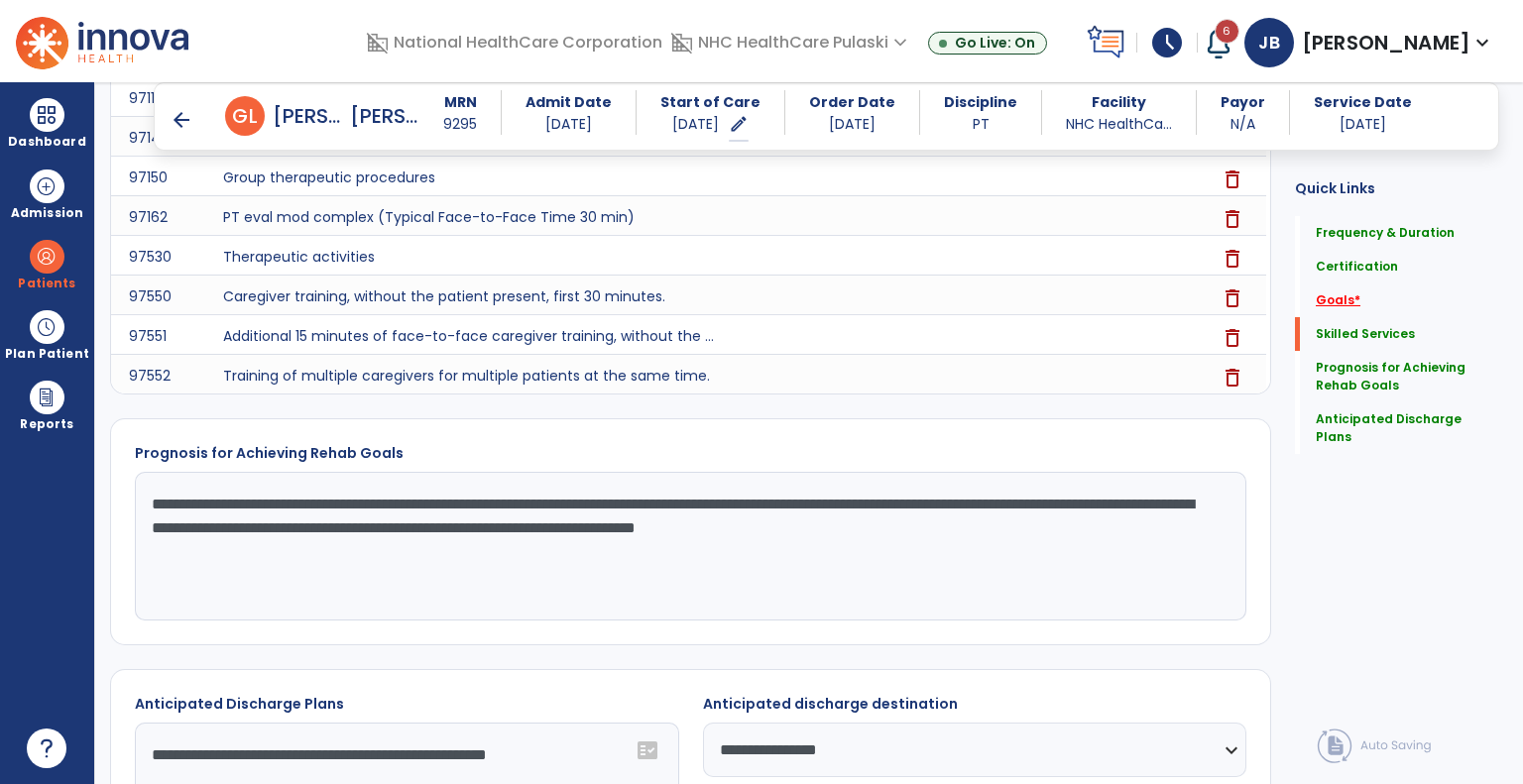 type on "**********" 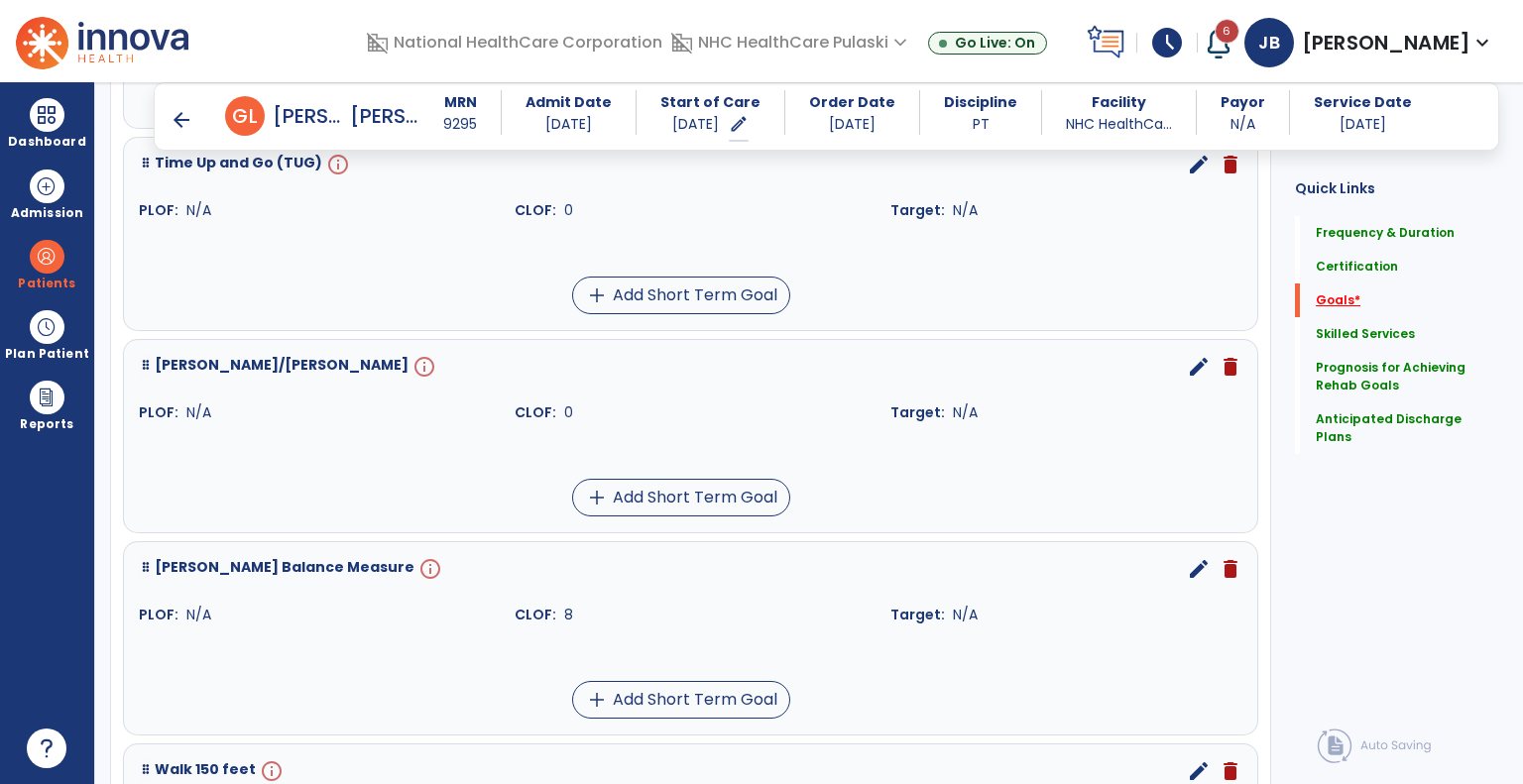 scroll, scrollTop: 744, scrollLeft: 0, axis: vertical 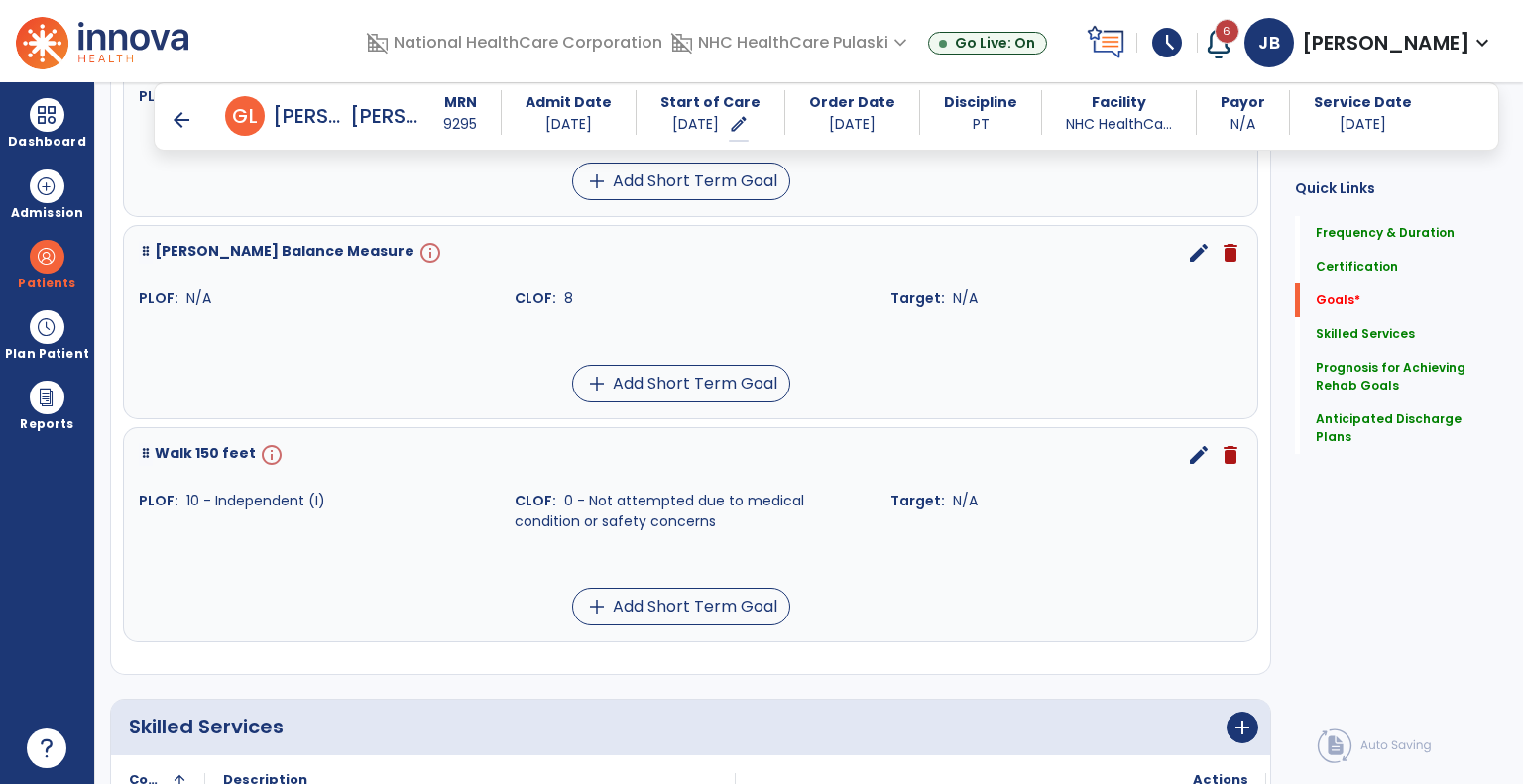 click on "info" at bounding box center (270, 455) 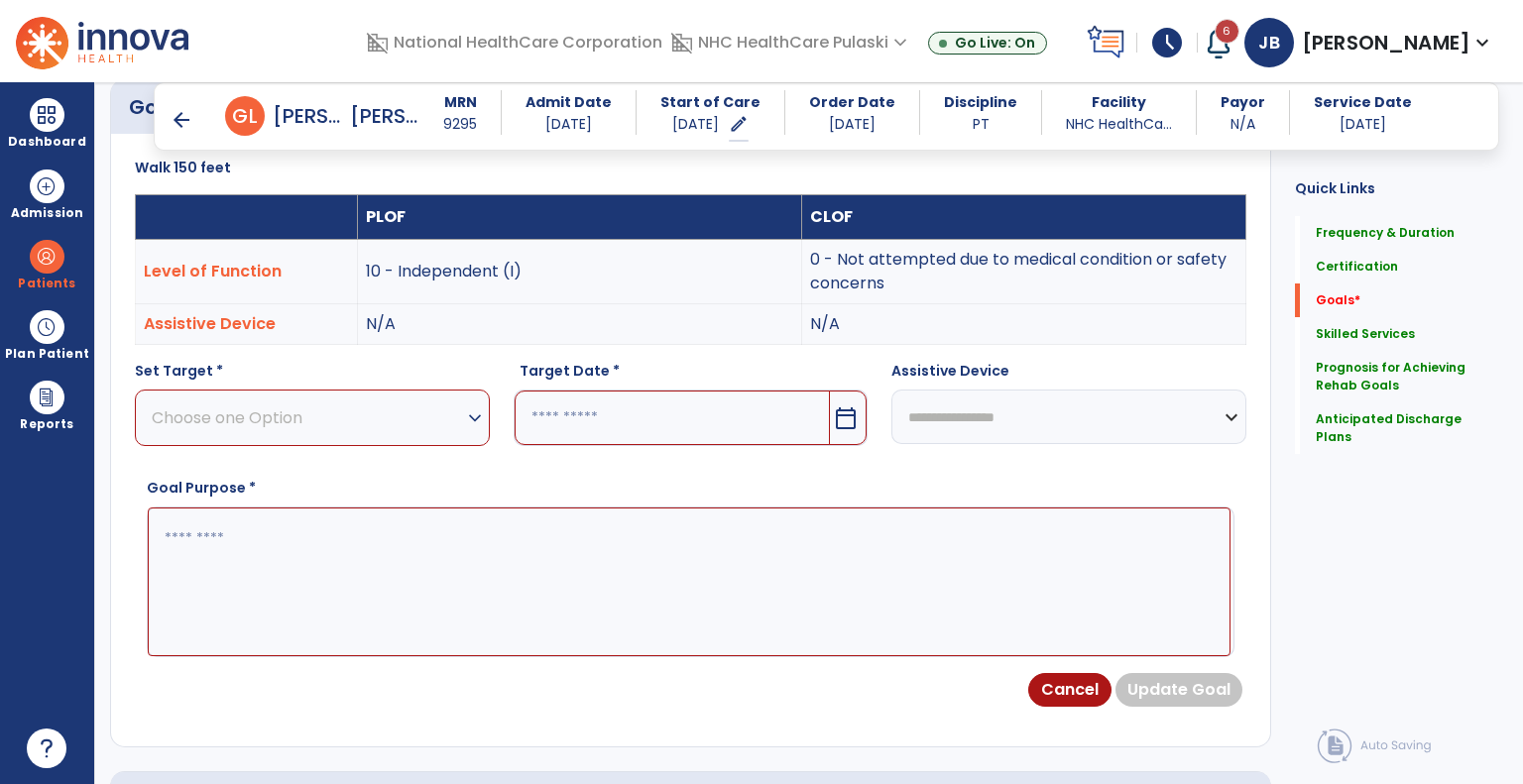 scroll, scrollTop: 529, scrollLeft: 0, axis: vertical 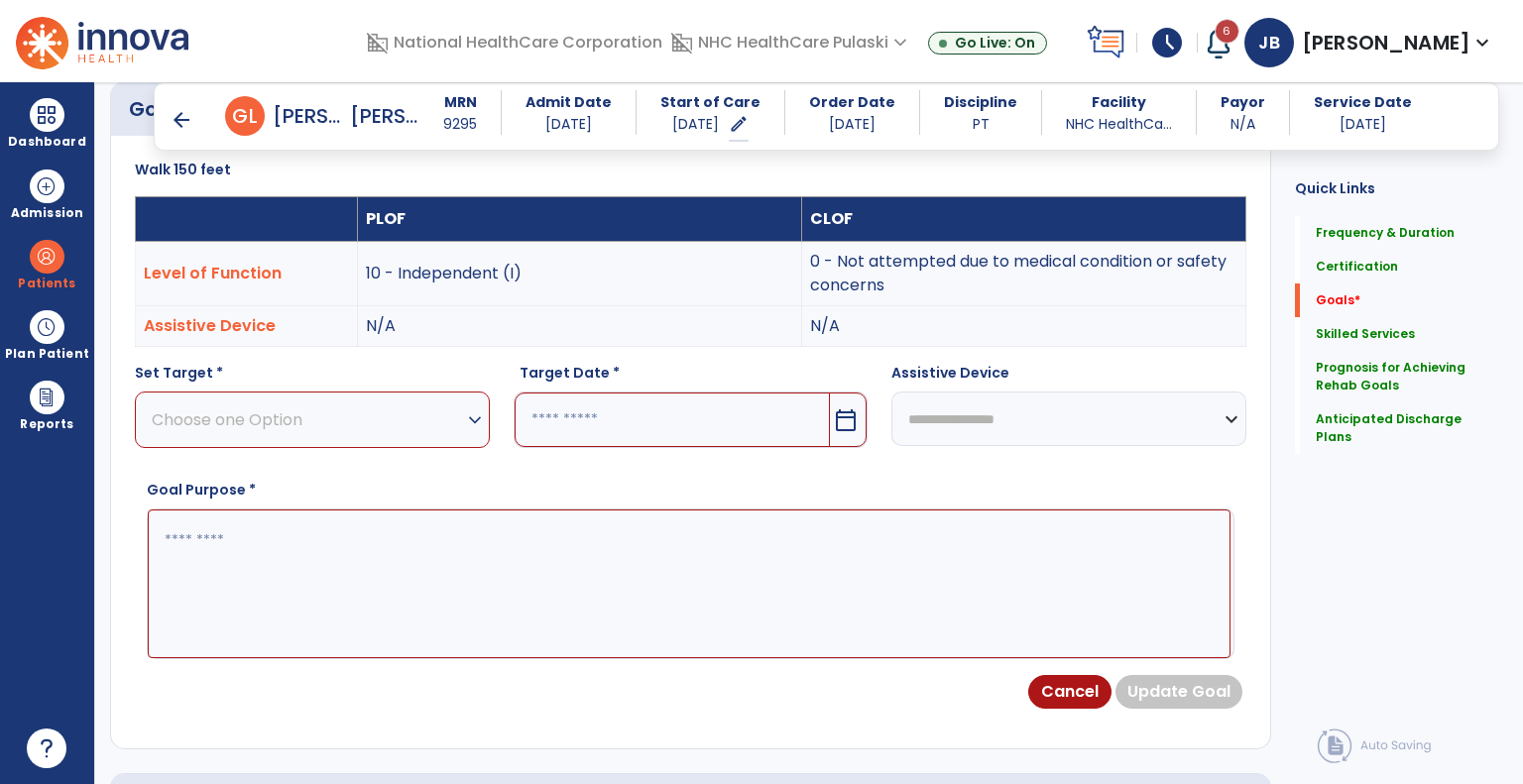 click on "Choose one Option" at bounding box center (307, 419) 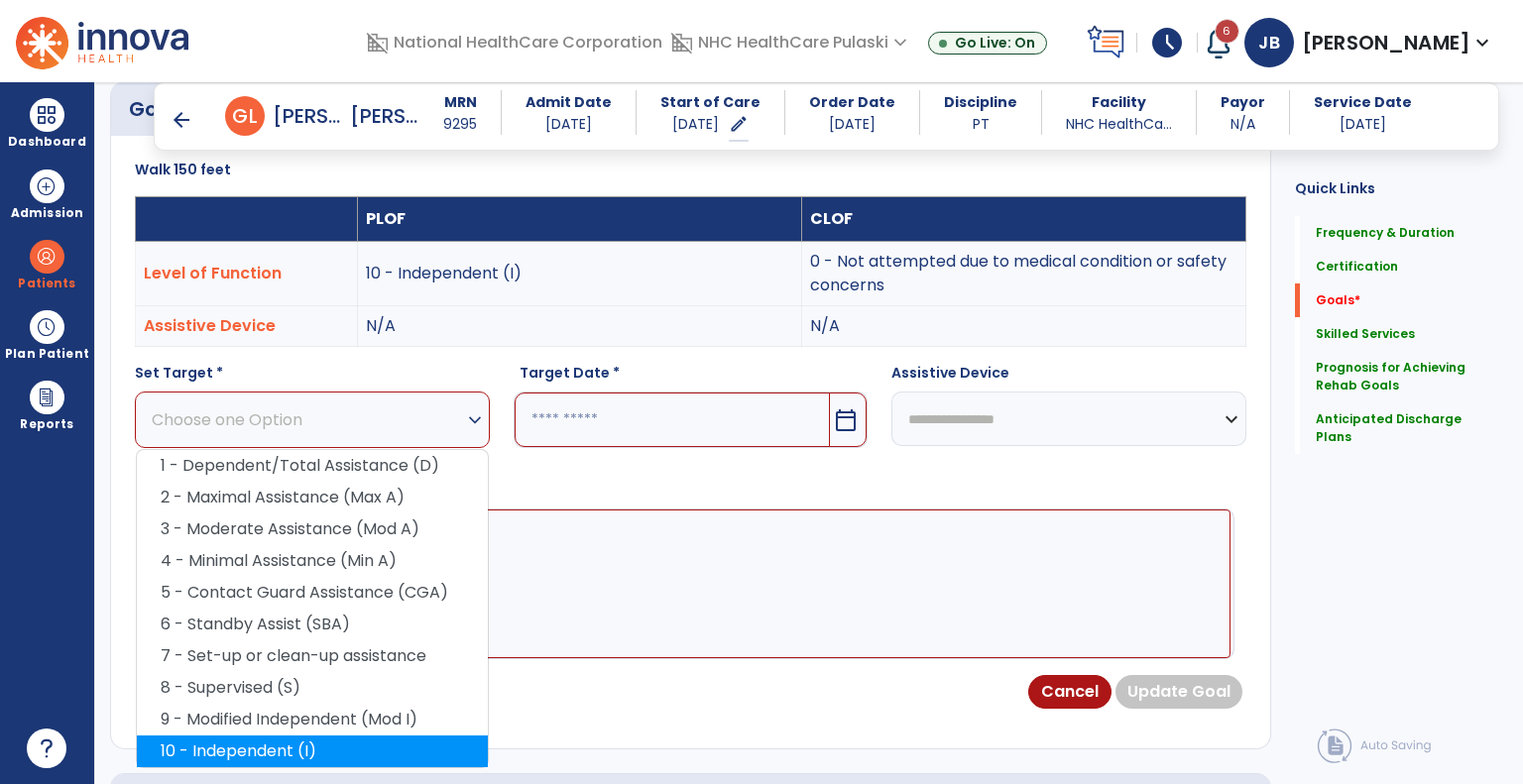 click on "10 - Independent (I)" at bounding box center [312, 751] 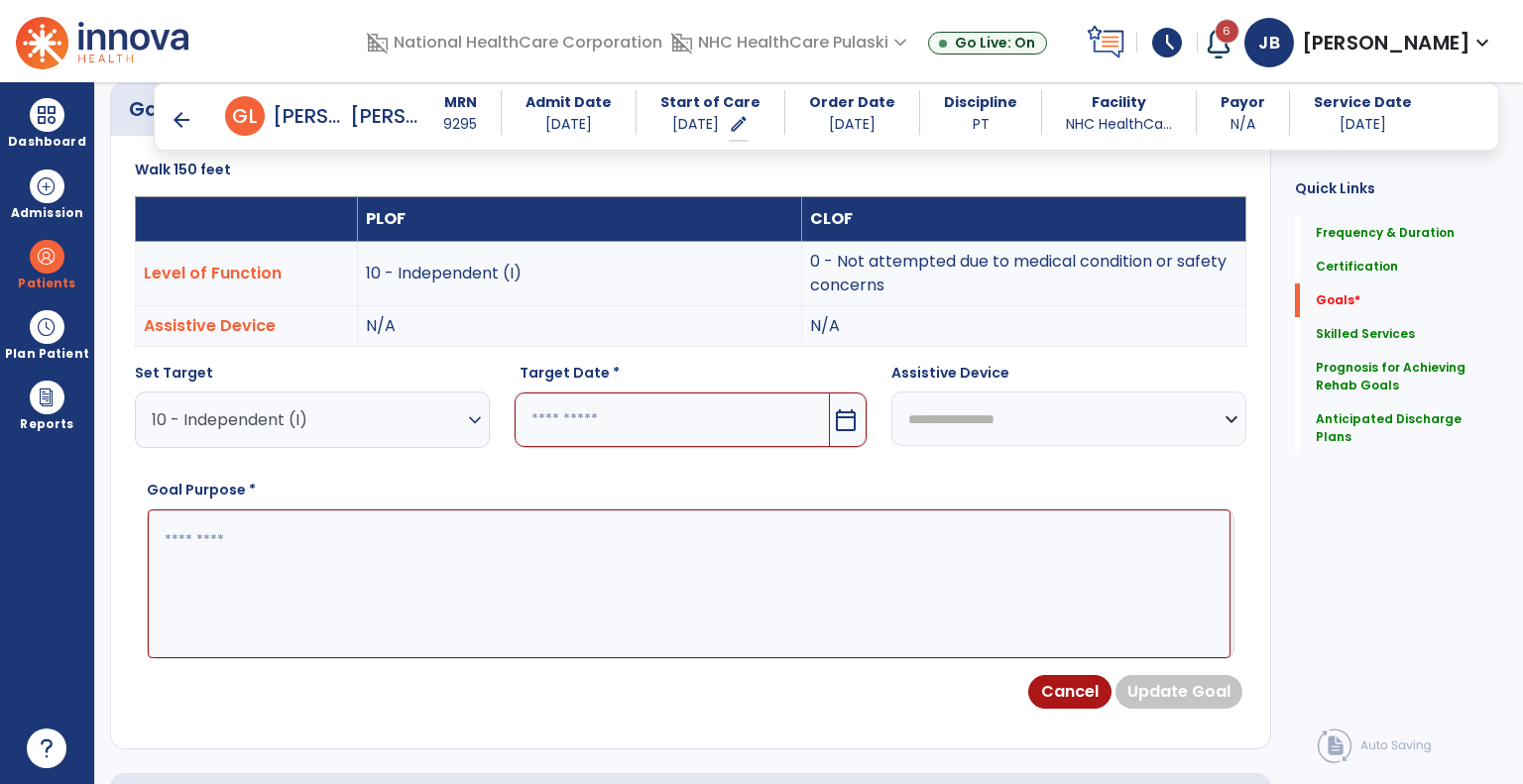 click at bounding box center (672, 419) 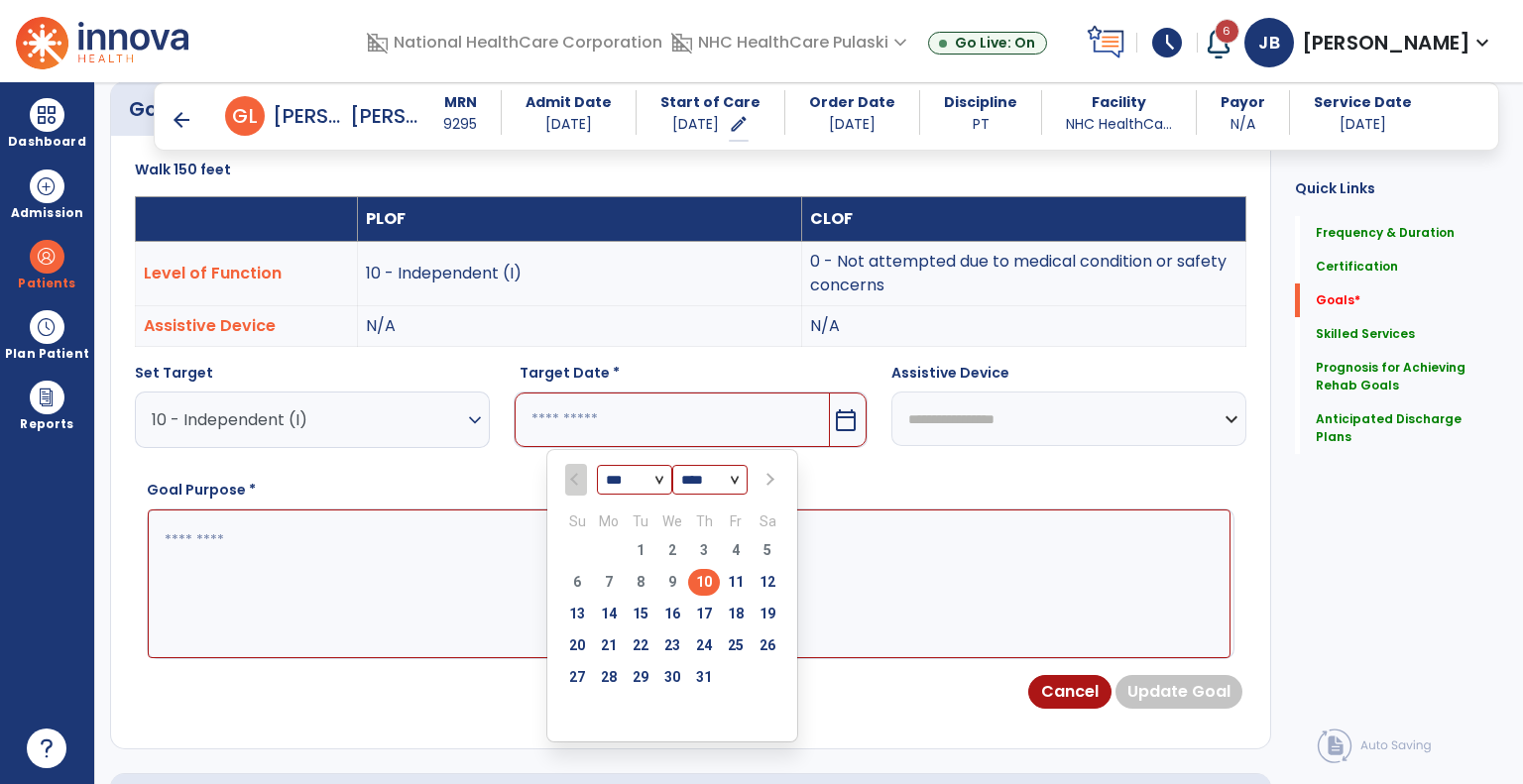 click on "*** *** ***" at bounding box center [635, 481] 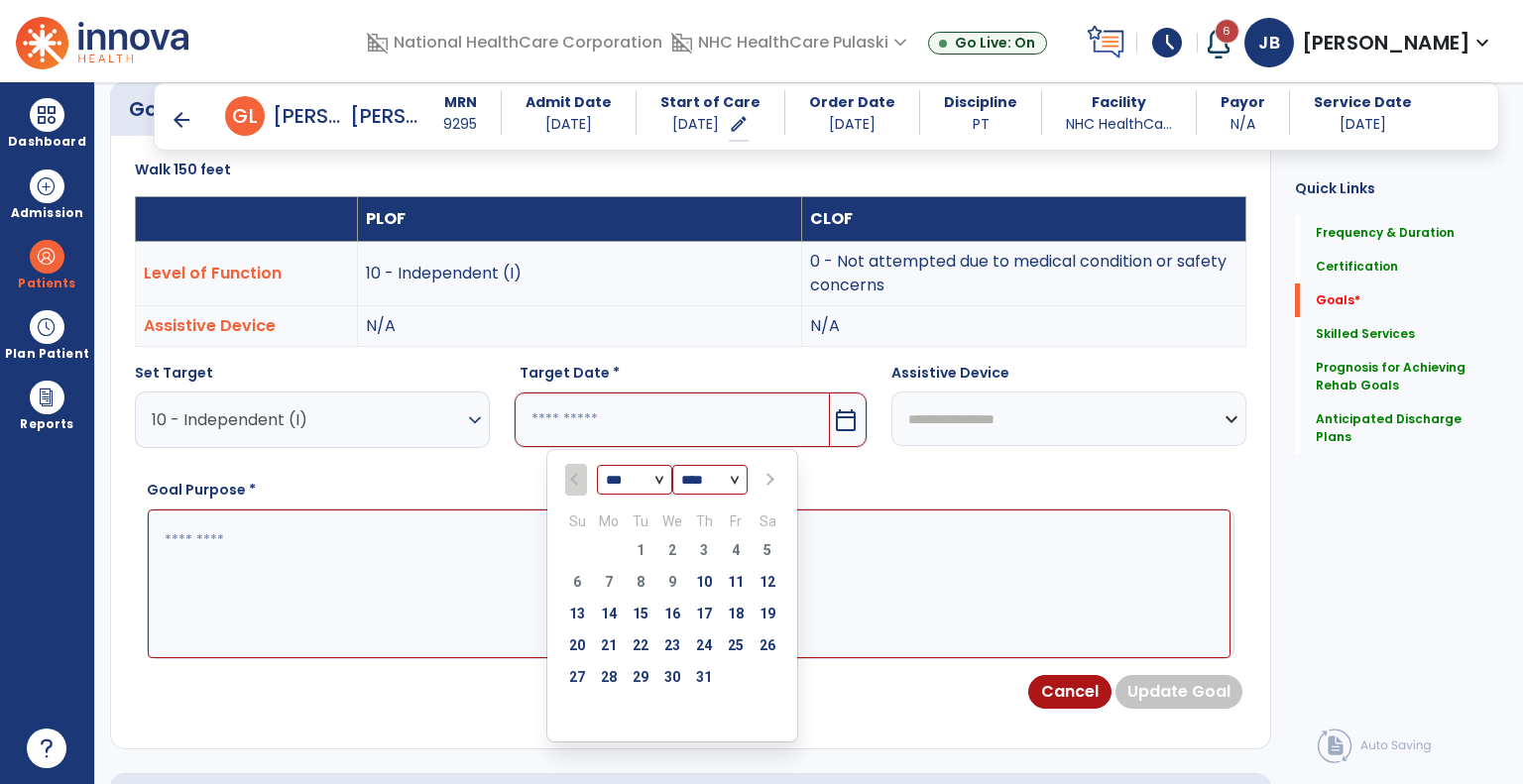 select on "*" 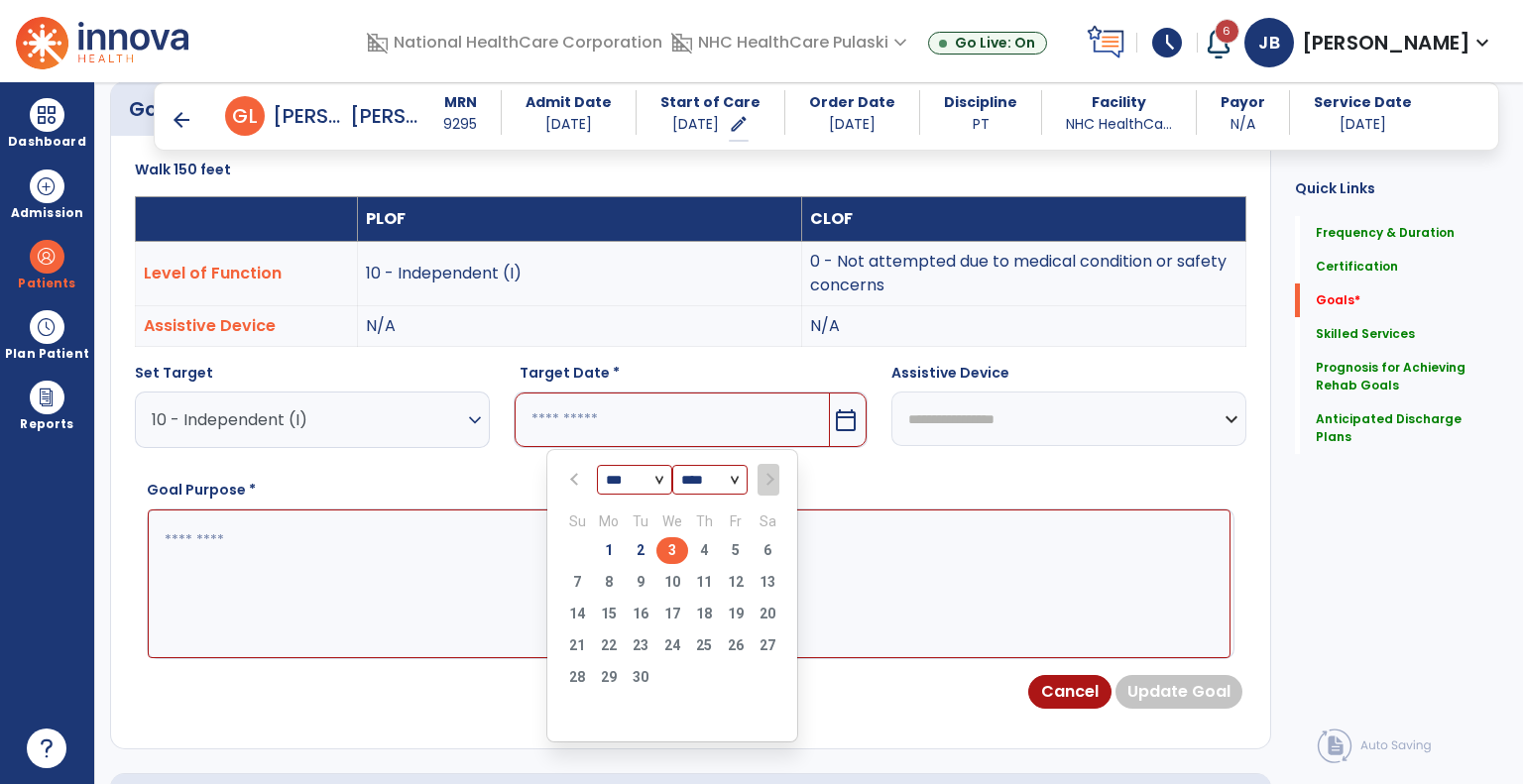 click on "3" at bounding box center (672, 550) 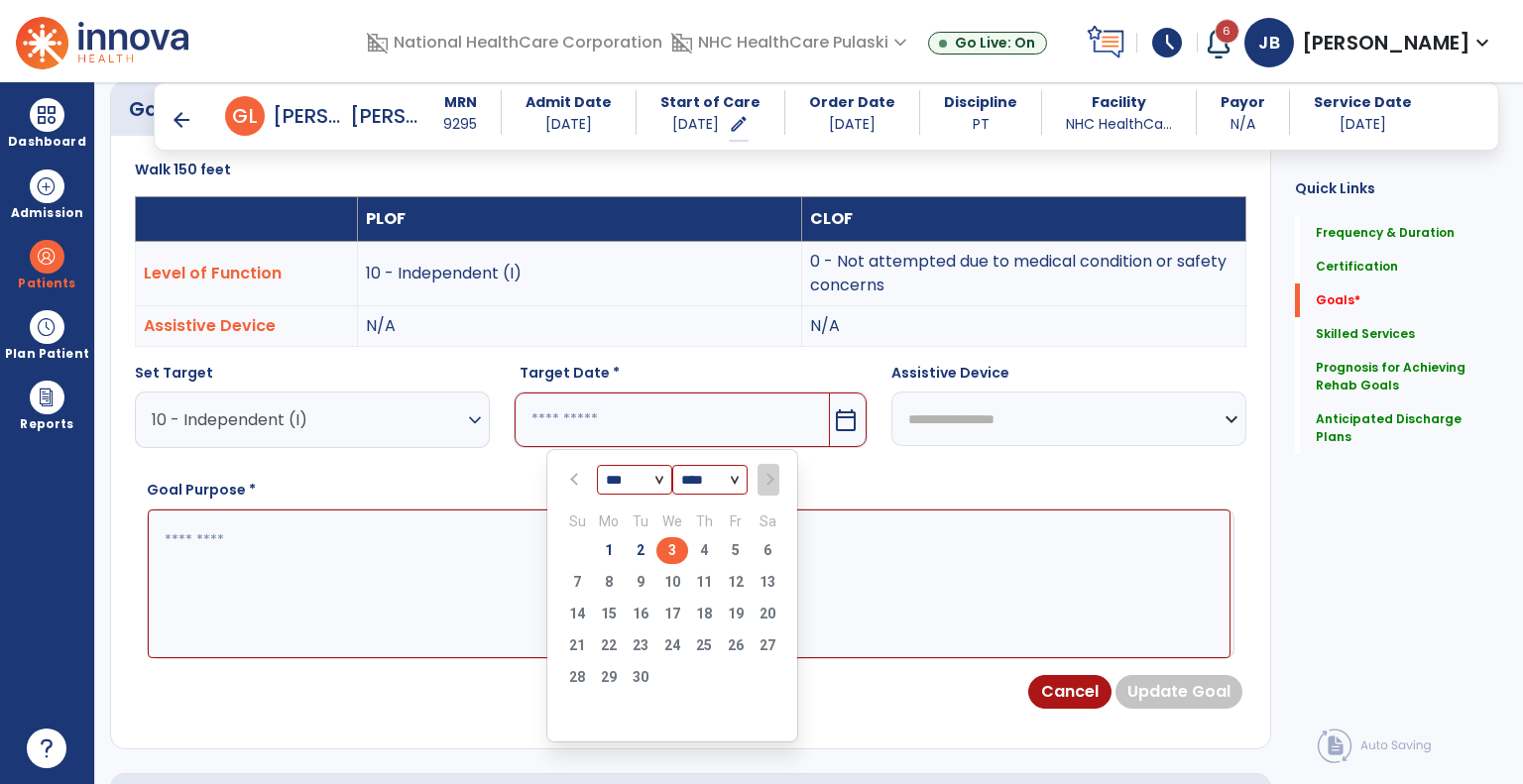 type on "********" 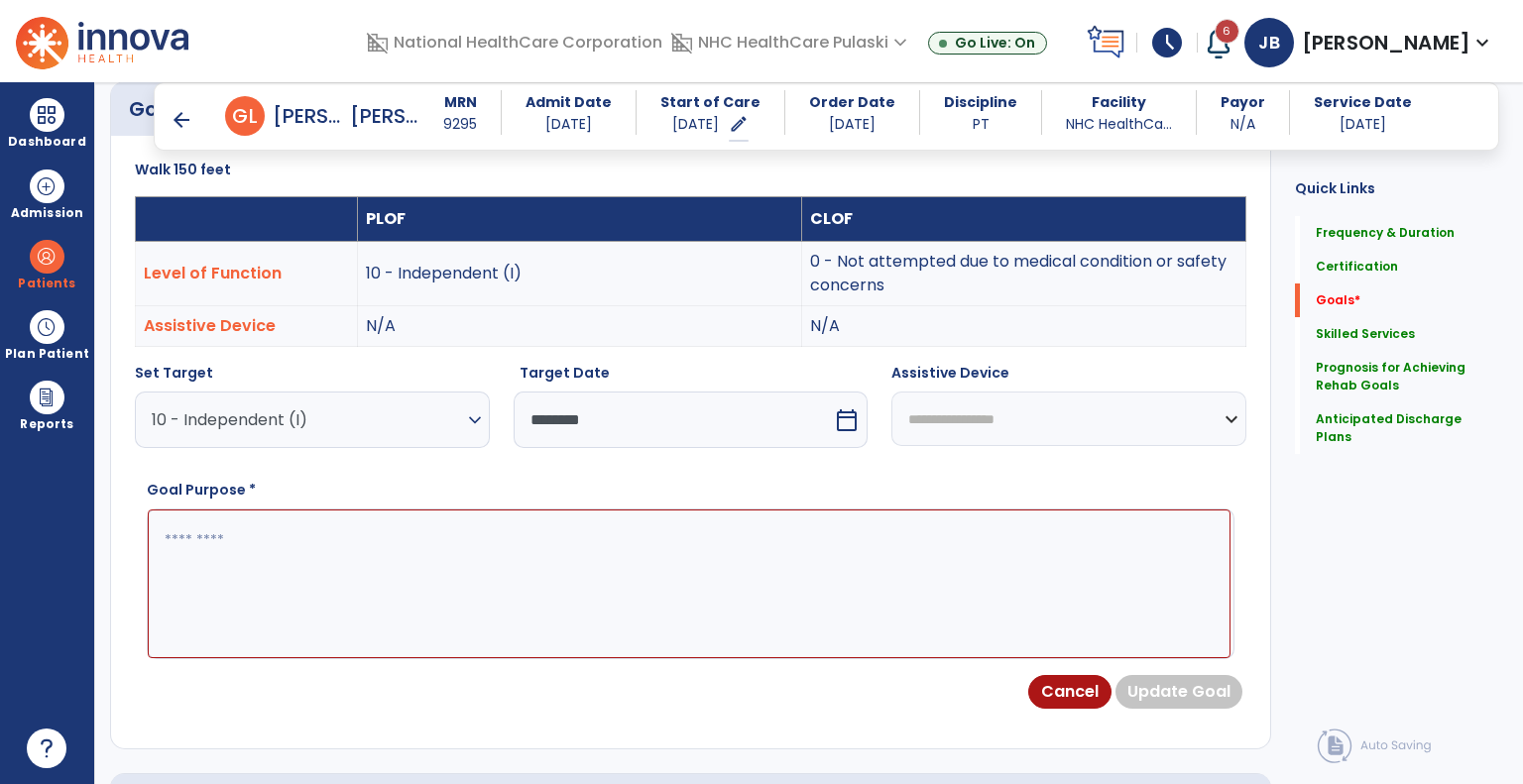 click on "**********" at bounding box center [1069, 418] 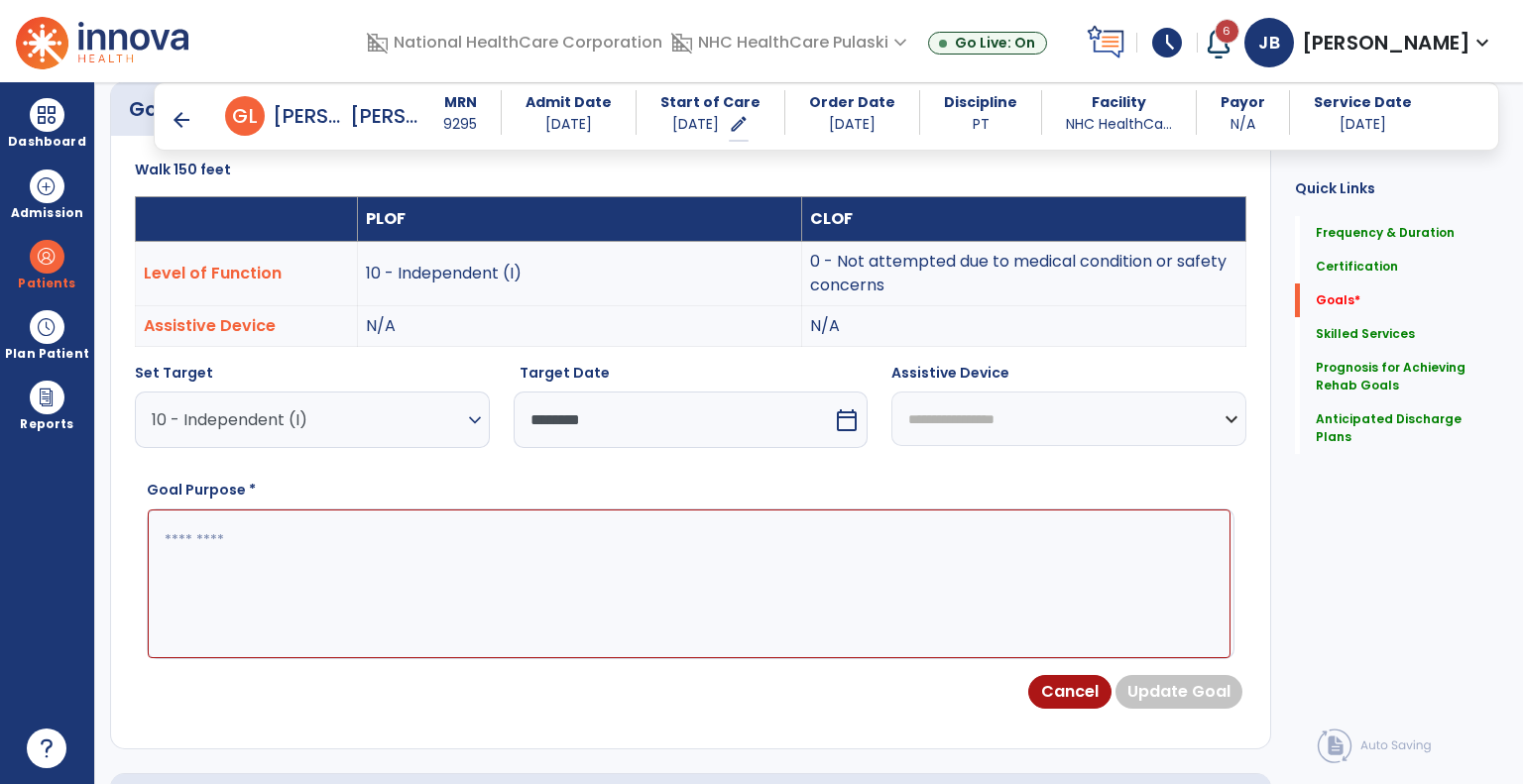 select on "**********" 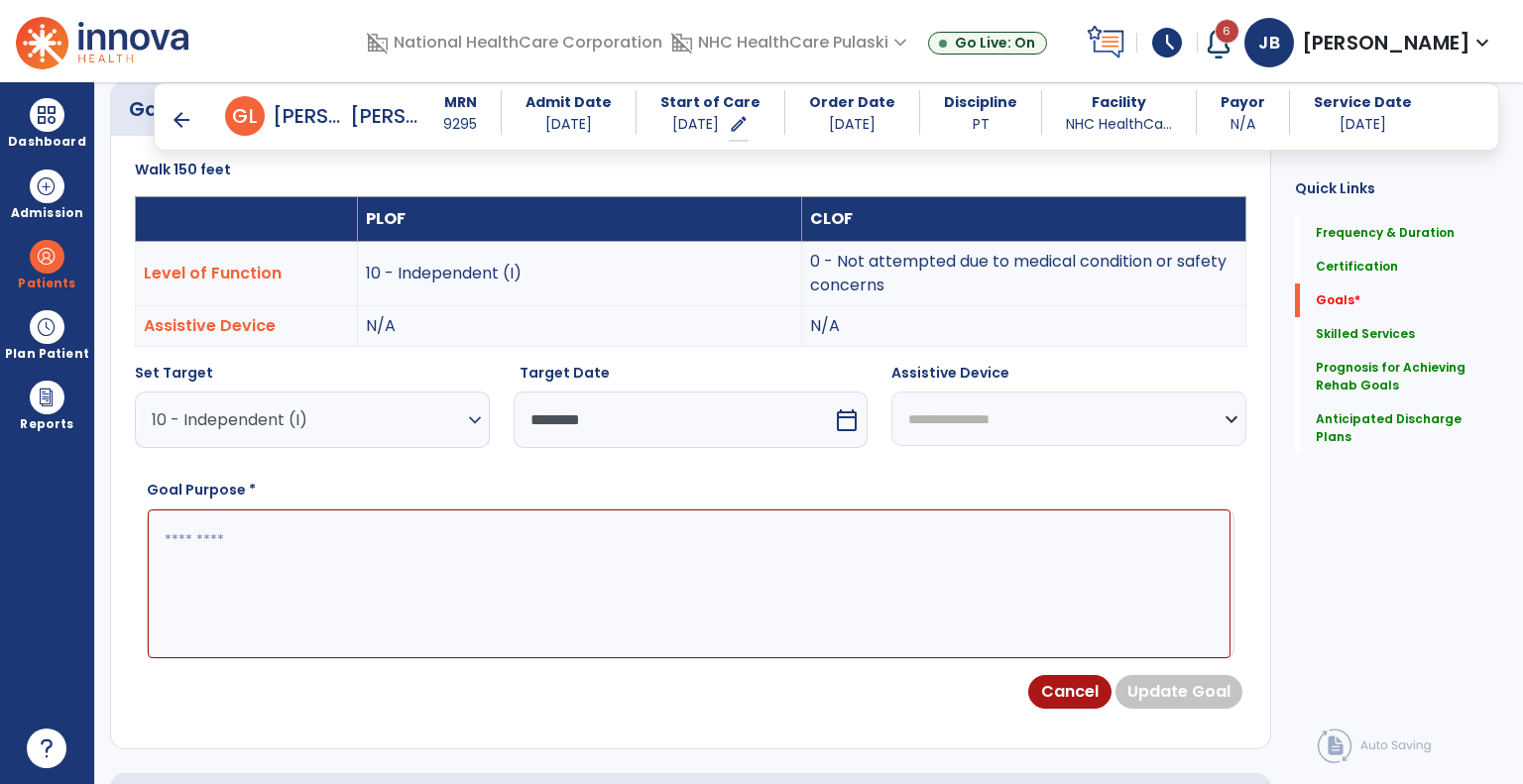 click on "**********" at bounding box center [1069, 418] 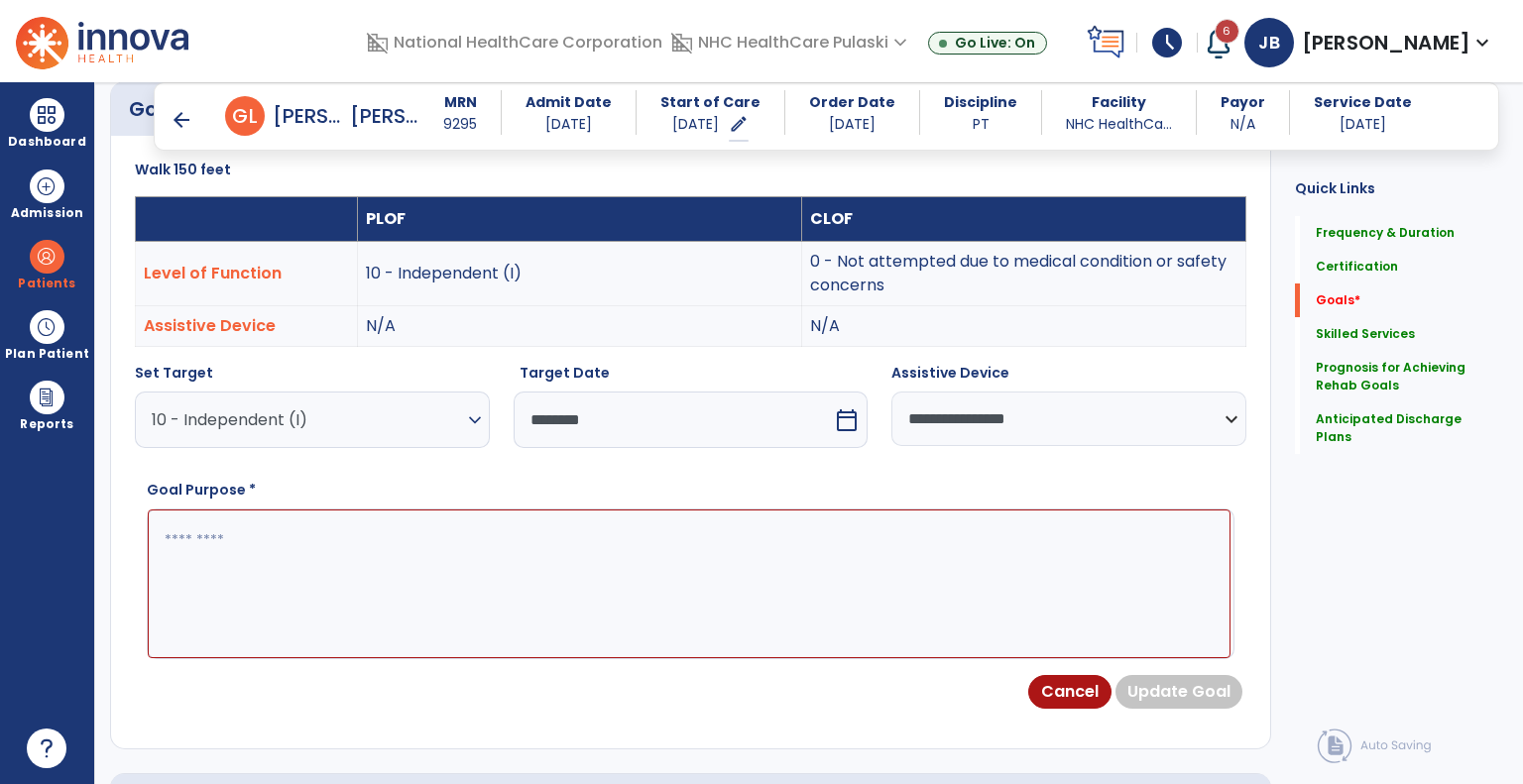 click at bounding box center [689, 584] 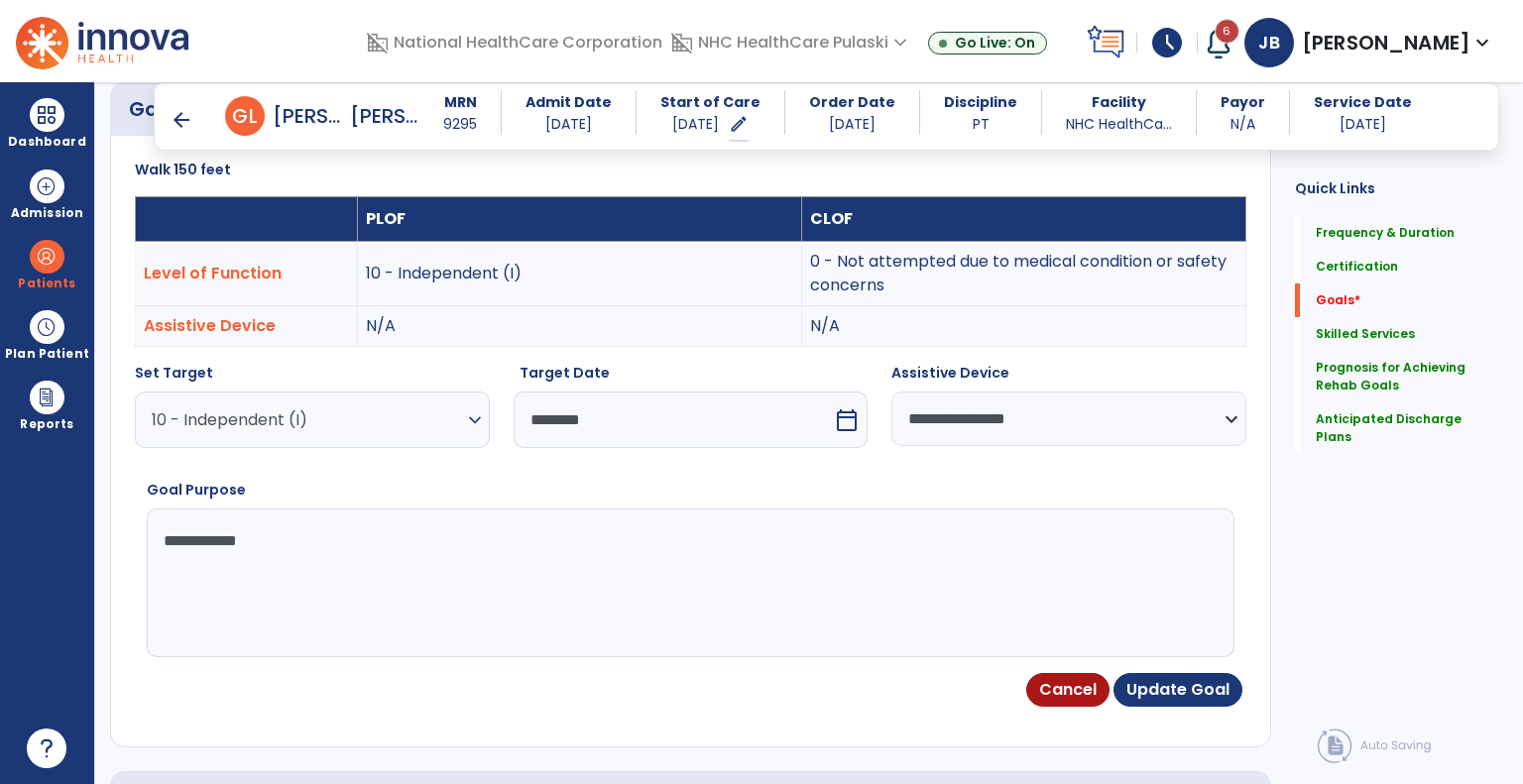 type on "**********" 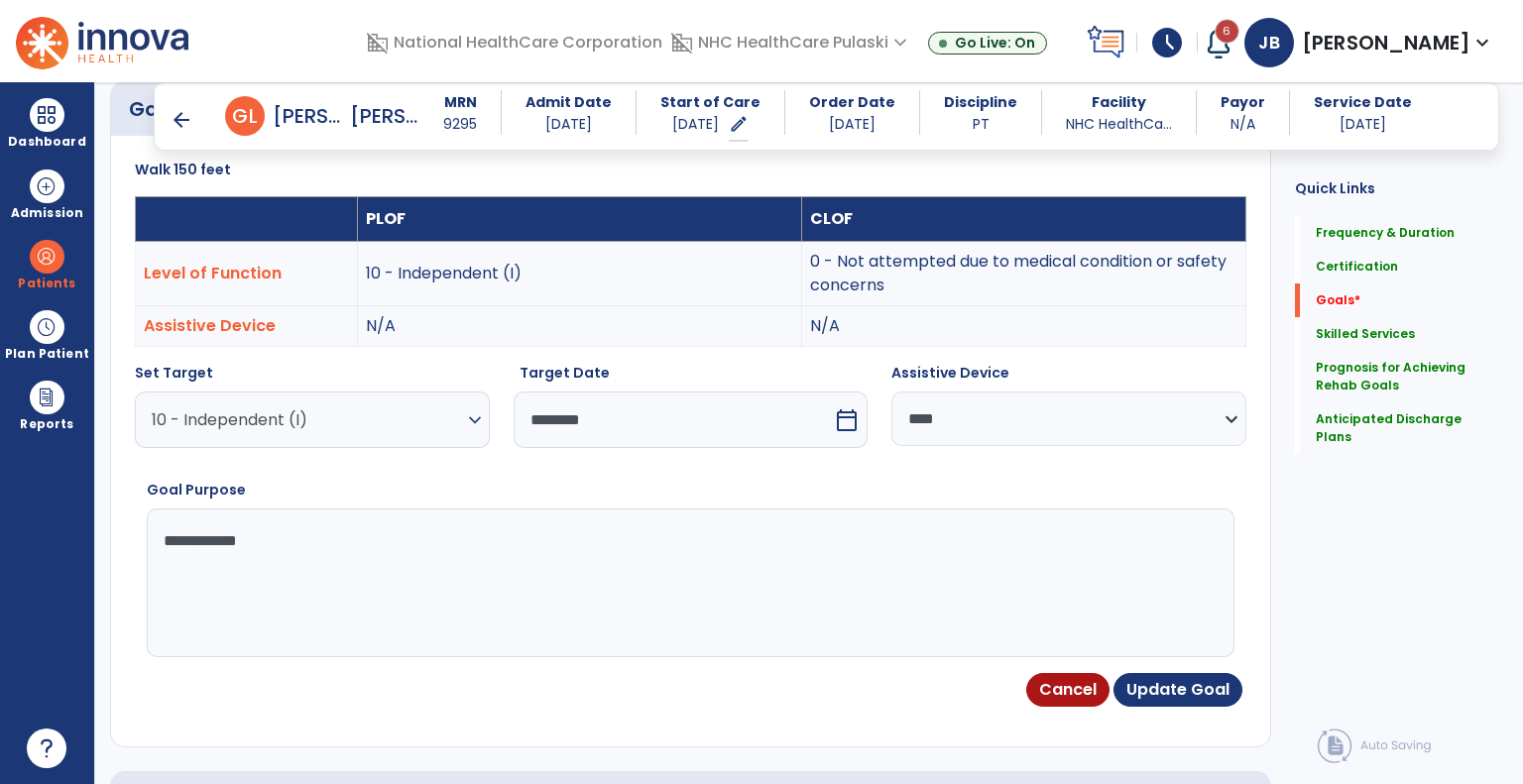 click on "**********" at bounding box center (1069, 418) 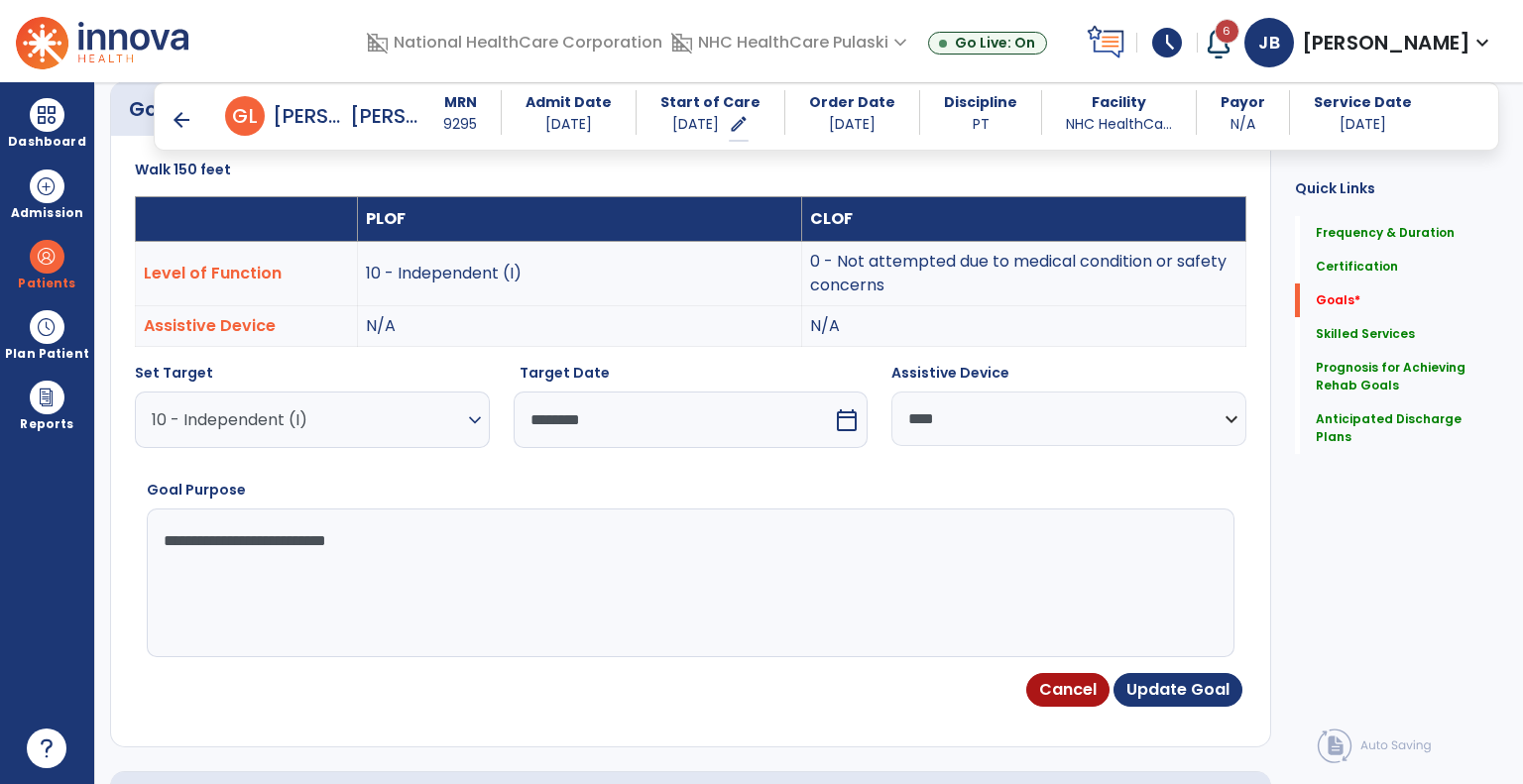 type on "**********" 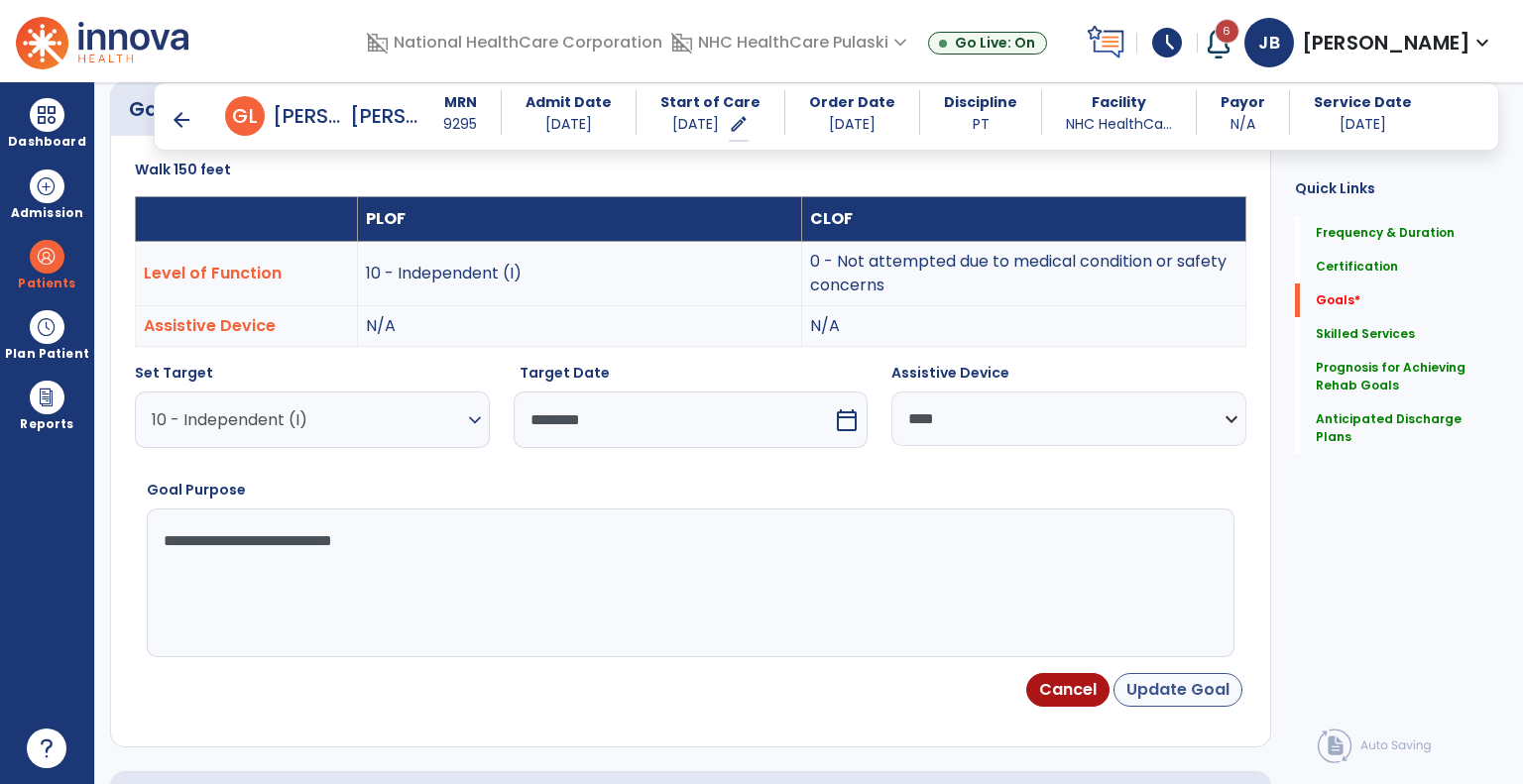 click on "Update Goal" at bounding box center (1178, 690) 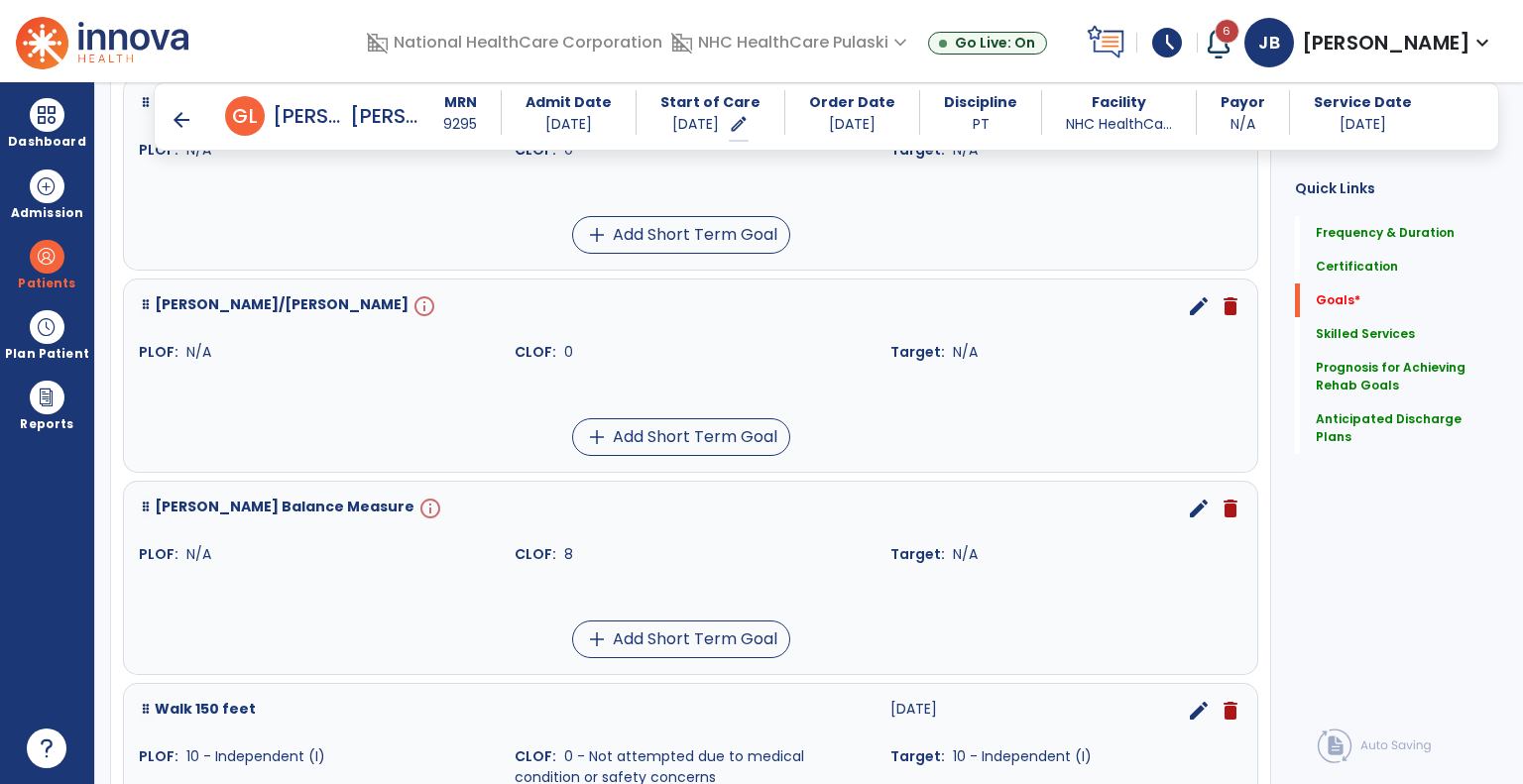 scroll, scrollTop: 813, scrollLeft: 0, axis: vertical 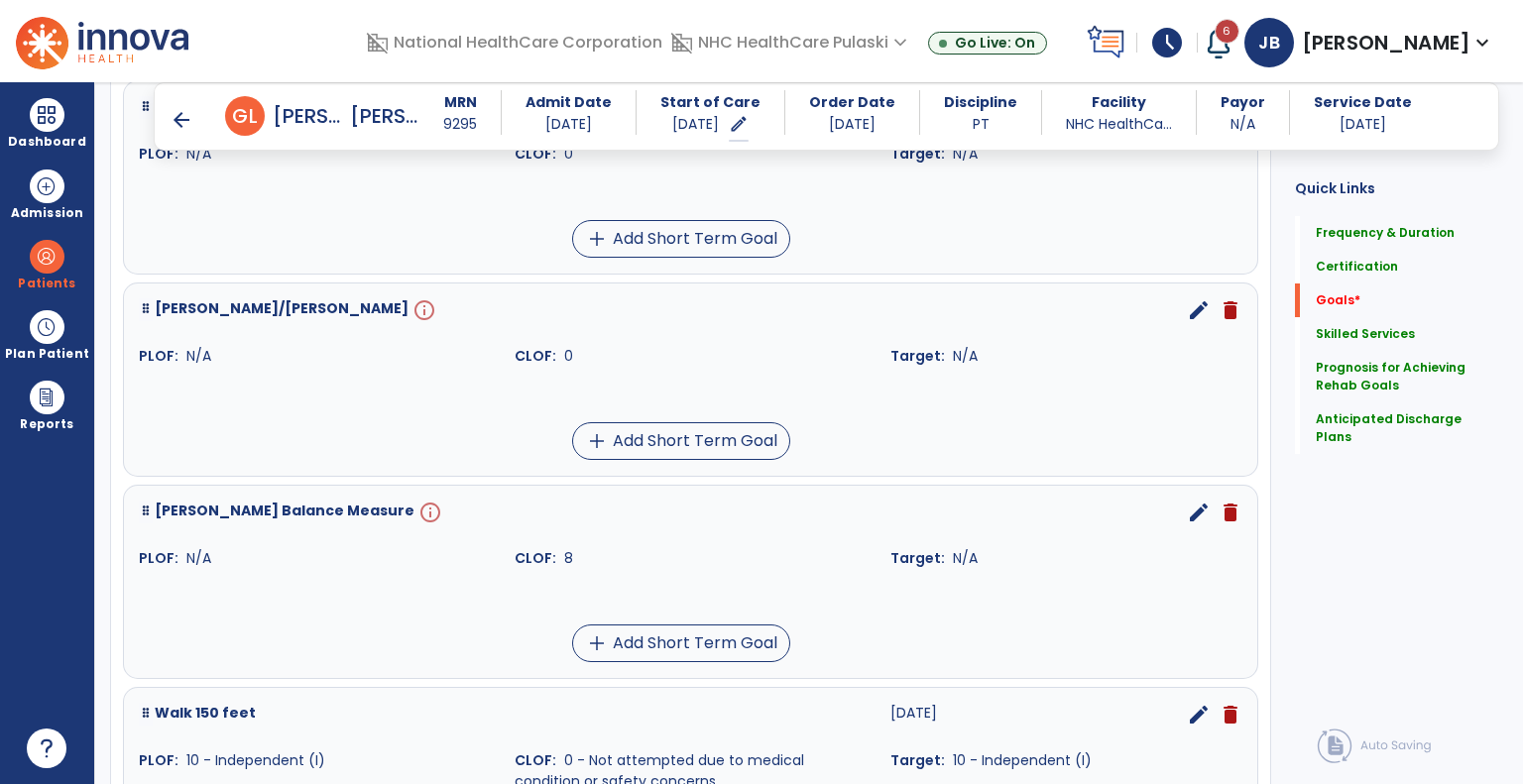 click on "info" at bounding box center (428, 512) 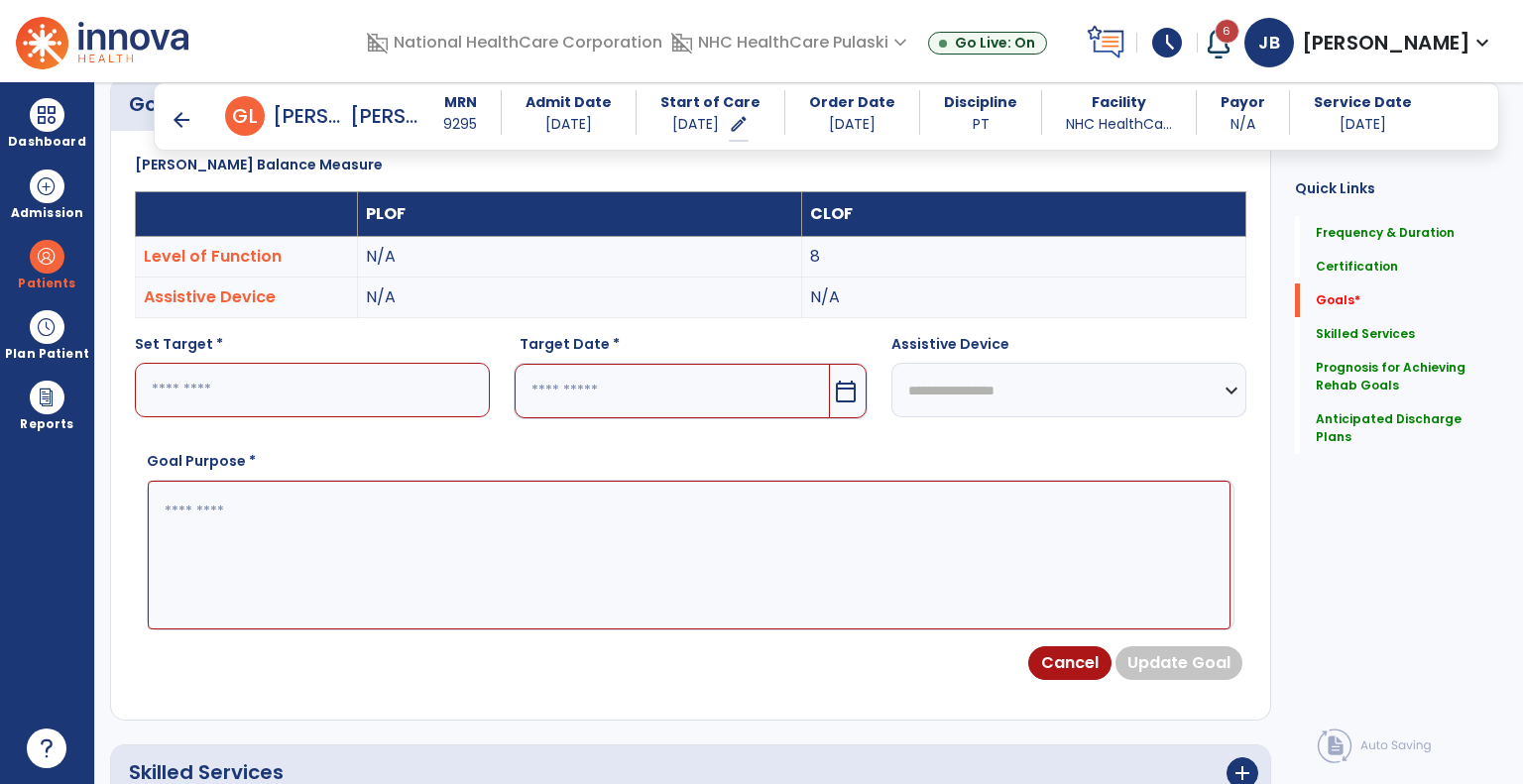 scroll, scrollTop: 529, scrollLeft: 0, axis: vertical 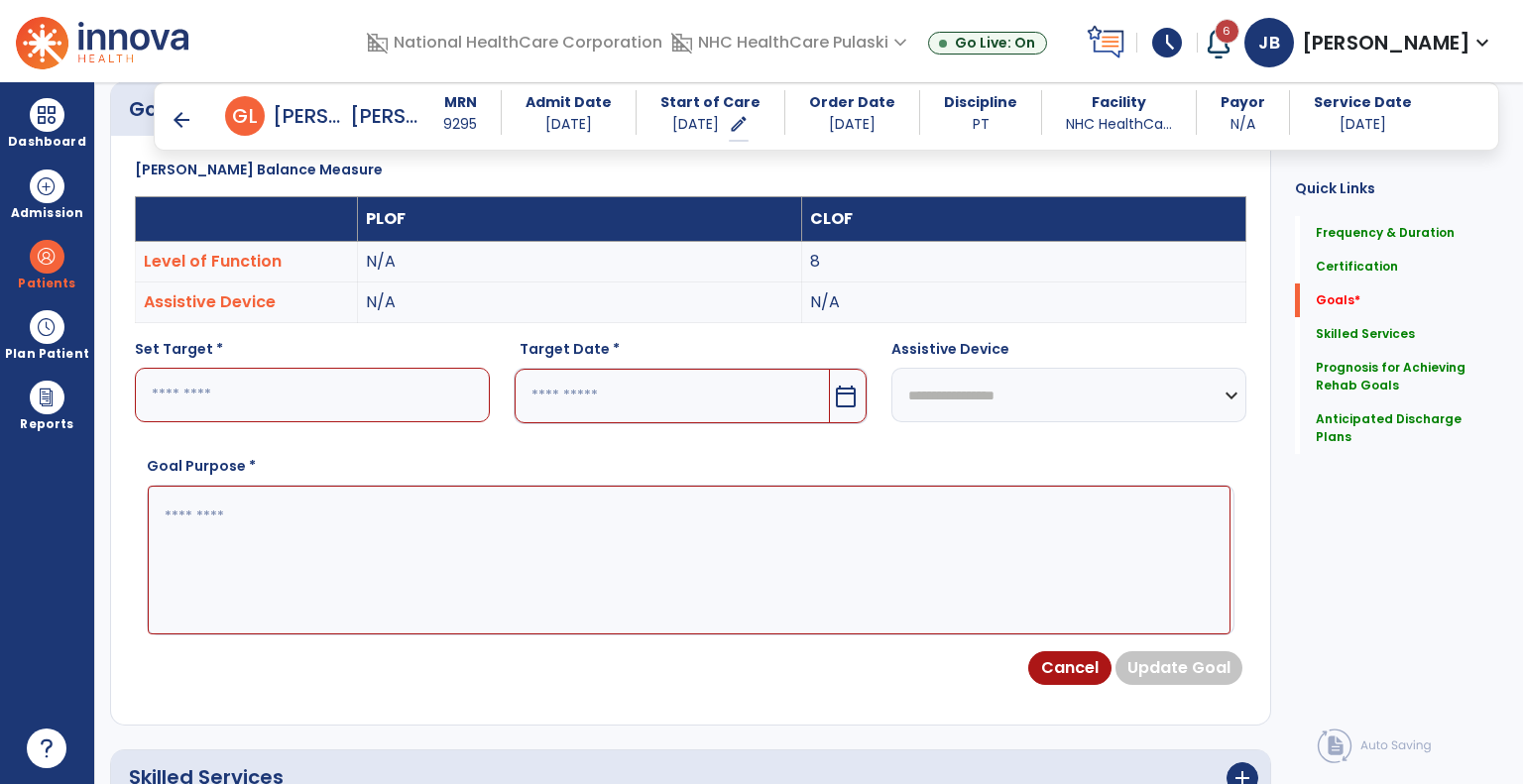 click at bounding box center [312, 394] 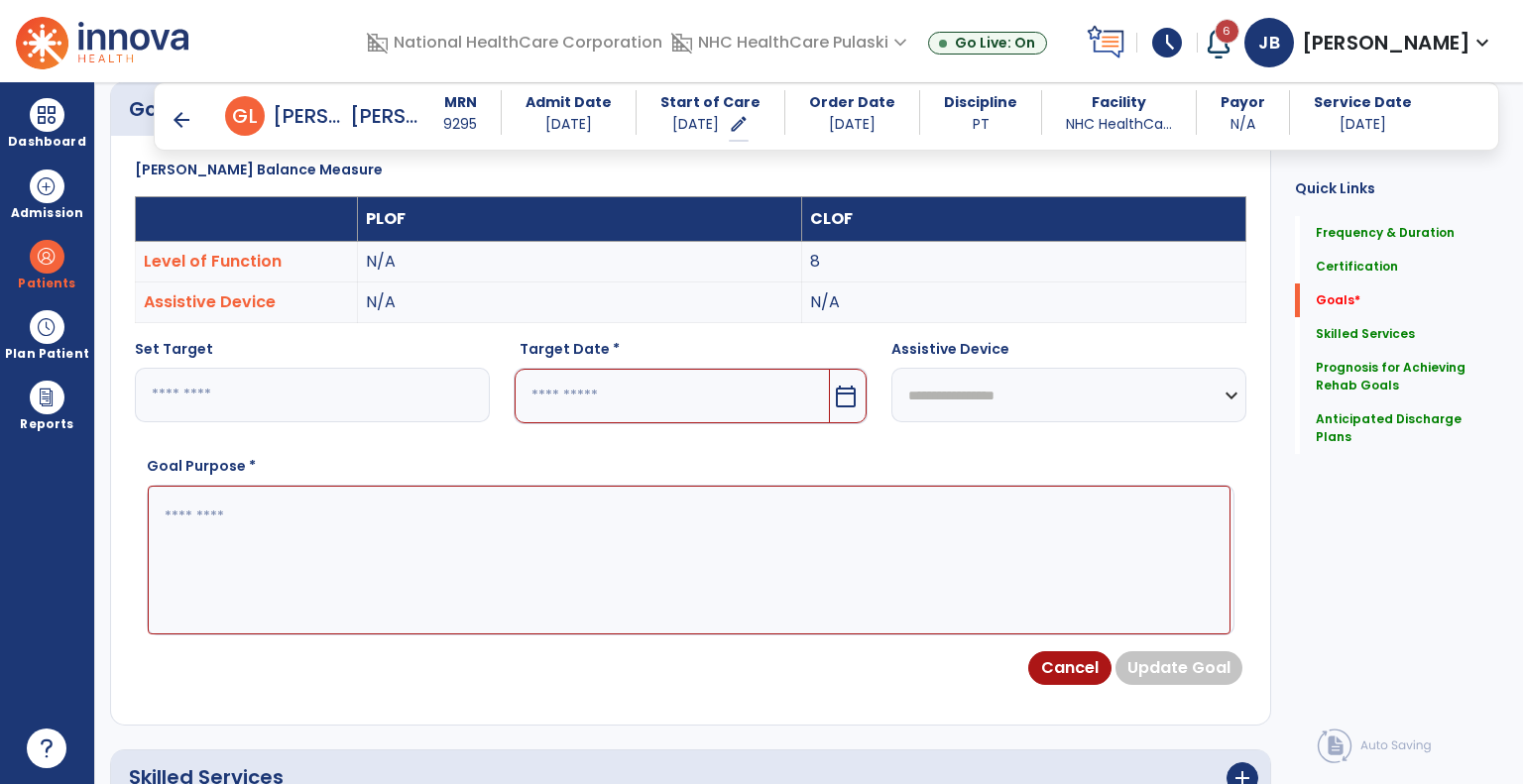 type on "**" 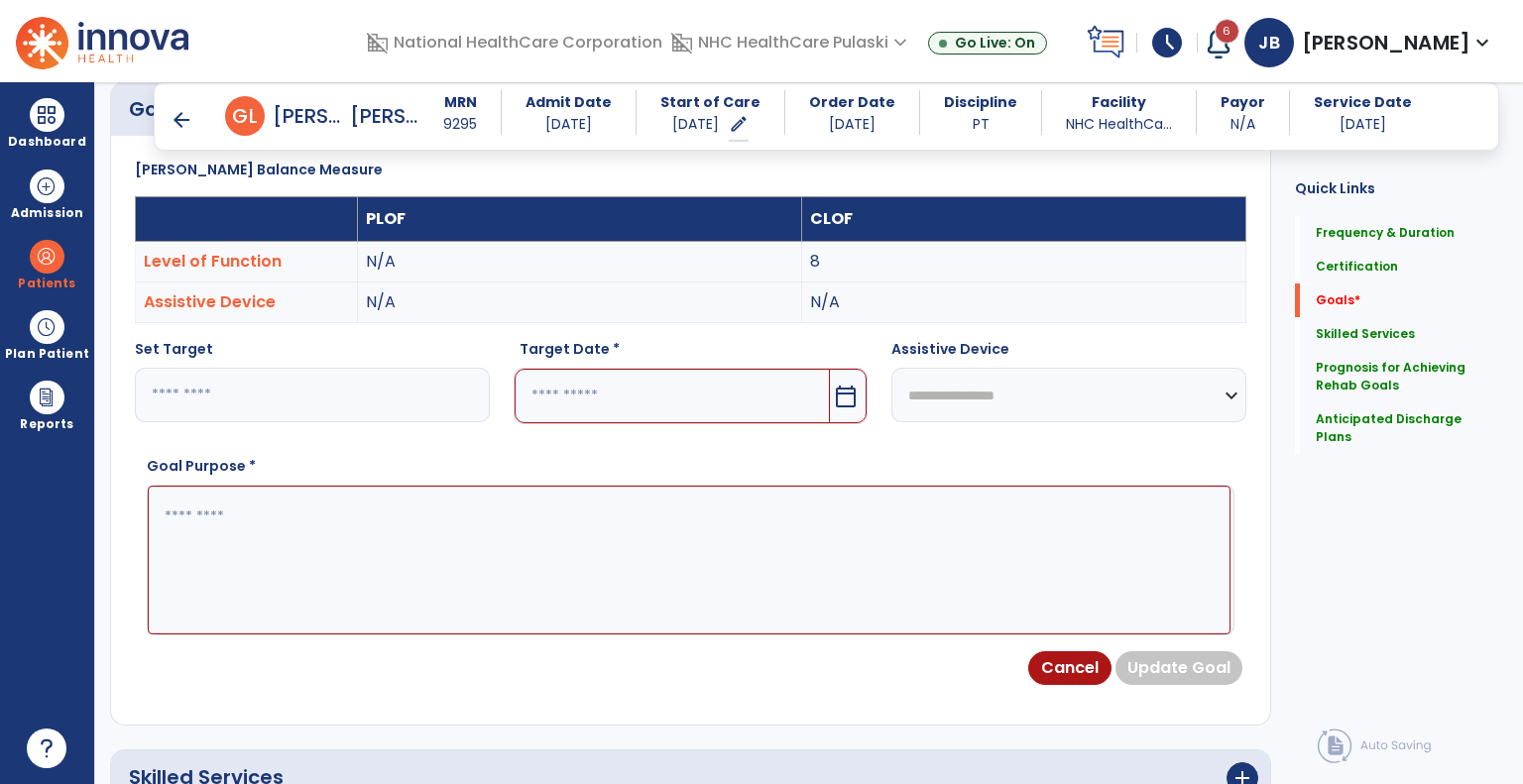 click at bounding box center (672, 395) 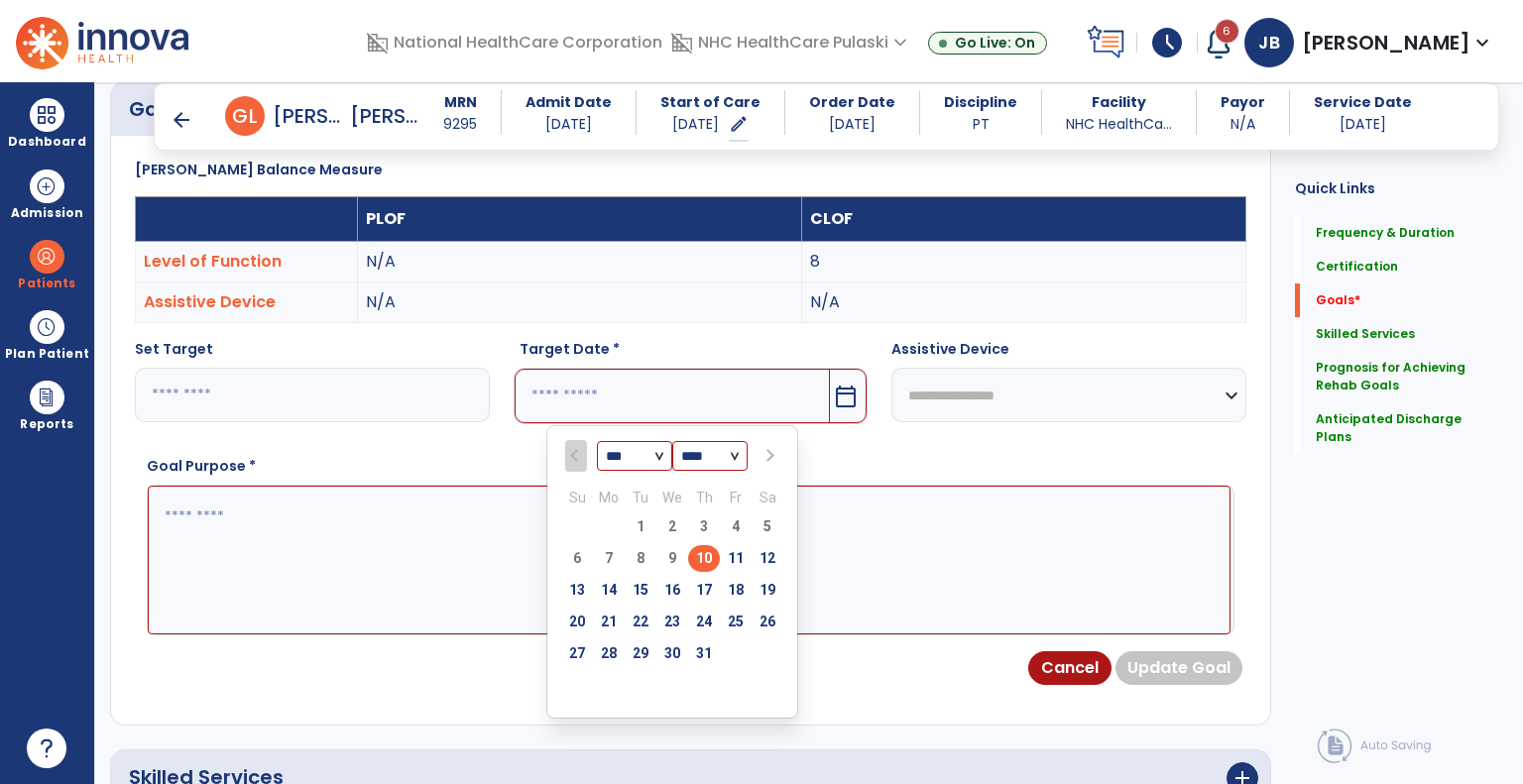 click on "*** *** ***" at bounding box center (635, 457) 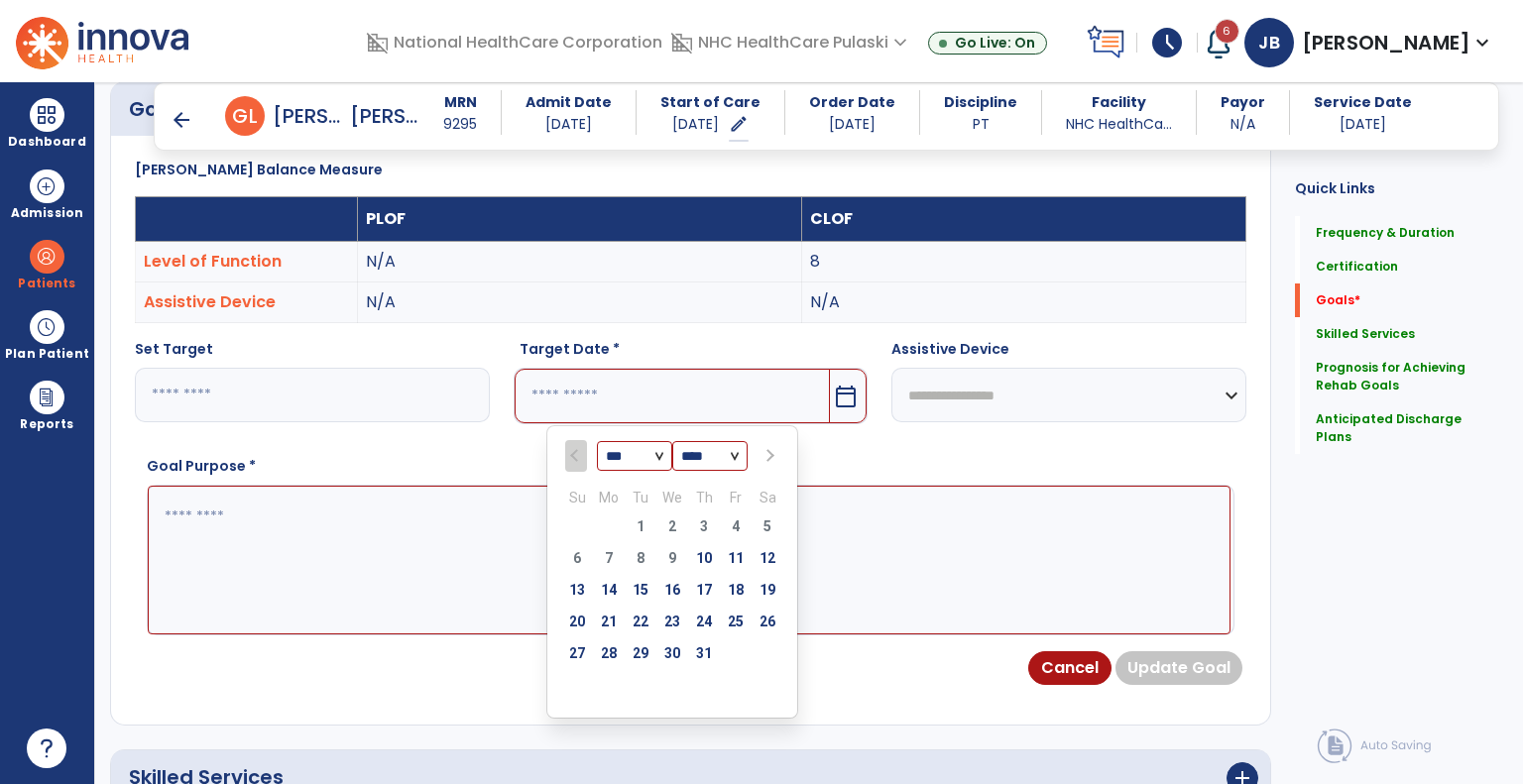 select on "*" 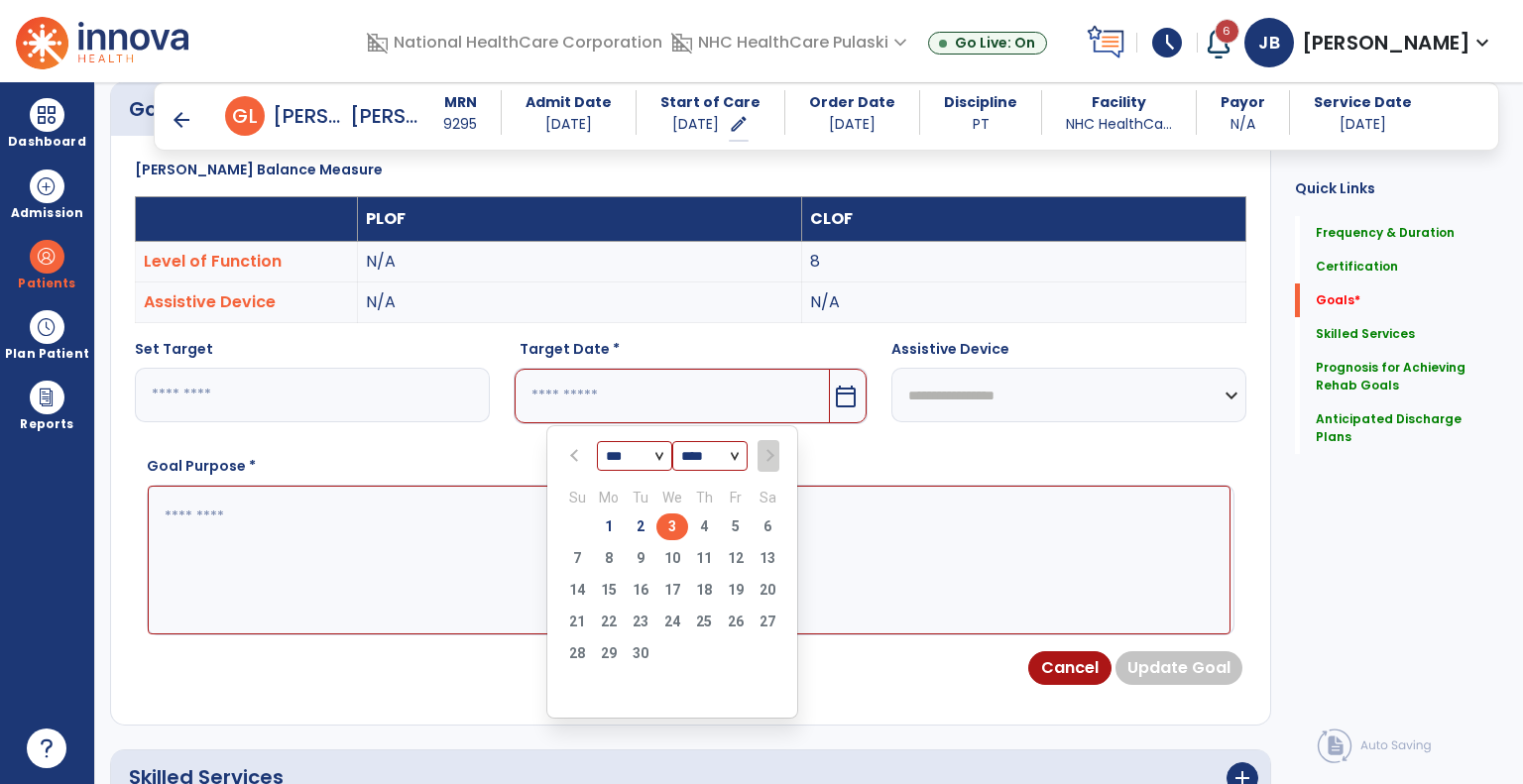 click on "3" at bounding box center [672, 526] 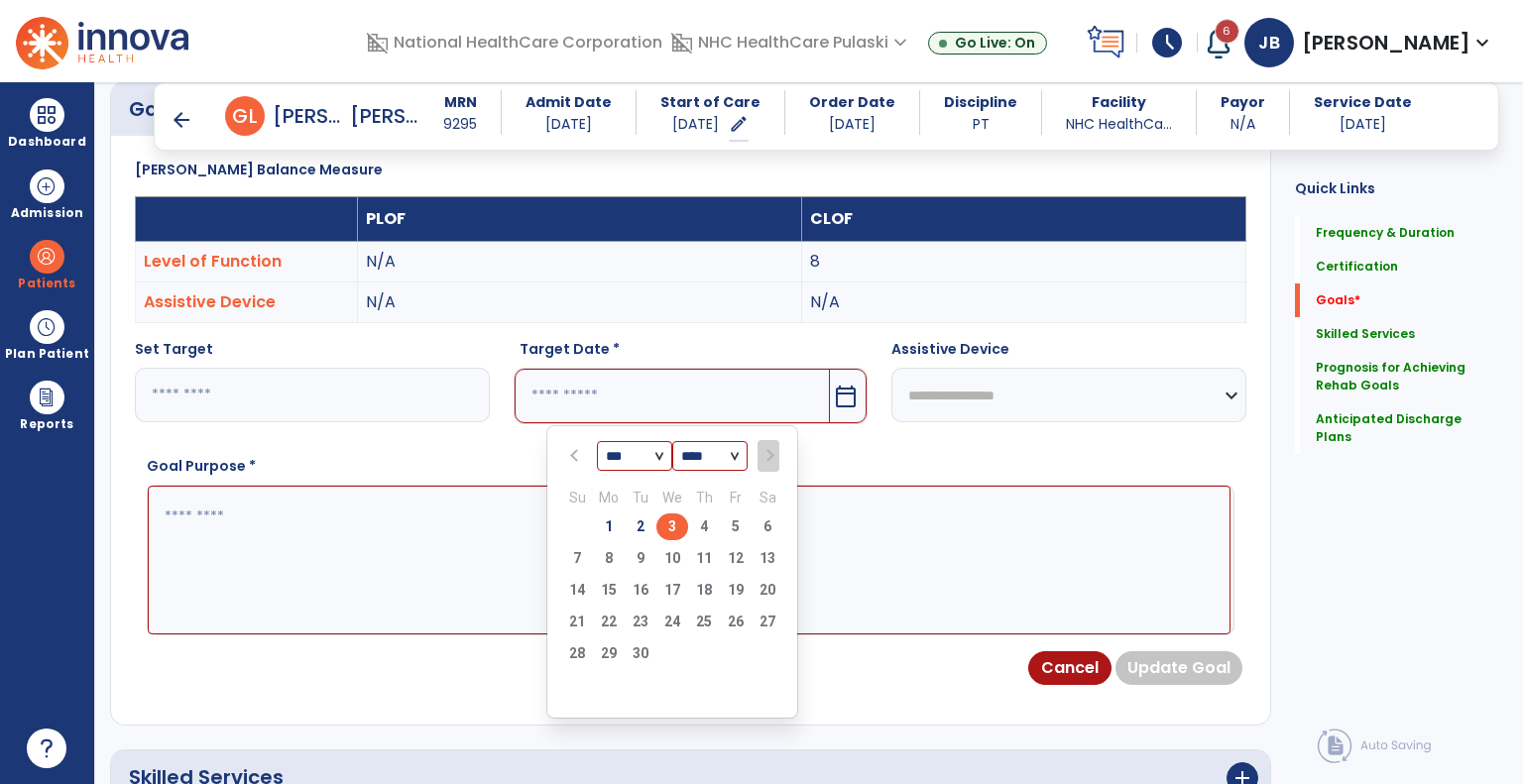 type on "********" 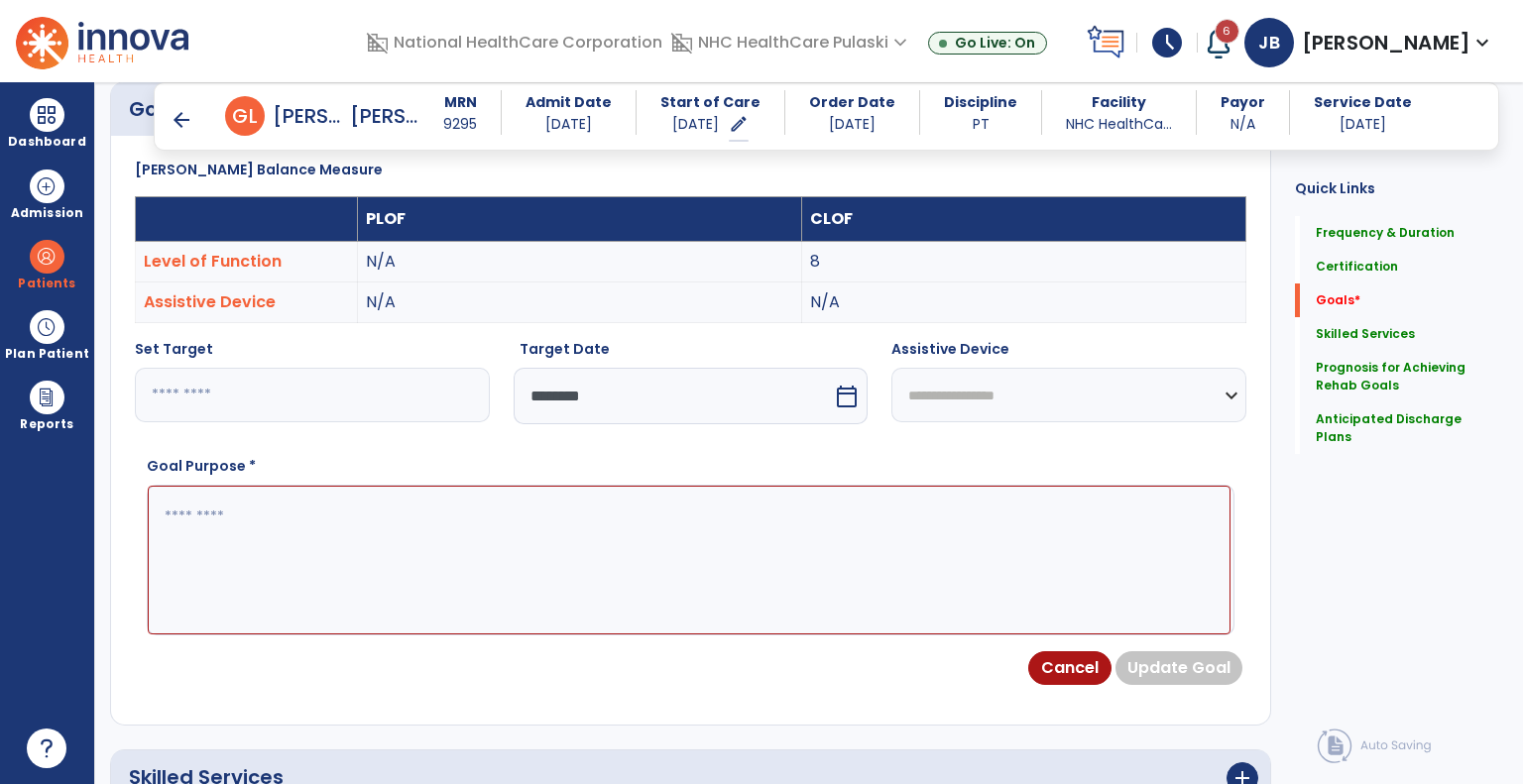 click at bounding box center [689, 560] 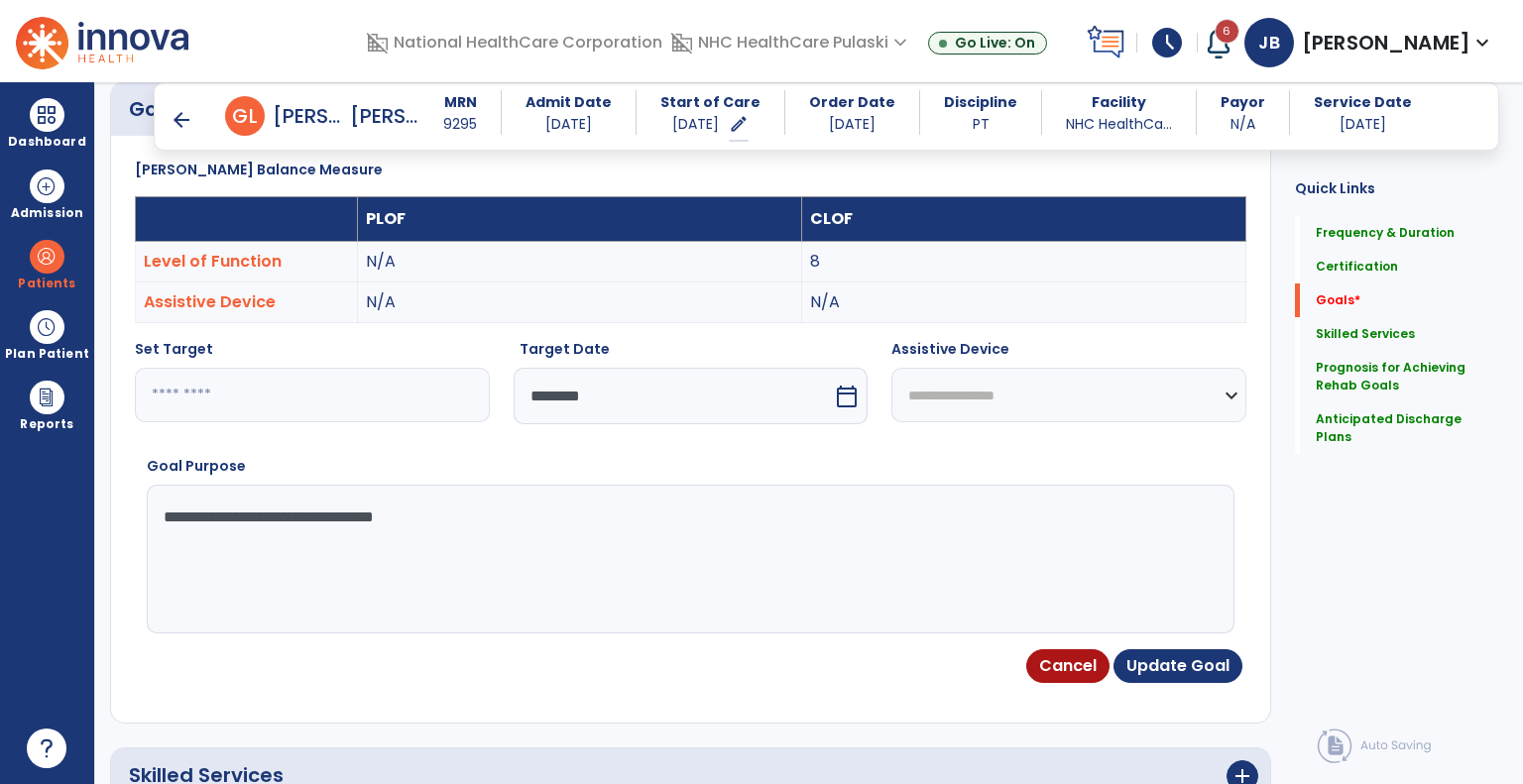 click on "**********" at bounding box center (689, 559) 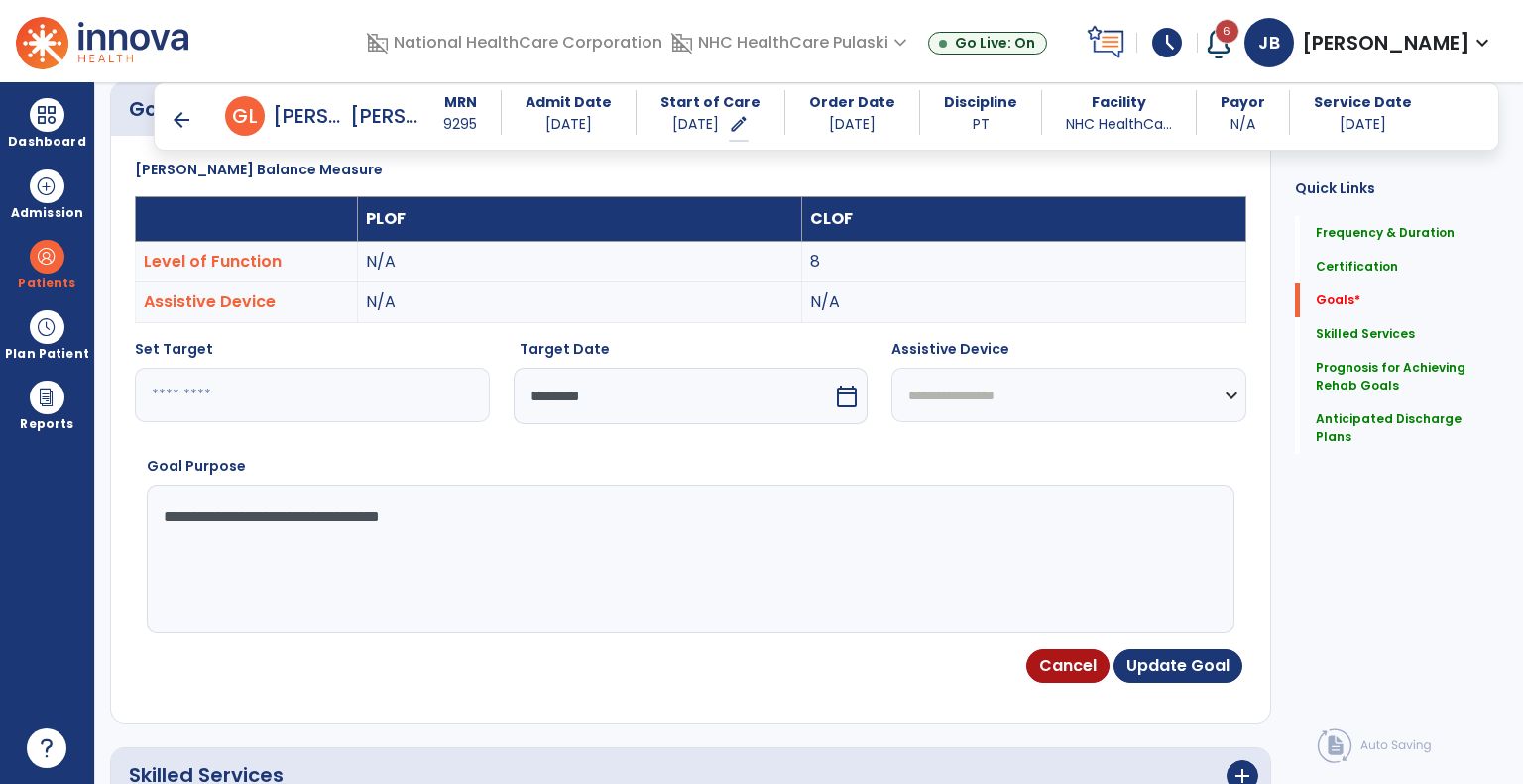 click on "**********" at bounding box center (689, 559) 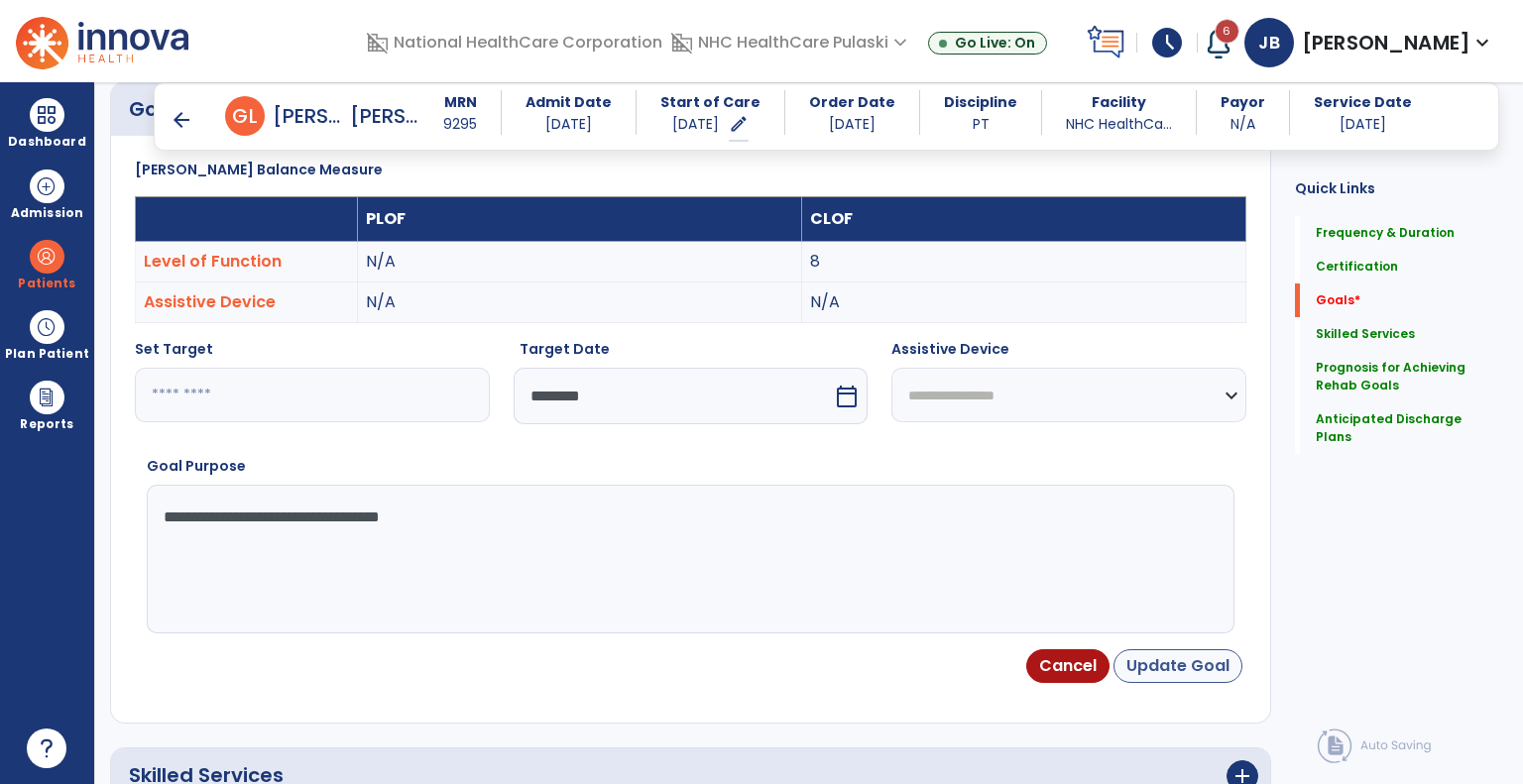 click on "Update Goal" at bounding box center (1178, 666) 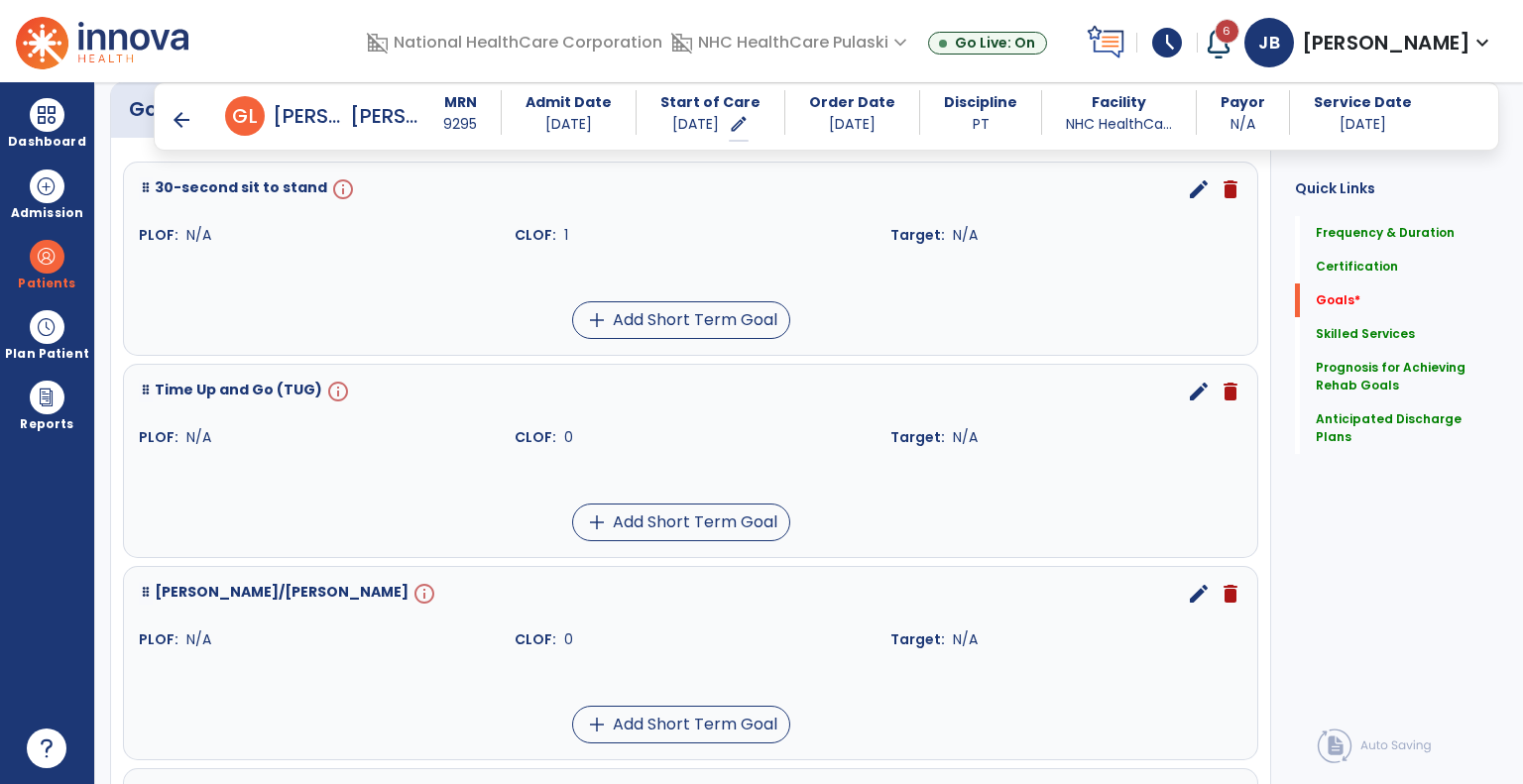 click on "info" at bounding box center [422, 594] 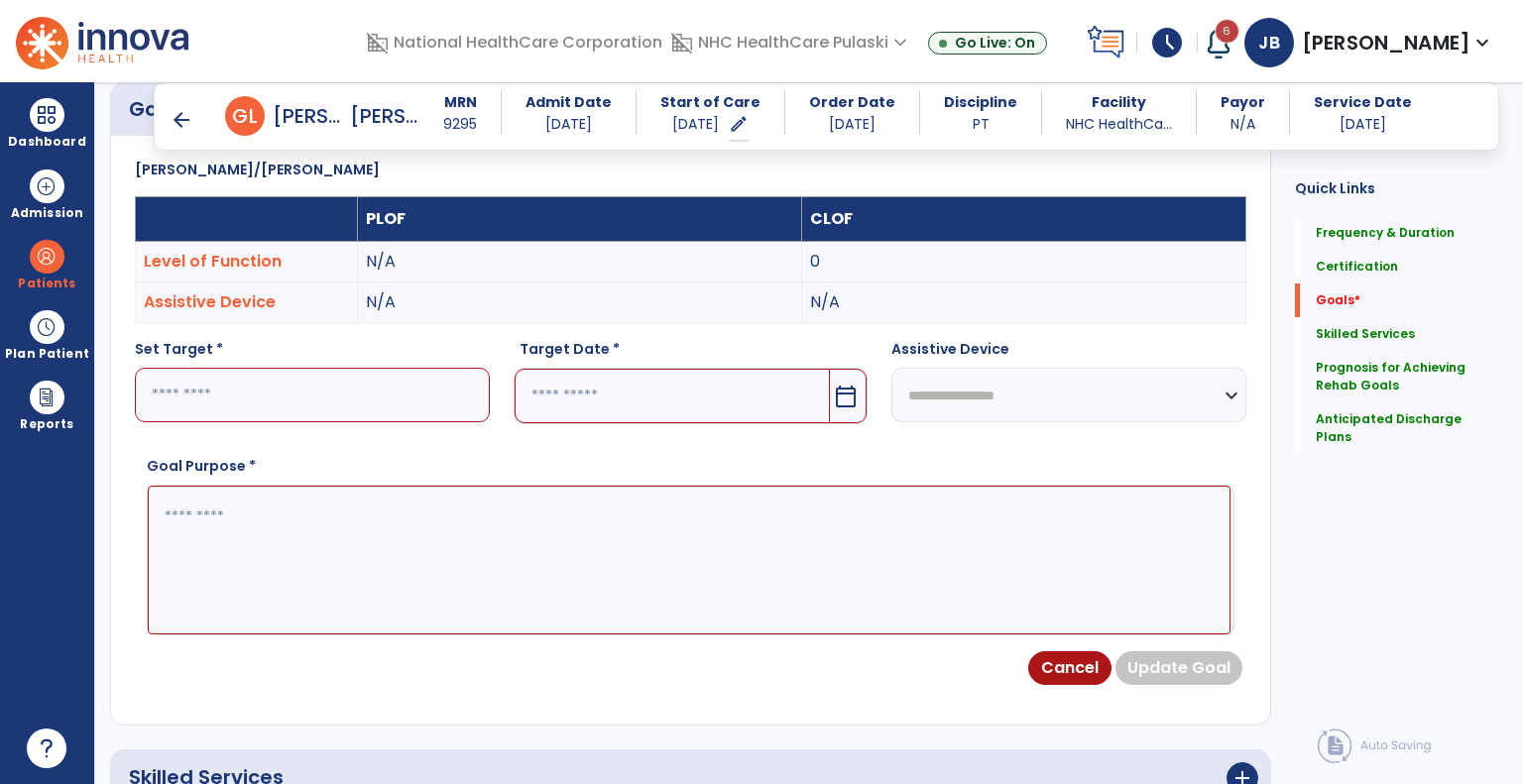 click on "Quick Links  Frequency & Duration   Frequency & Duration   Certification   Certification   Goals   *  Goals   *  Skilled Services   Skilled Services   Prognosis for Achieving Rehab Goals   Prognosis for Achieving Rehab Goals   Anticipated Discharge Plans   Anticipated Discharge Plans" 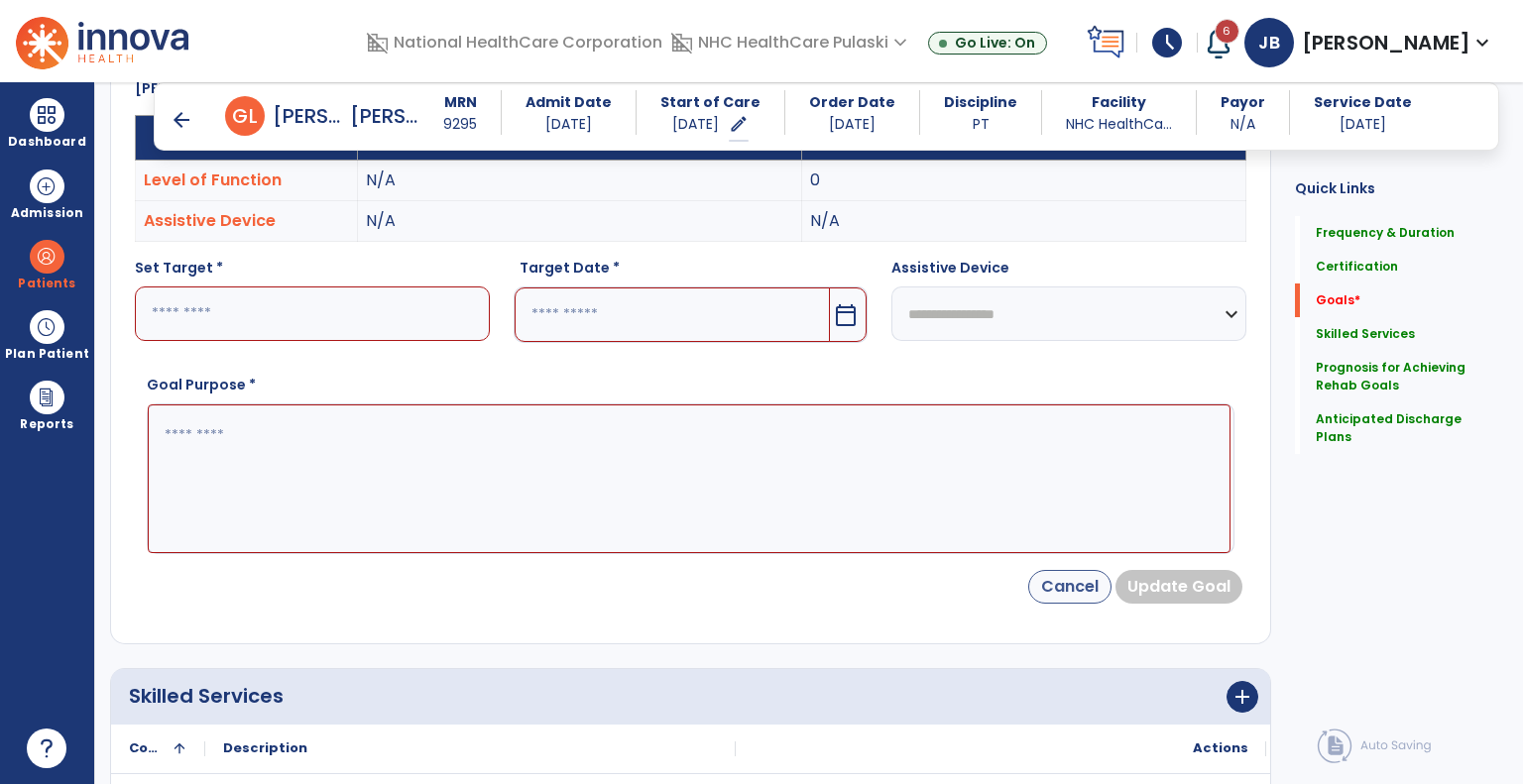 click on "Cancel" at bounding box center (1070, 587) 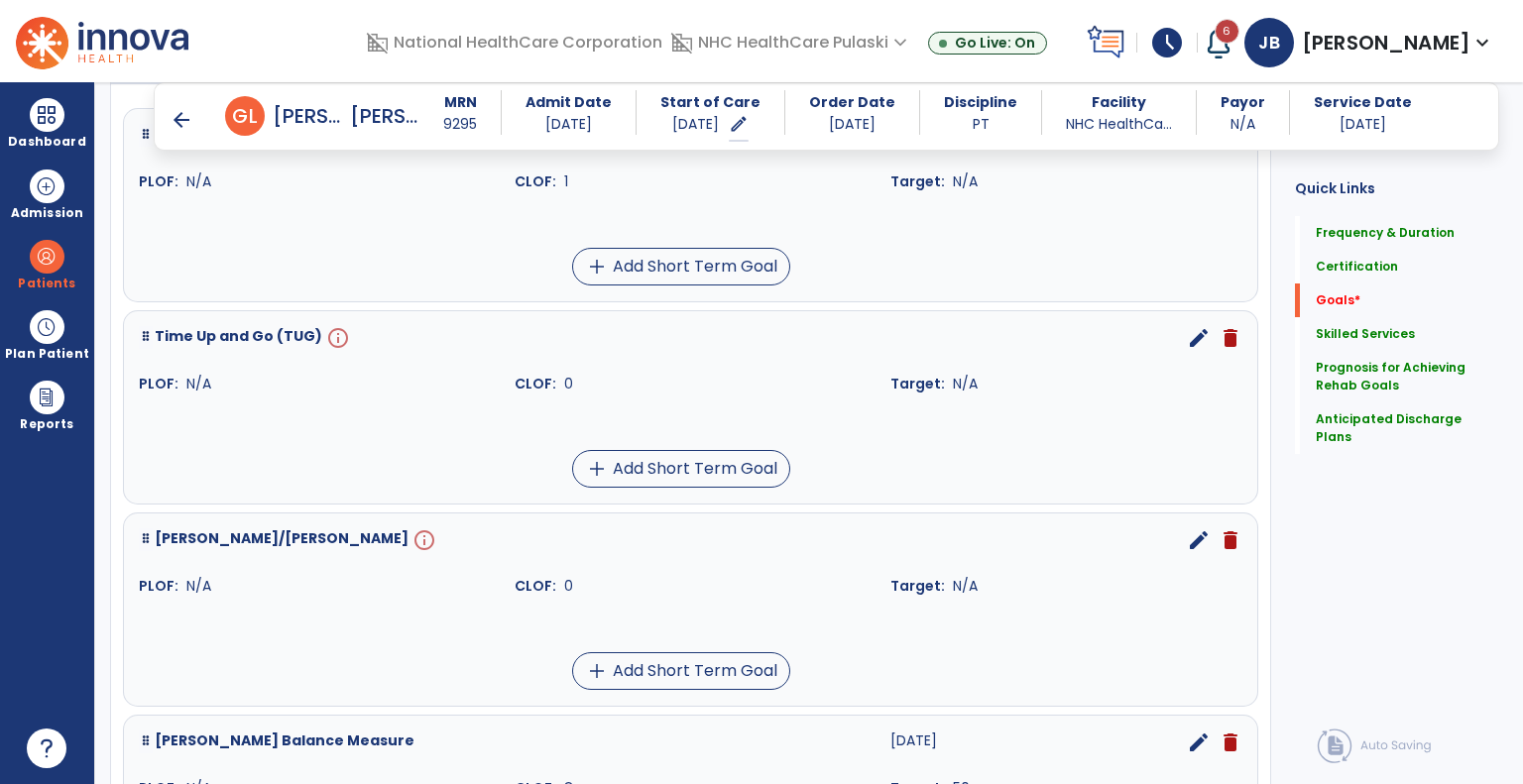scroll, scrollTop: 599, scrollLeft: 0, axis: vertical 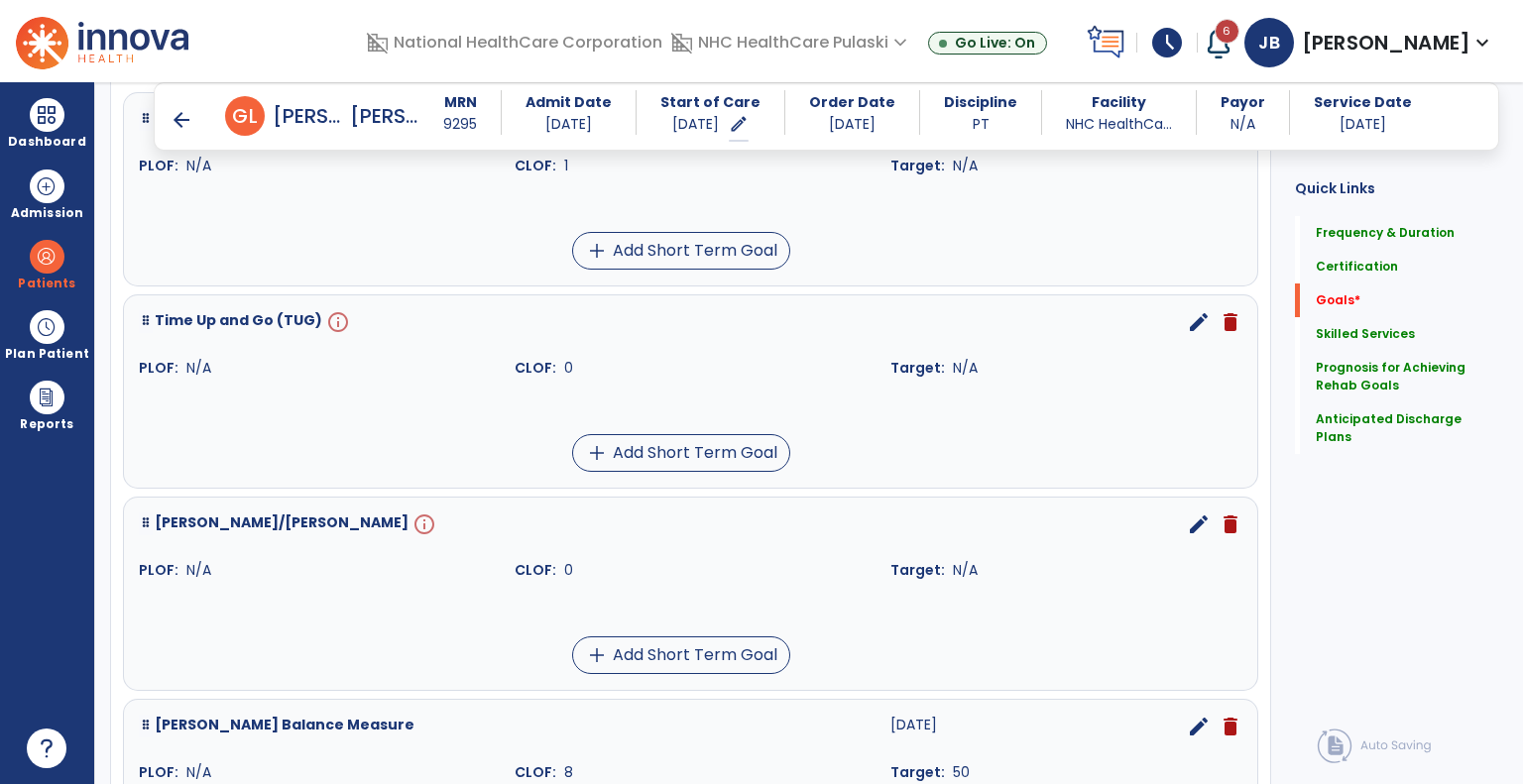 click on "delete" at bounding box center [1230, 524] 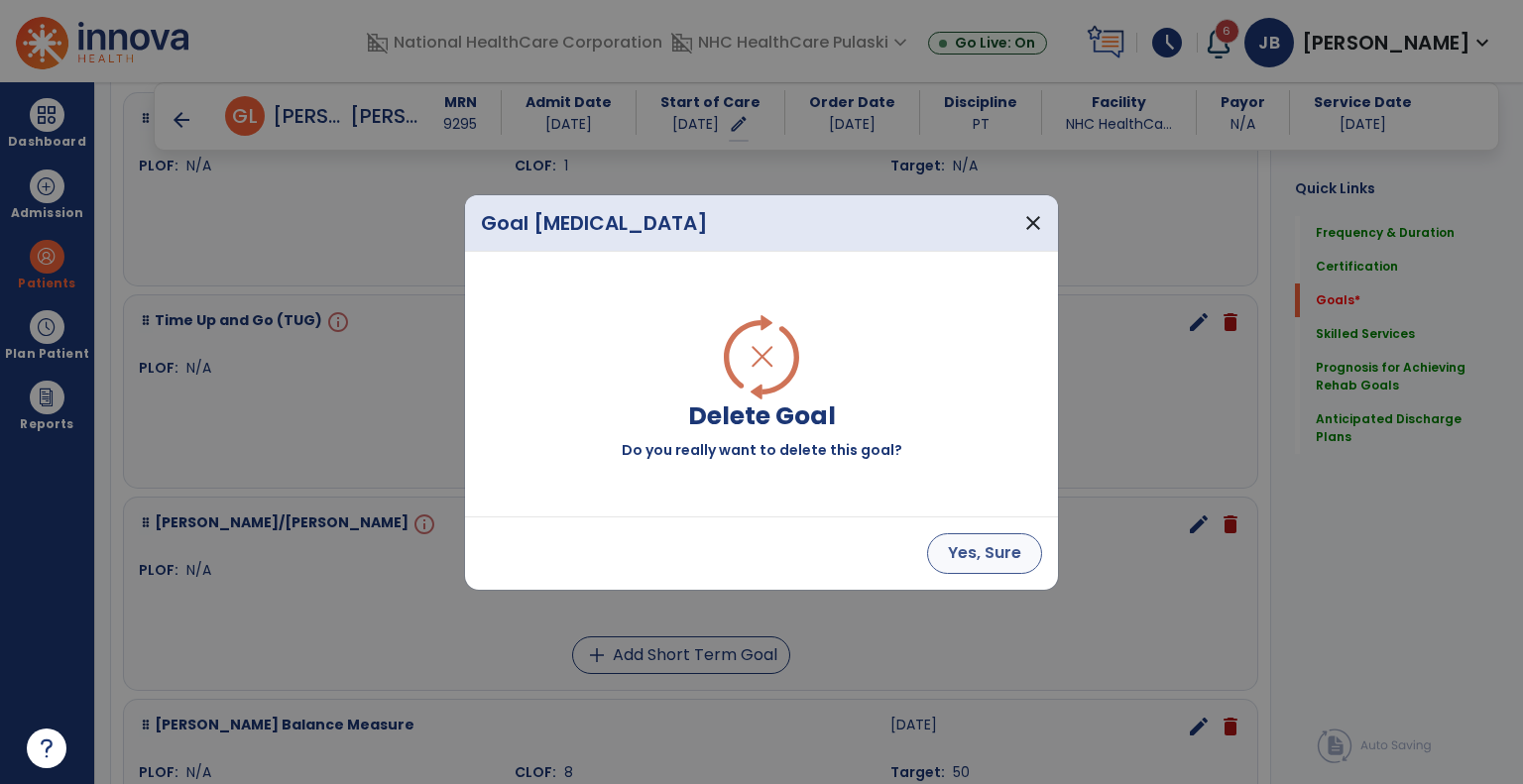 click on "Yes, Sure" at bounding box center (985, 553) 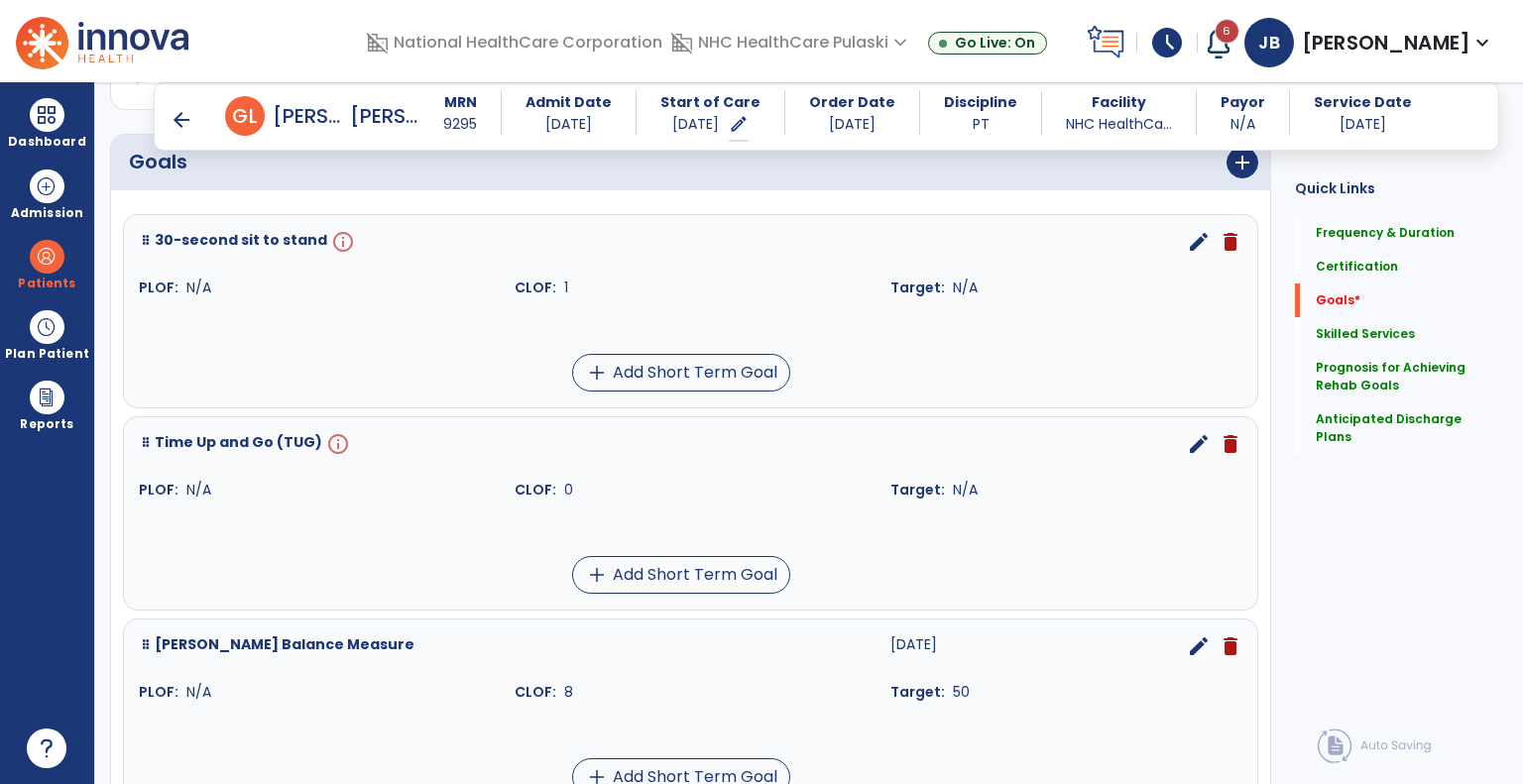 scroll, scrollTop: 471, scrollLeft: 0, axis: vertical 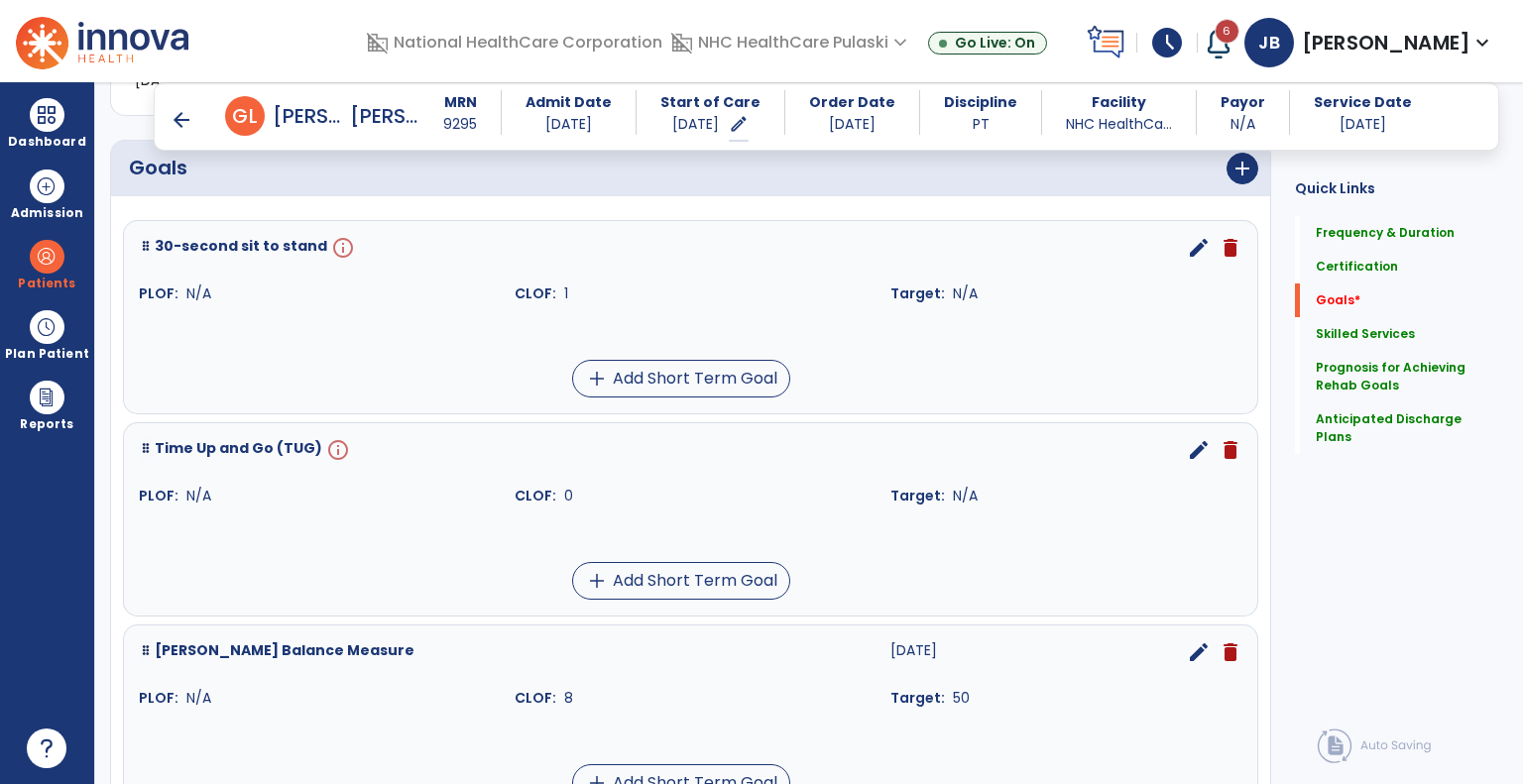 click on "info" at bounding box center (341, 248) 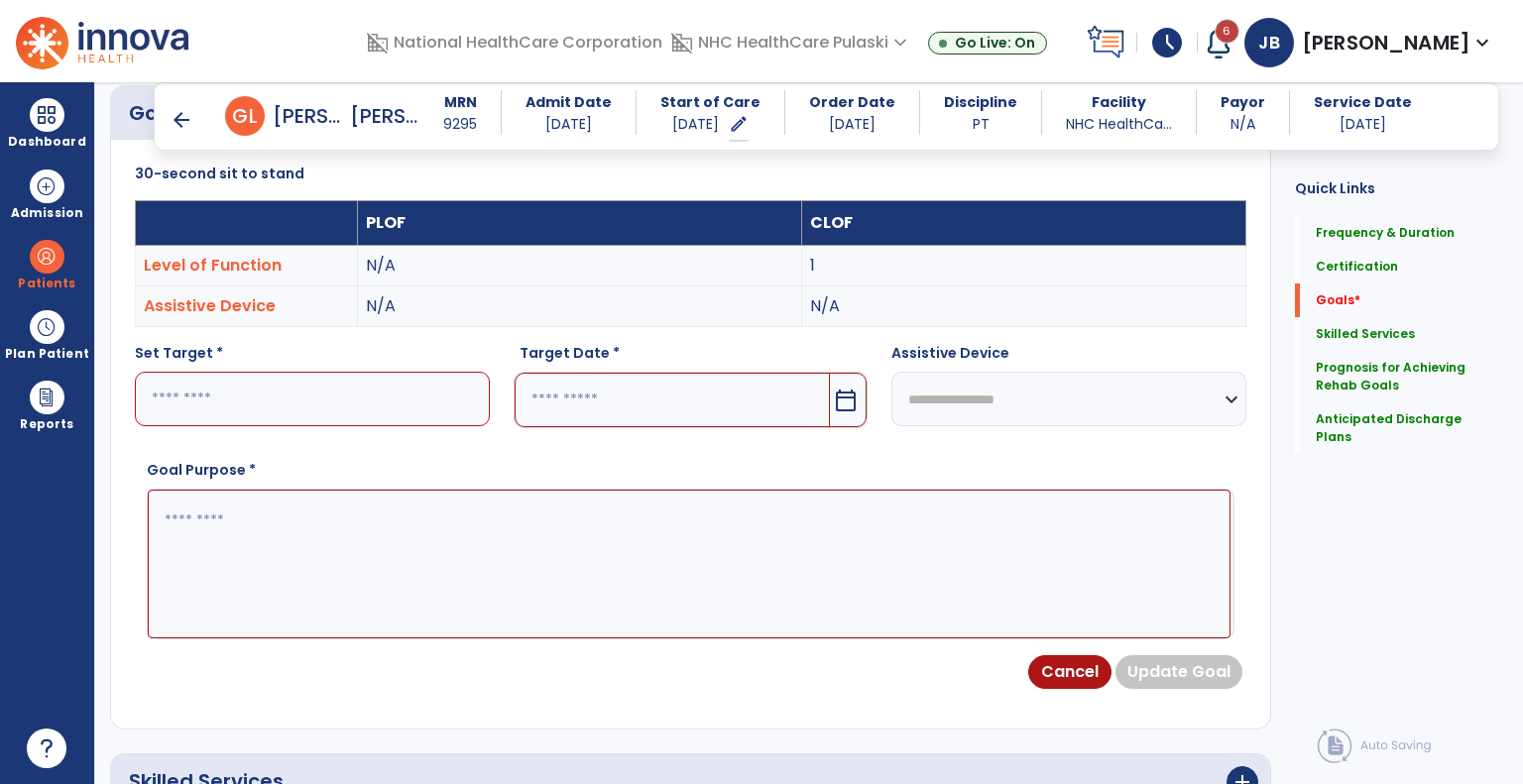 scroll, scrollTop: 529, scrollLeft: 0, axis: vertical 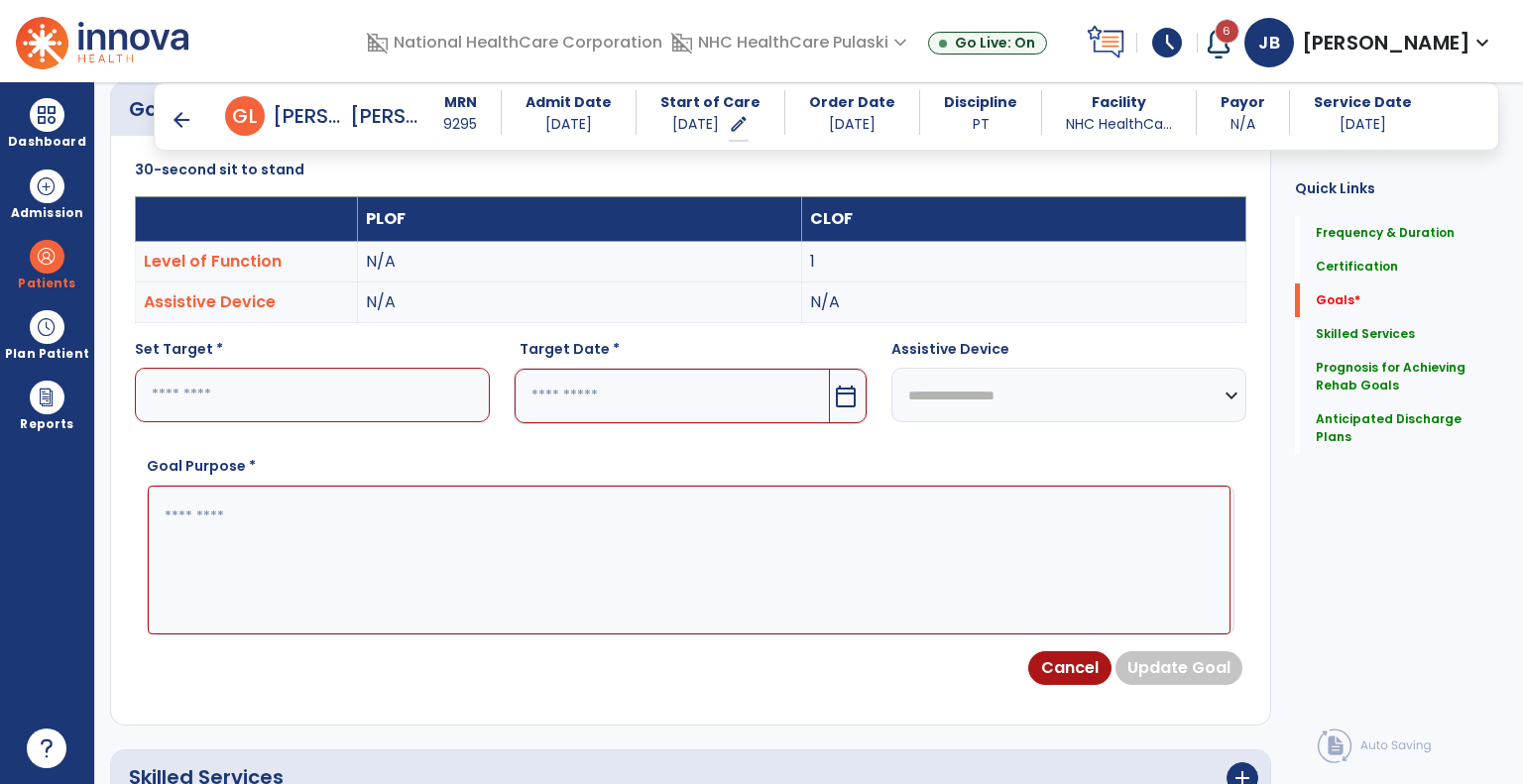click at bounding box center [312, 394] 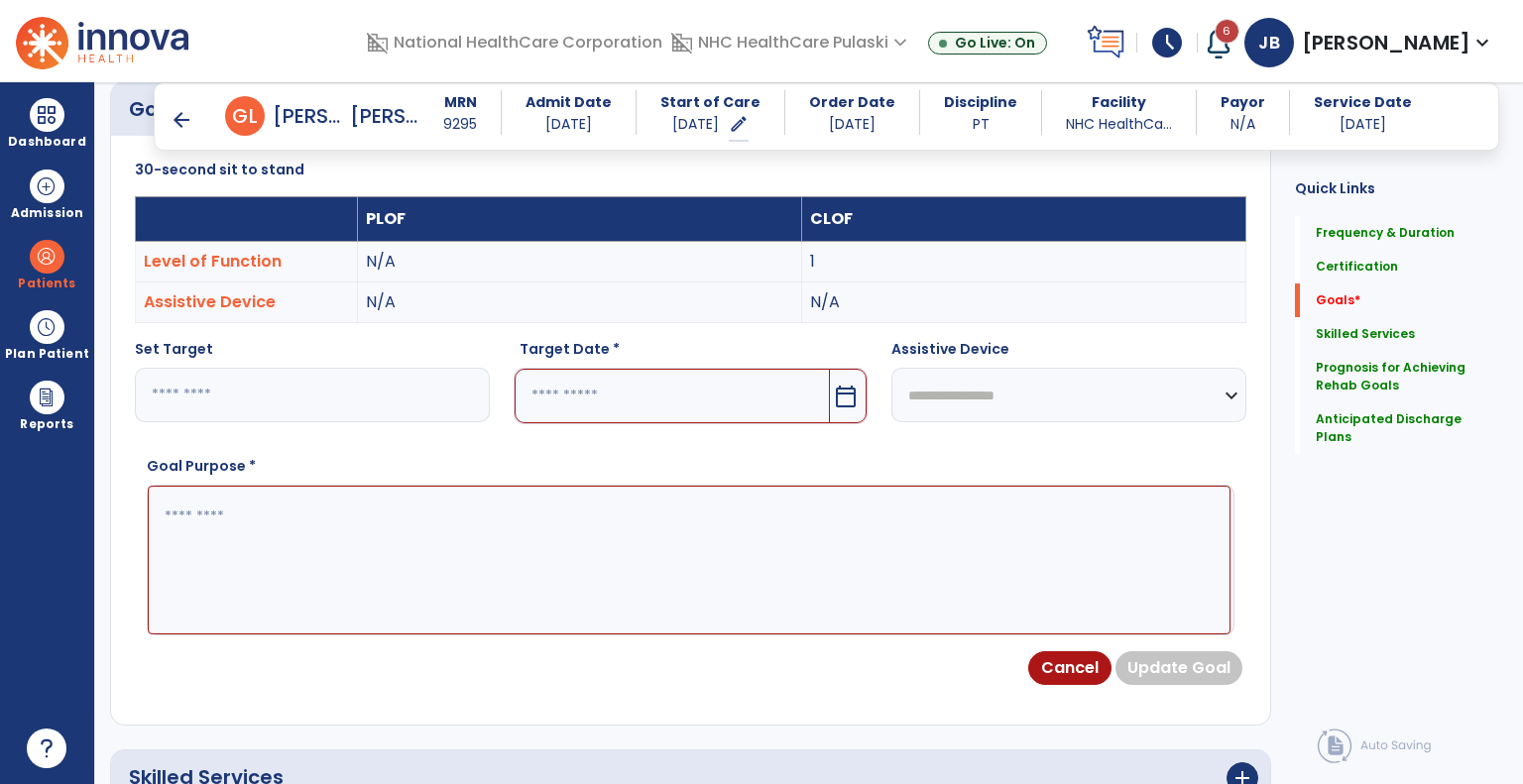 type on "**" 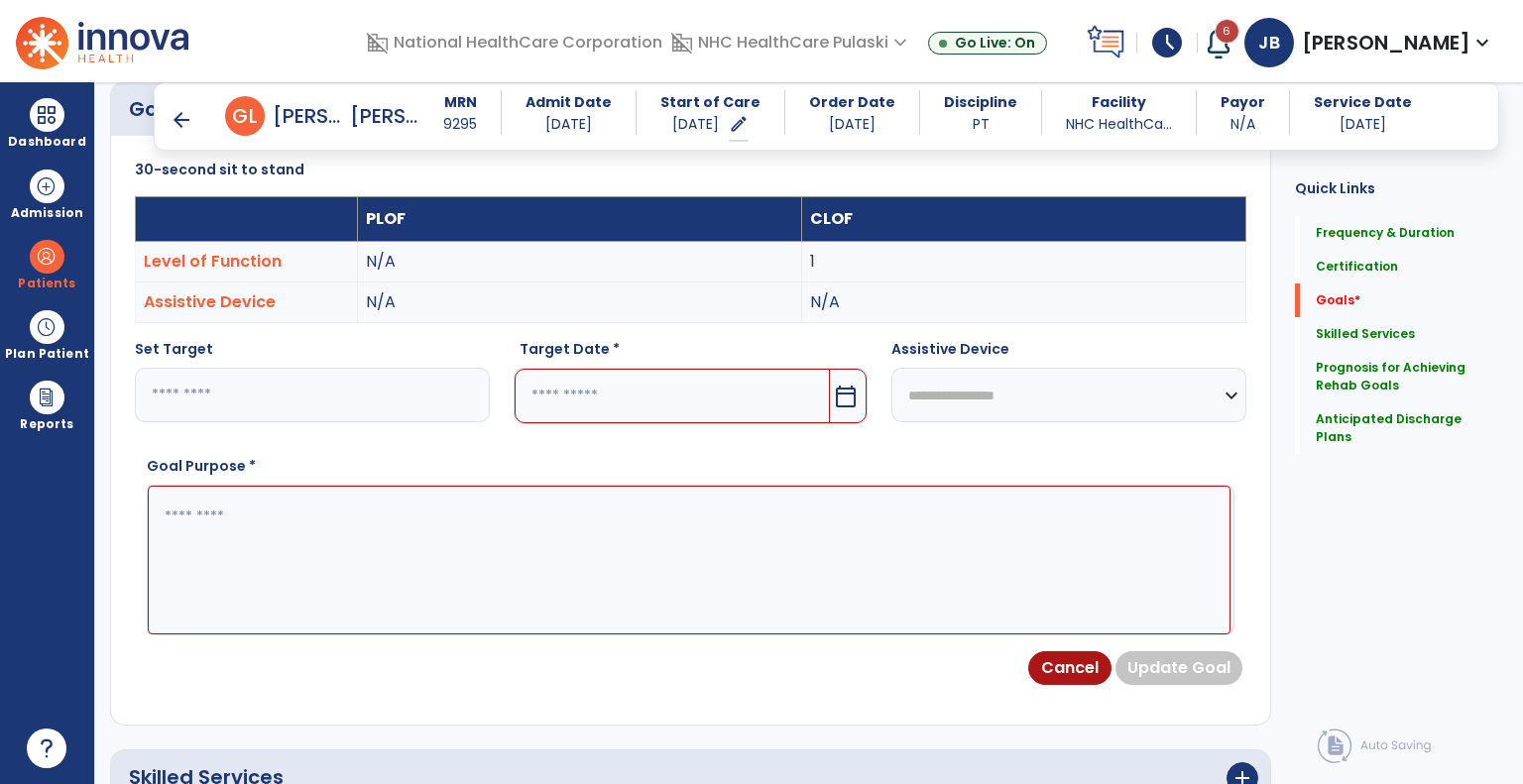 click at bounding box center [672, 395] 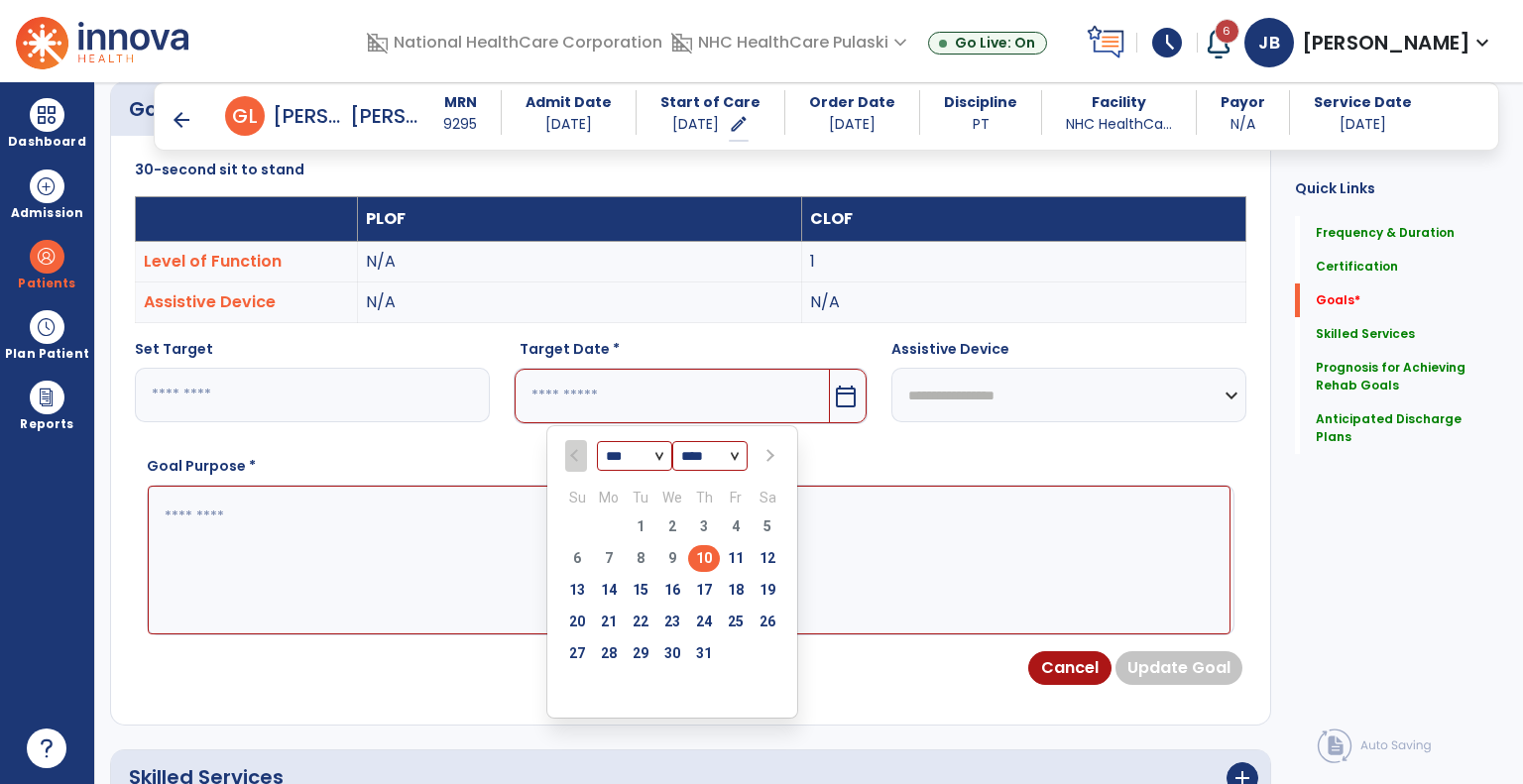 click on "*** *** ***" at bounding box center (635, 457) 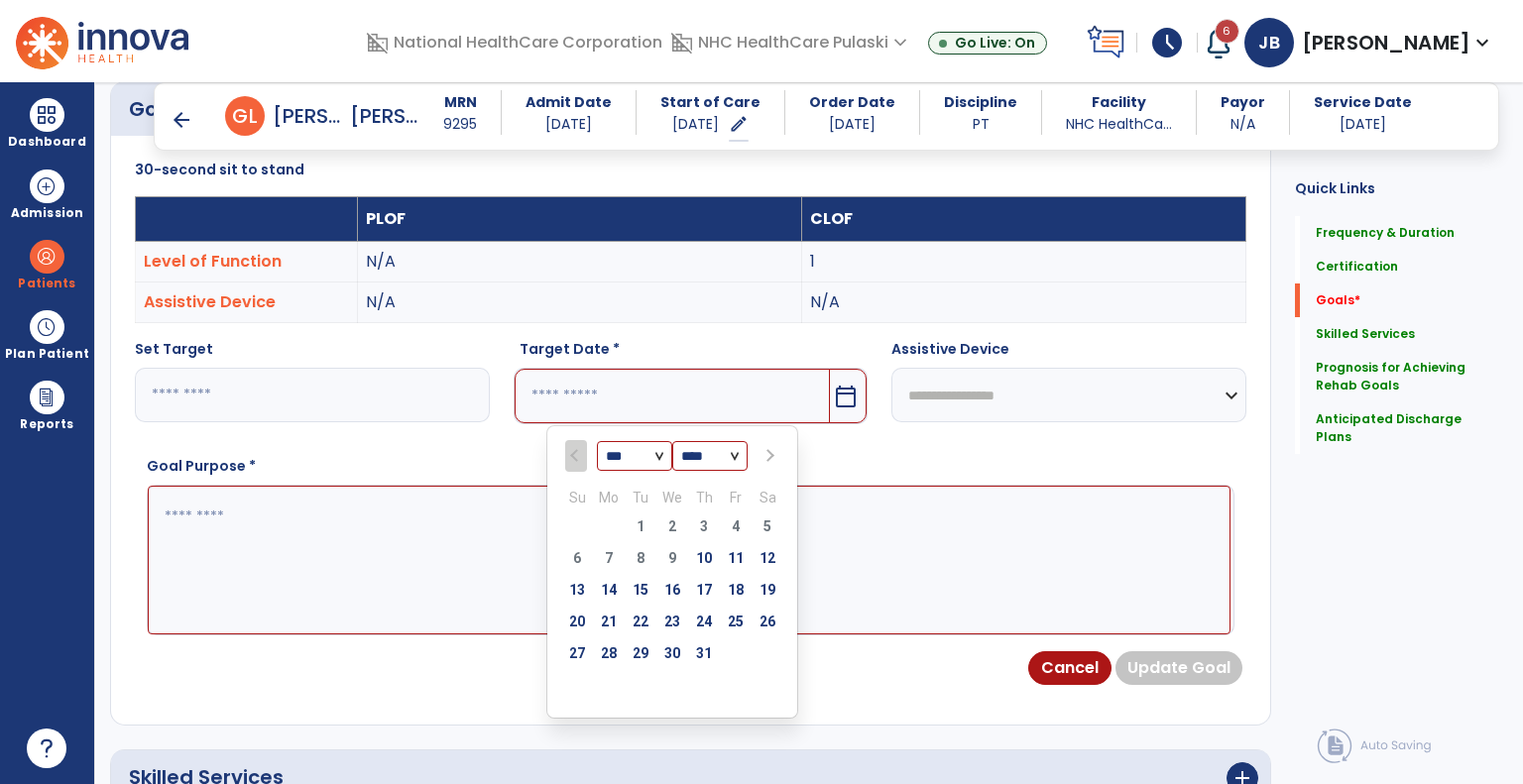 select on "*" 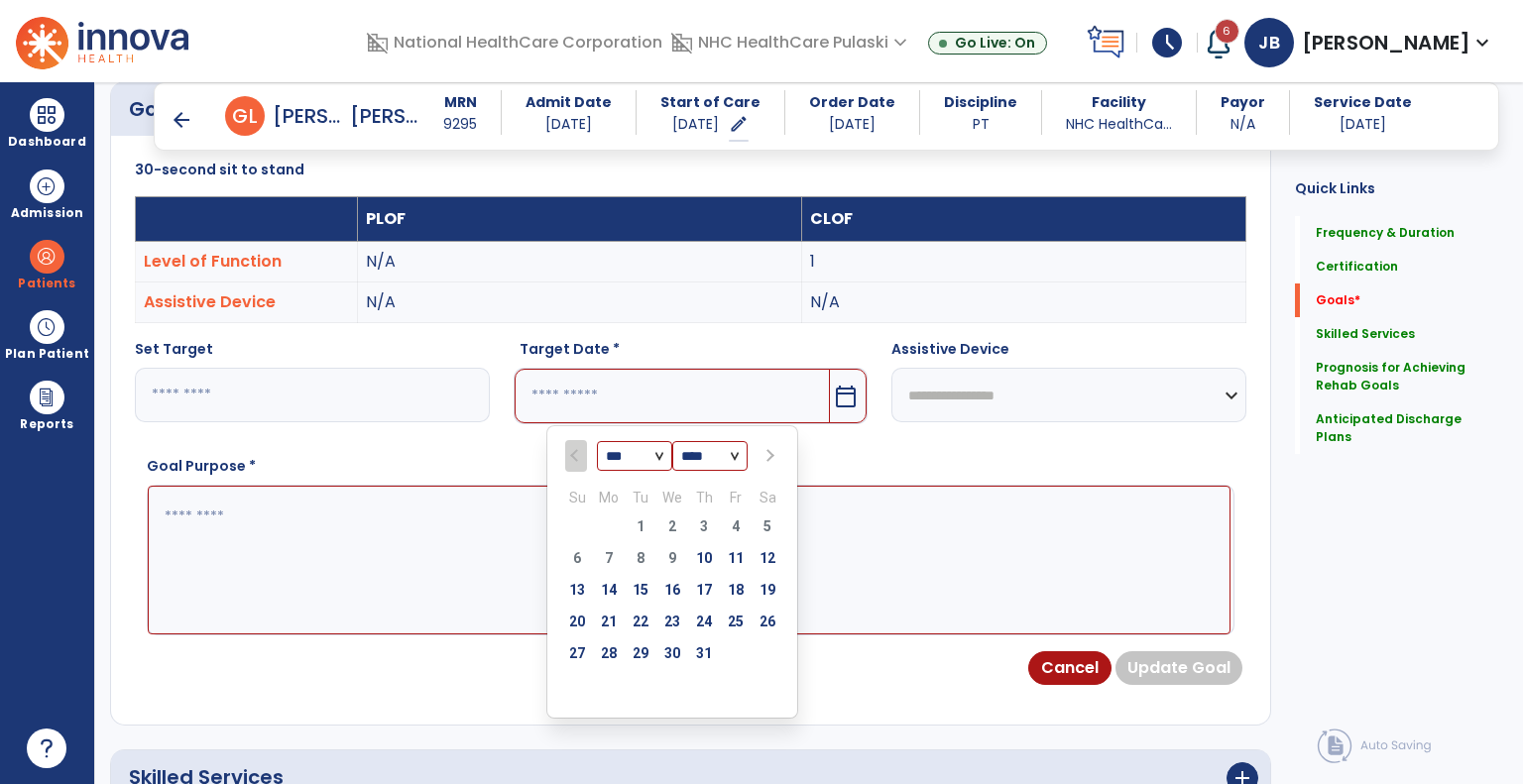 click on "*** *** ***" at bounding box center (635, 457) 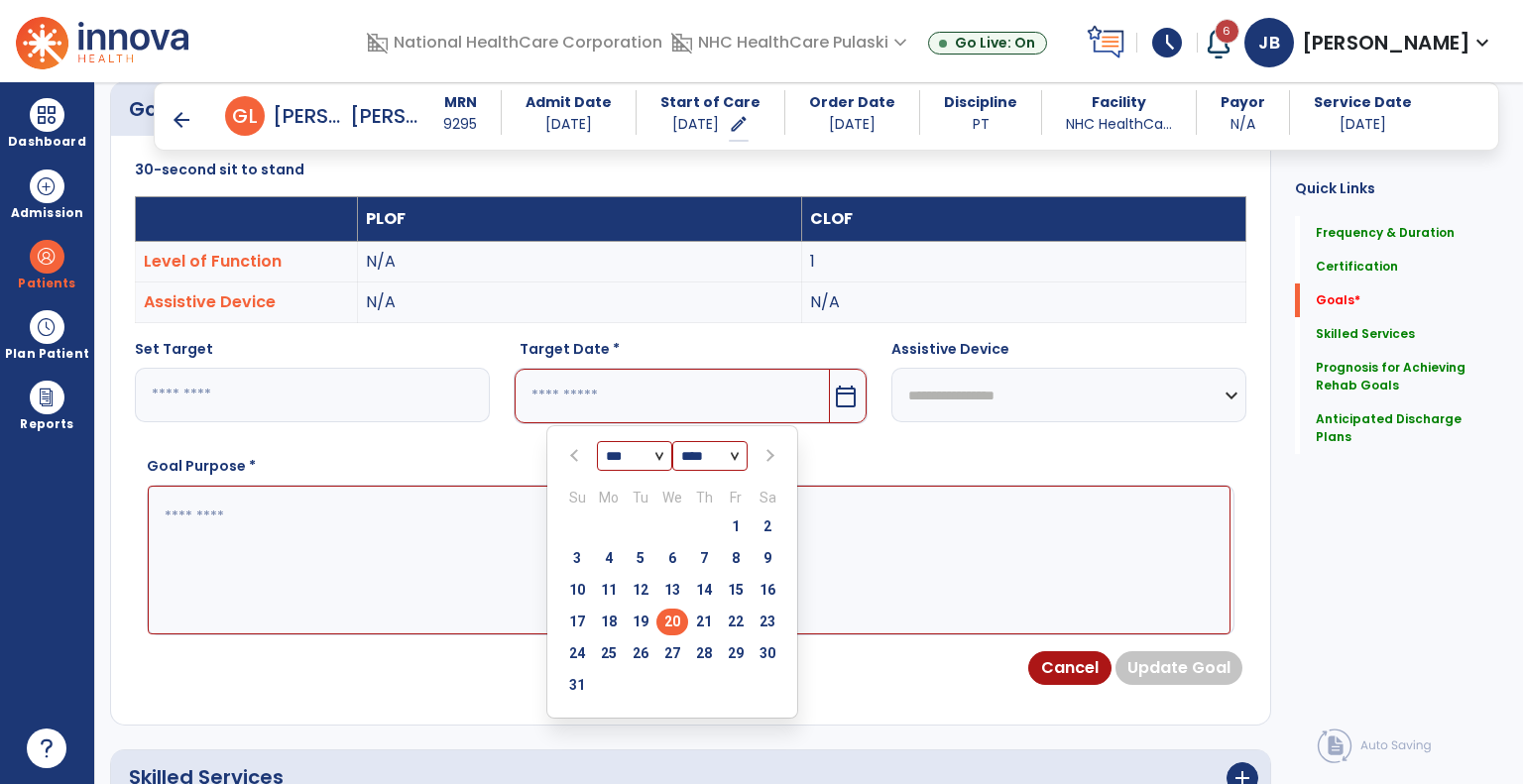 click on "20" at bounding box center [672, 621] 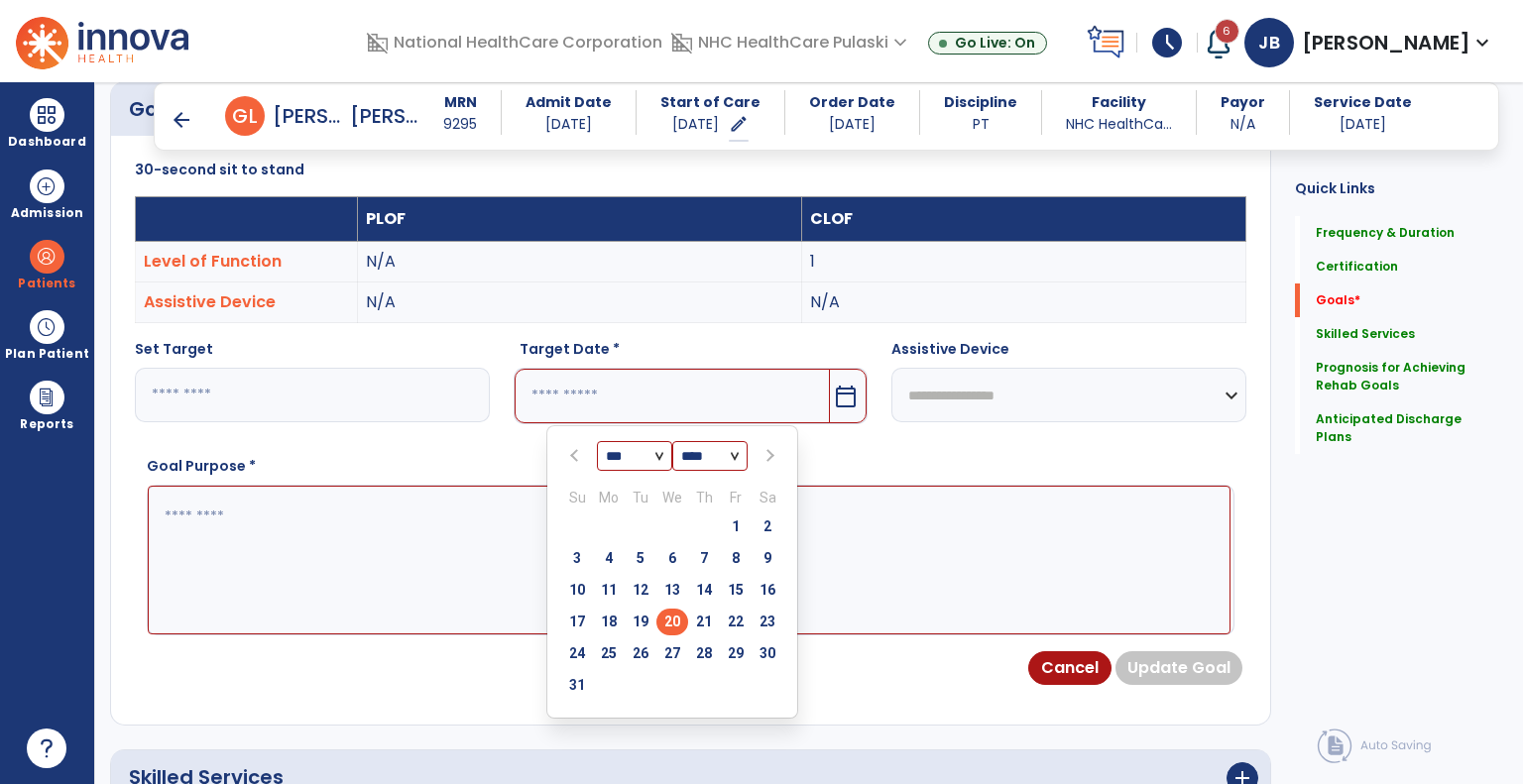 type on "*********" 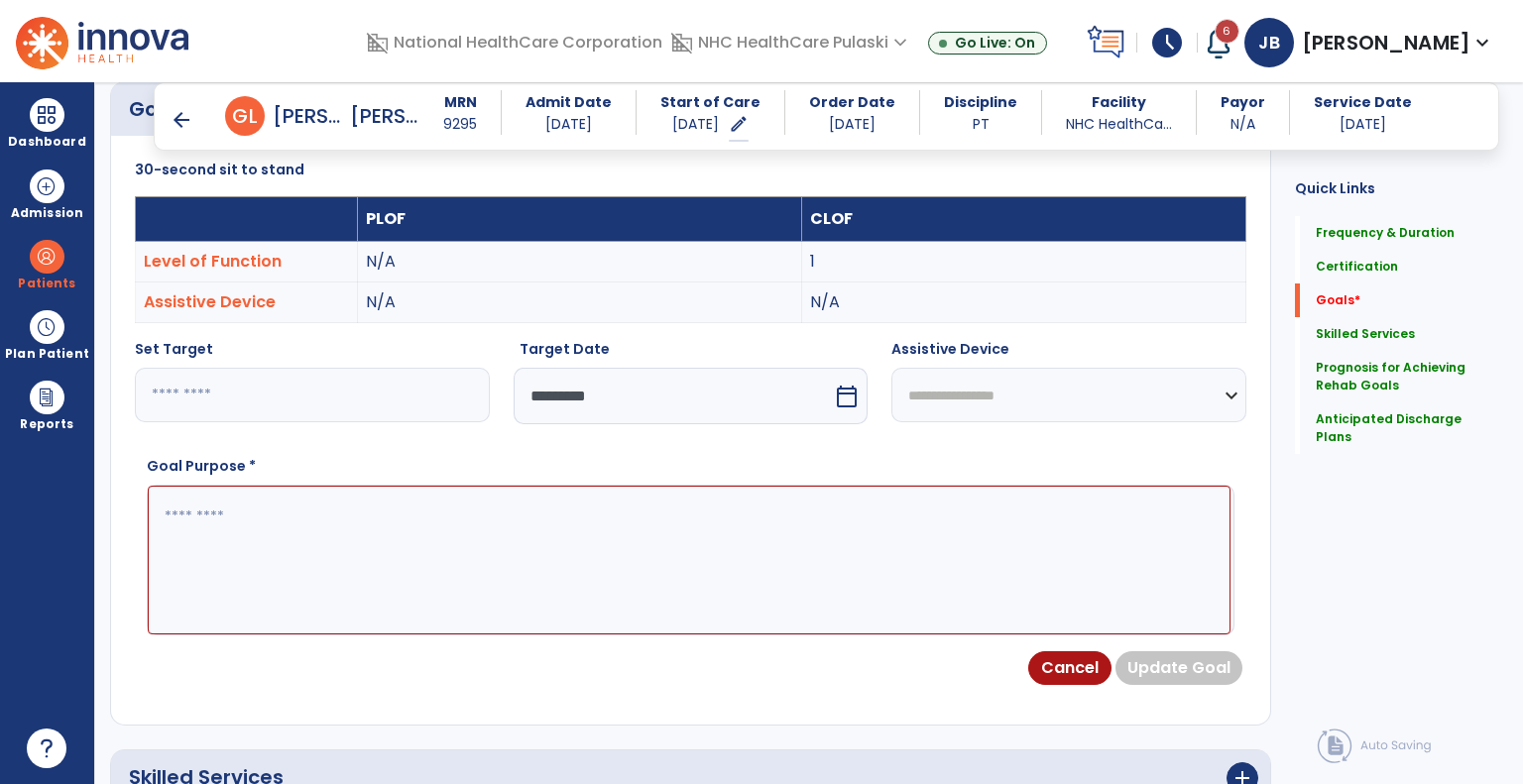 click at bounding box center (689, 560) 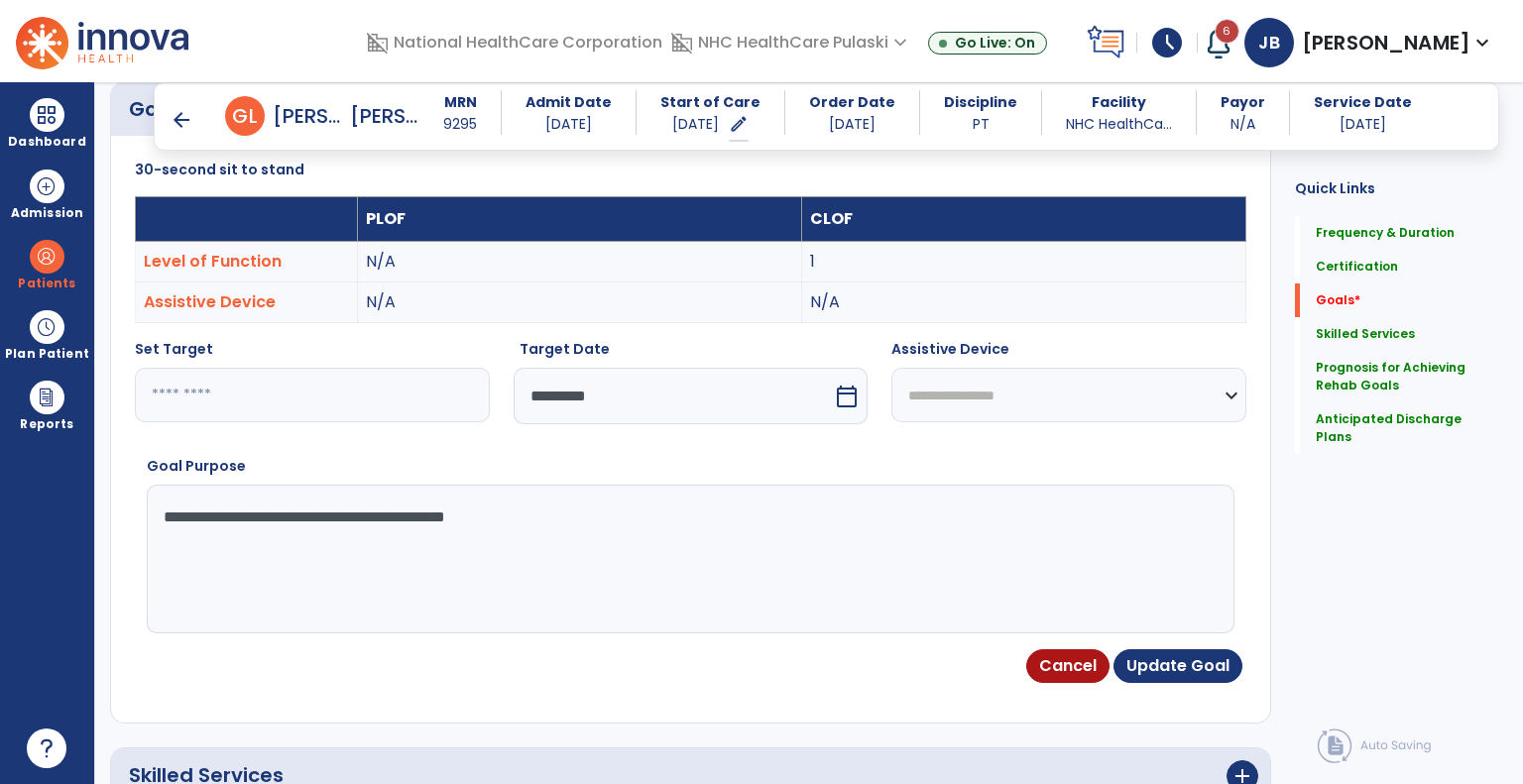 type on "**********" 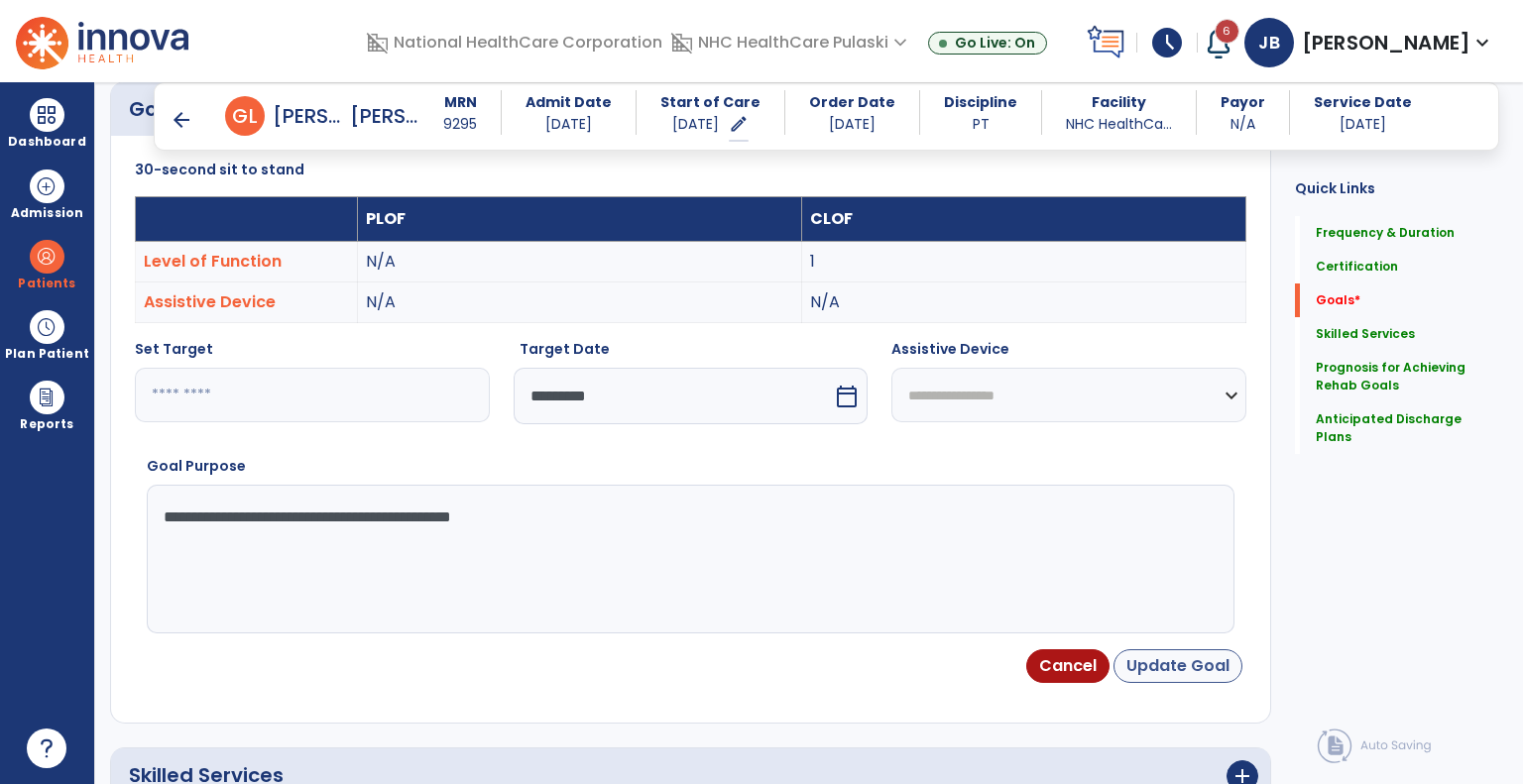 click on "Update Goal" at bounding box center [1178, 666] 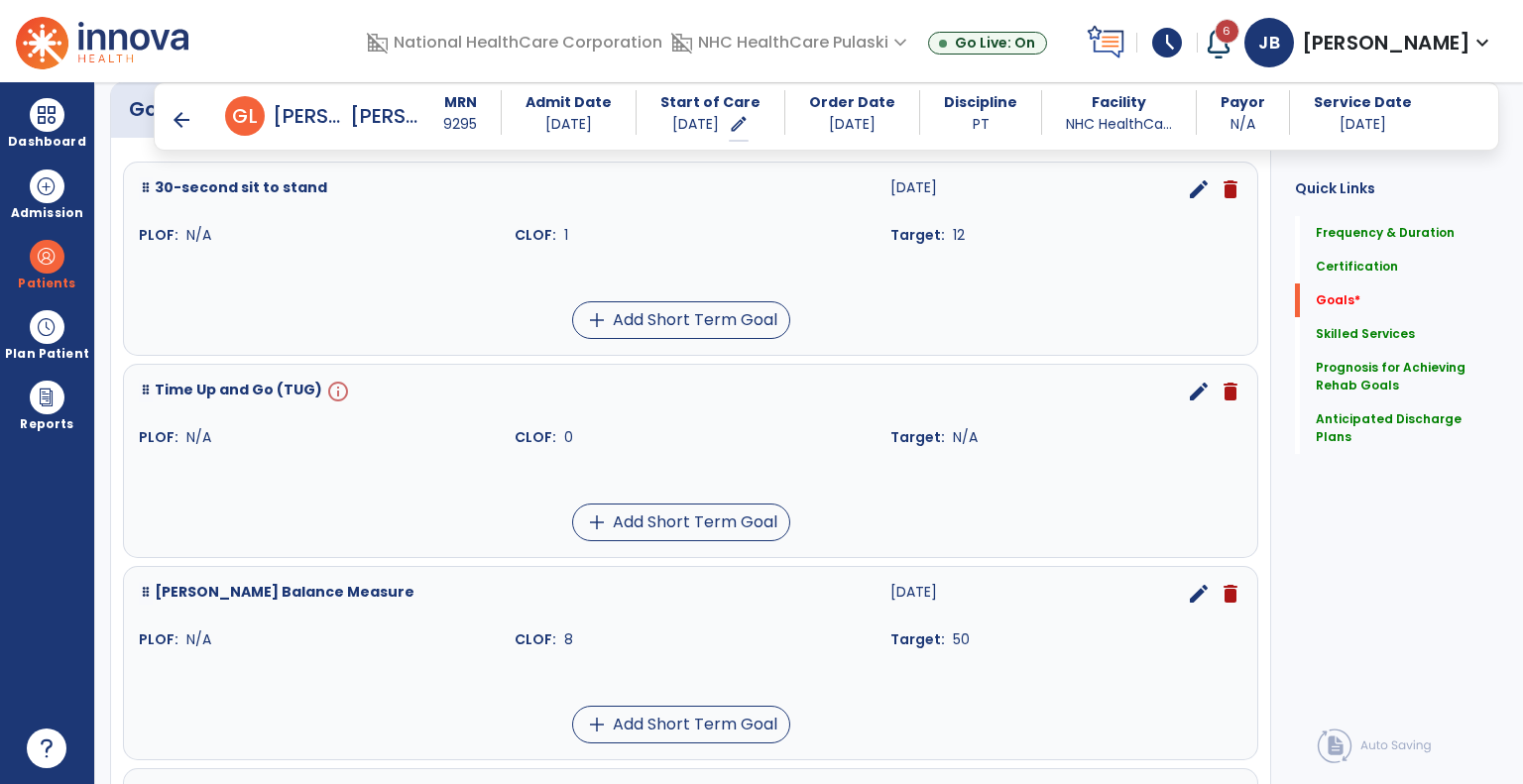 click on "info" at bounding box center [336, 392] 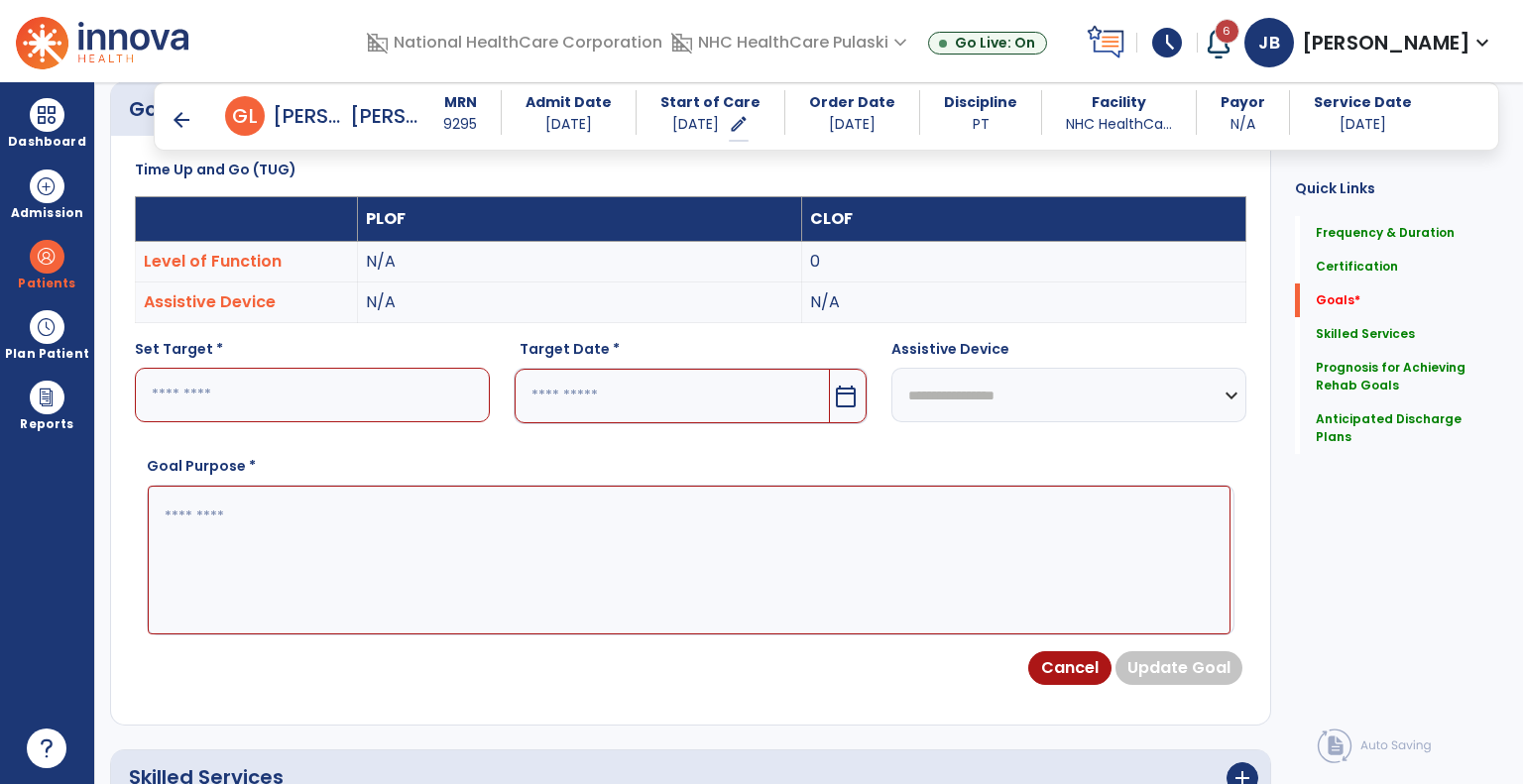click at bounding box center (312, 394) 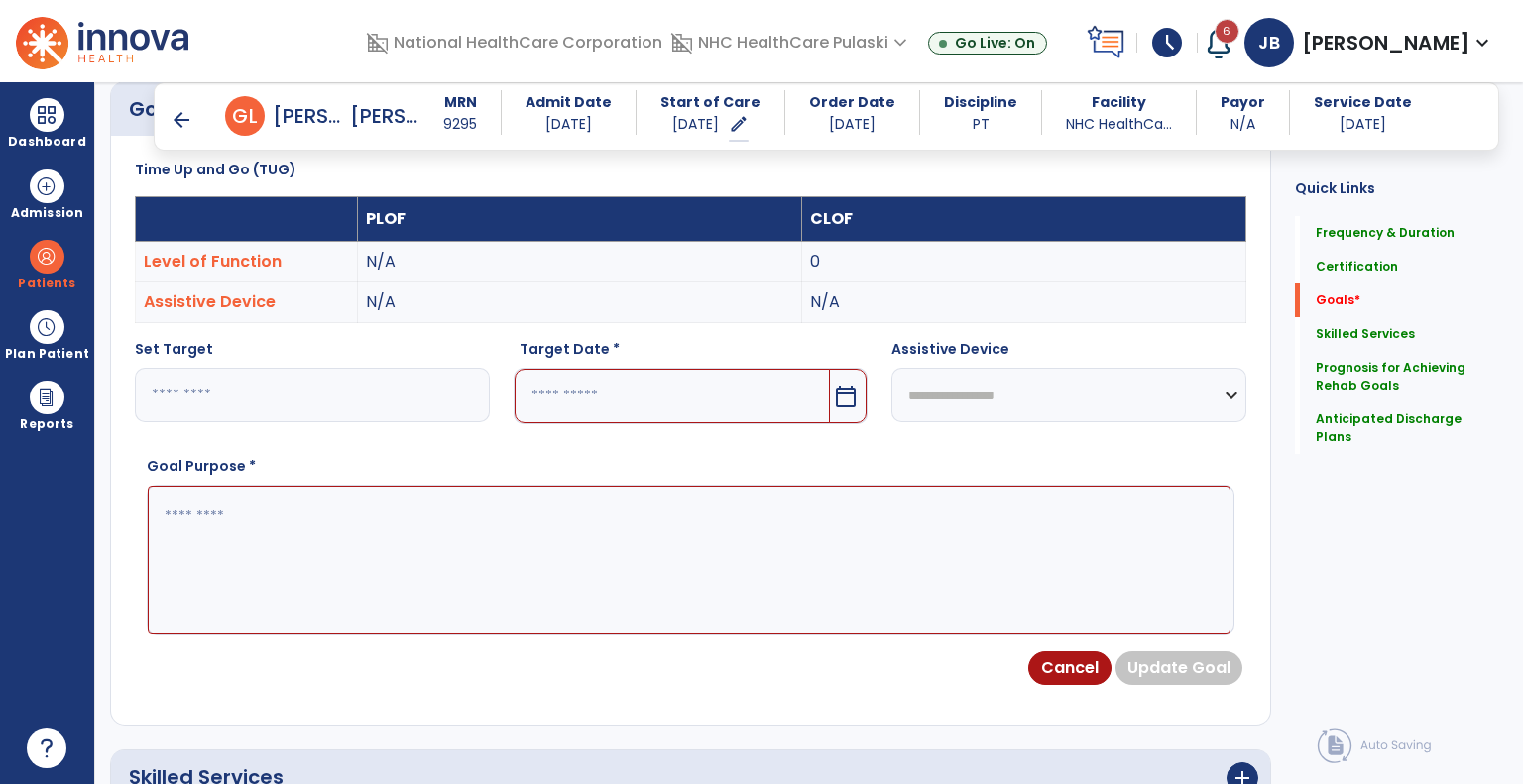 type on "**" 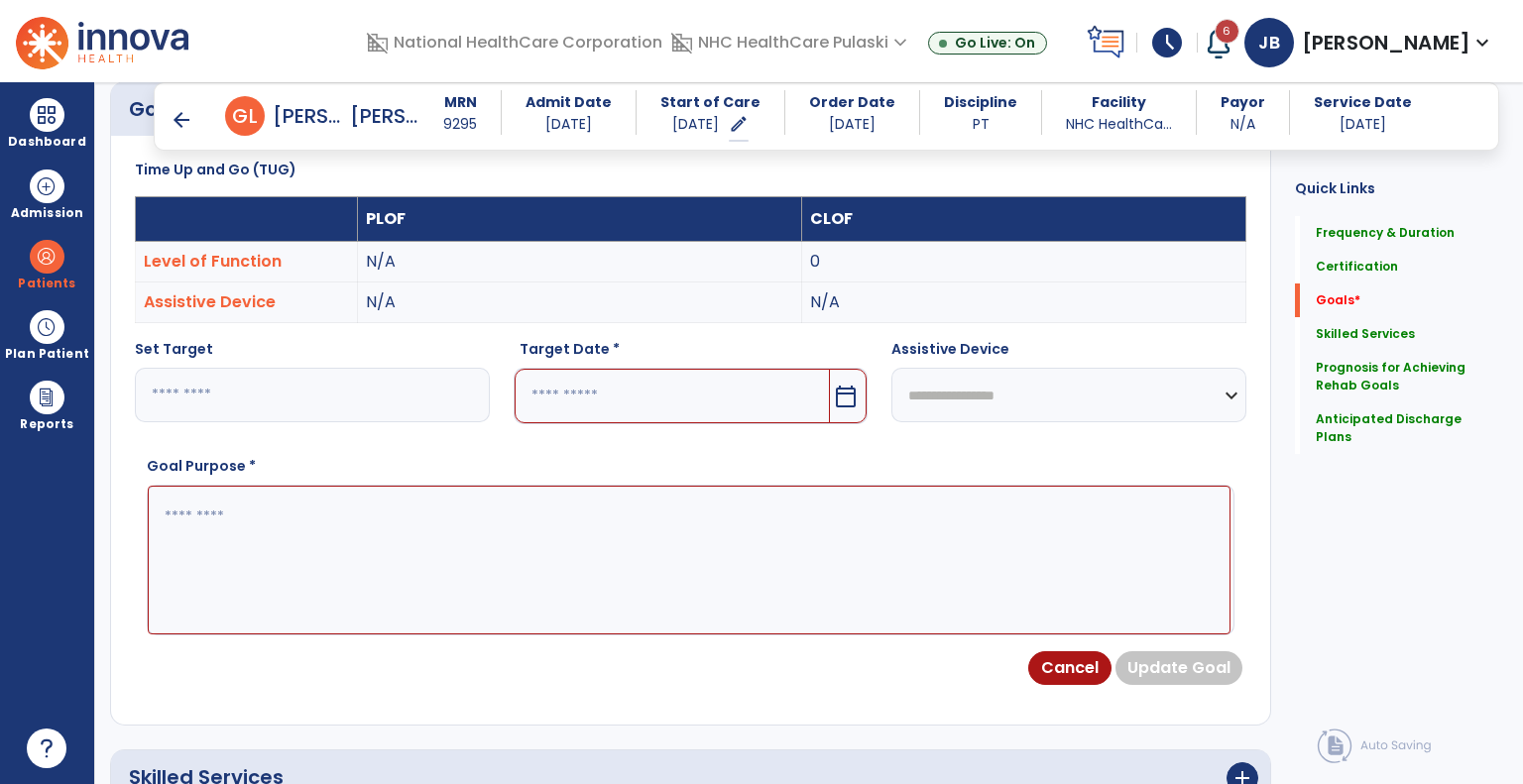 click at bounding box center [672, 395] 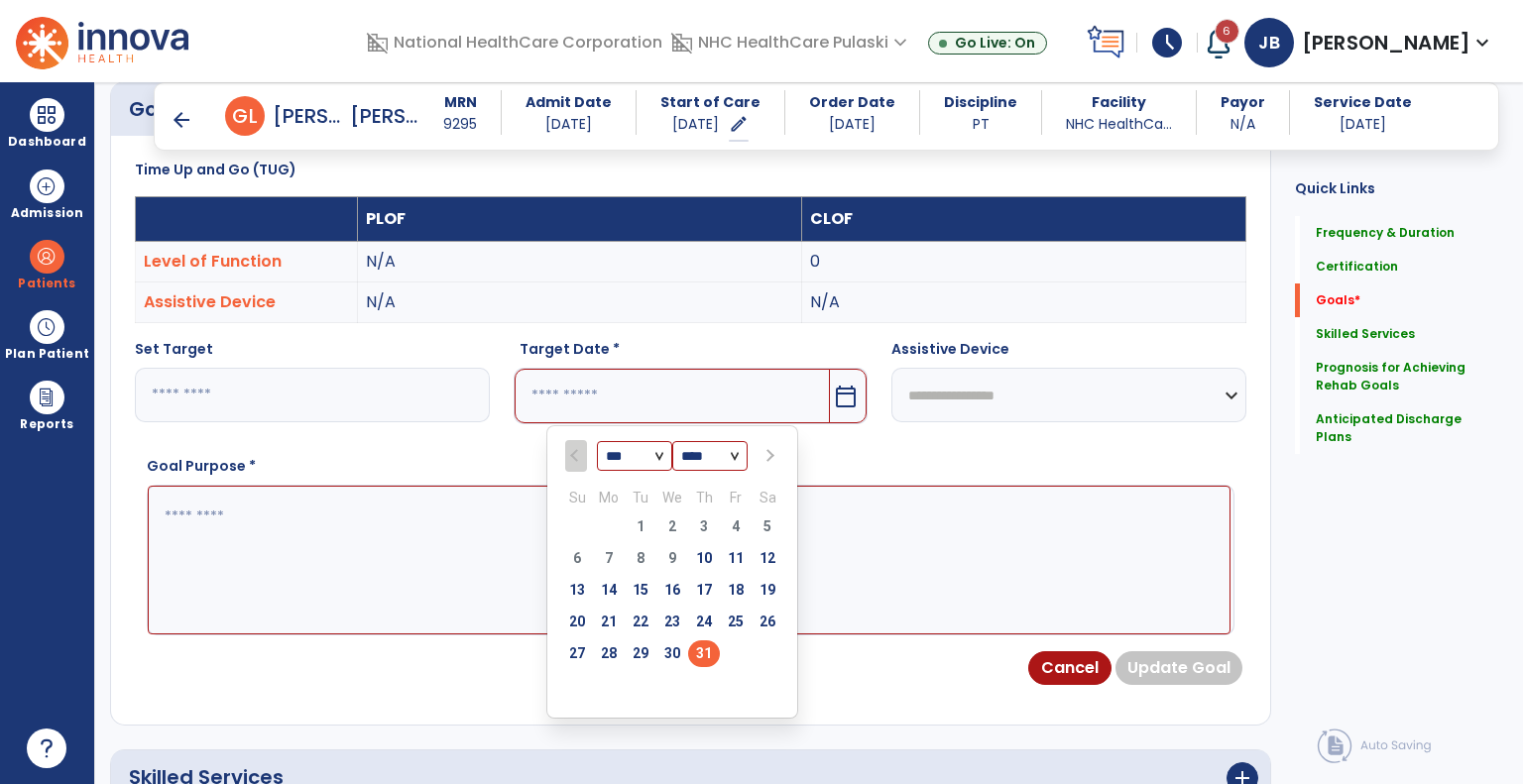 select on "*" 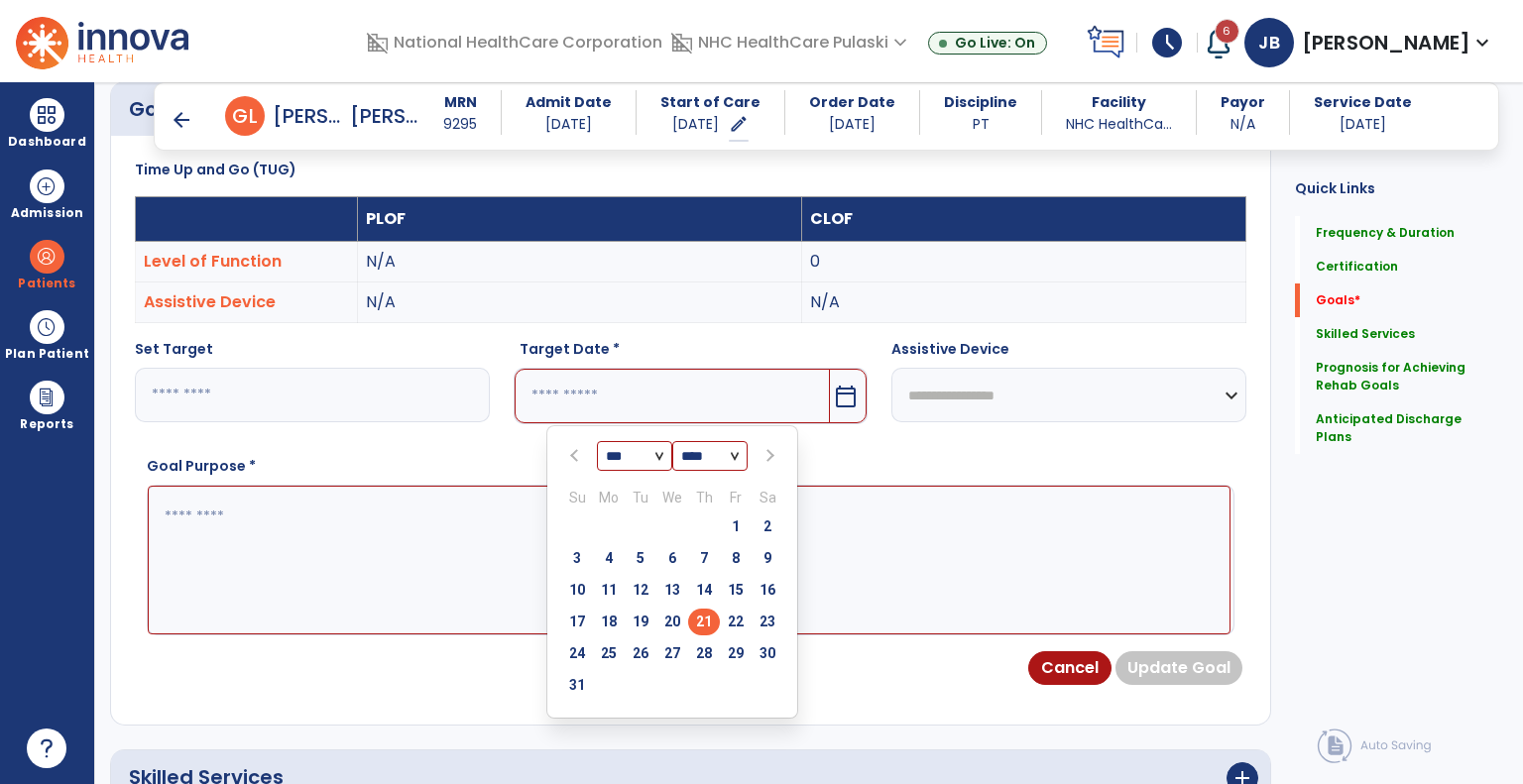 click on "21" at bounding box center (704, 621) 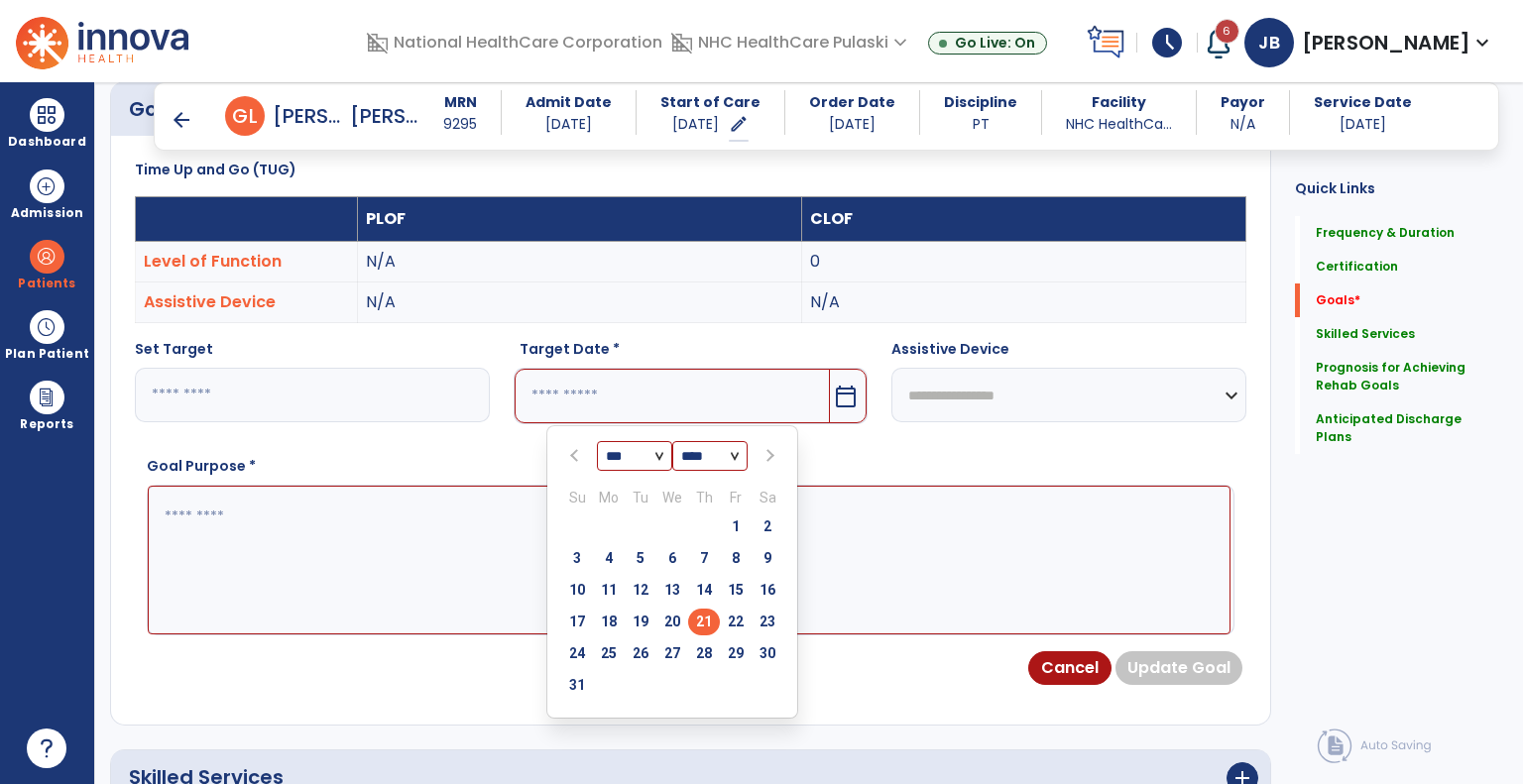 type on "*********" 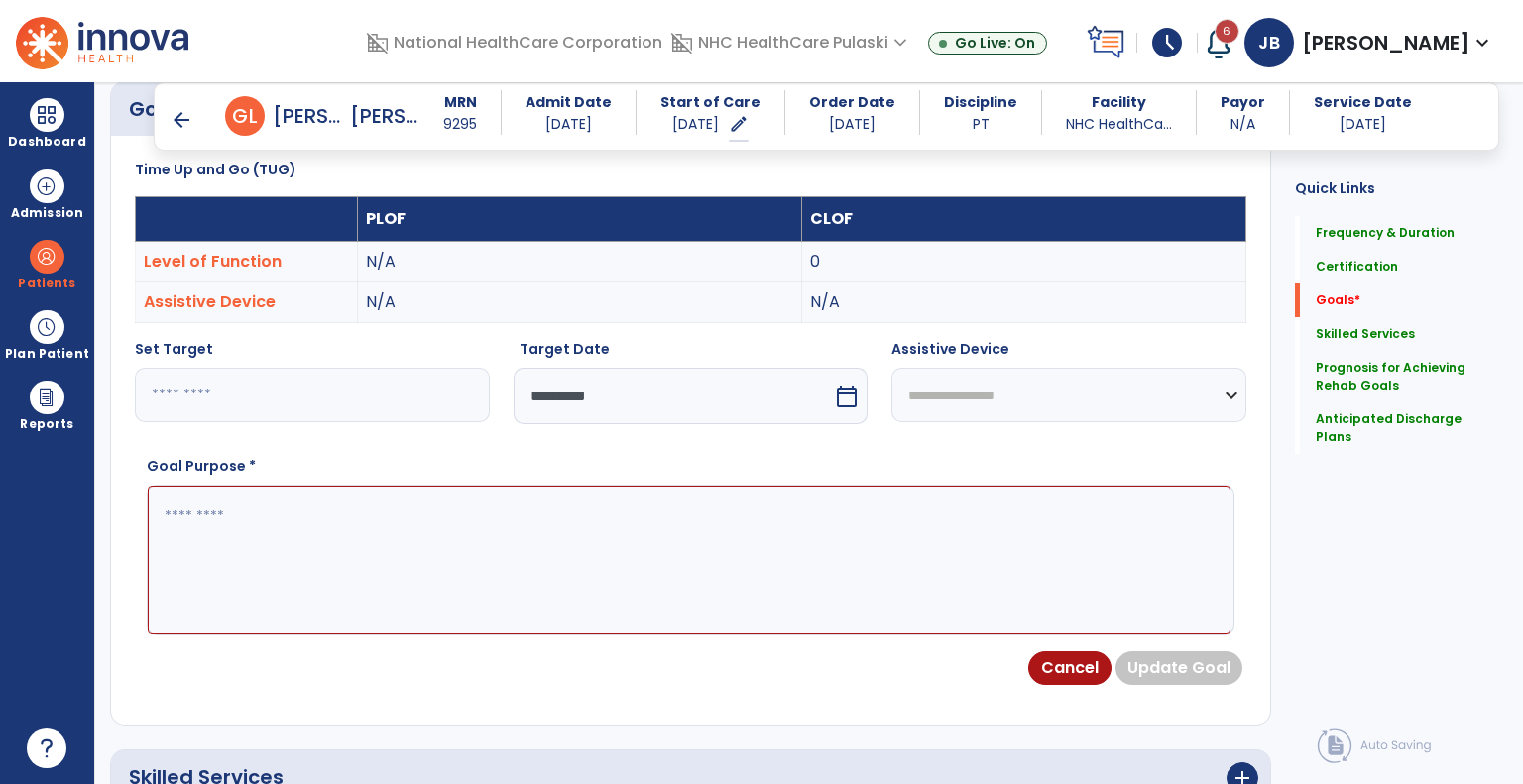 click at bounding box center [689, 560] 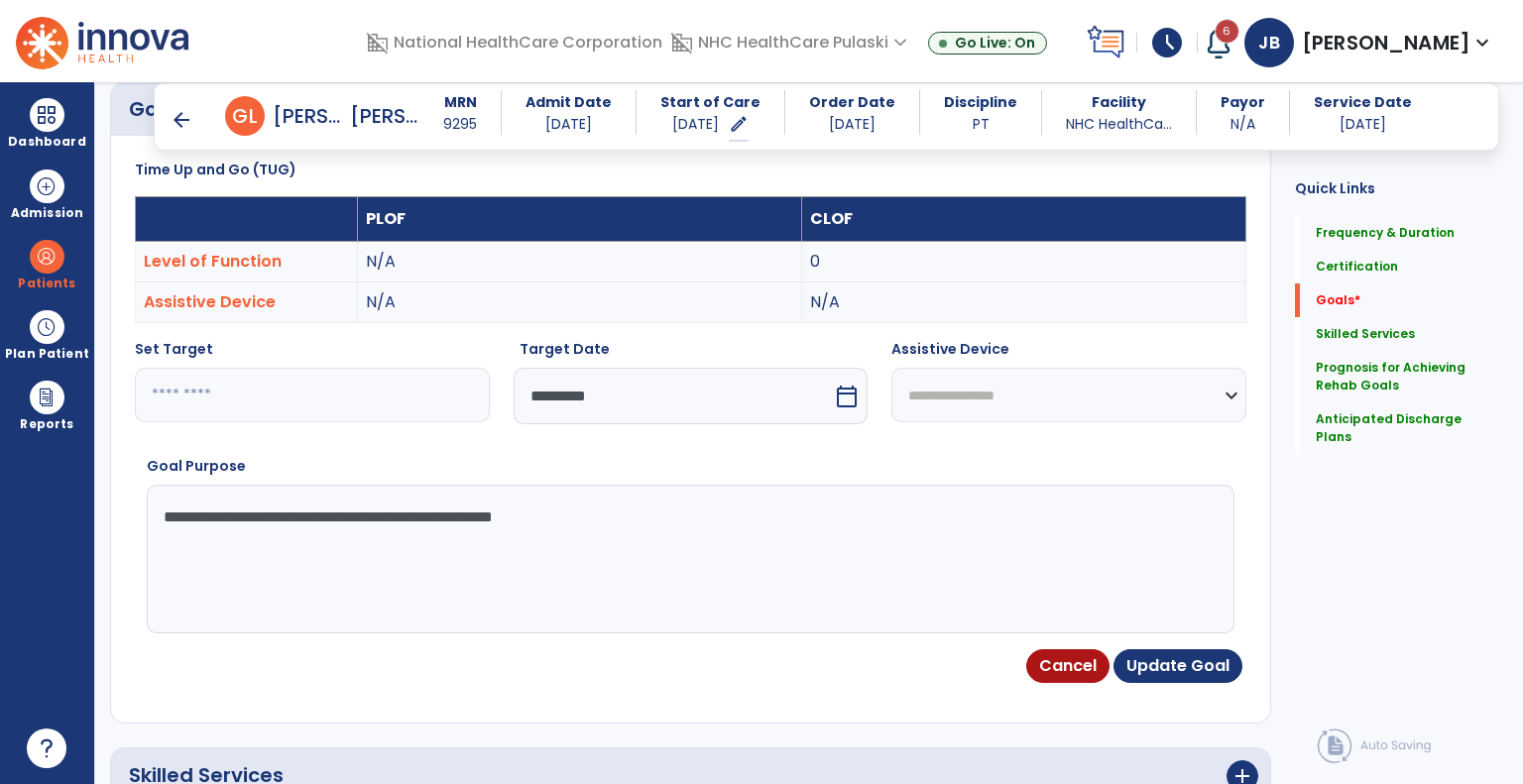 click on "**********" at bounding box center [689, 559] 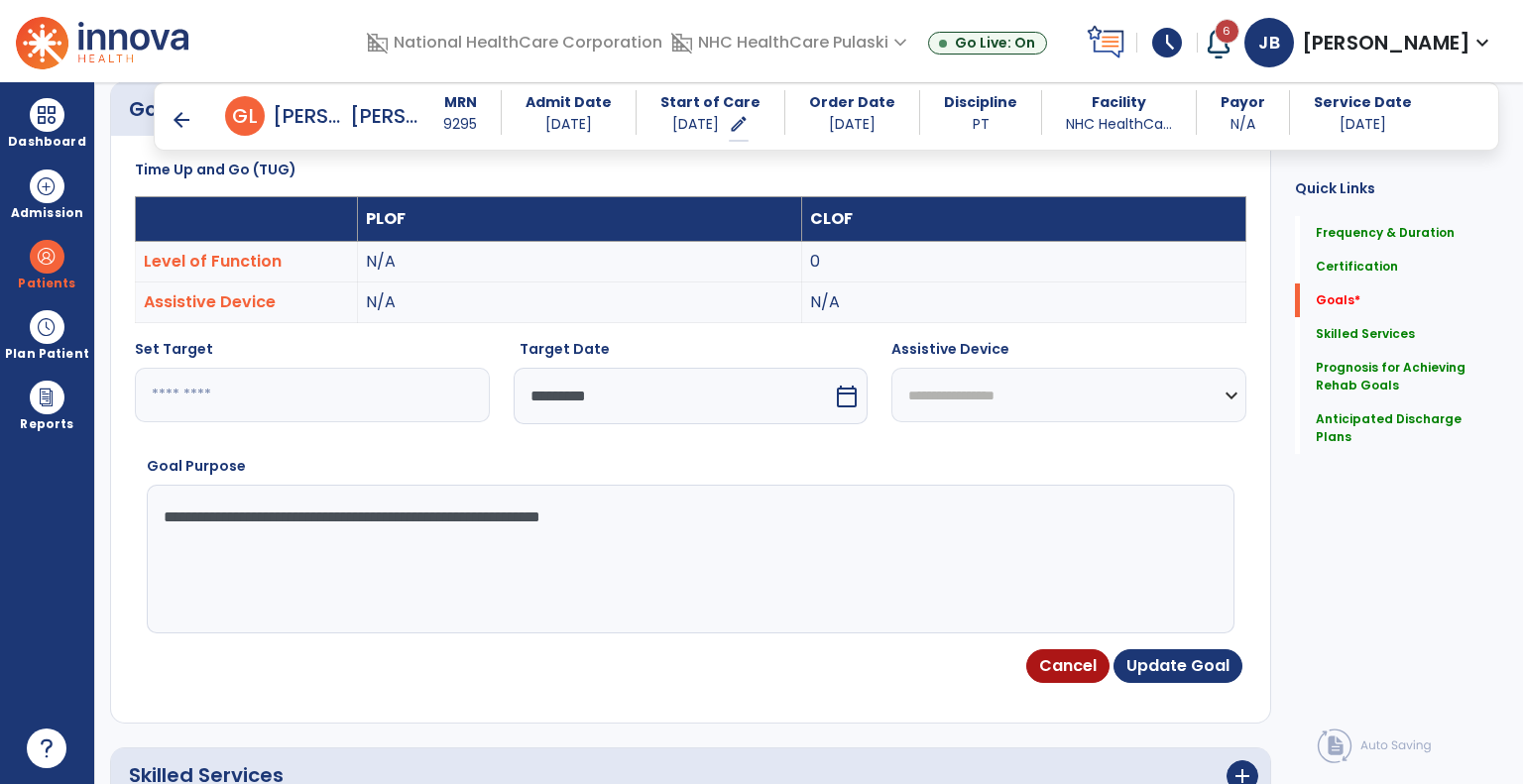 type on "**********" 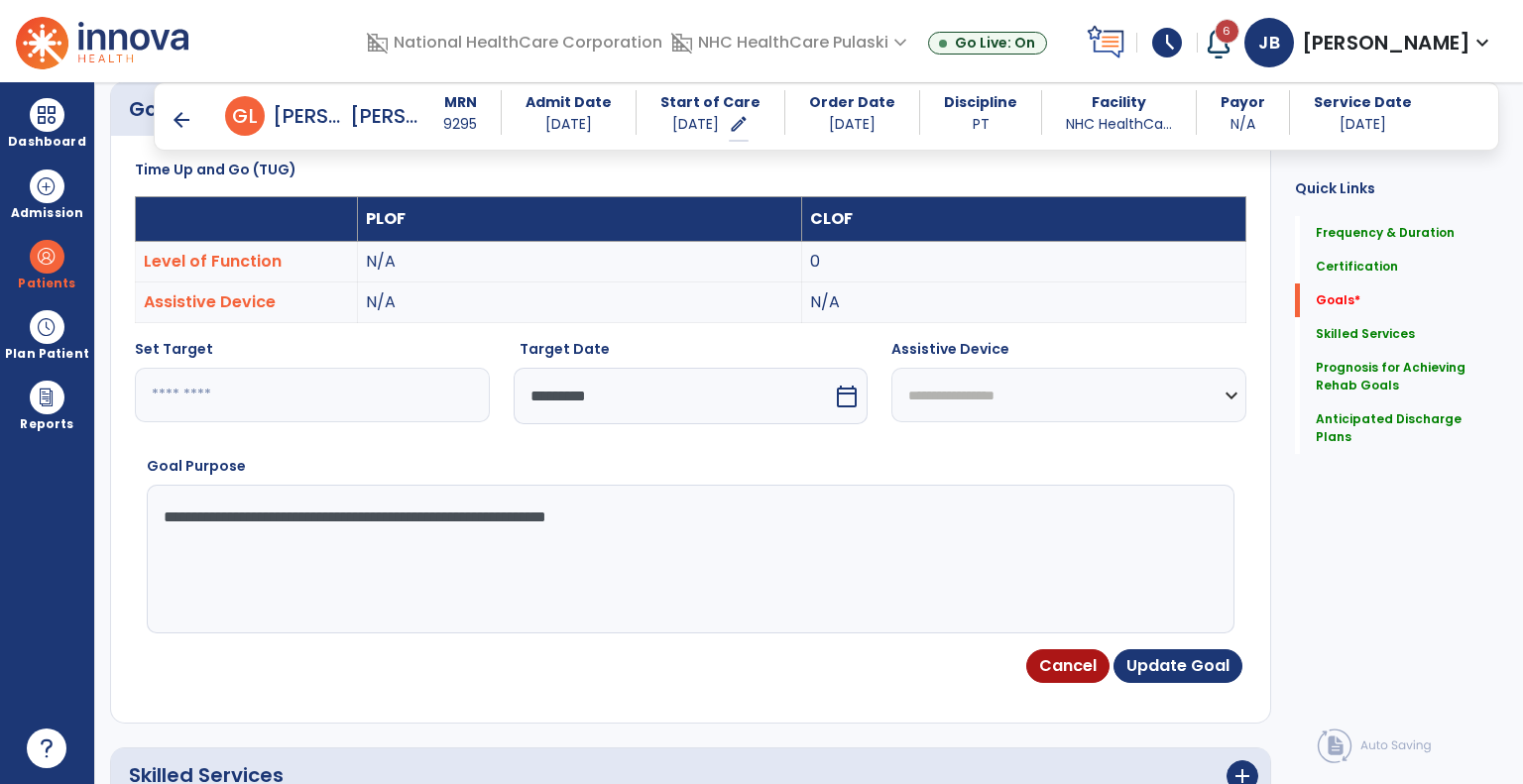 click on "**********" at bounding box center [689, 559] 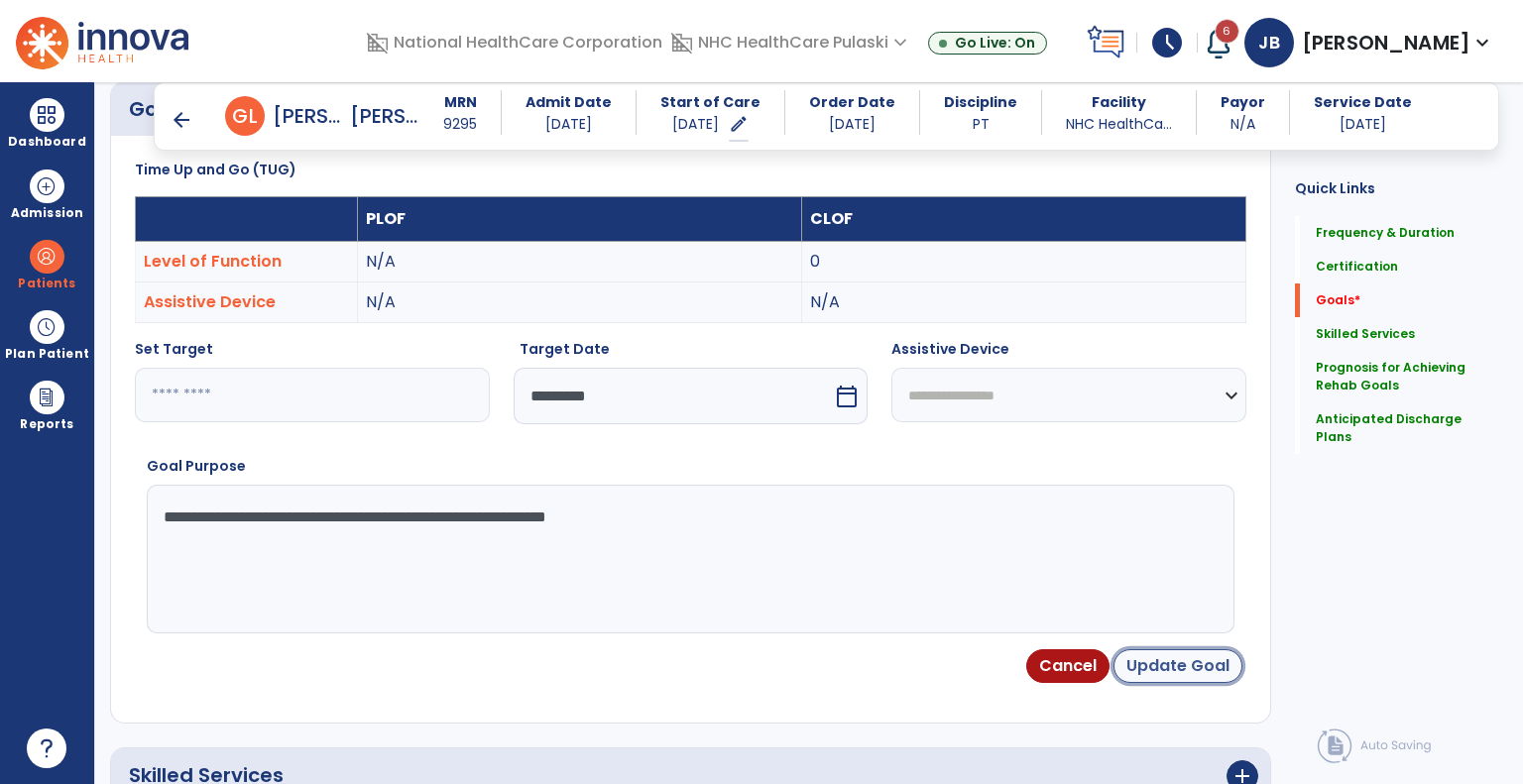 click on "Update Goal" at bounding box center [1178, 666] 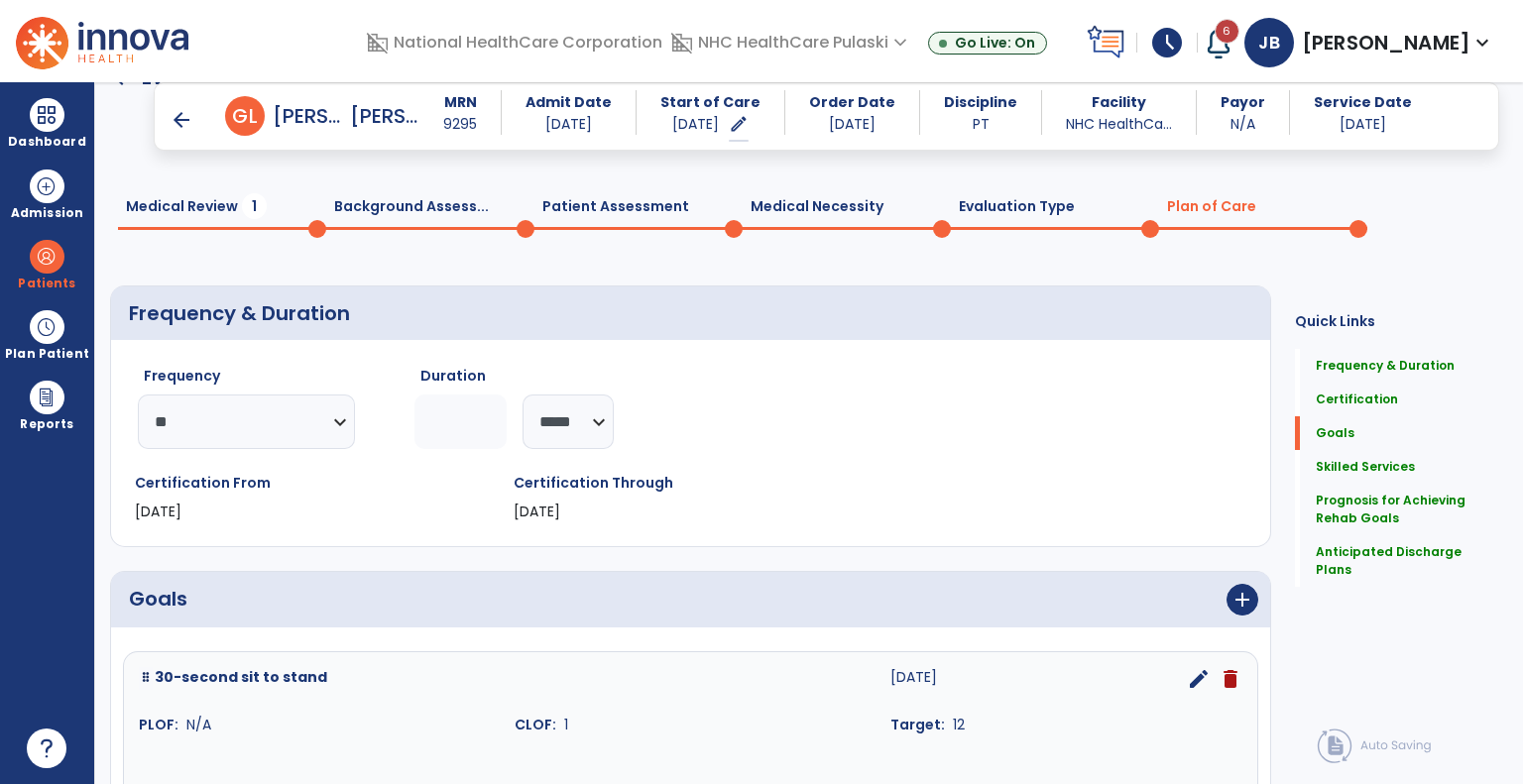 scroll, scrollTop: 0, scrollLeft: 0, axis: both 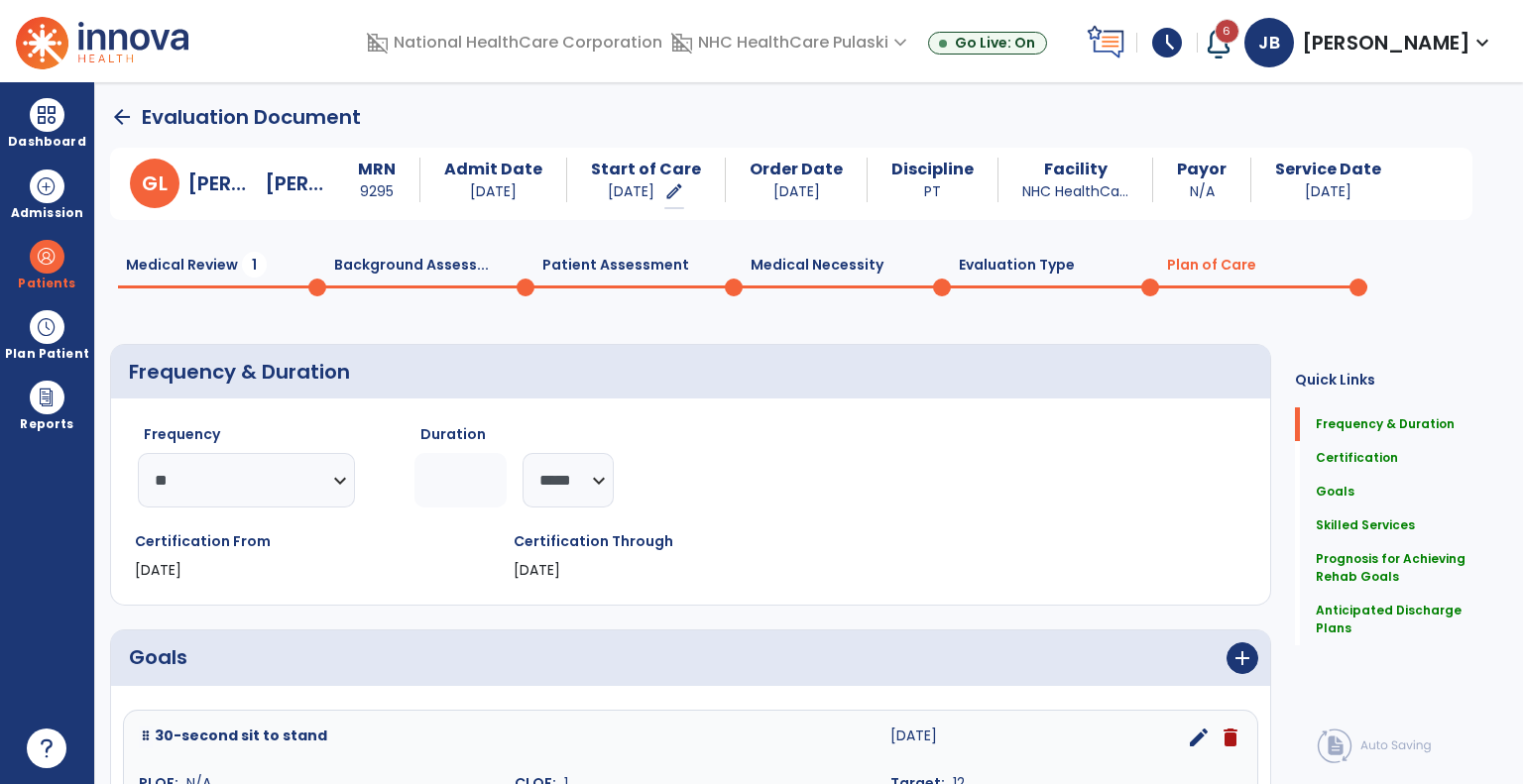 click on "Medical Review  1" 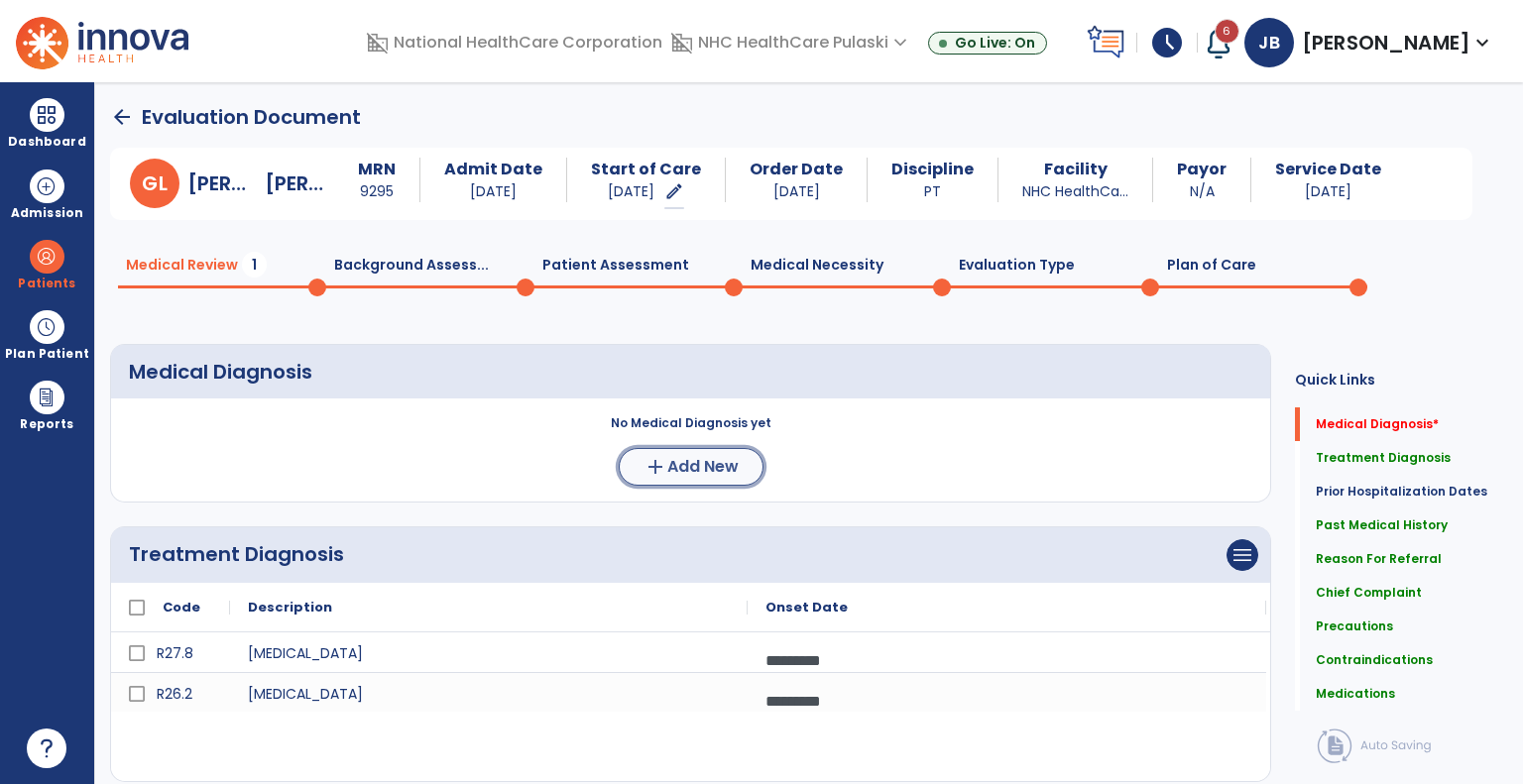 click on "Add New" 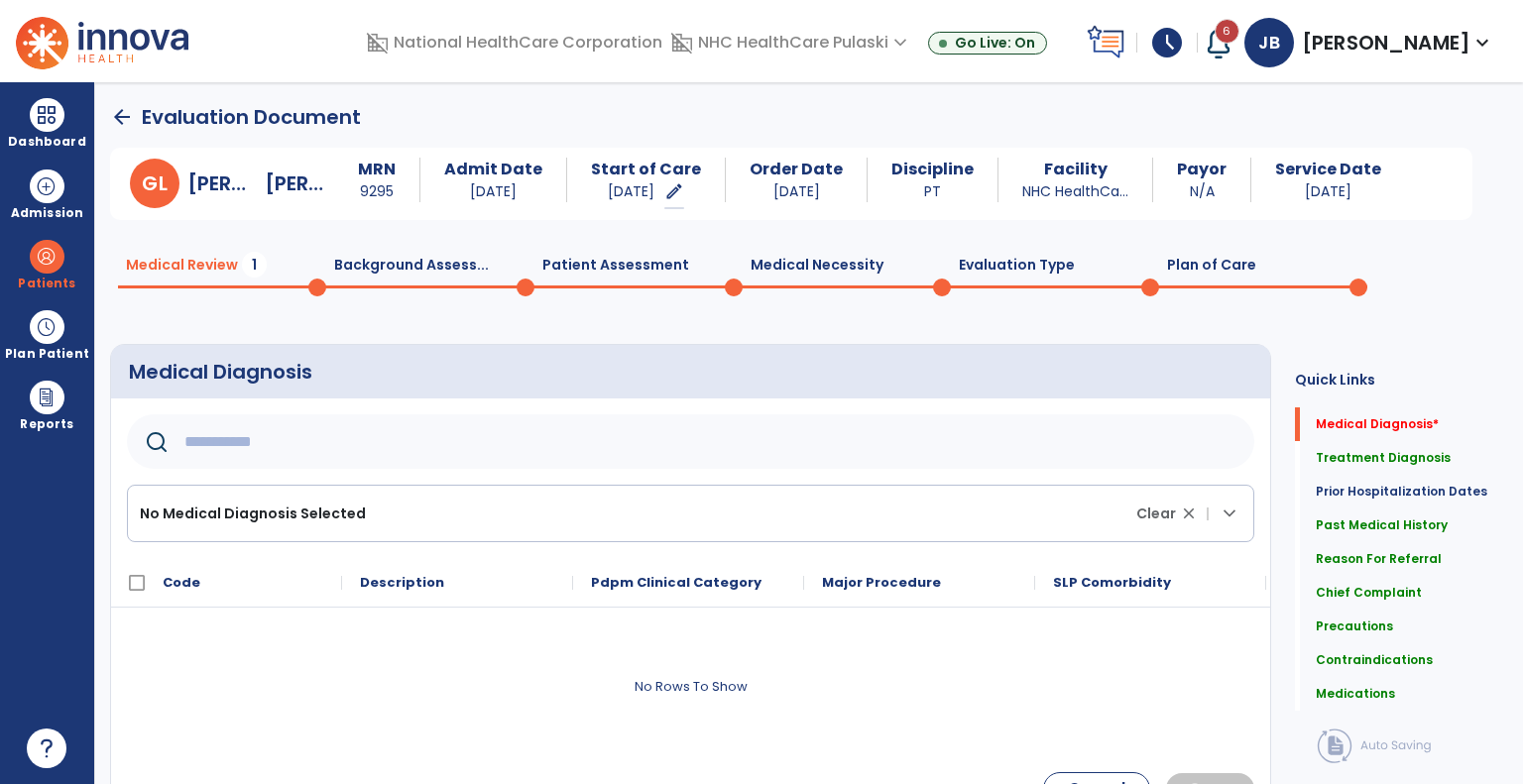 click 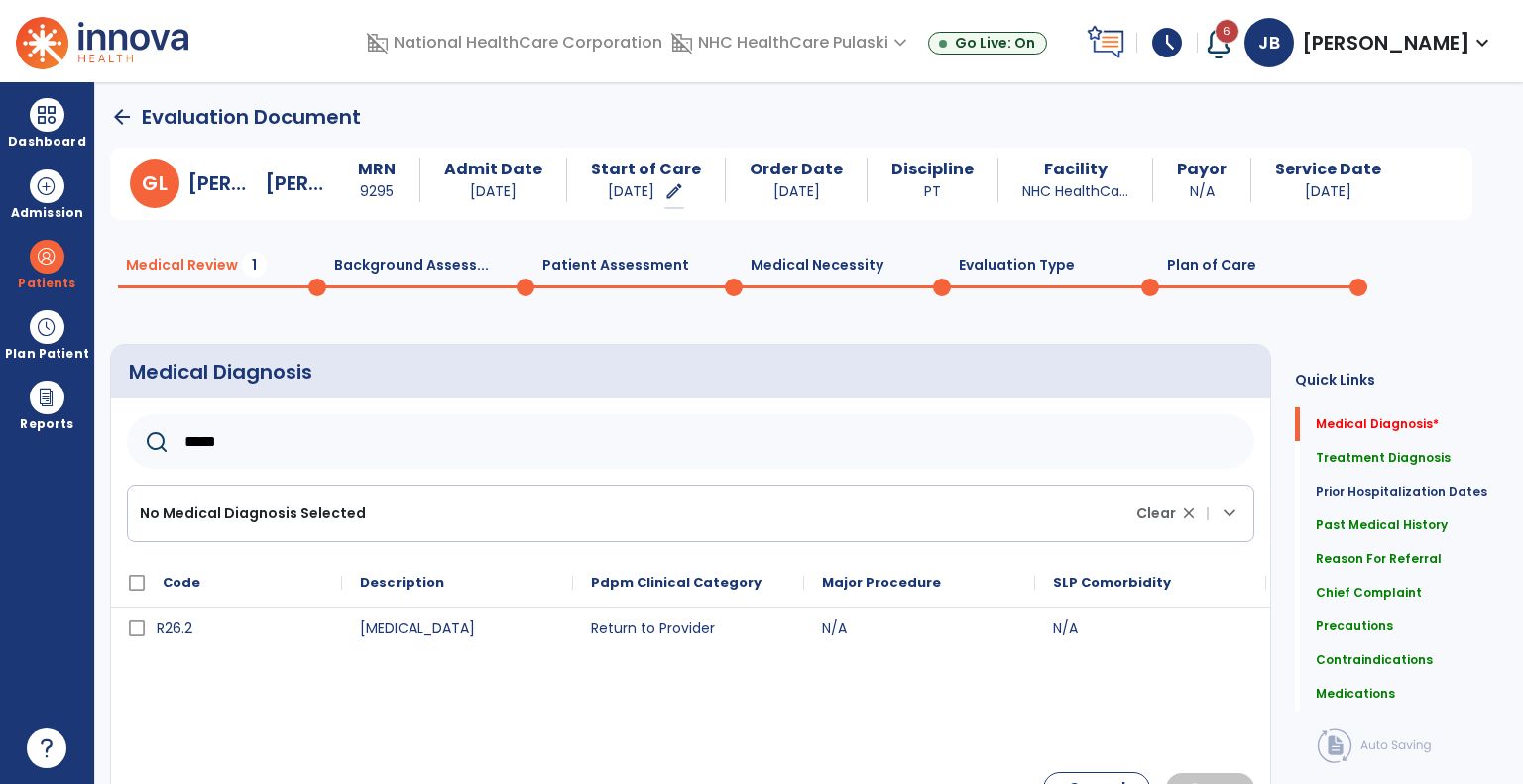 type on "*****" 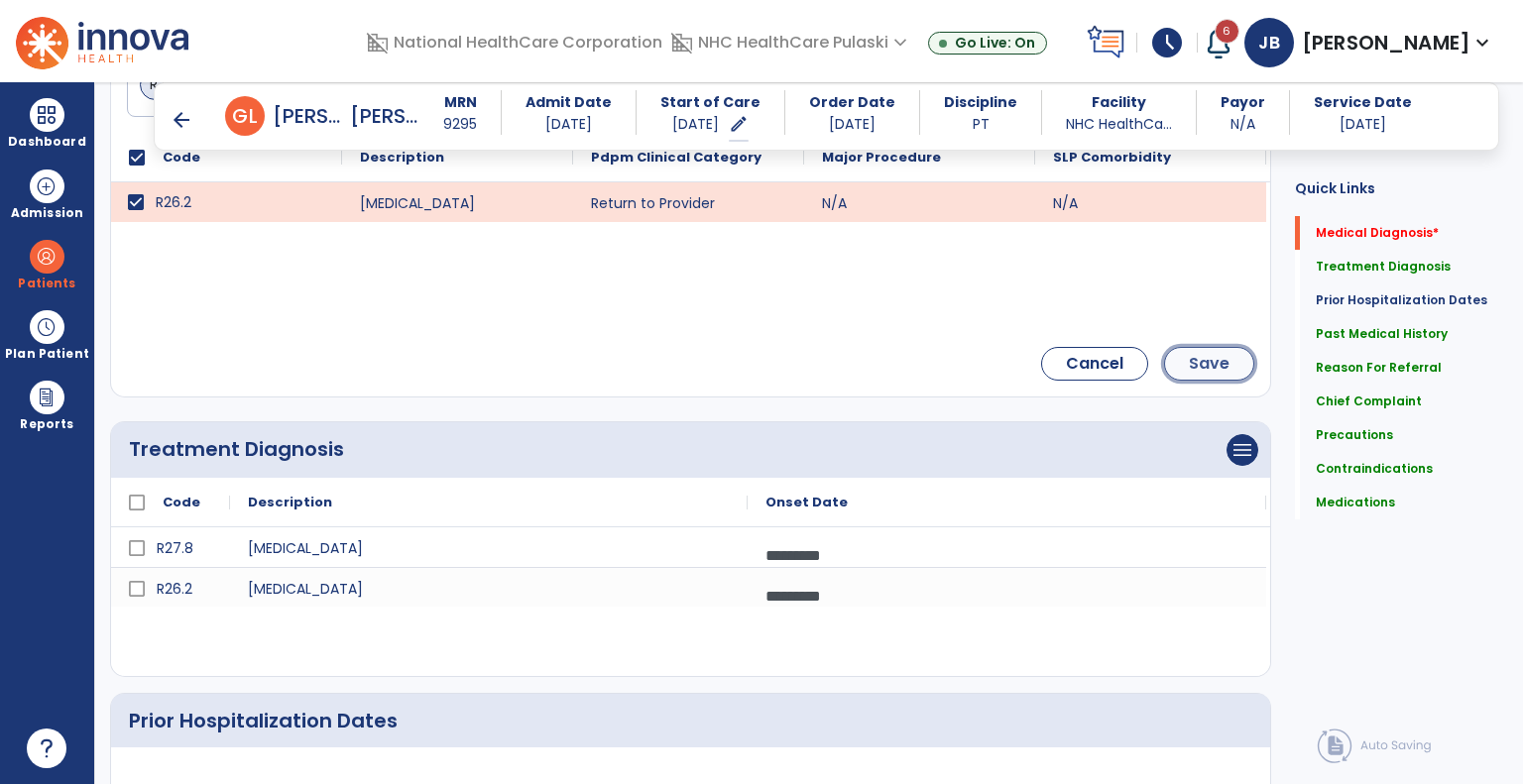 click on "Save" 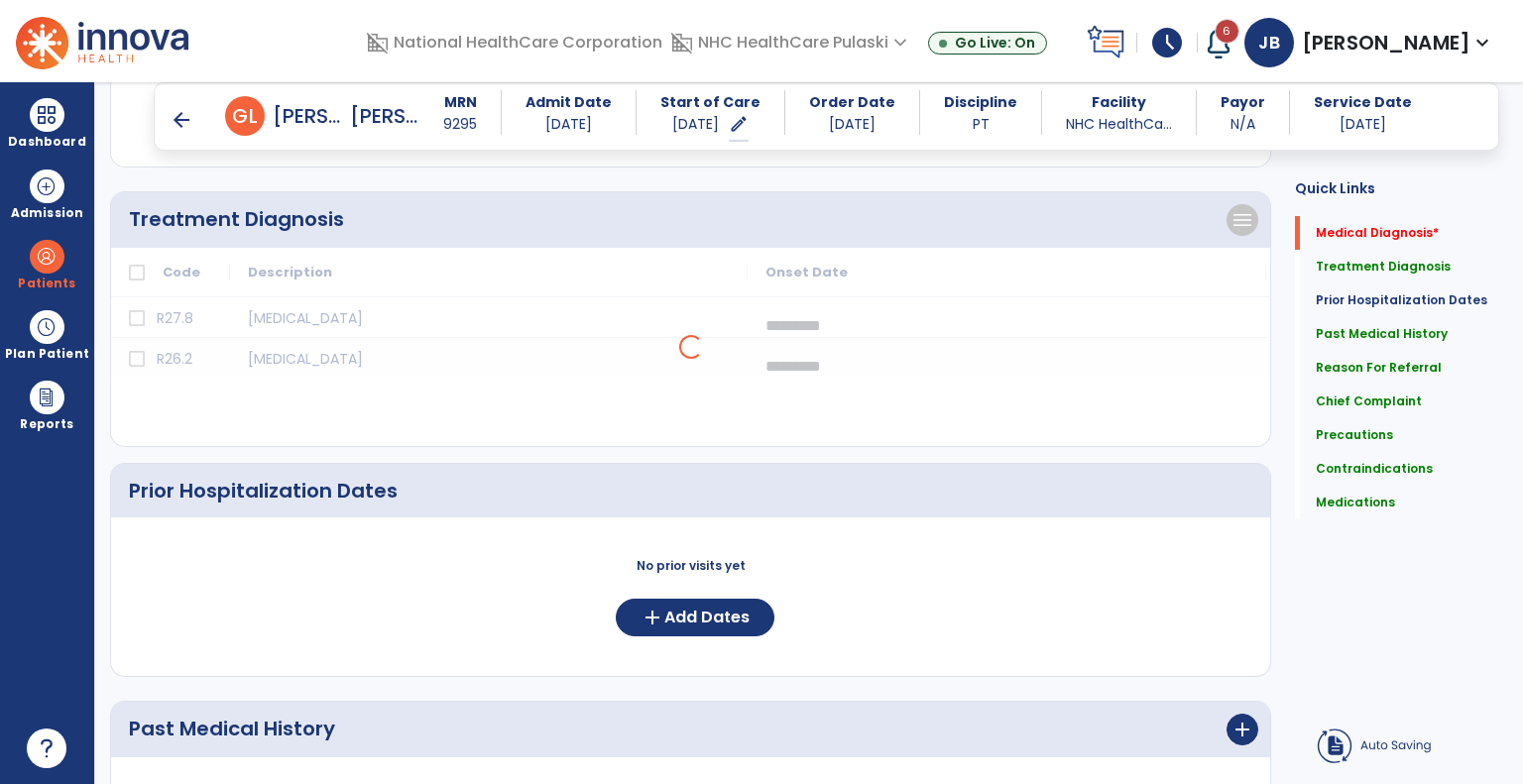 scroll, scrollTop: 250, scrollLeft: 0, axis: vertical 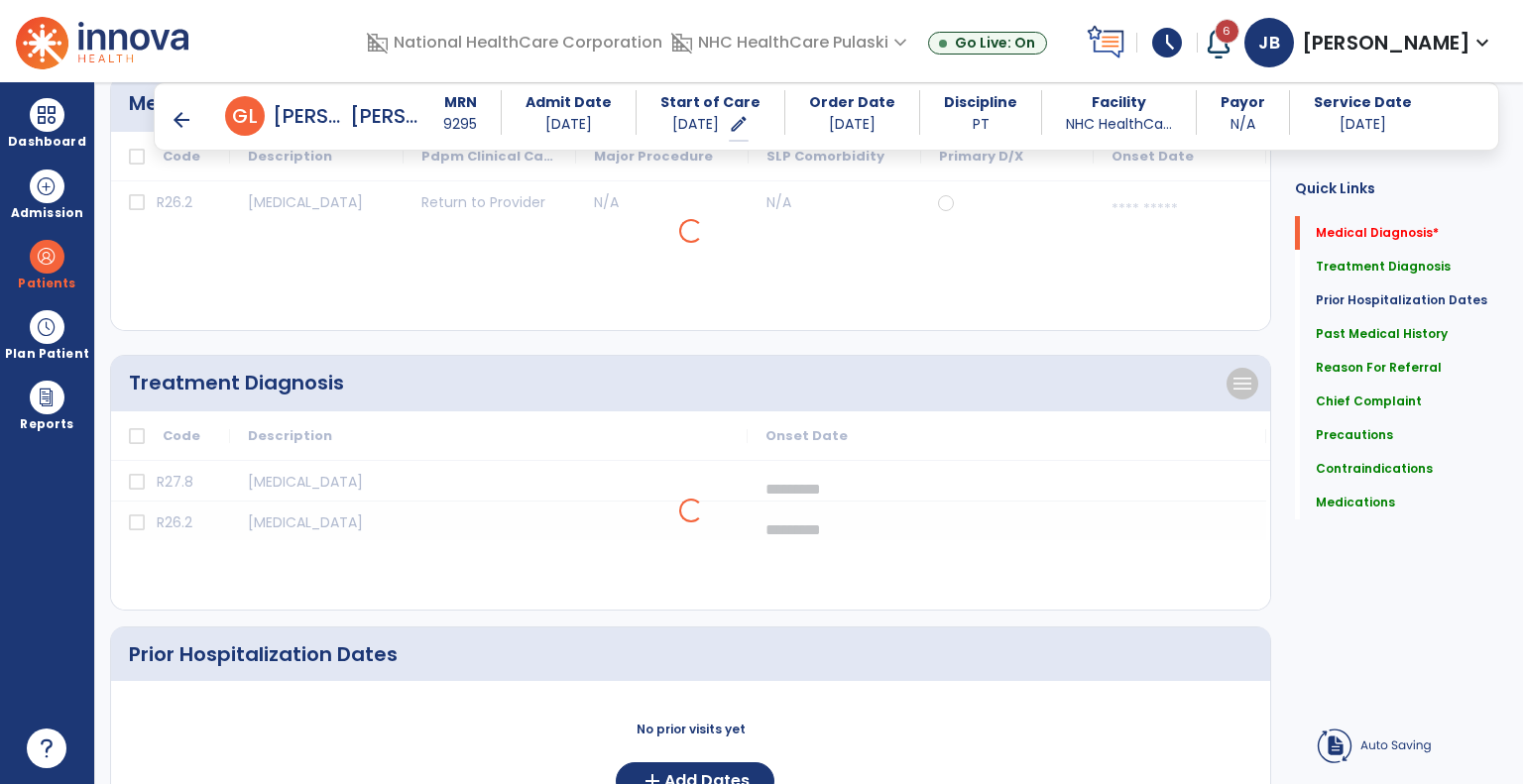 select on "*" 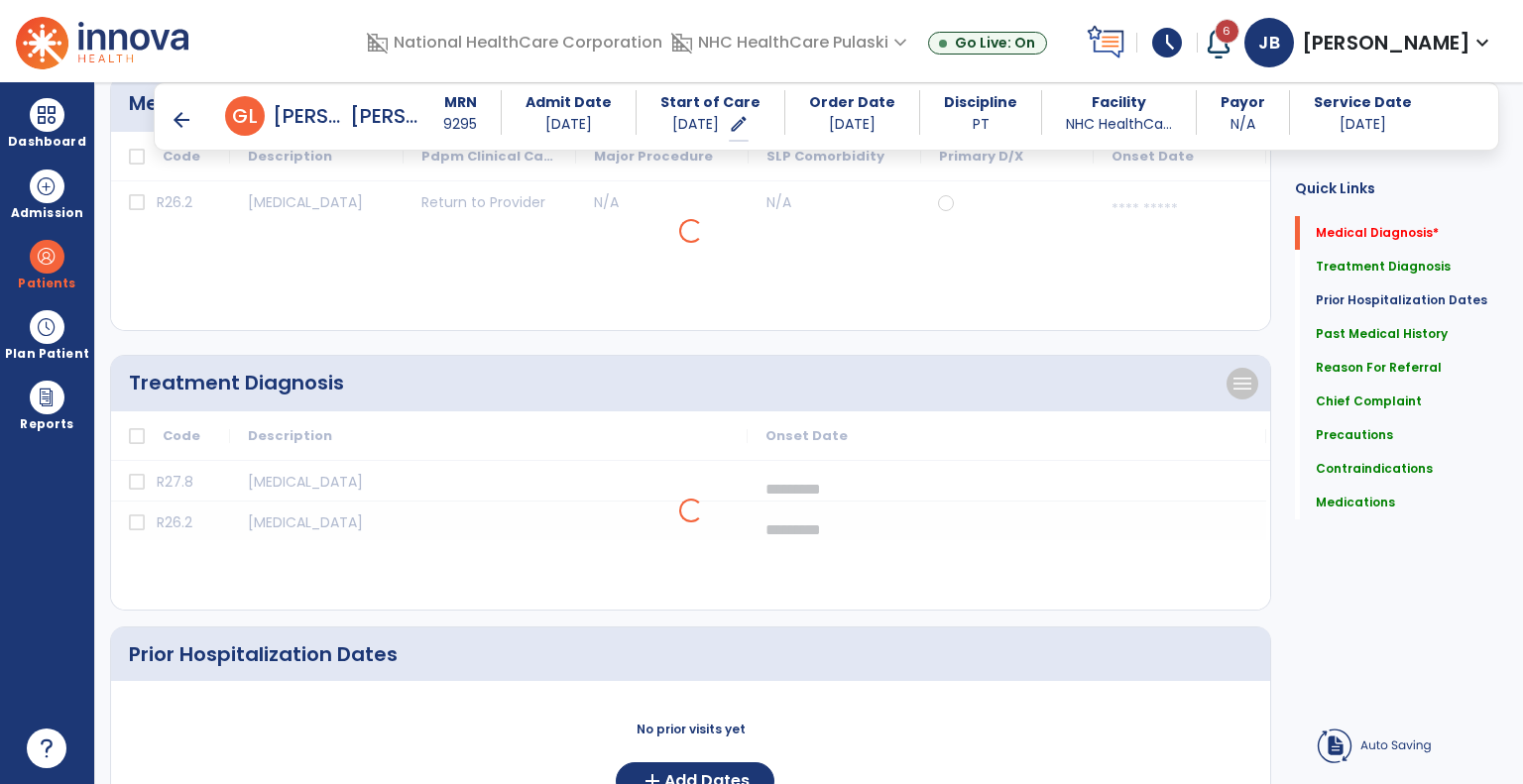select on "****" 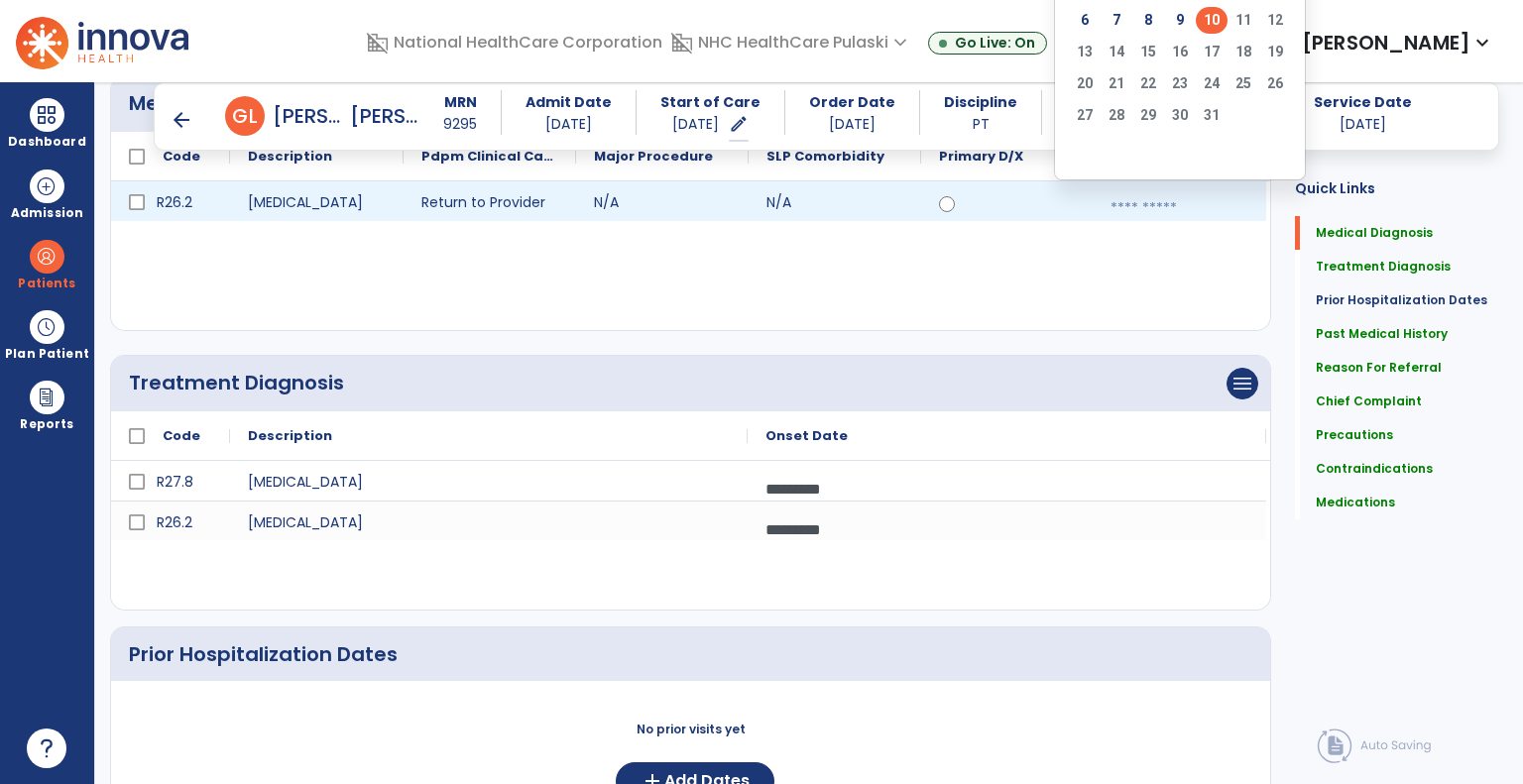 click on "10" 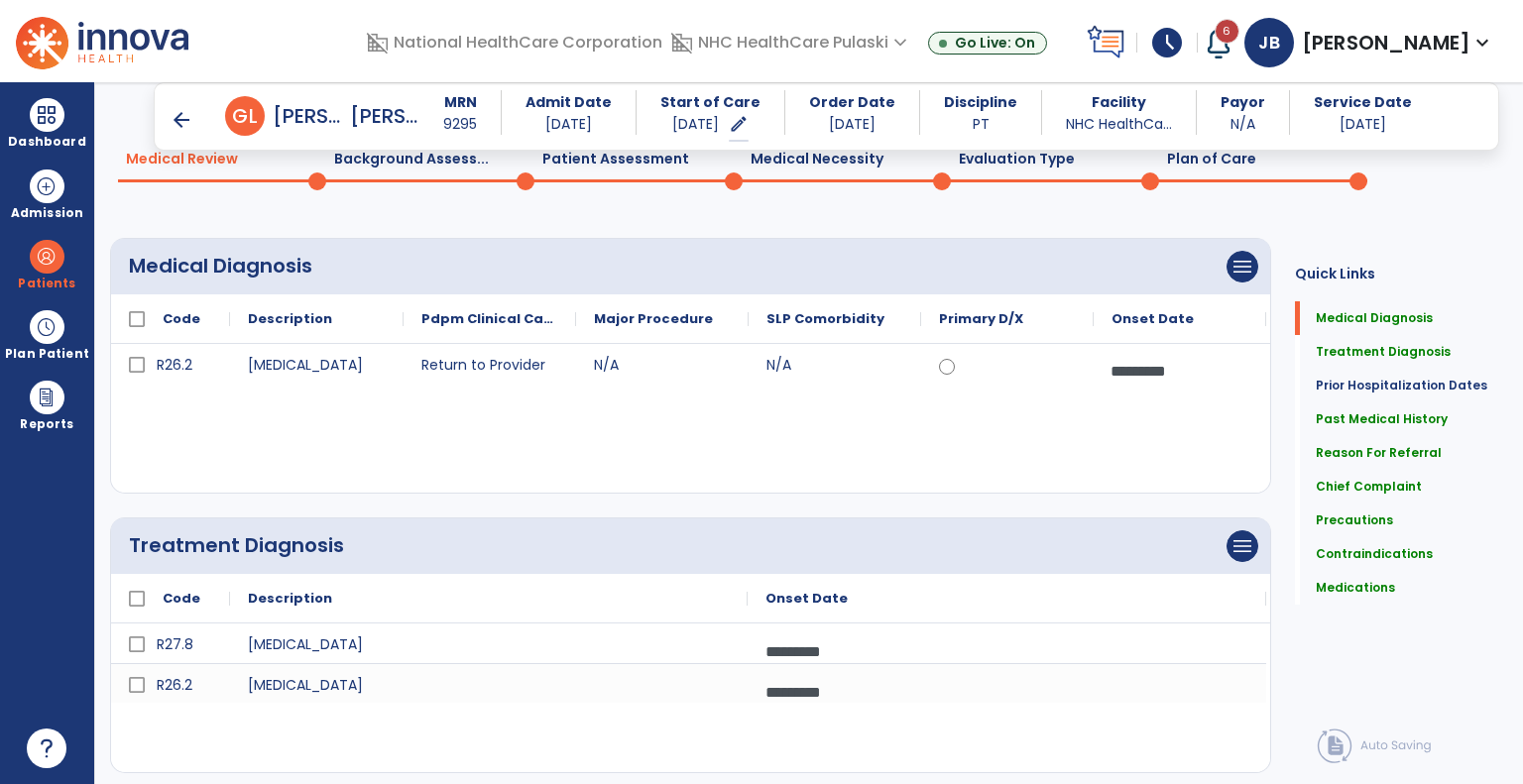 scroll, scrollTop: 0, scrollLeft: 0, axis: both 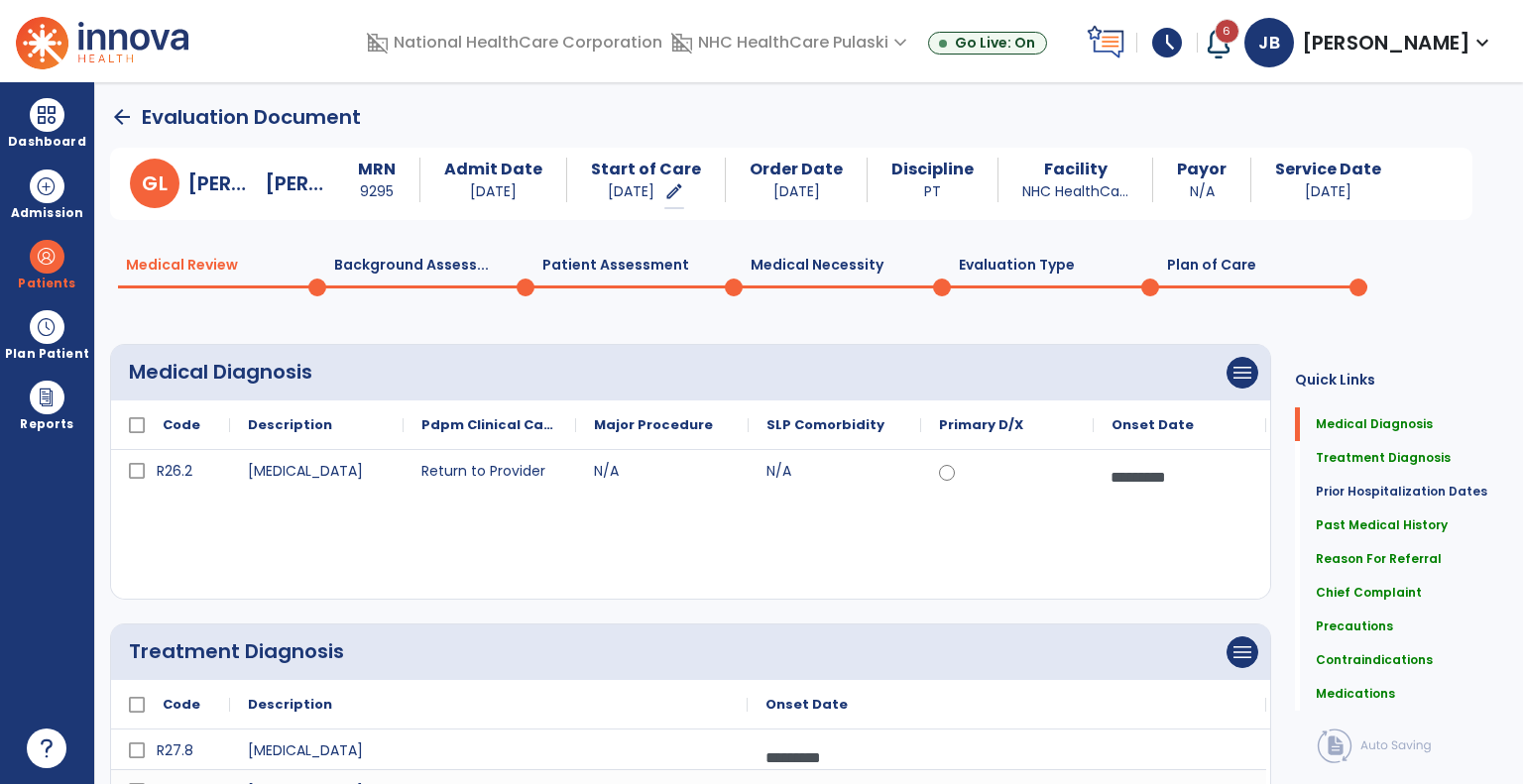 click on "Plan of Care  0" 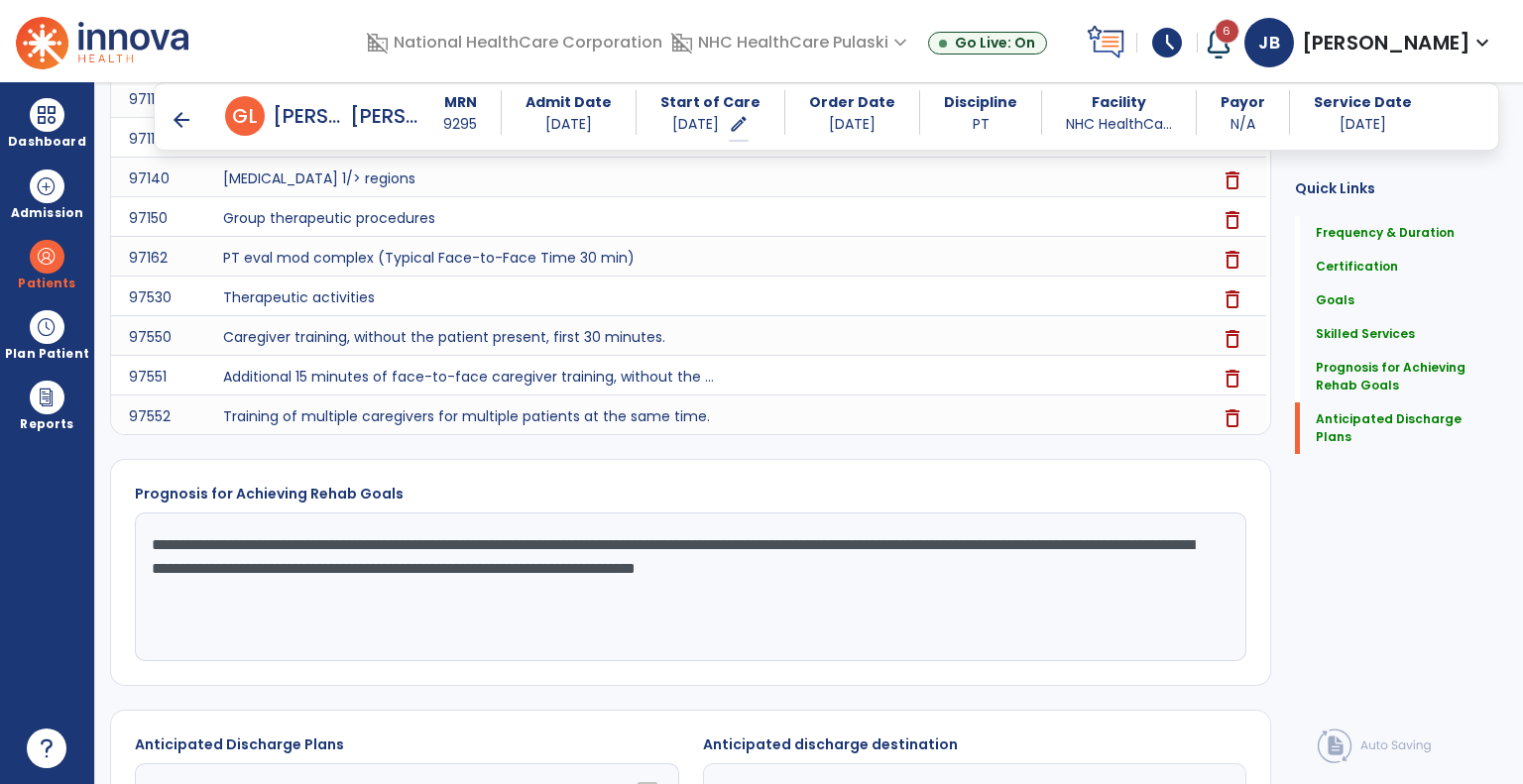 scroll, scrollTop: 1881, scrollLeft: 0, axis: vertical 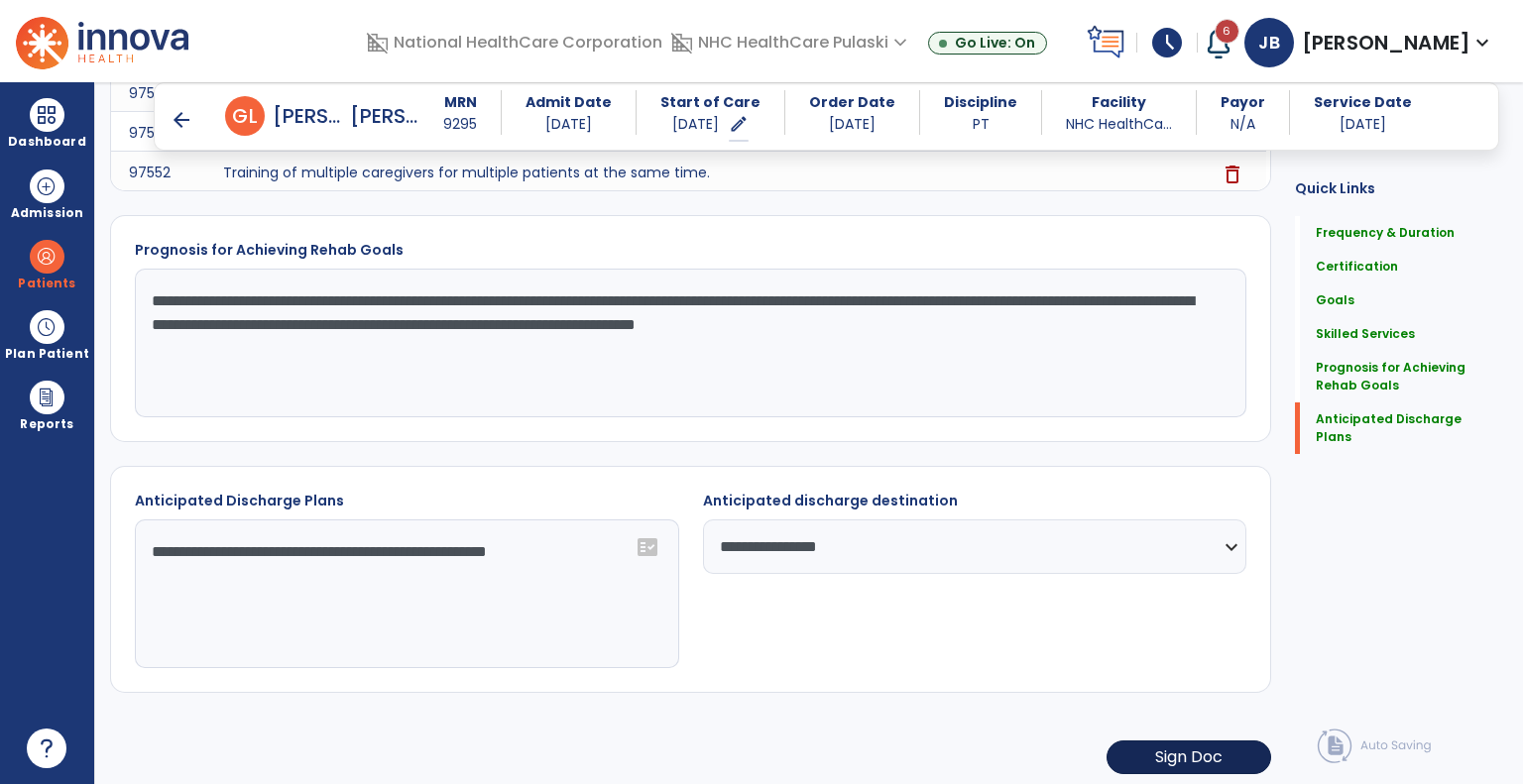 click on "Sign Doc" 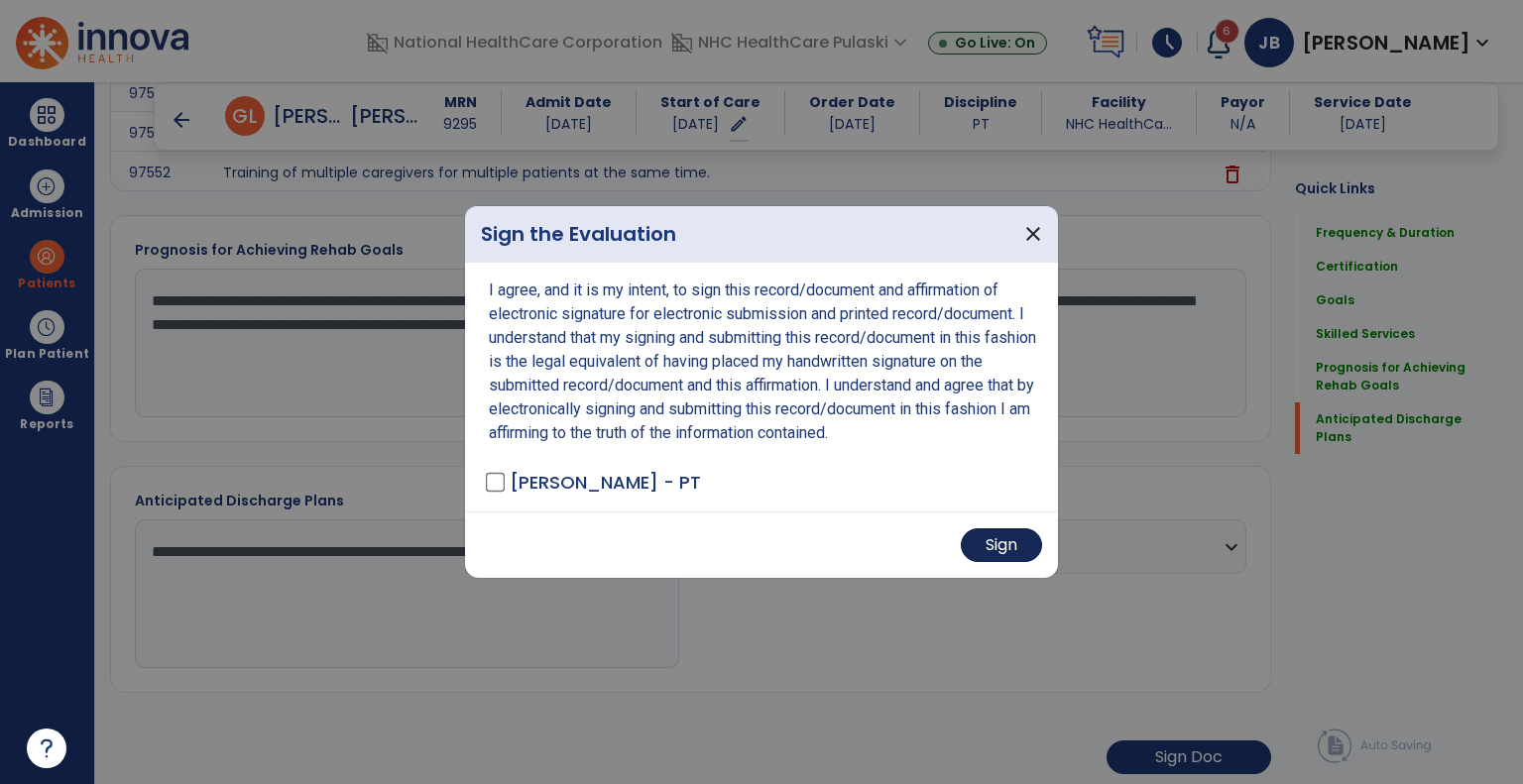 click on "Sign" at bounding box center [1001, 545] 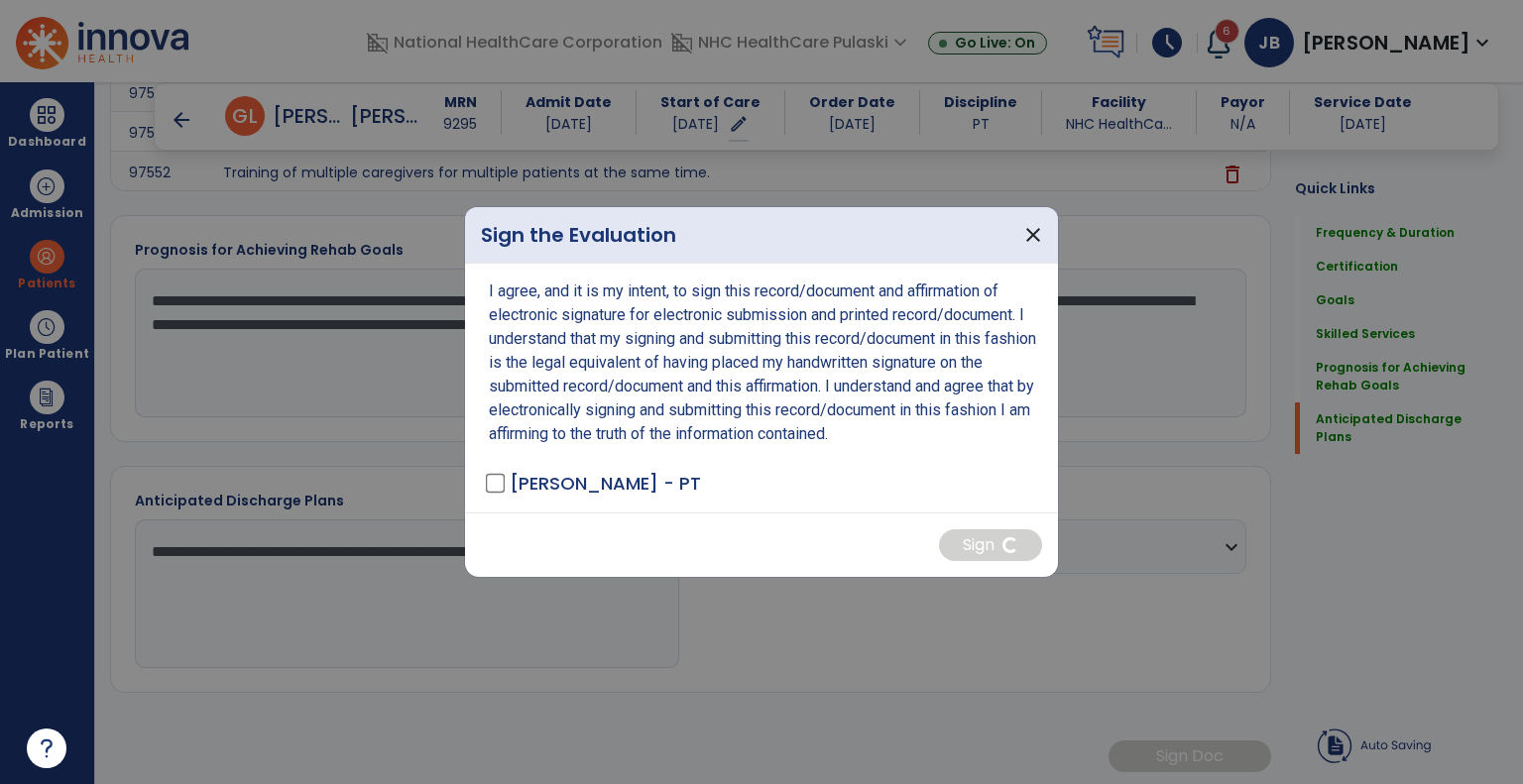 scroll, scrollTop: 1879, scrollLeft: 0, axis: vertical 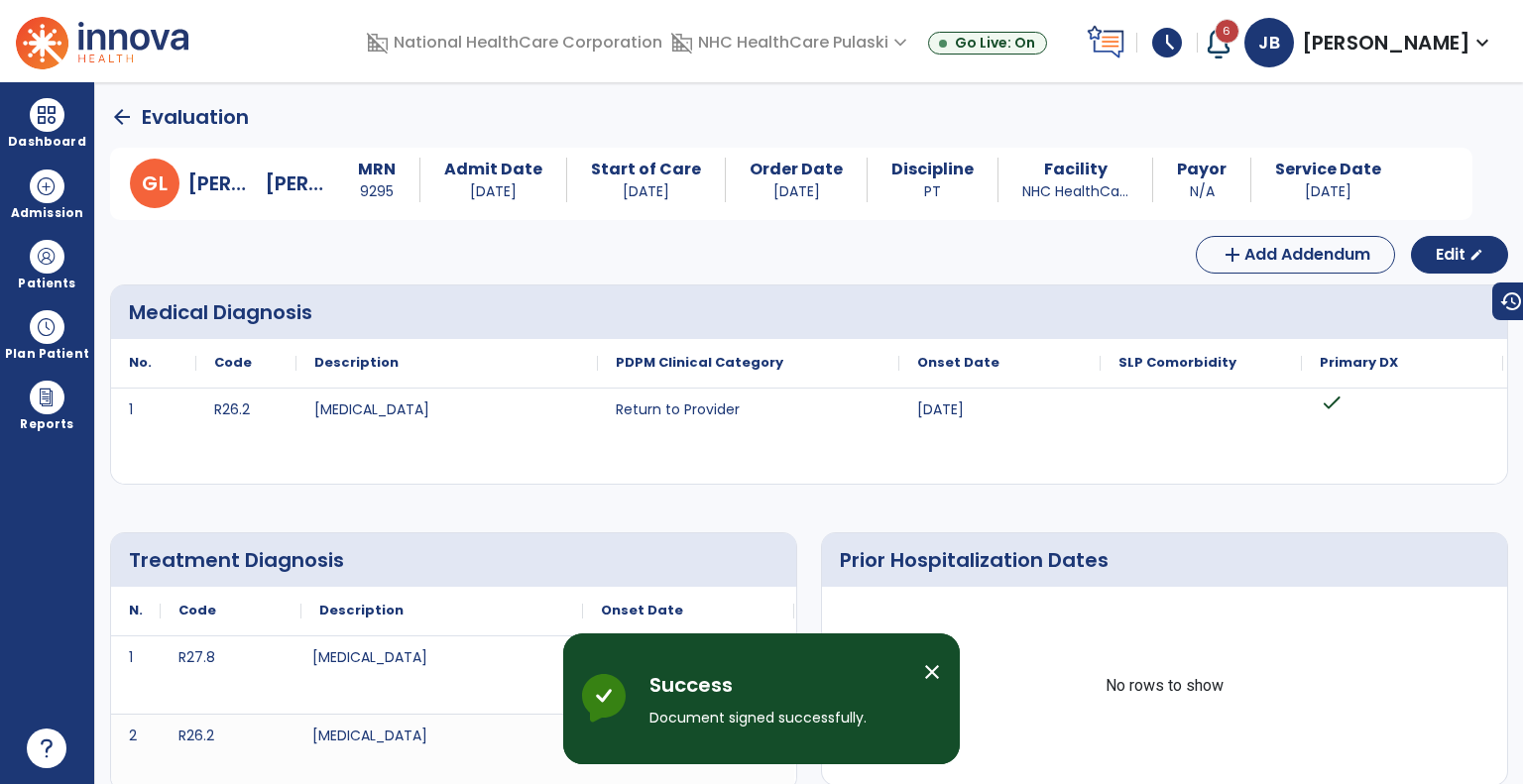 click on "arrow_back" 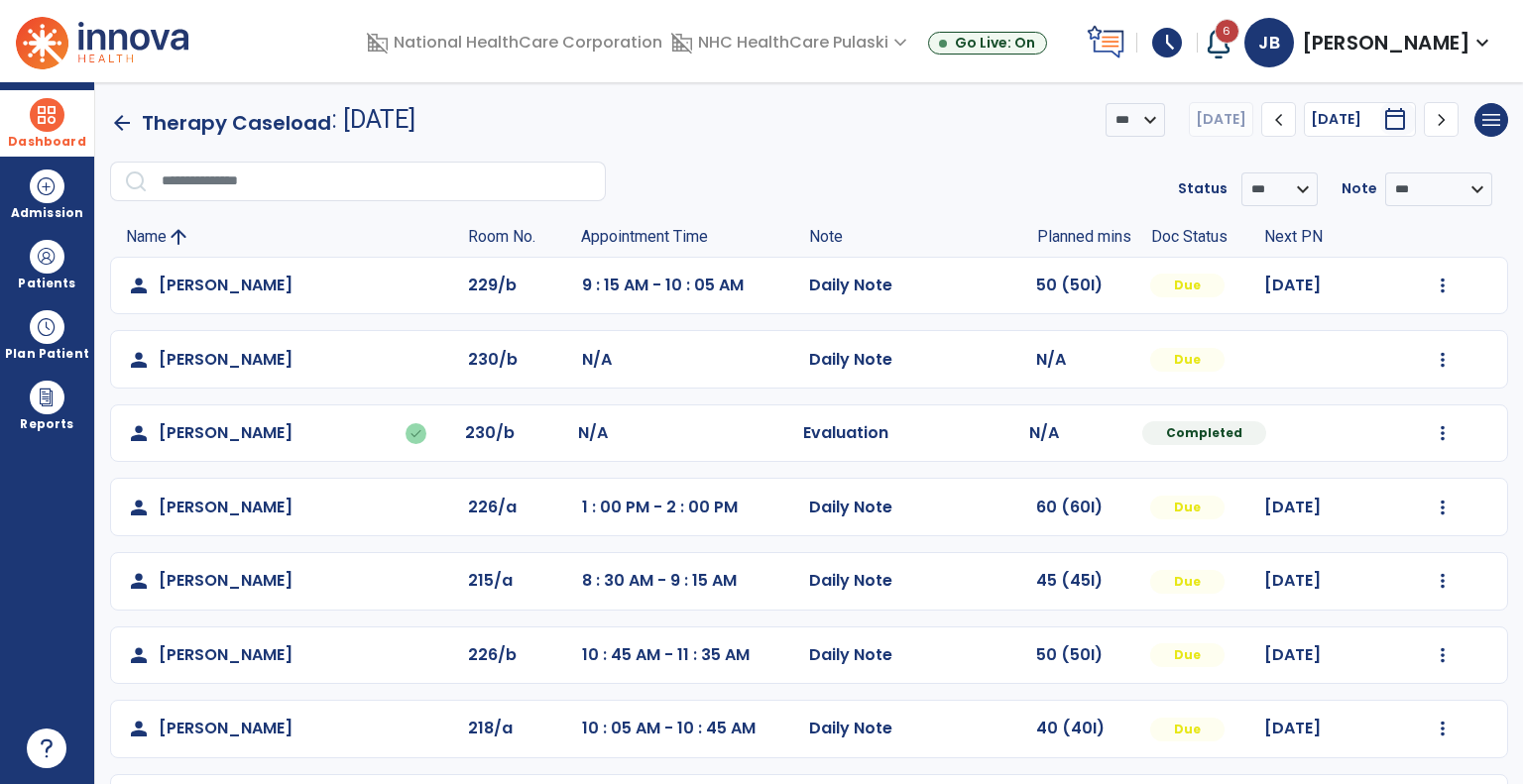 click at bounding box center [47, 115] 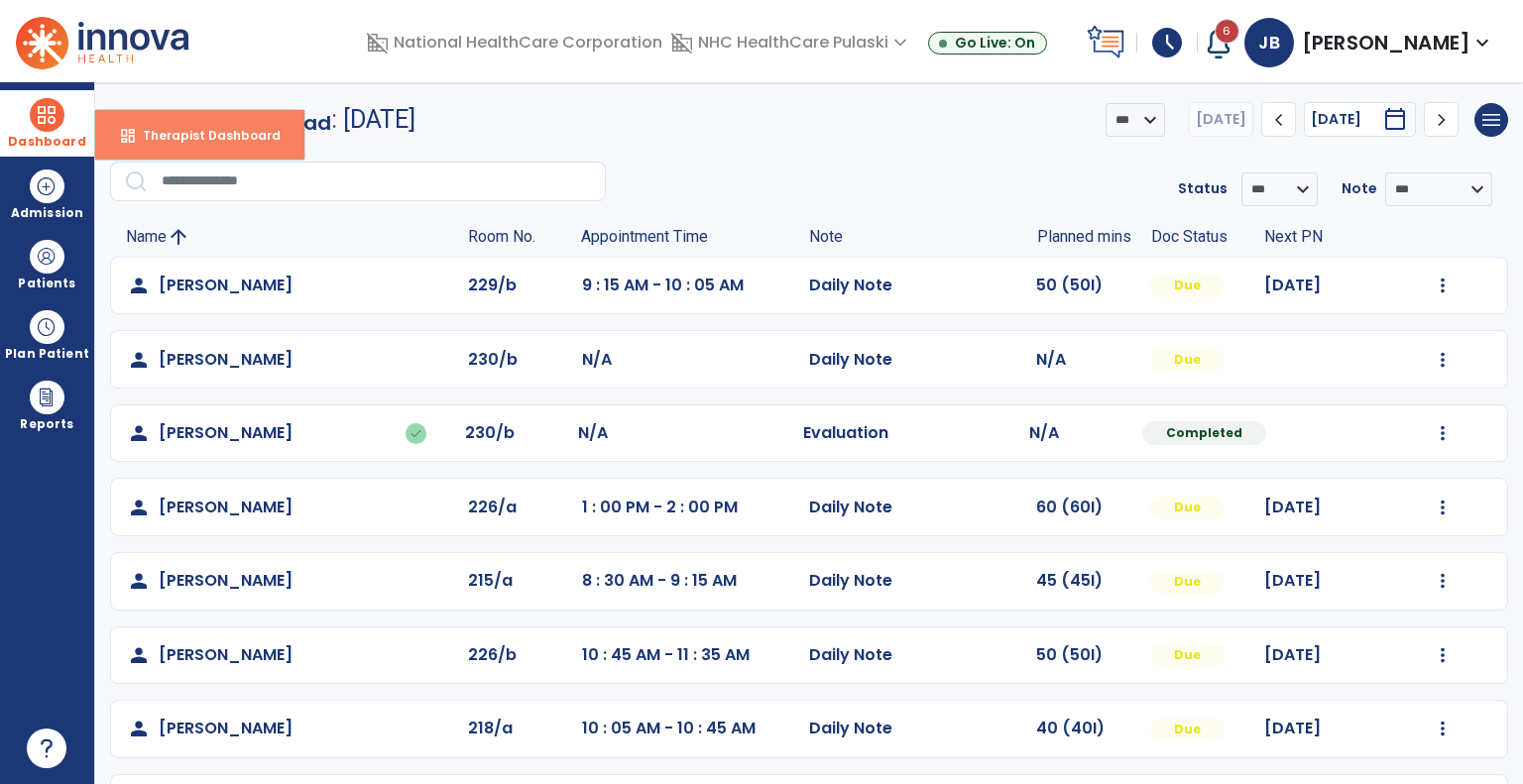 click on "dashboard  Therapist Dashboard" at bounding box center [199, 135] 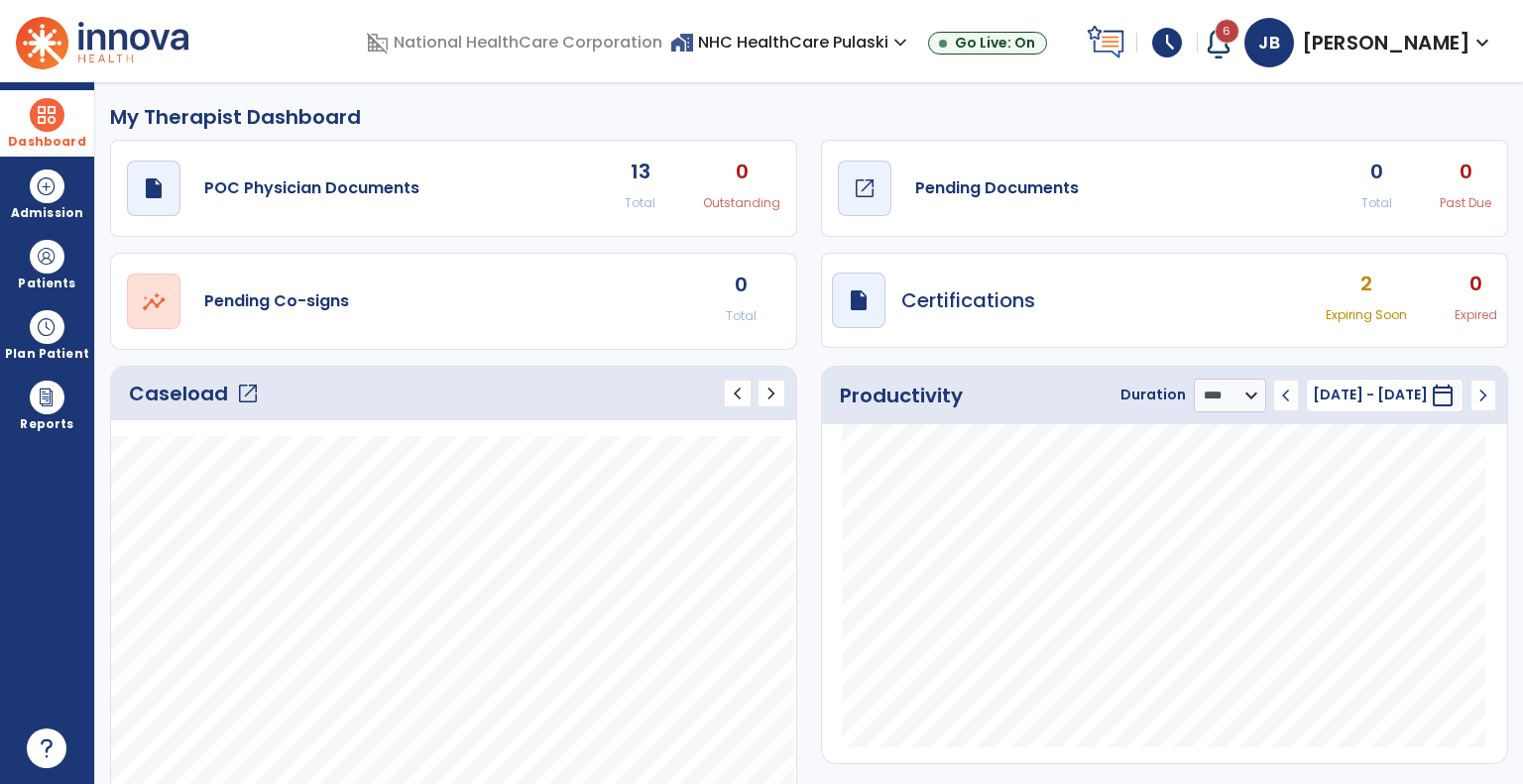 click on "open_in_new" 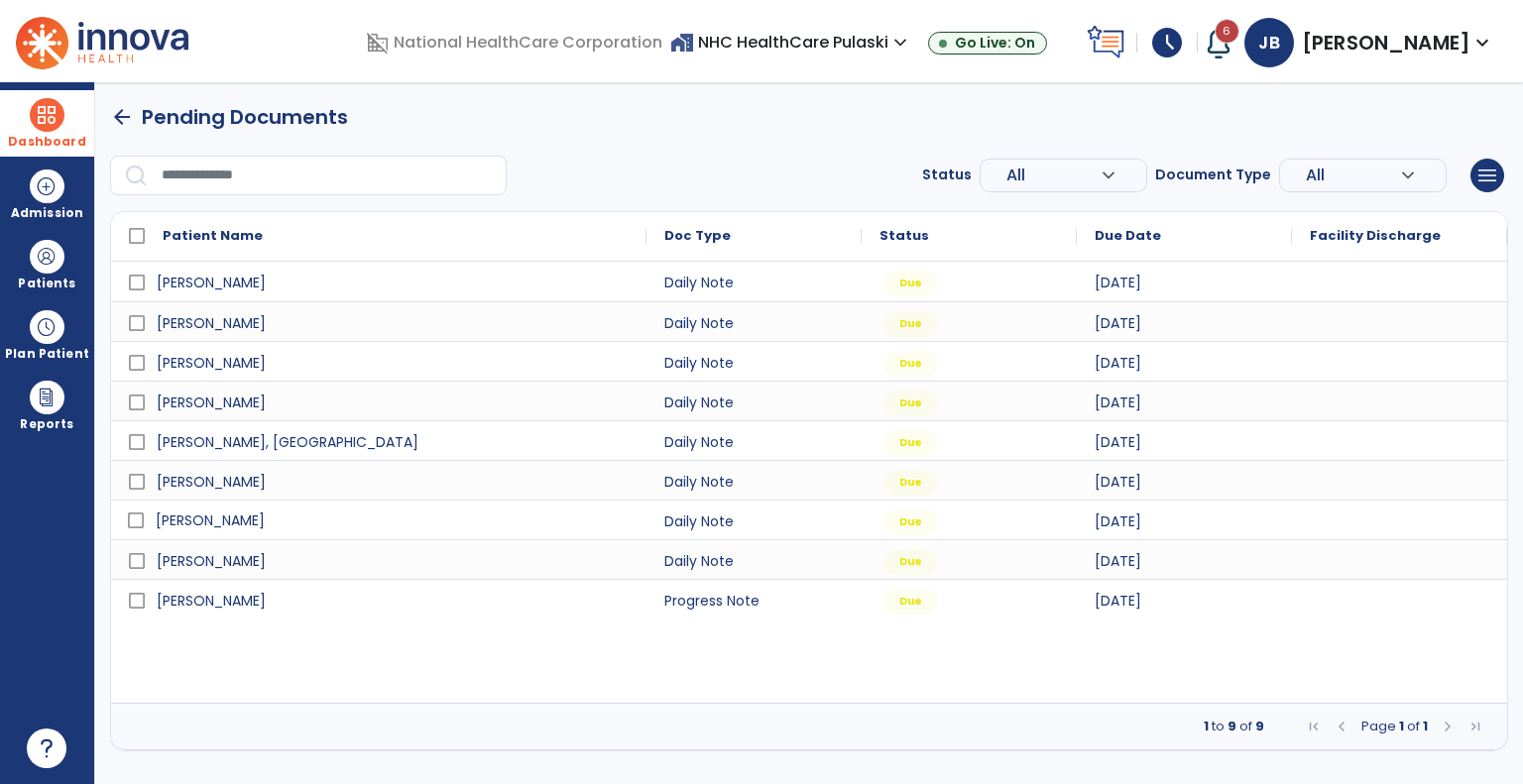 click on "[PERSON_NAME]" at bounding box center (393, 520) 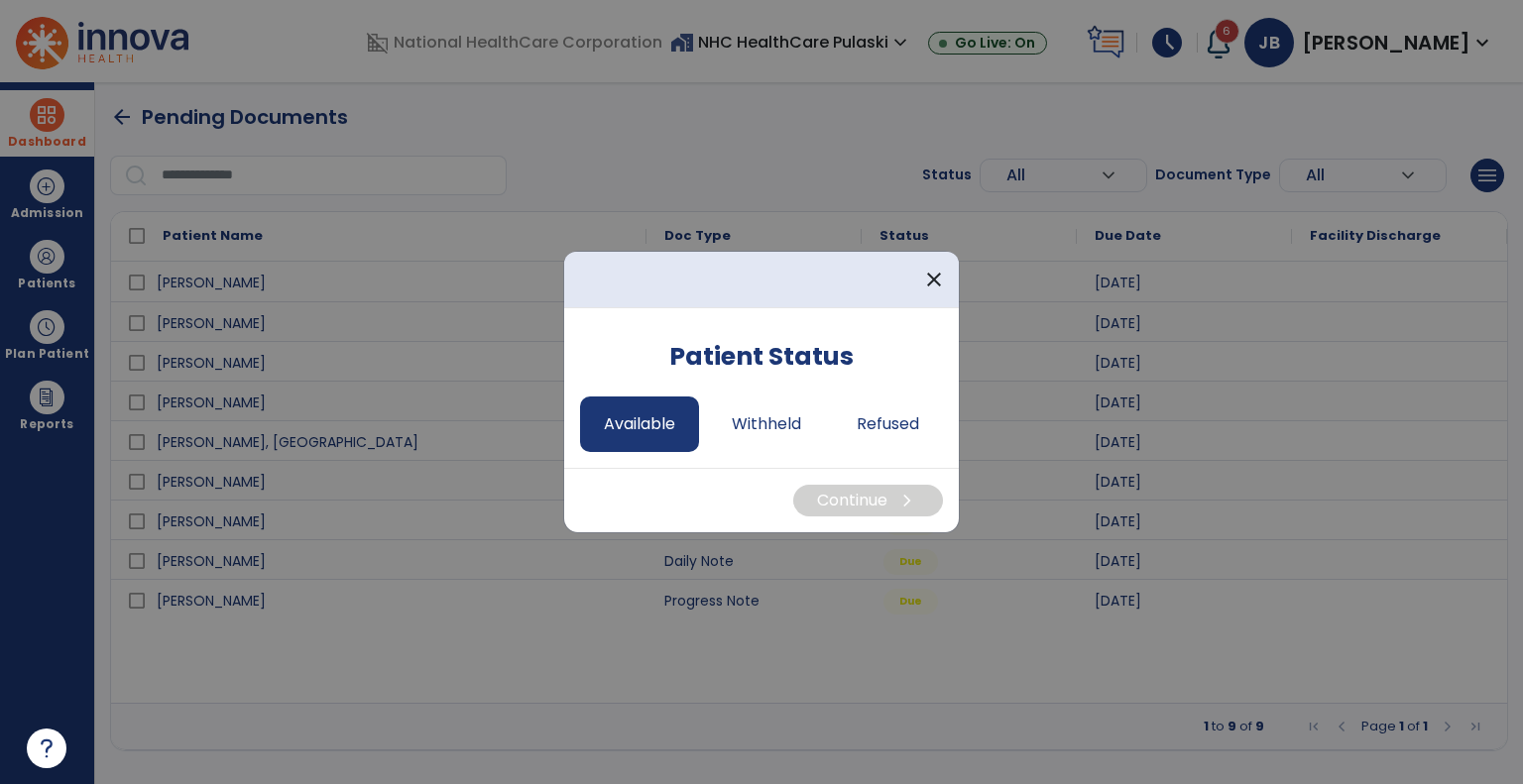click on "Available" at bounding box center [640, 424] 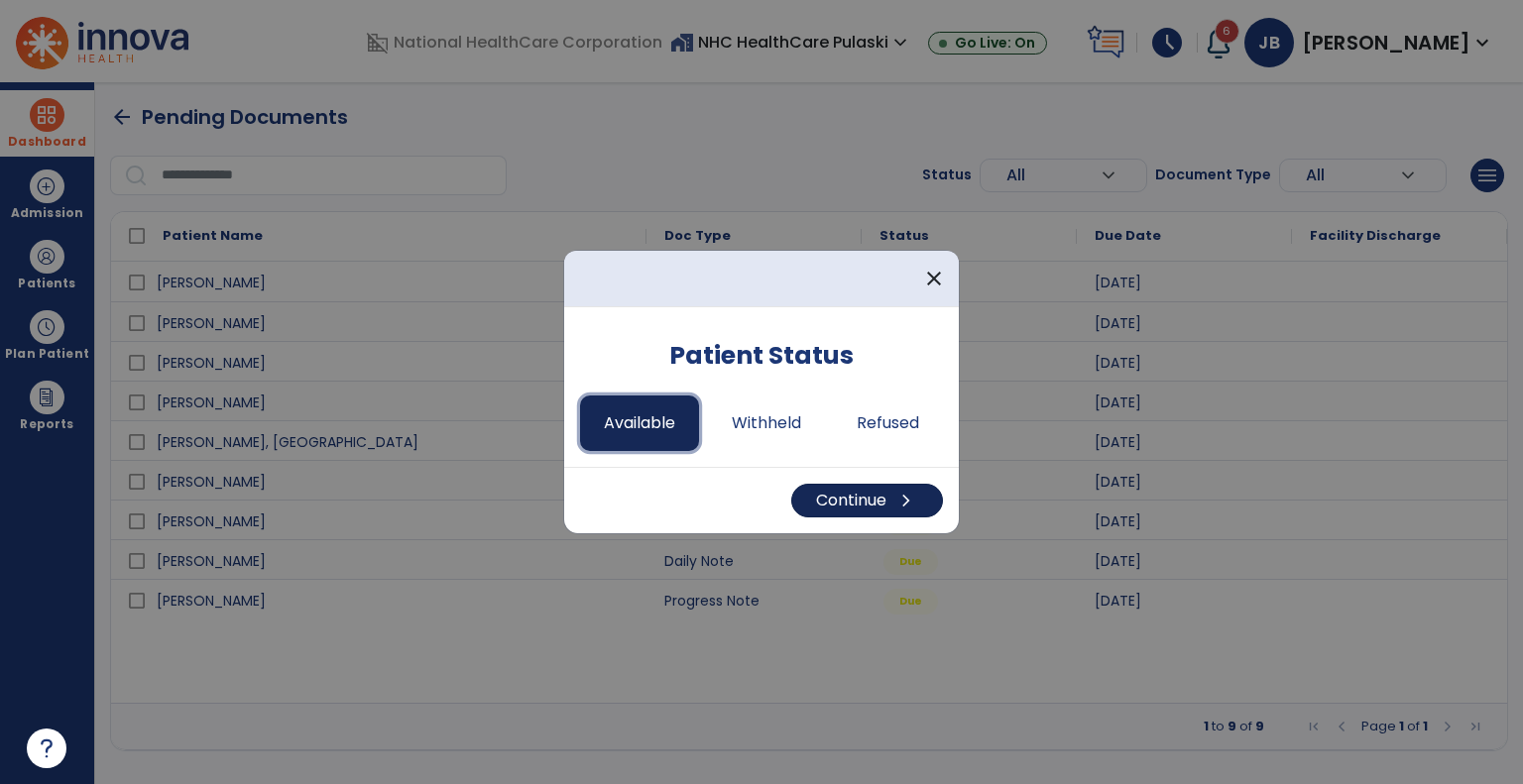 click on "Continue   chevron_right" at bounding box center (867, 501) 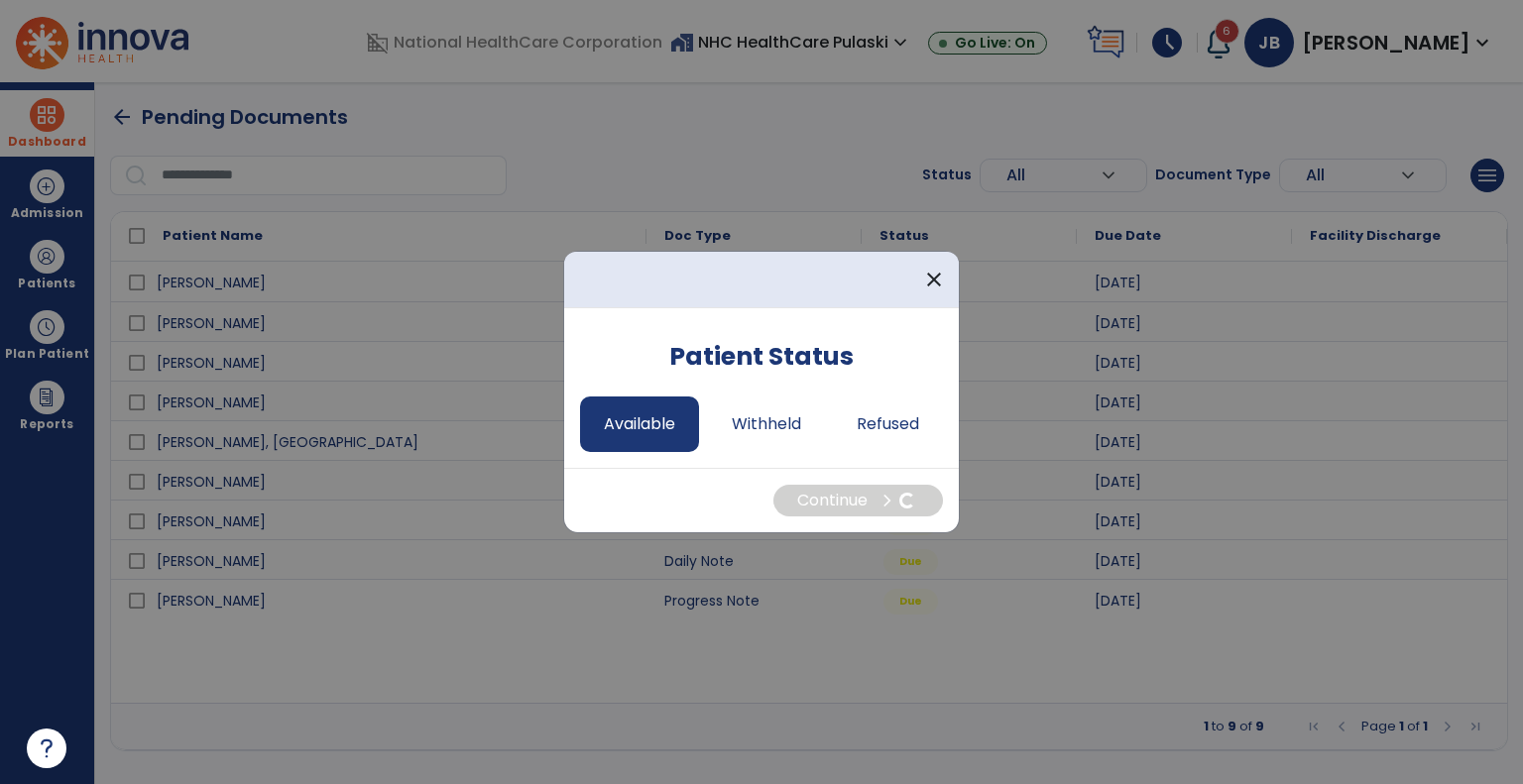 select on "*" 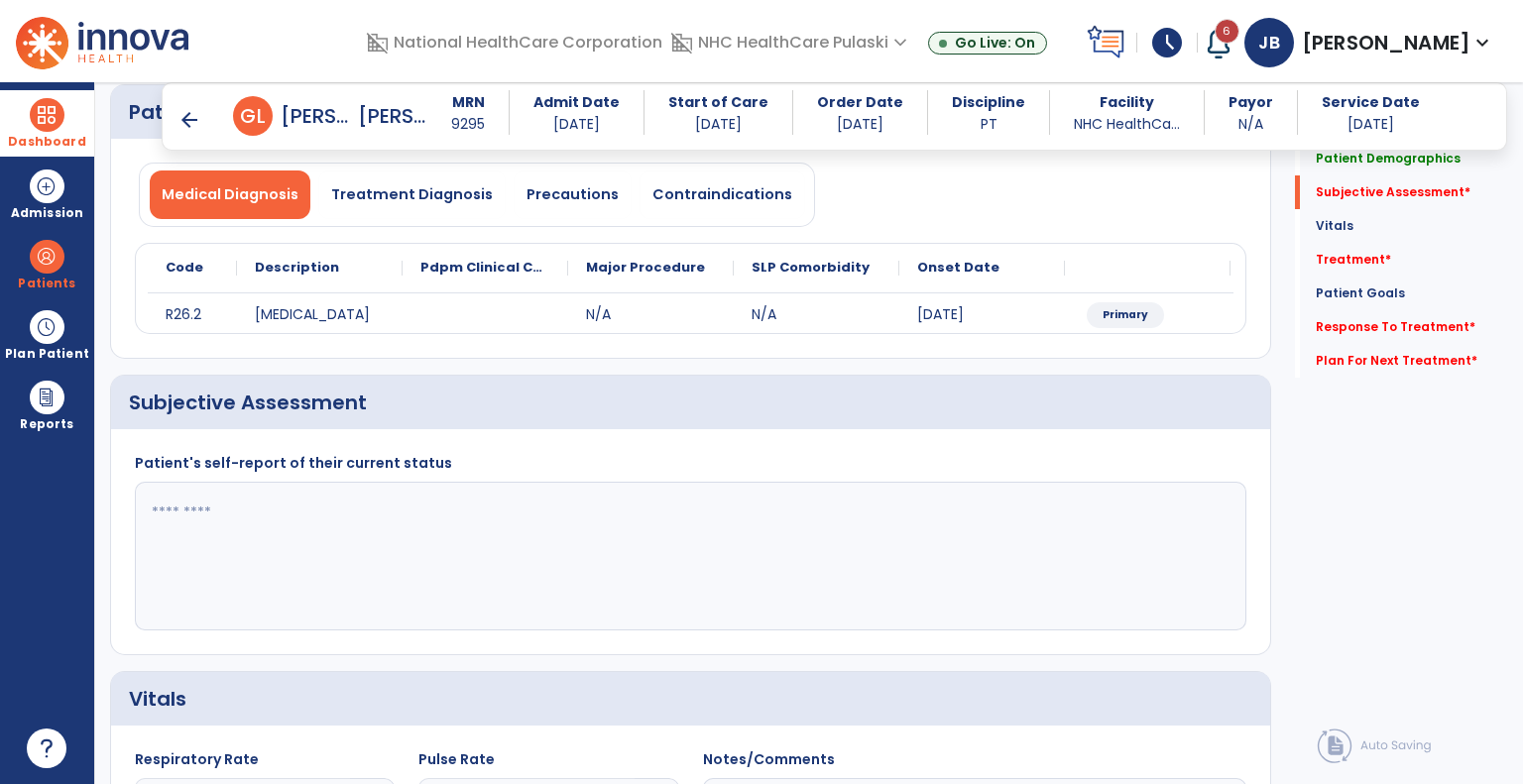 scroll, scrollTop: 382, scrollLeft: 0, axis: vertical 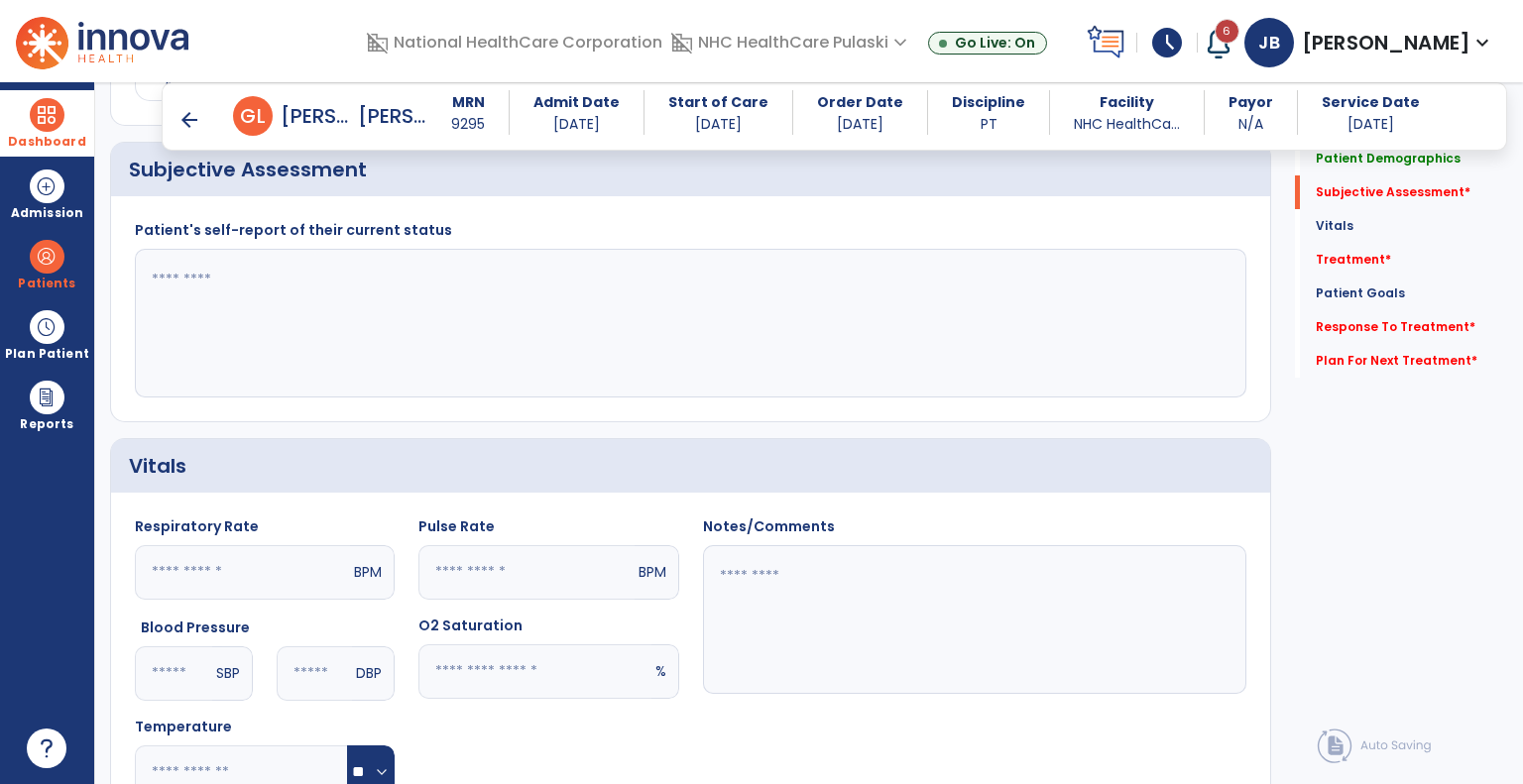 click 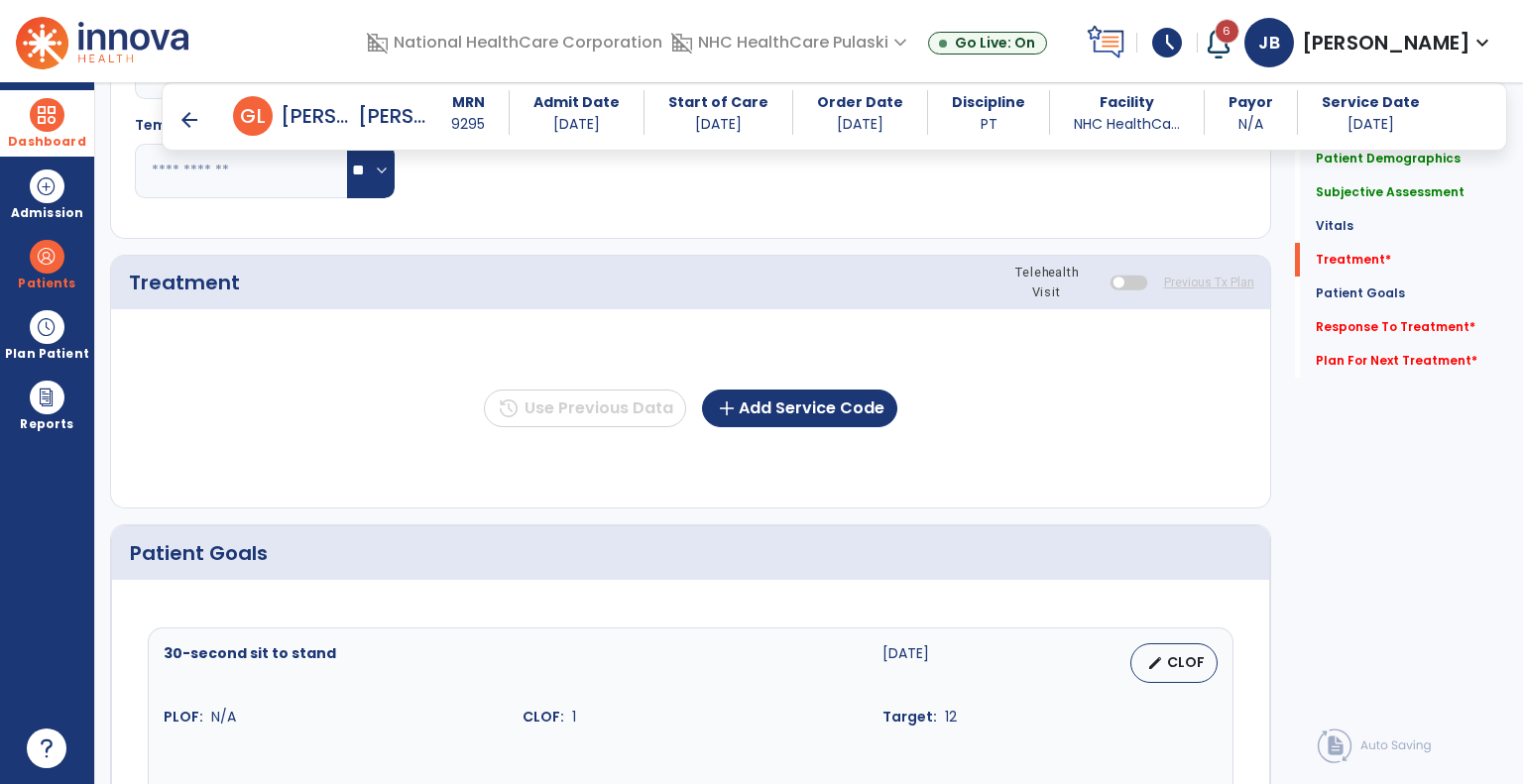 scroll, scrollTop: 1030, scrollLeft: 0, axis: vertical 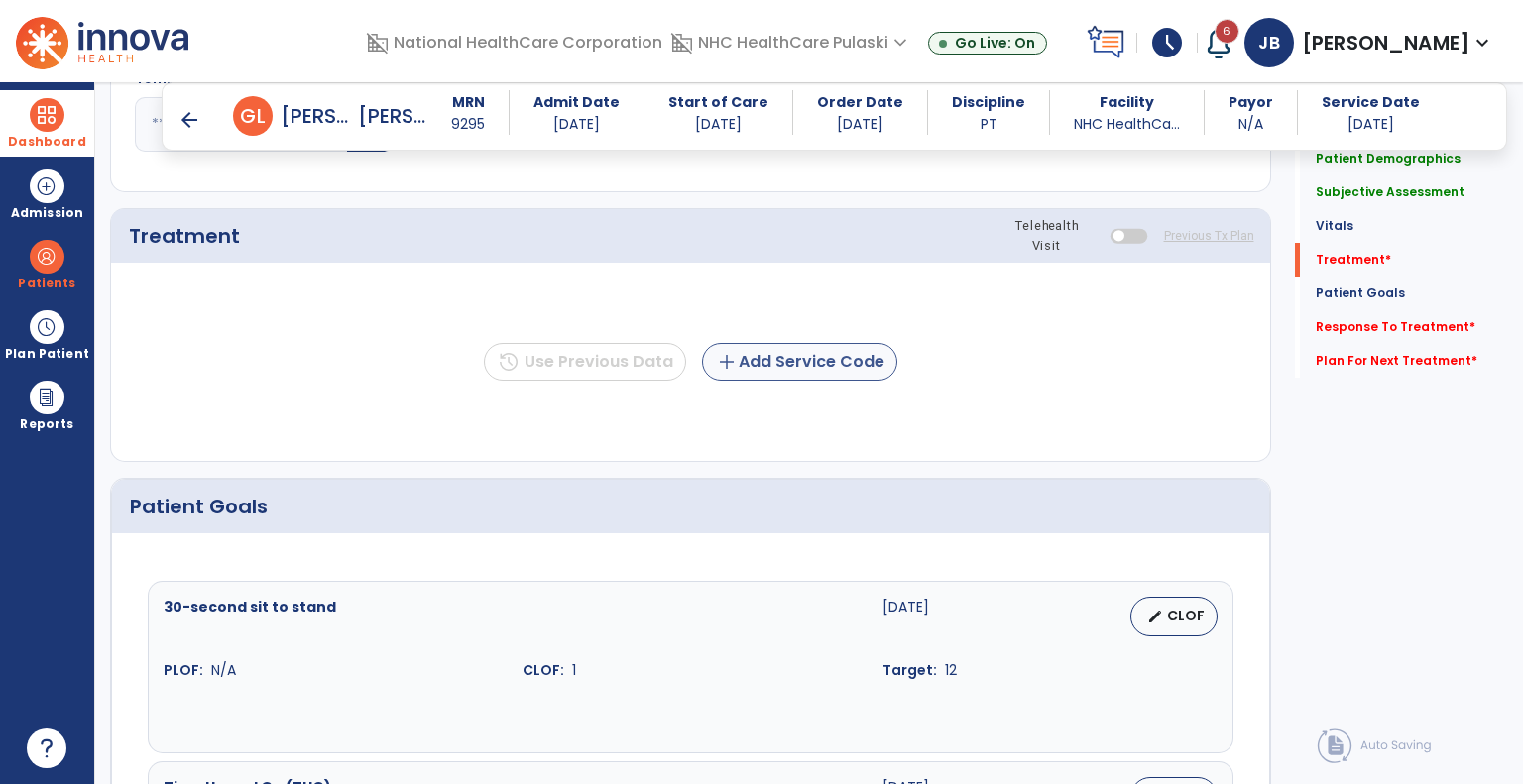 type on "**********" 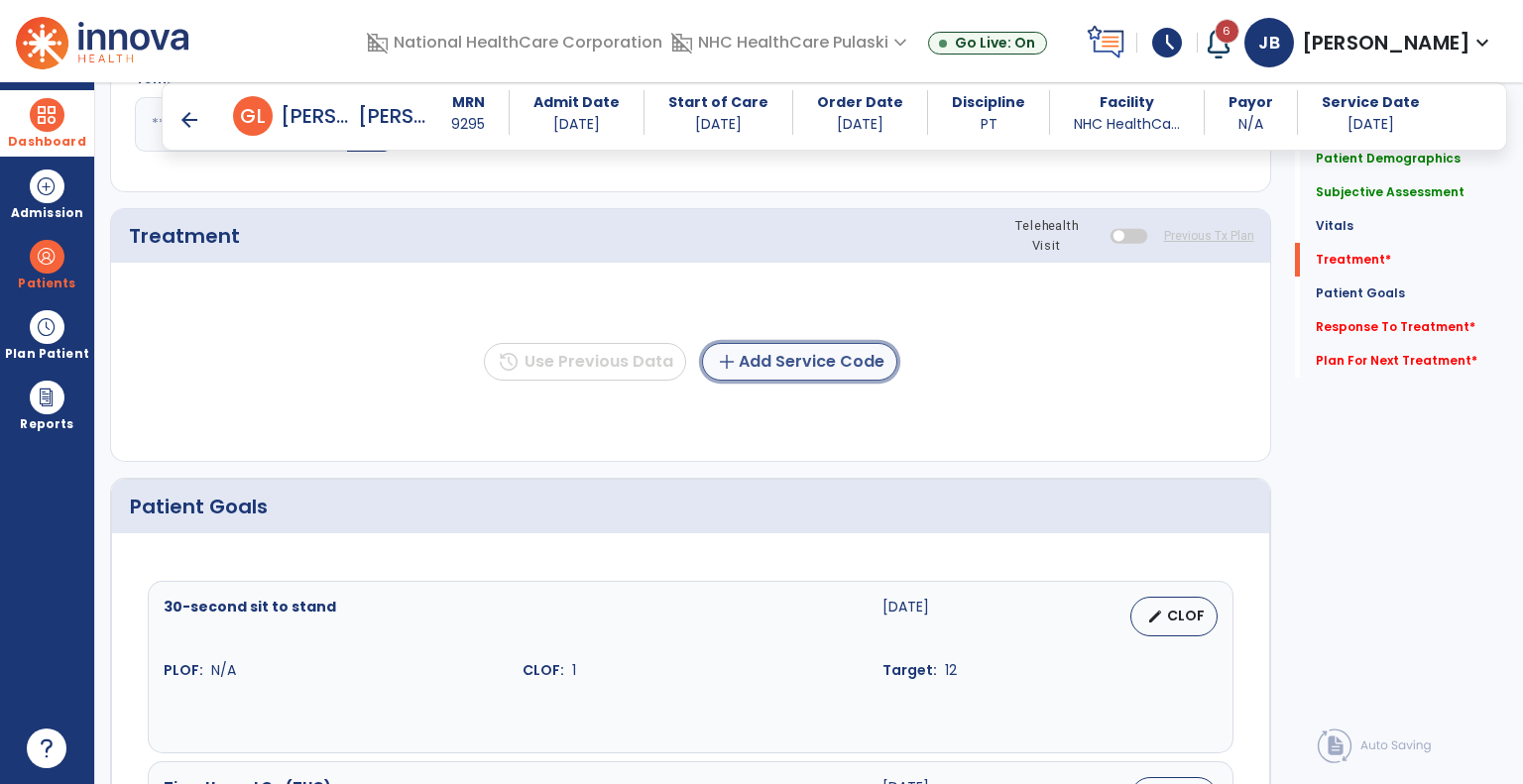 click on "add  Add Service Code" 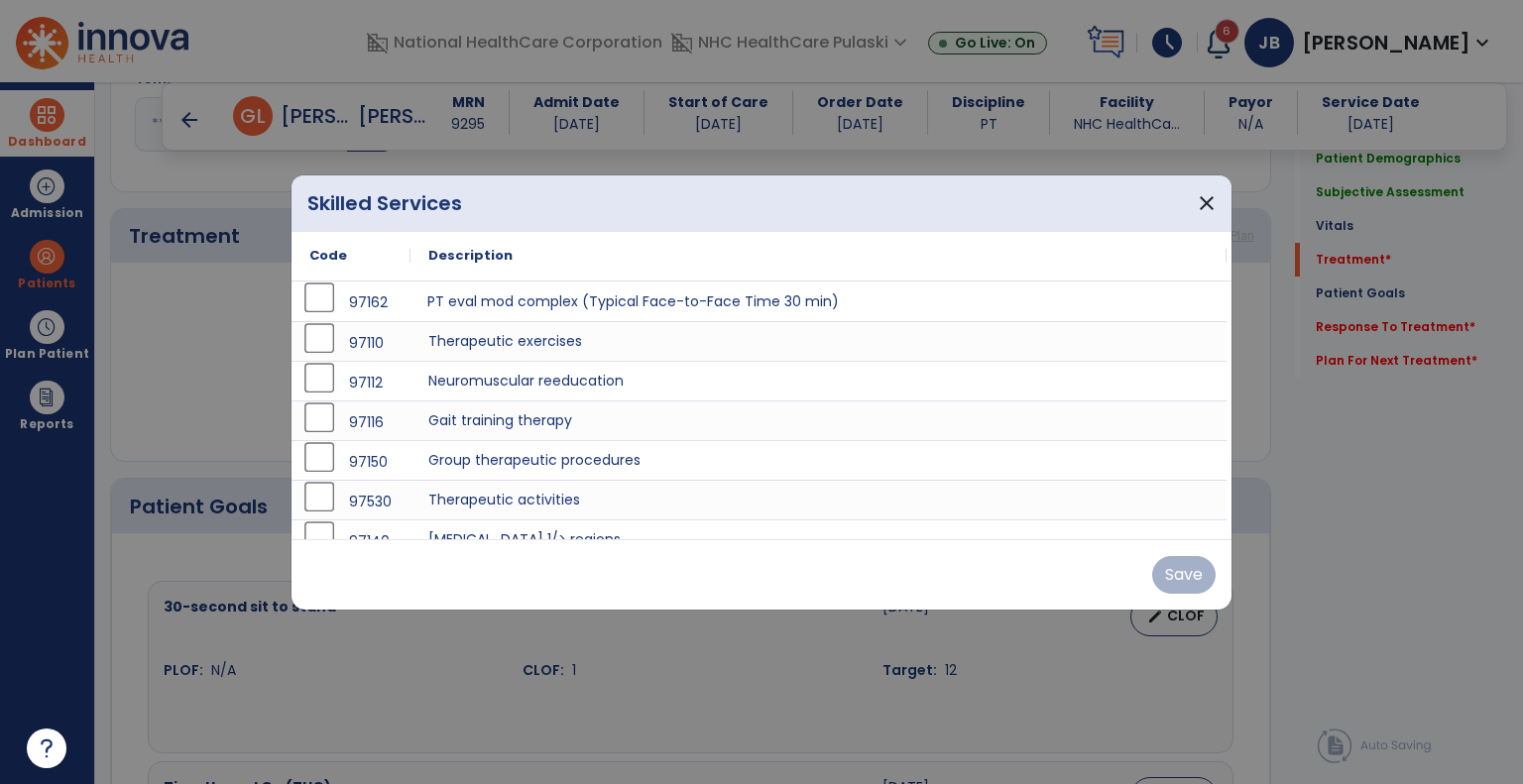click on "PT eval mod complex (Typical Face-to-Face Time 30 min)" at bounding box center [818, 301] 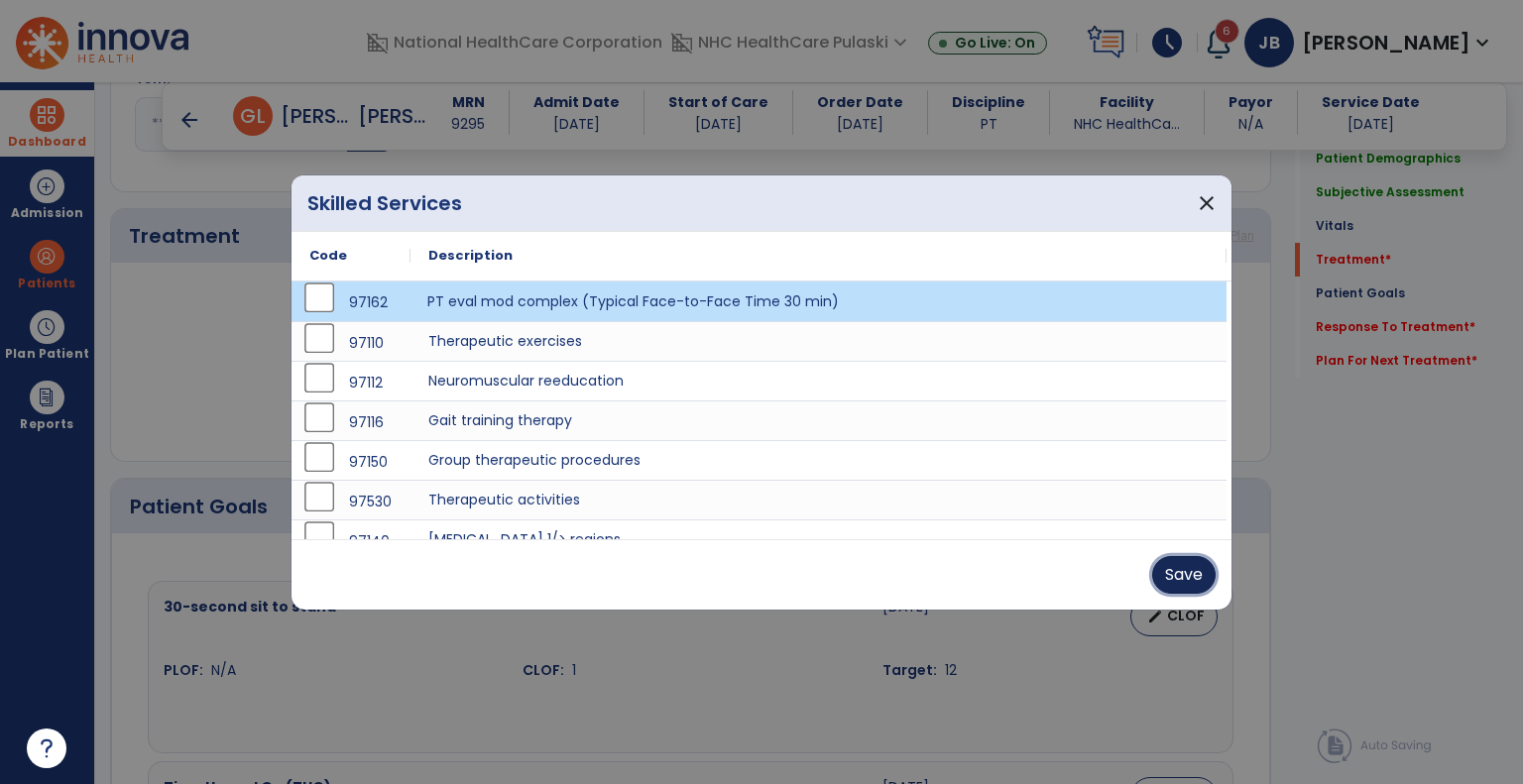 click on "Save" at bounding box center [1184, 575] 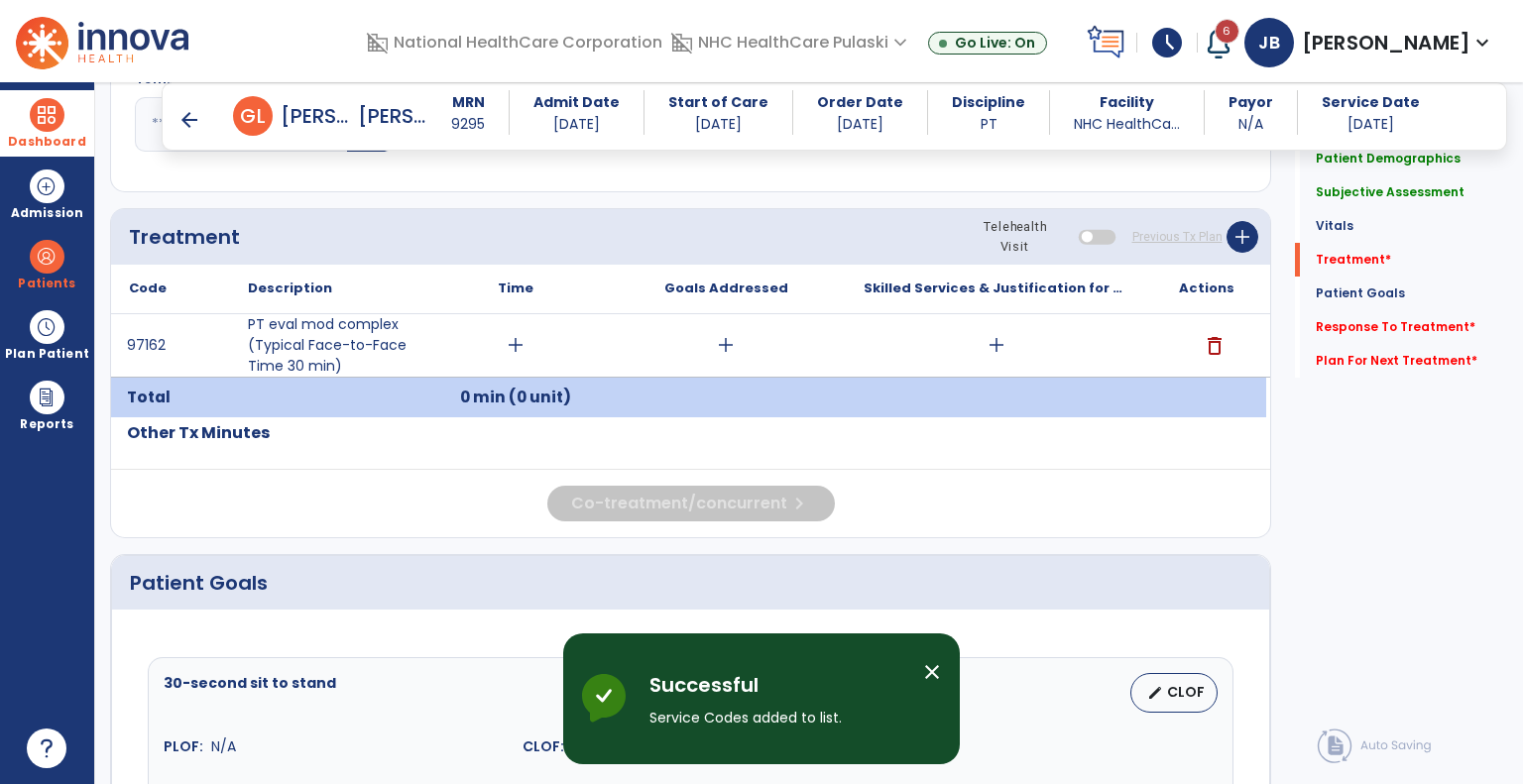click on "add" at bounding box center [516, 345] 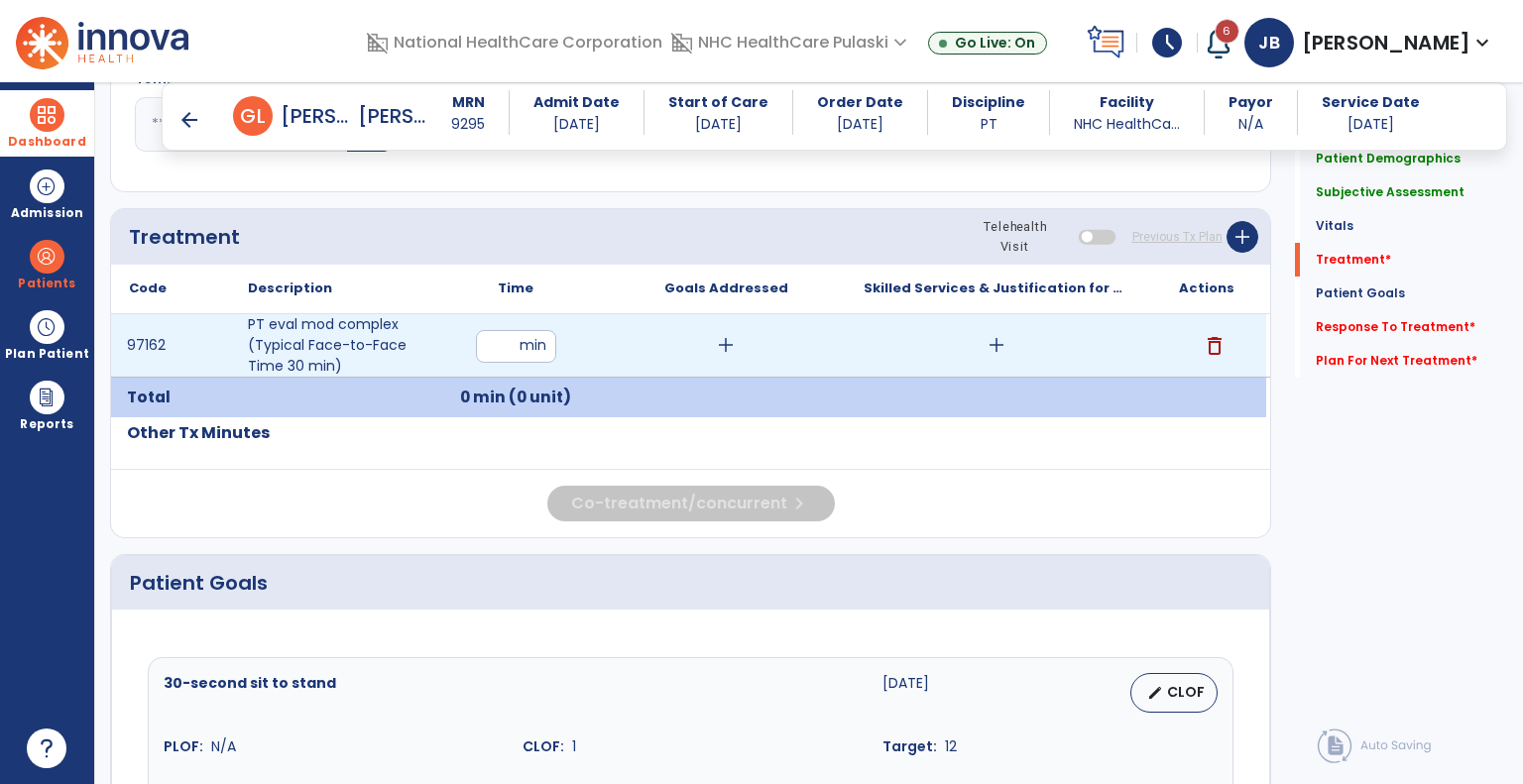 type on "**" 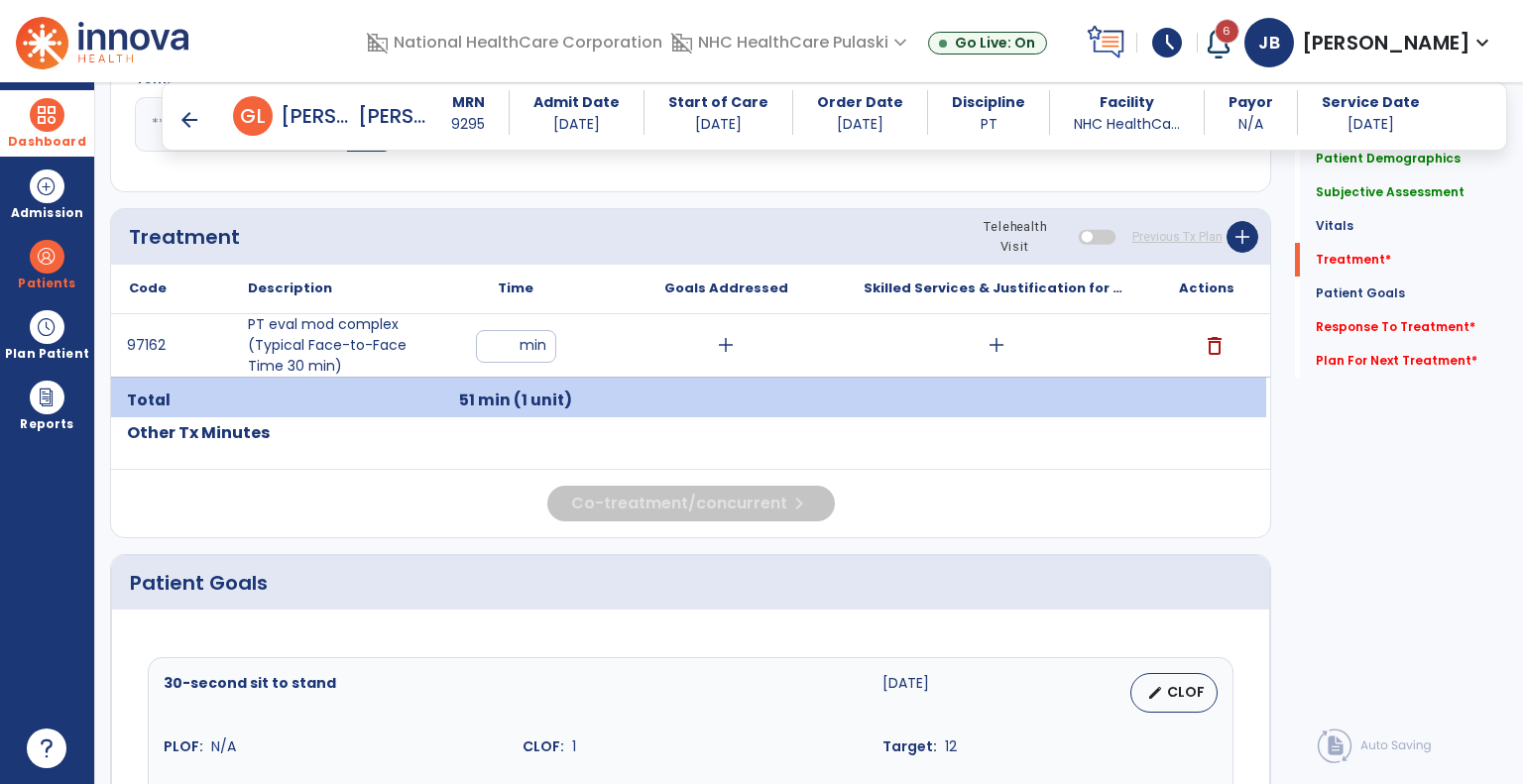 click on "add" at bounding box center (996, 345) 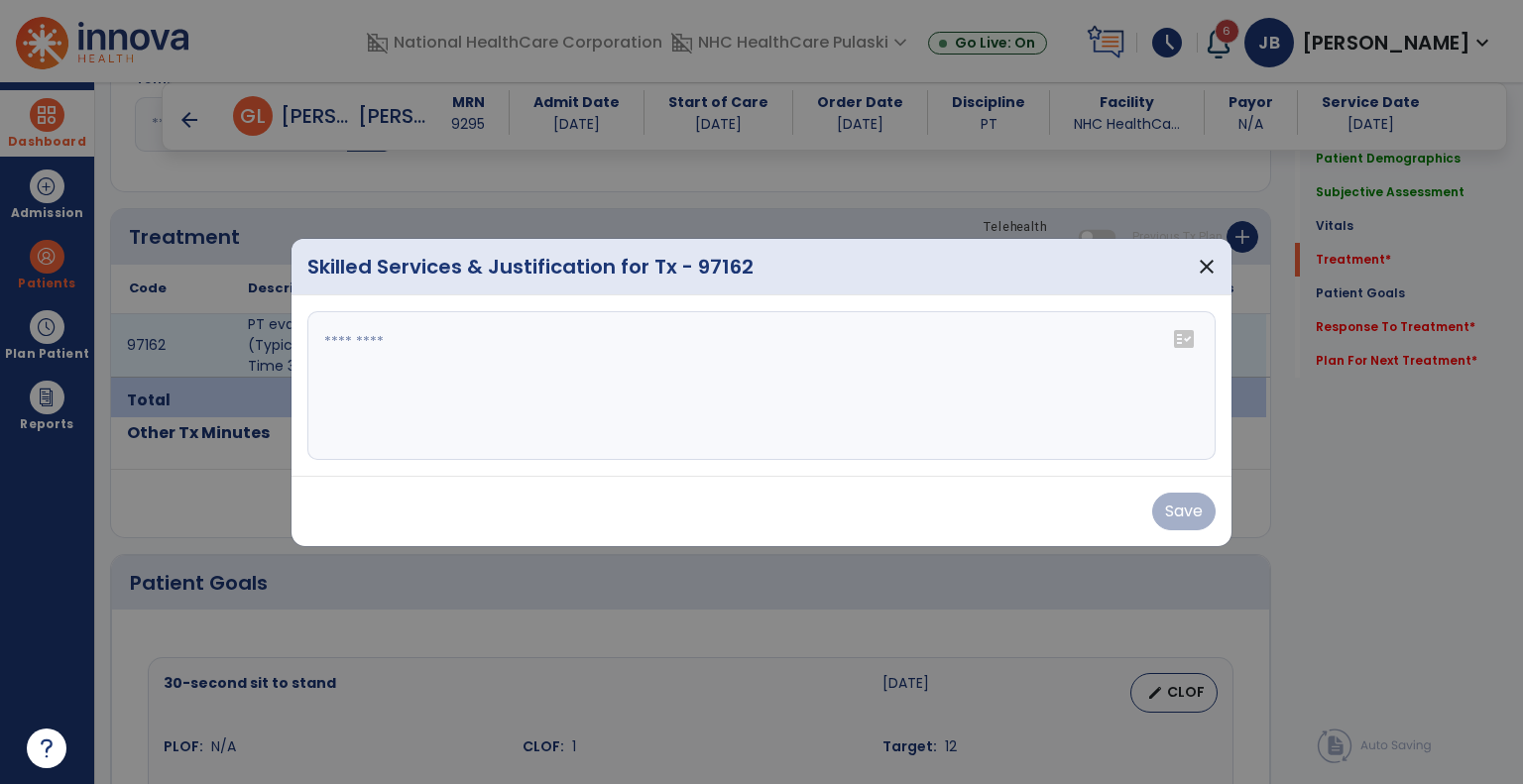 click at bounding box center (762, 386) 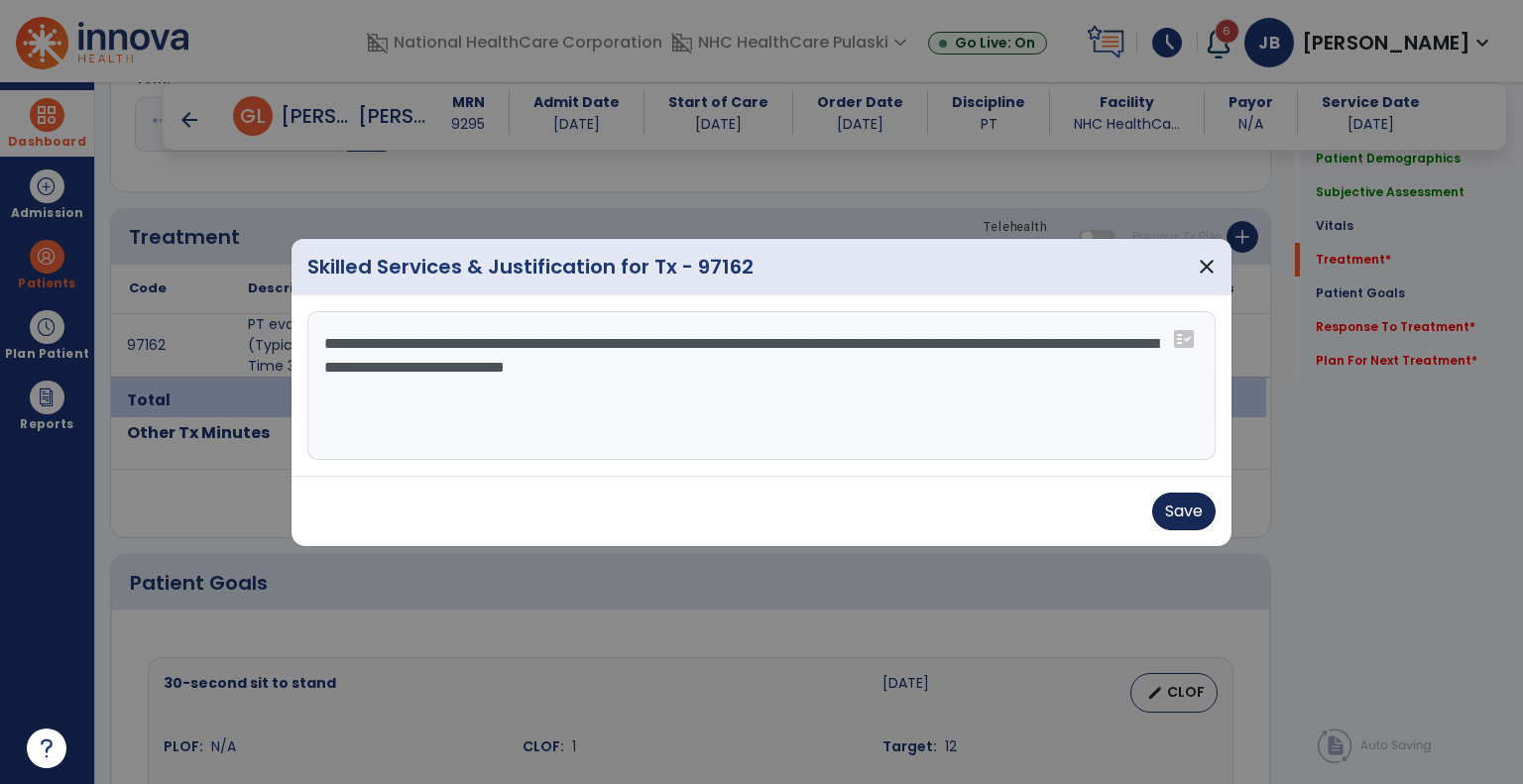 type on "**********" 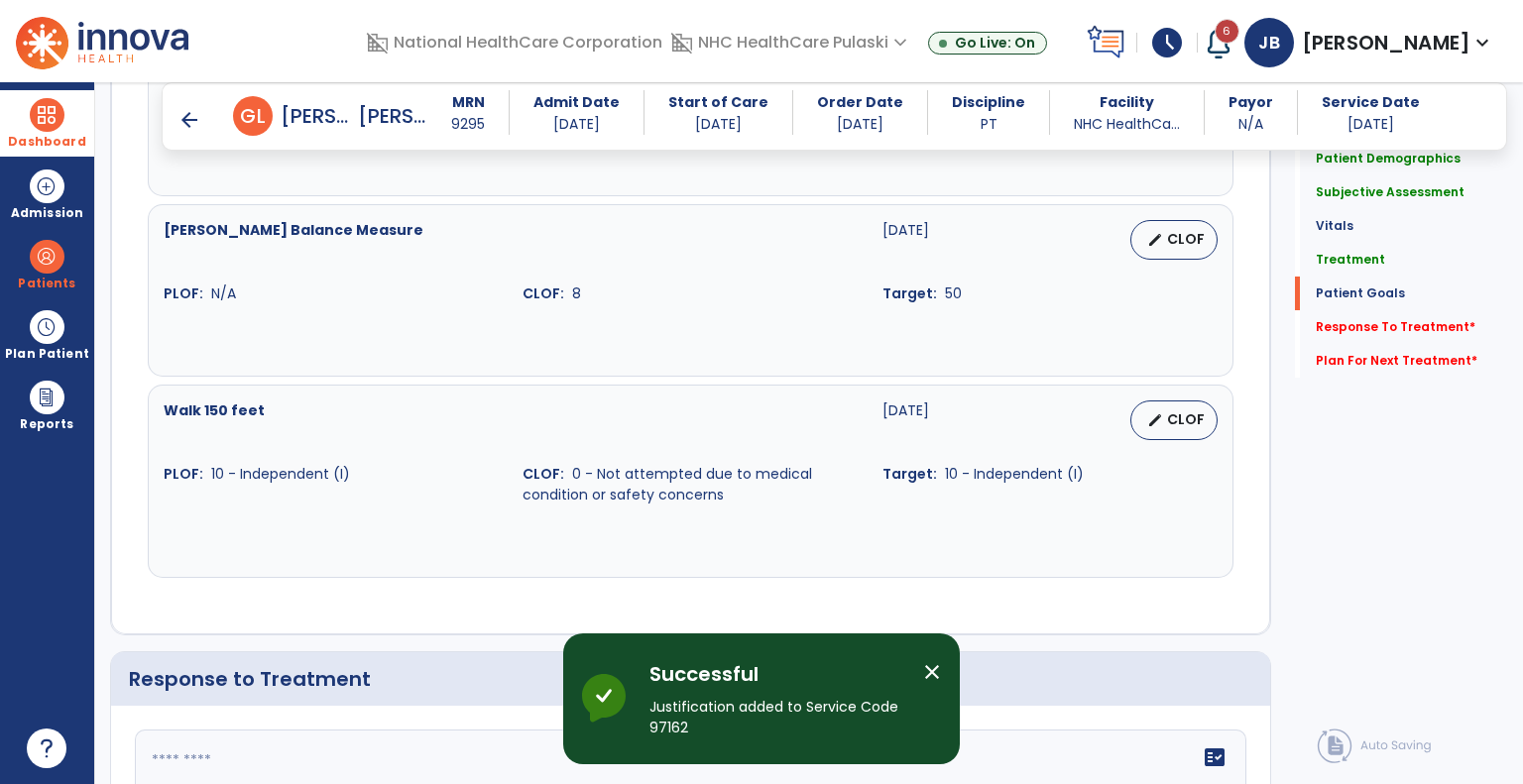 scroll, scrollTop: 2289, scrollLeft: 0, axis: vertical 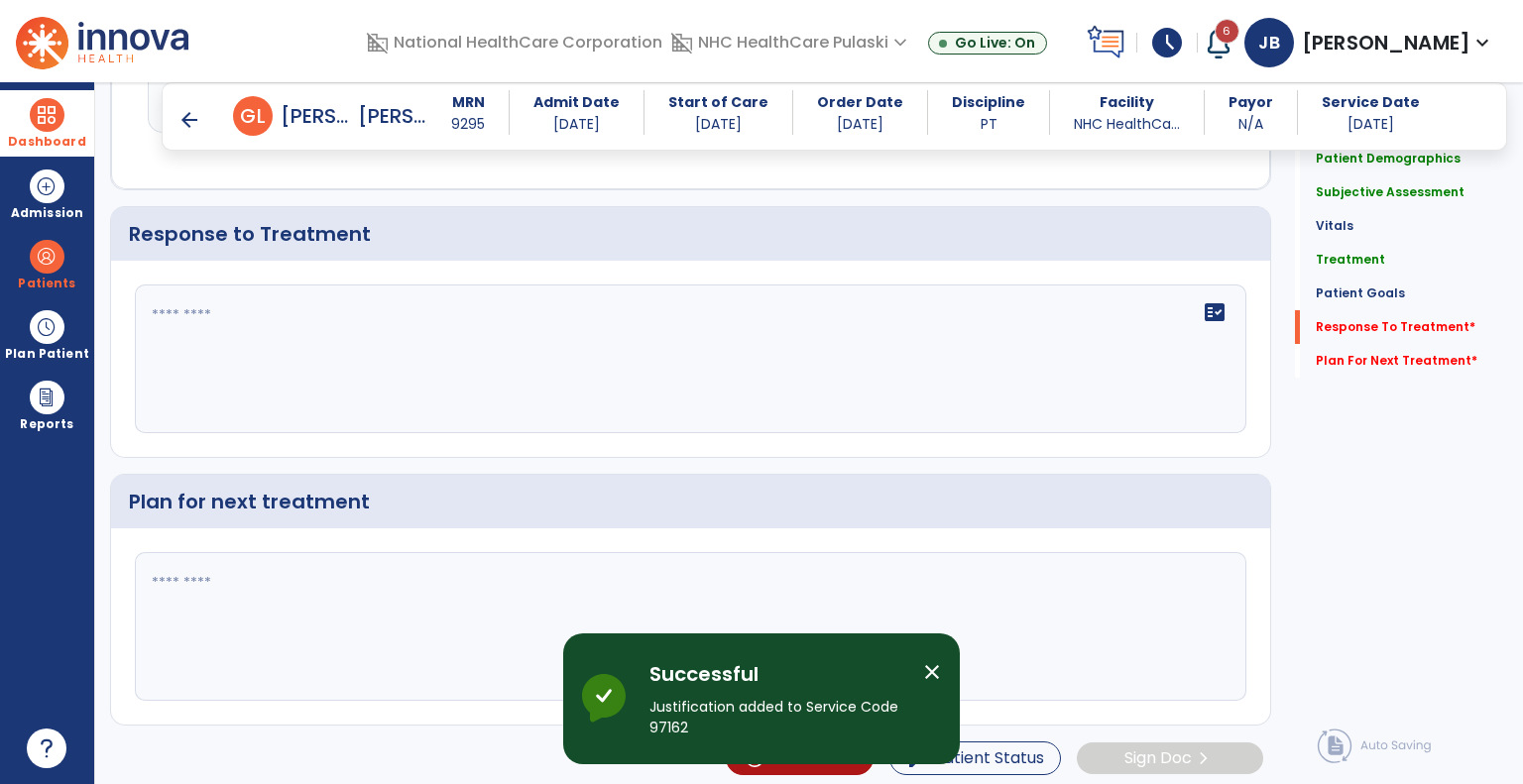 click on "fact_check" 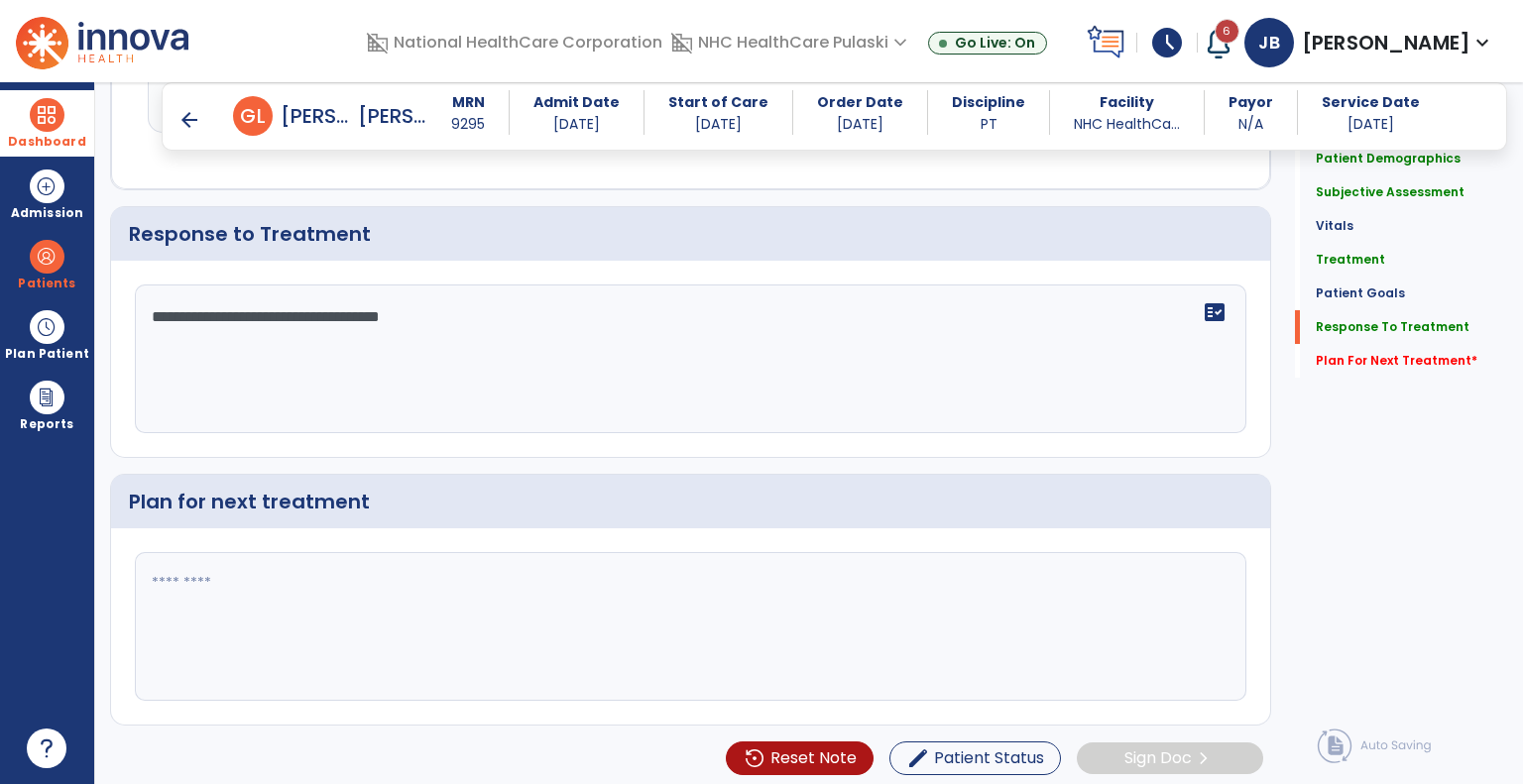 scroll, scrollTop: 2289, scrollLeft: 0, axis: vertical 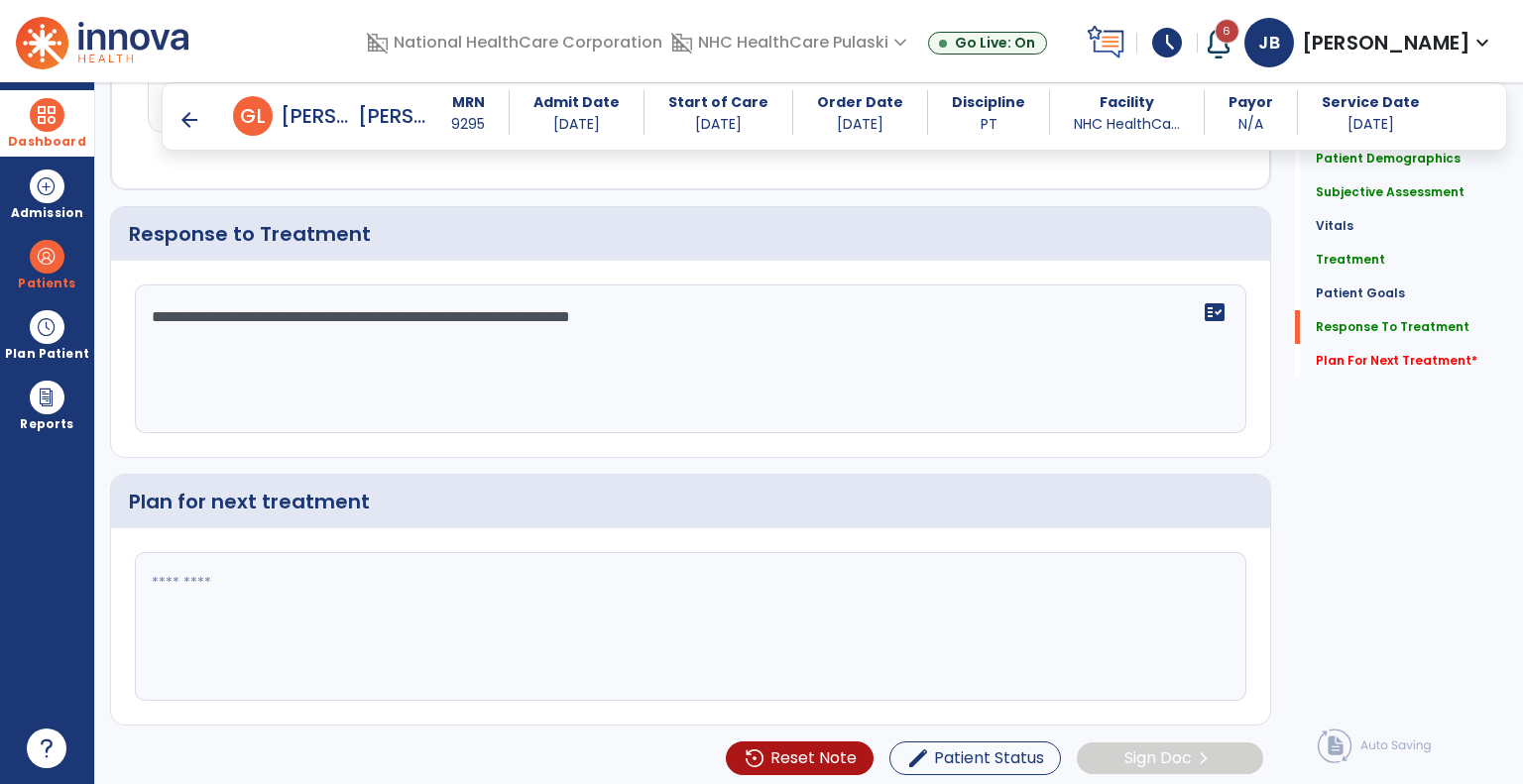 click on "**********" 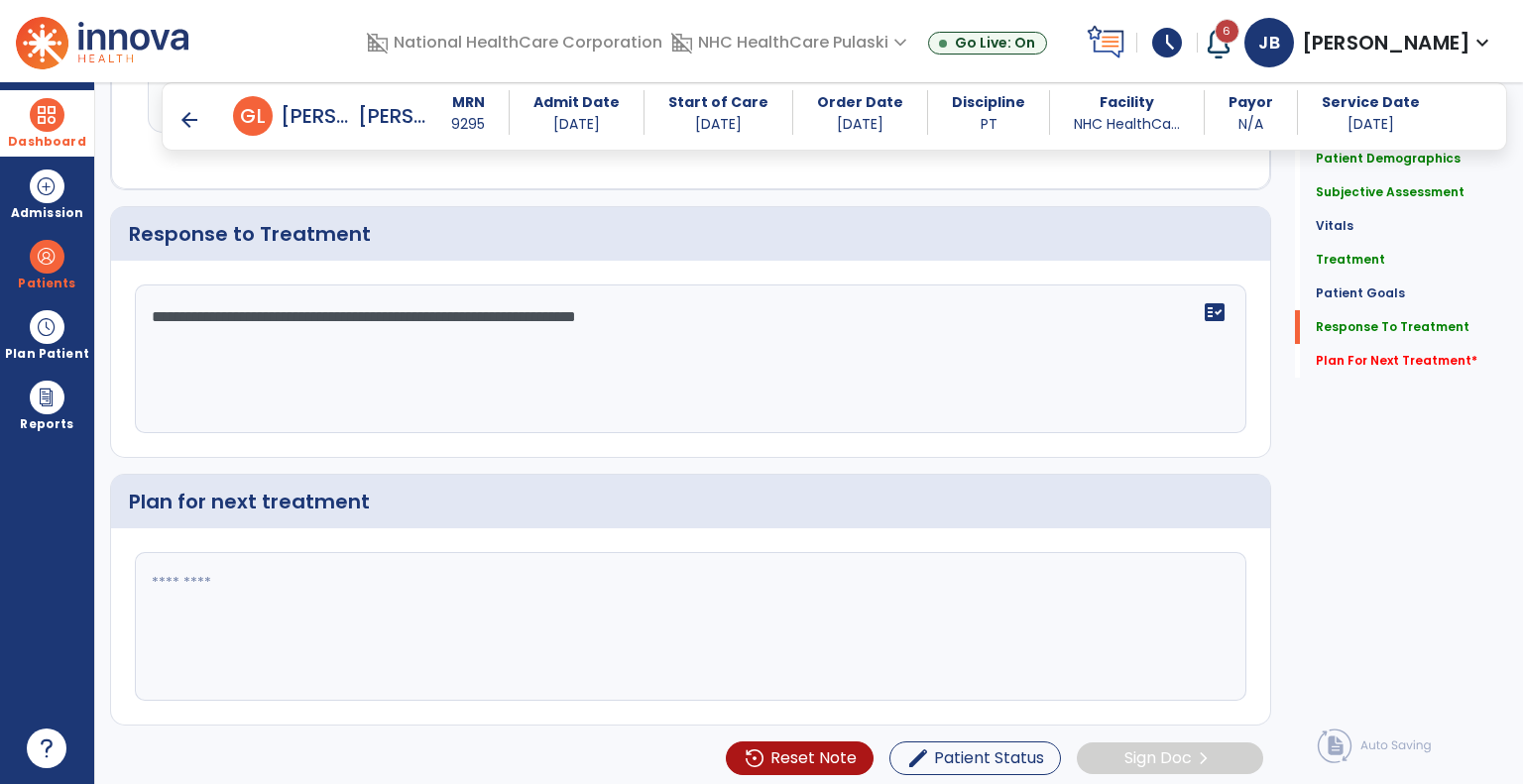 click on "**********" 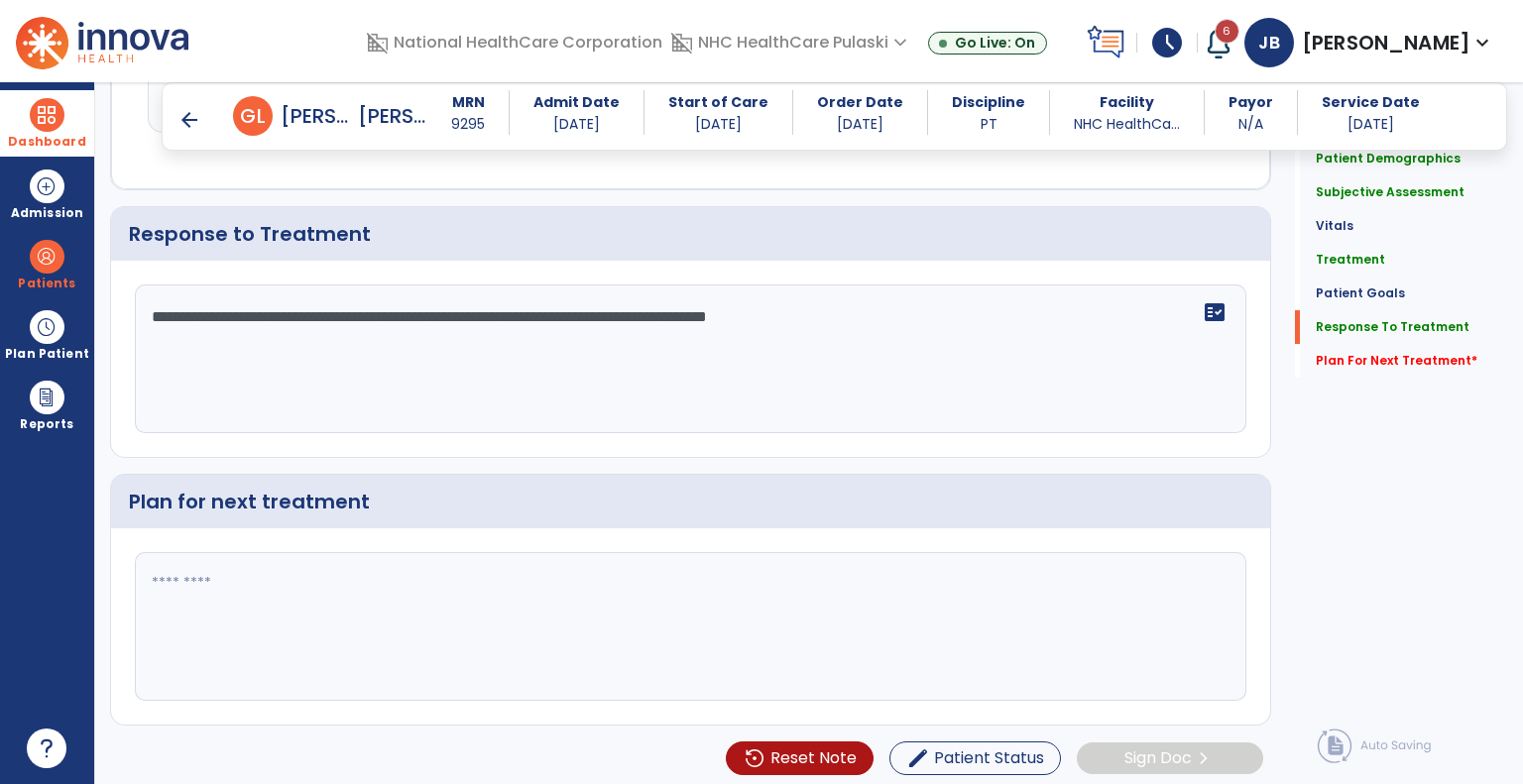 type on "**********" 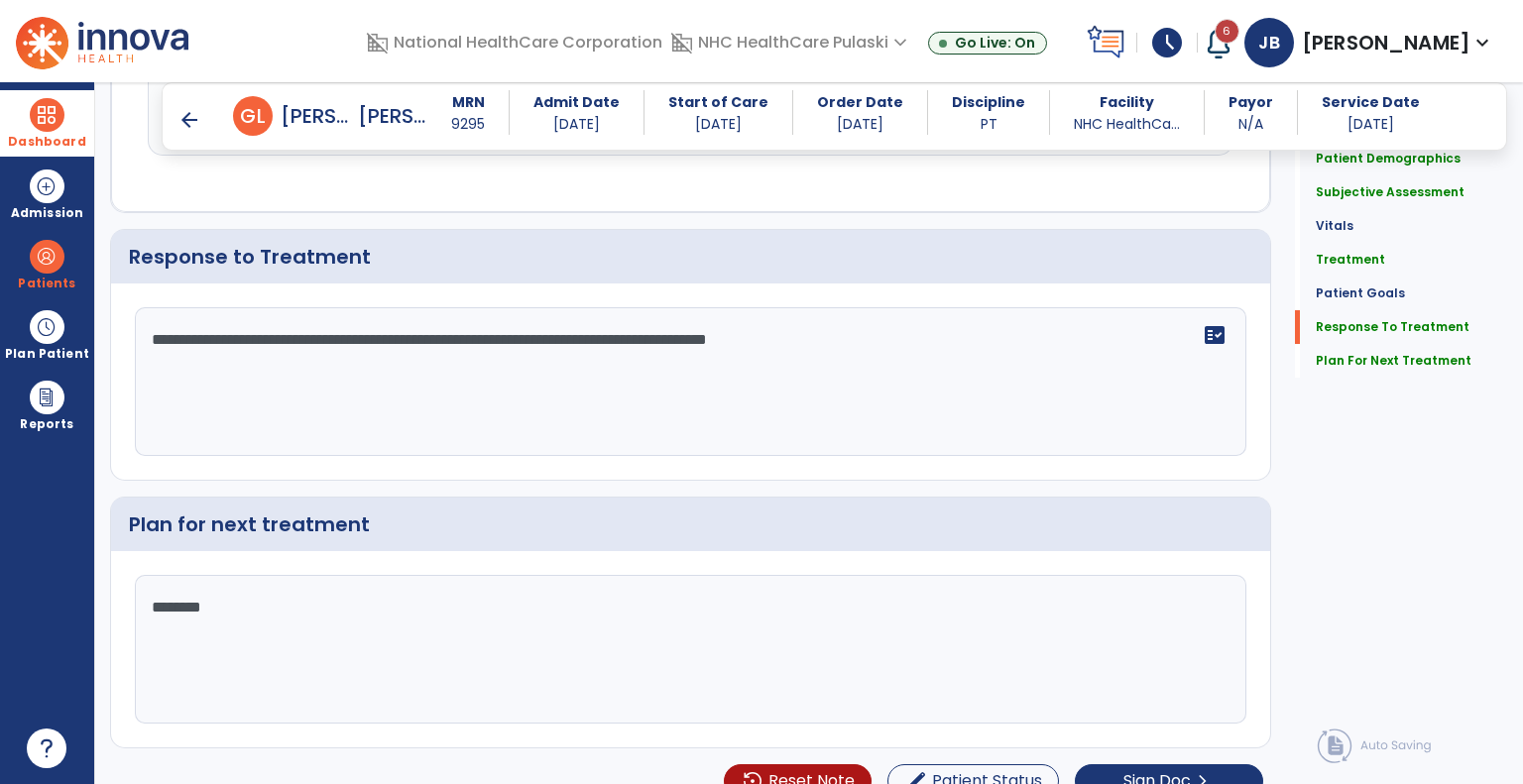 scroll, scrollTop: 2289, scrollLeft: 0, axis: vertical 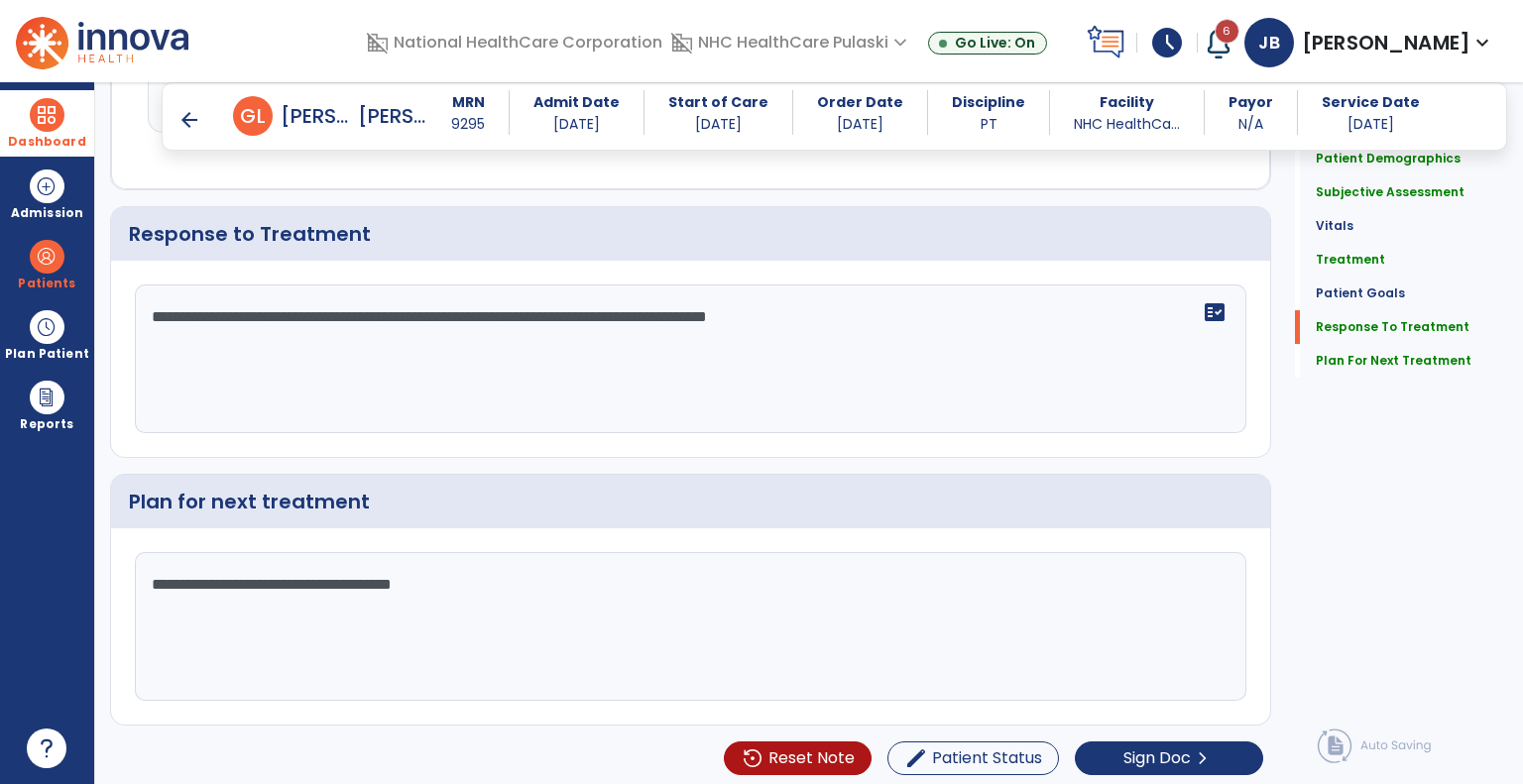 click on "**********" 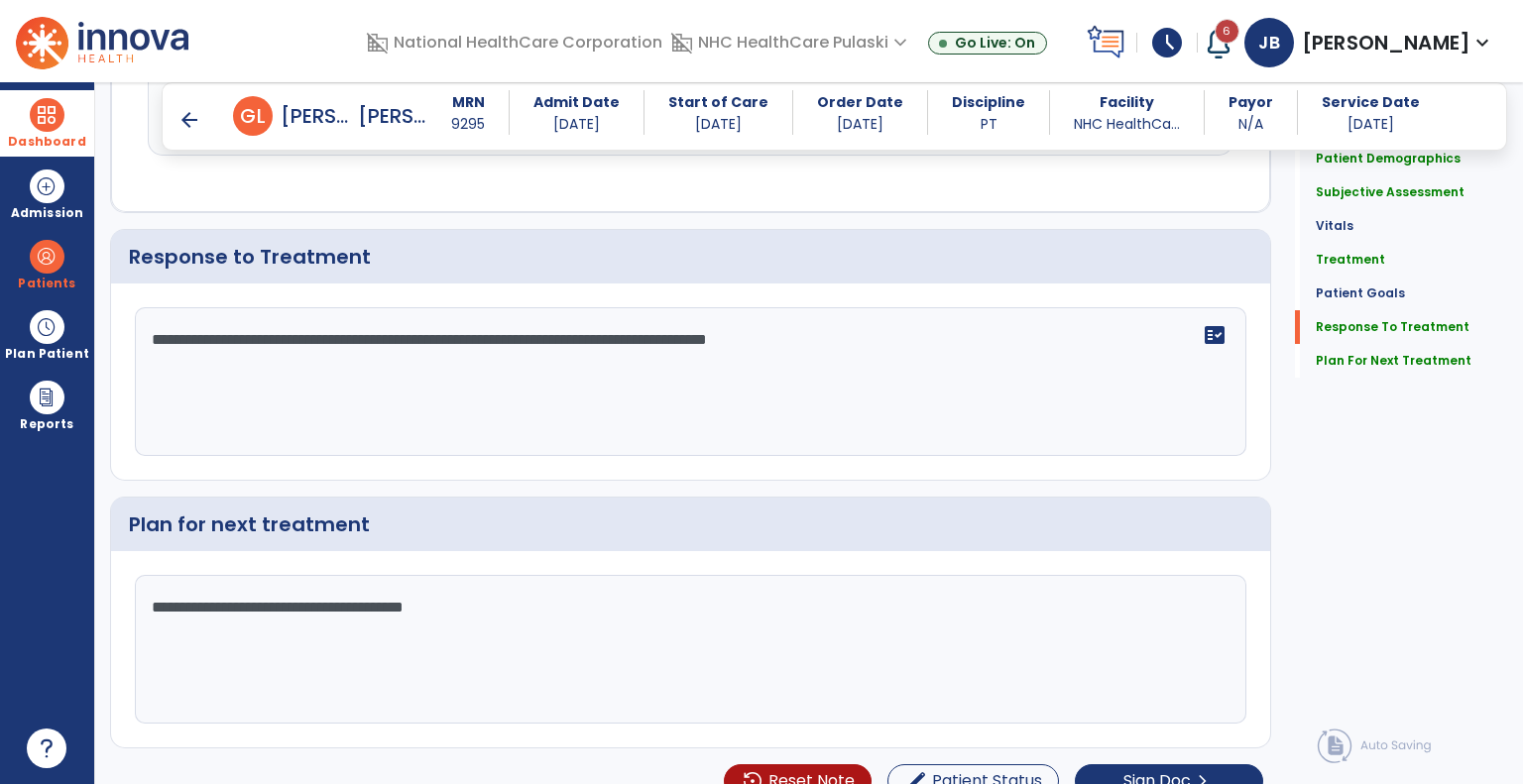 scroll, scrollTop: 2289, scrollLeft: 0, axis: vertical 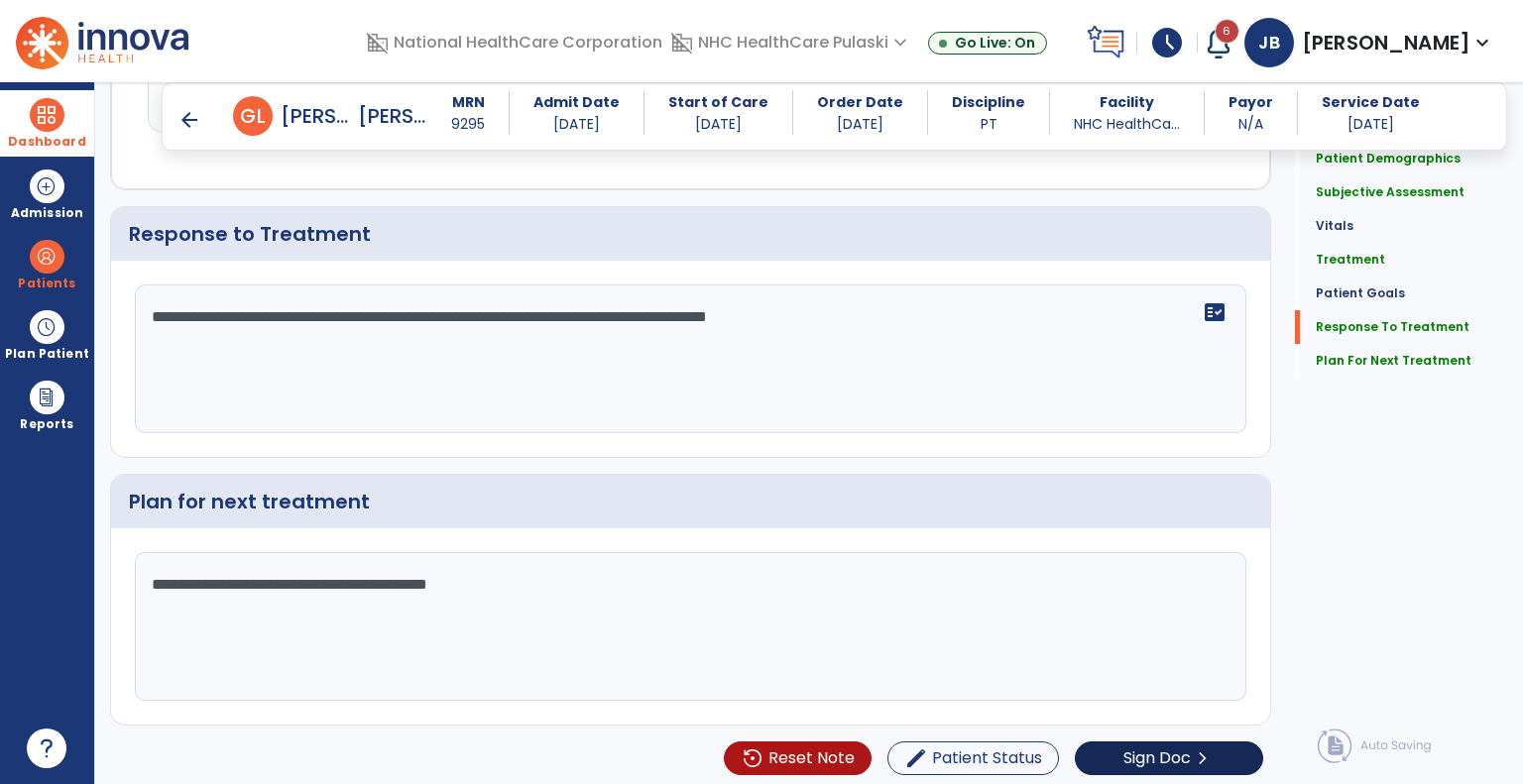 type on "**********" 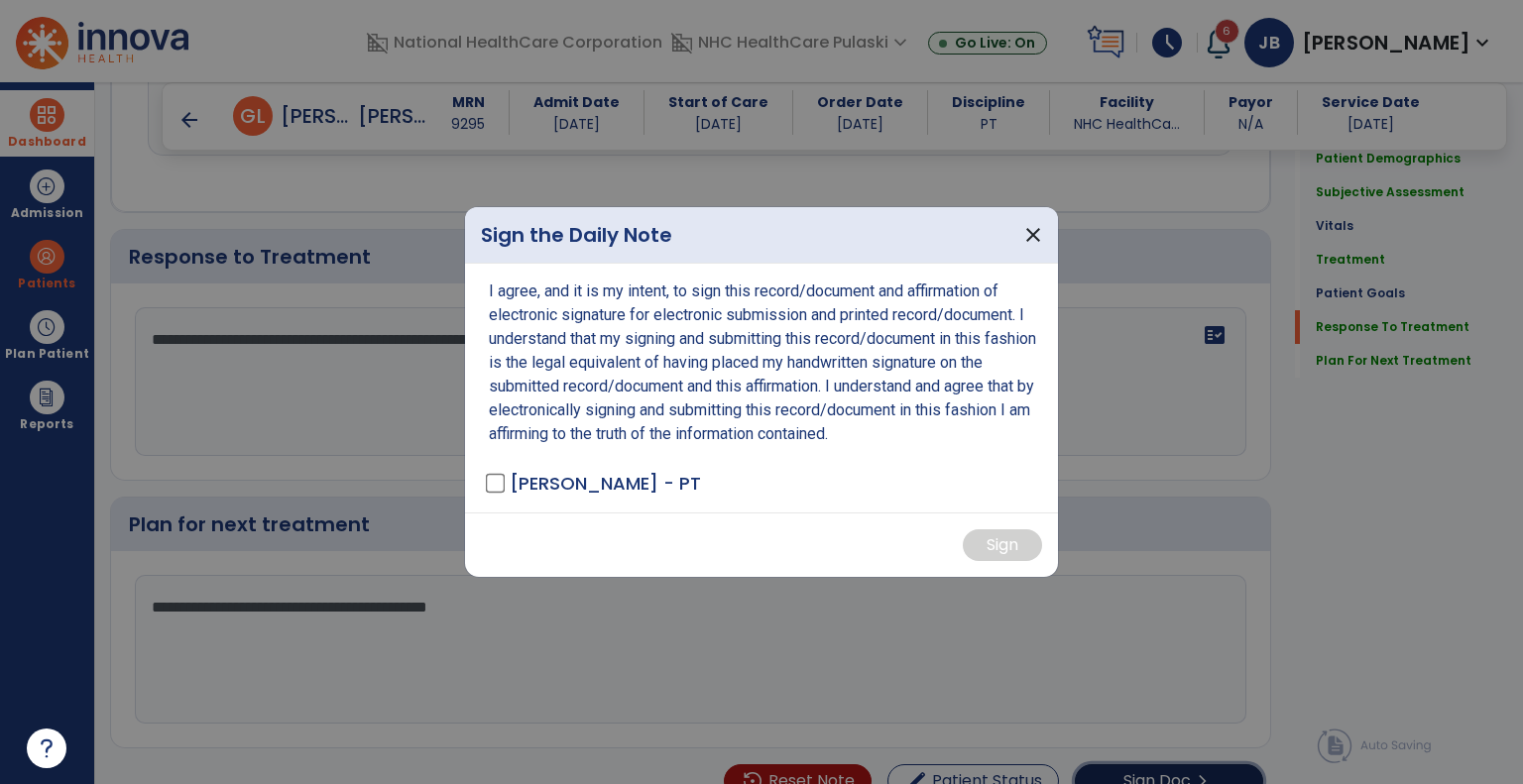 scroll, scrollTop: 2289, scrollLeft: 0, axis: vertical 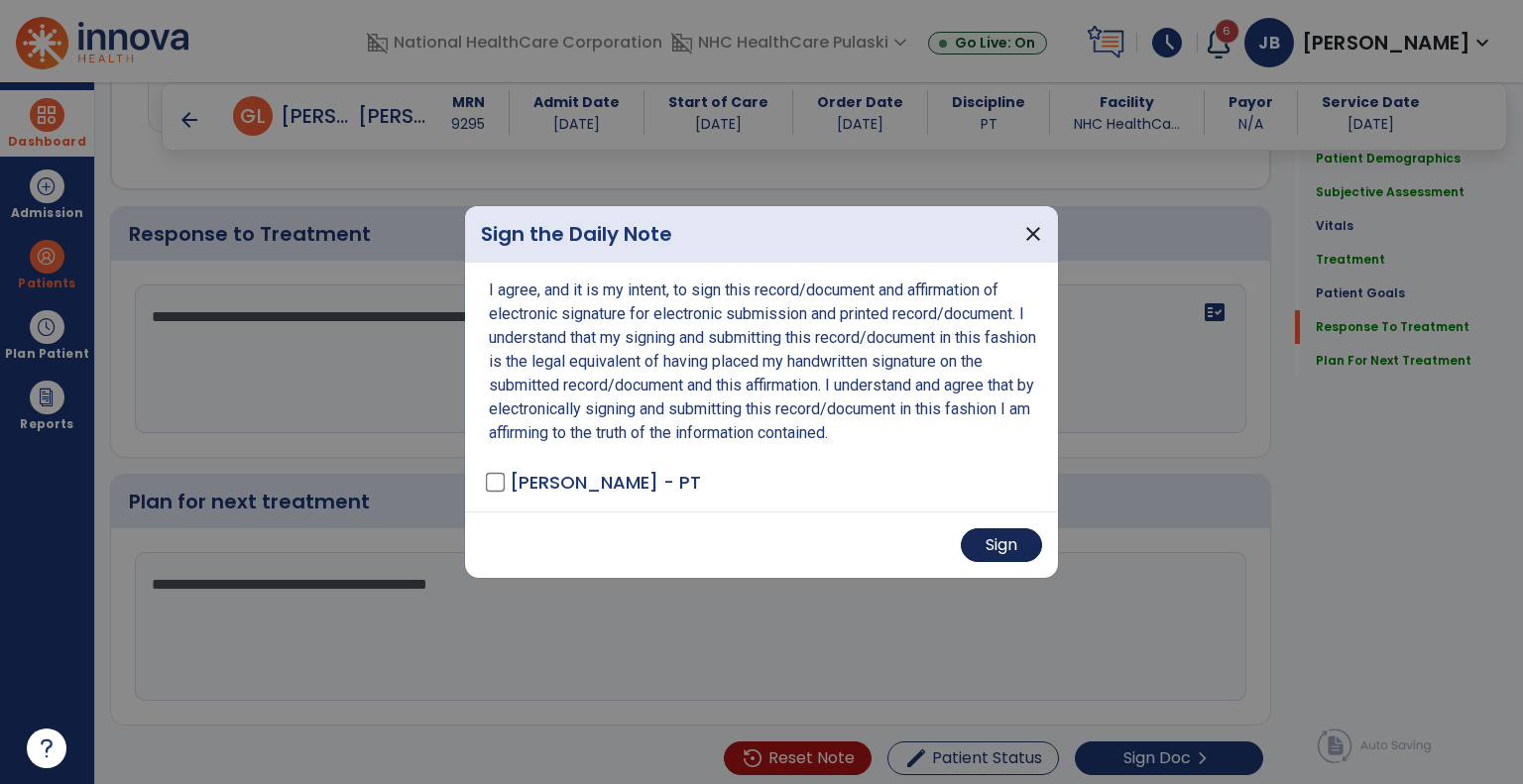 click on "Sign" at bounding box center (1001, 545) 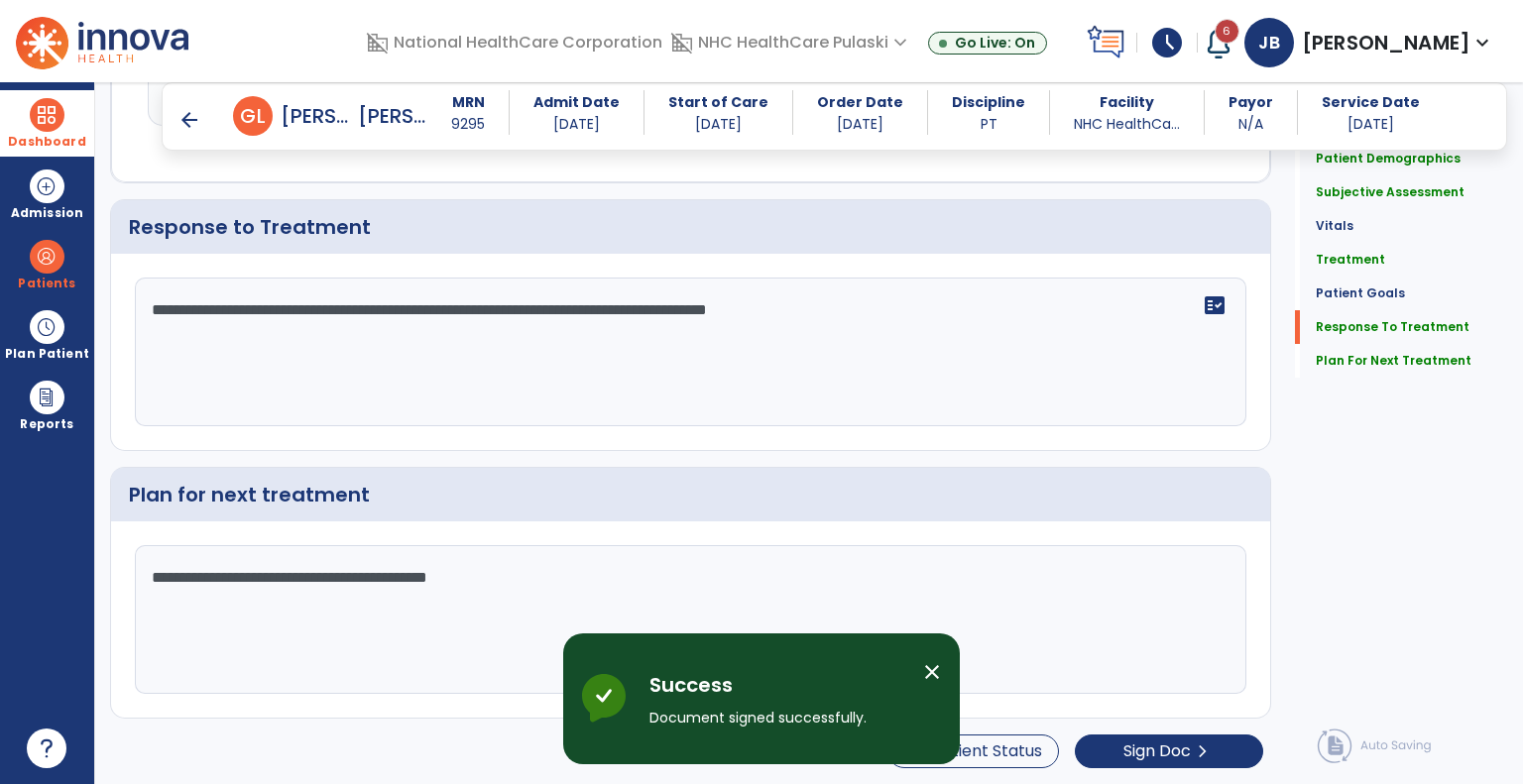 scroll, scrollTop: 0, scrollLeft: 0, axis: both 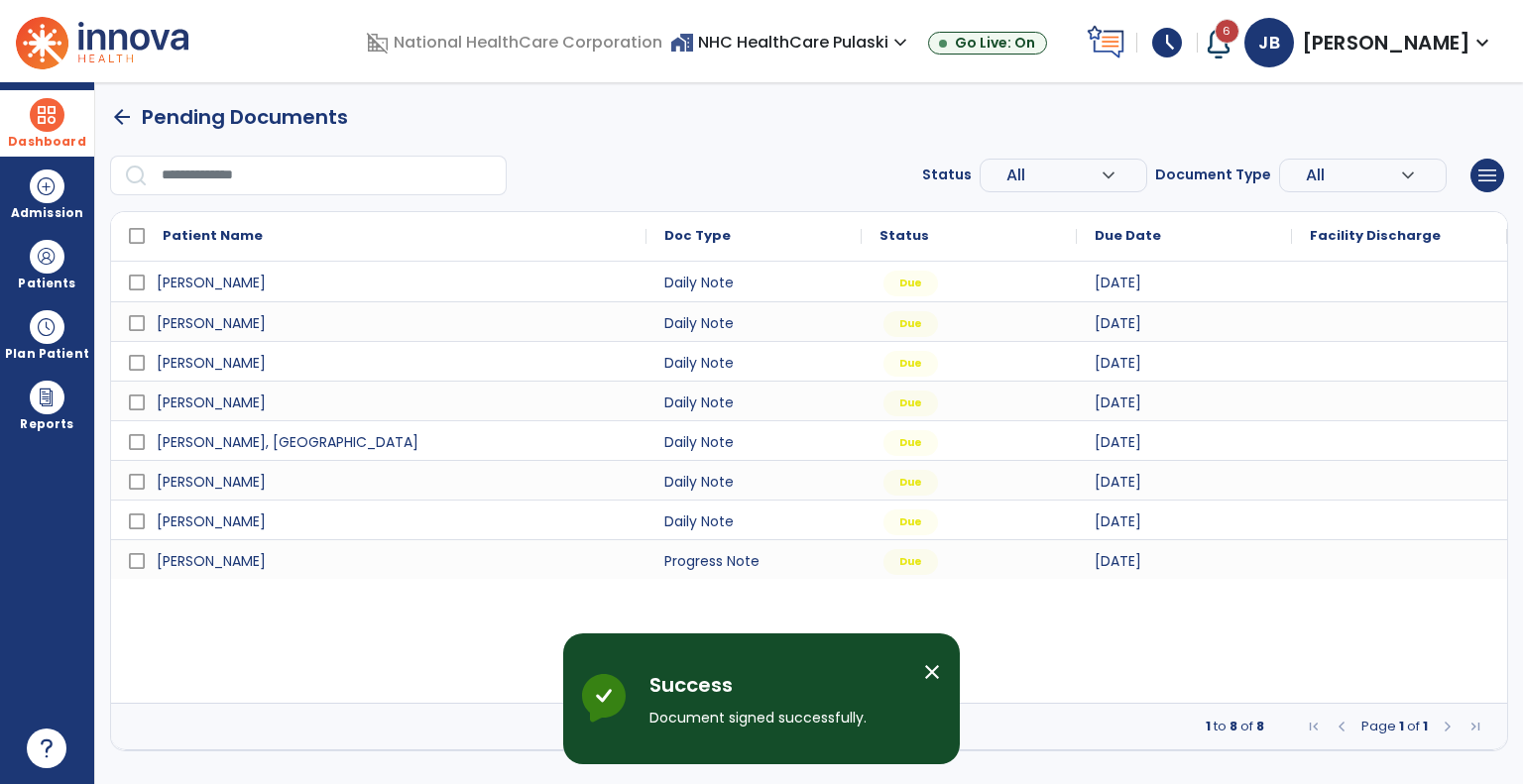 click on "close" at bounding box center (932, 672) 